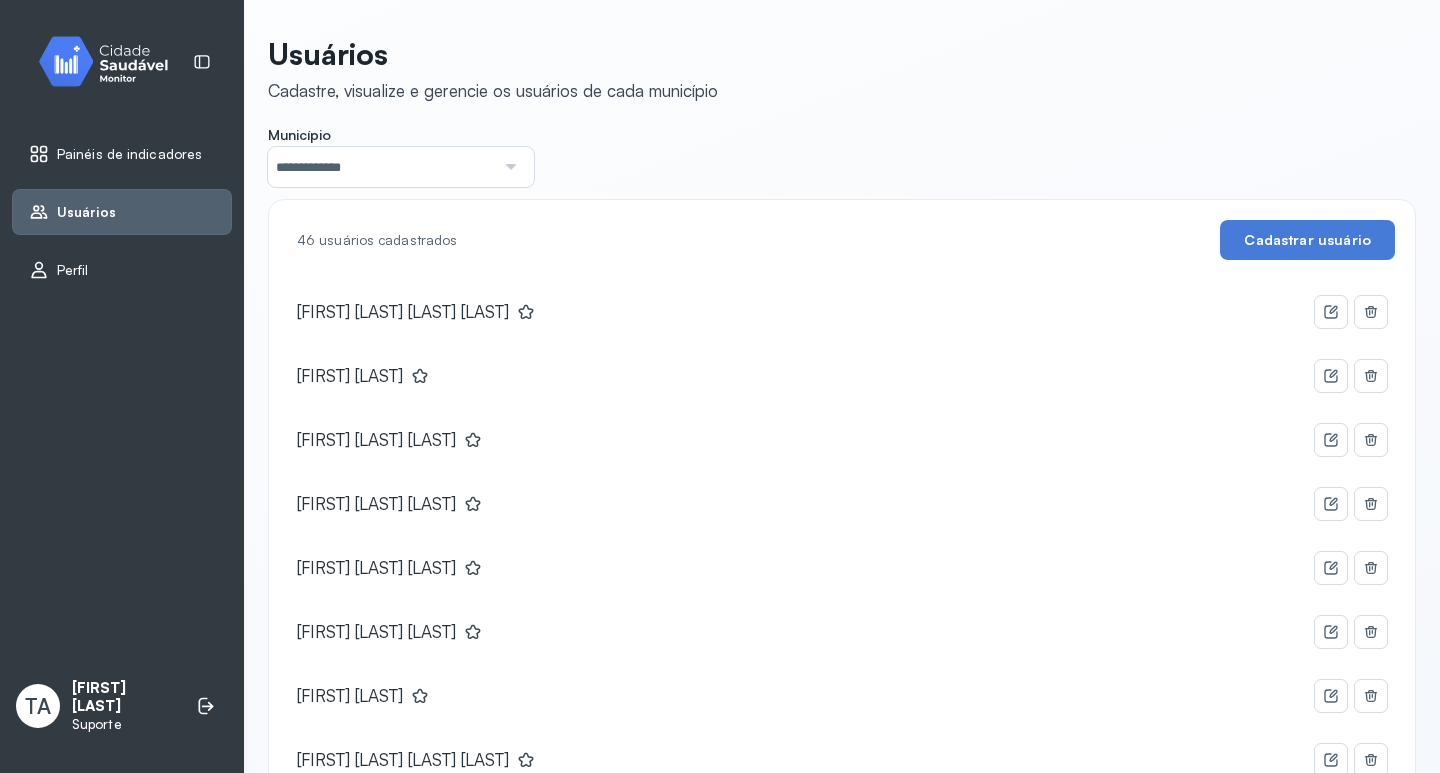 scroll, scrollTop: 0, scrollLeft: 0, axis: both 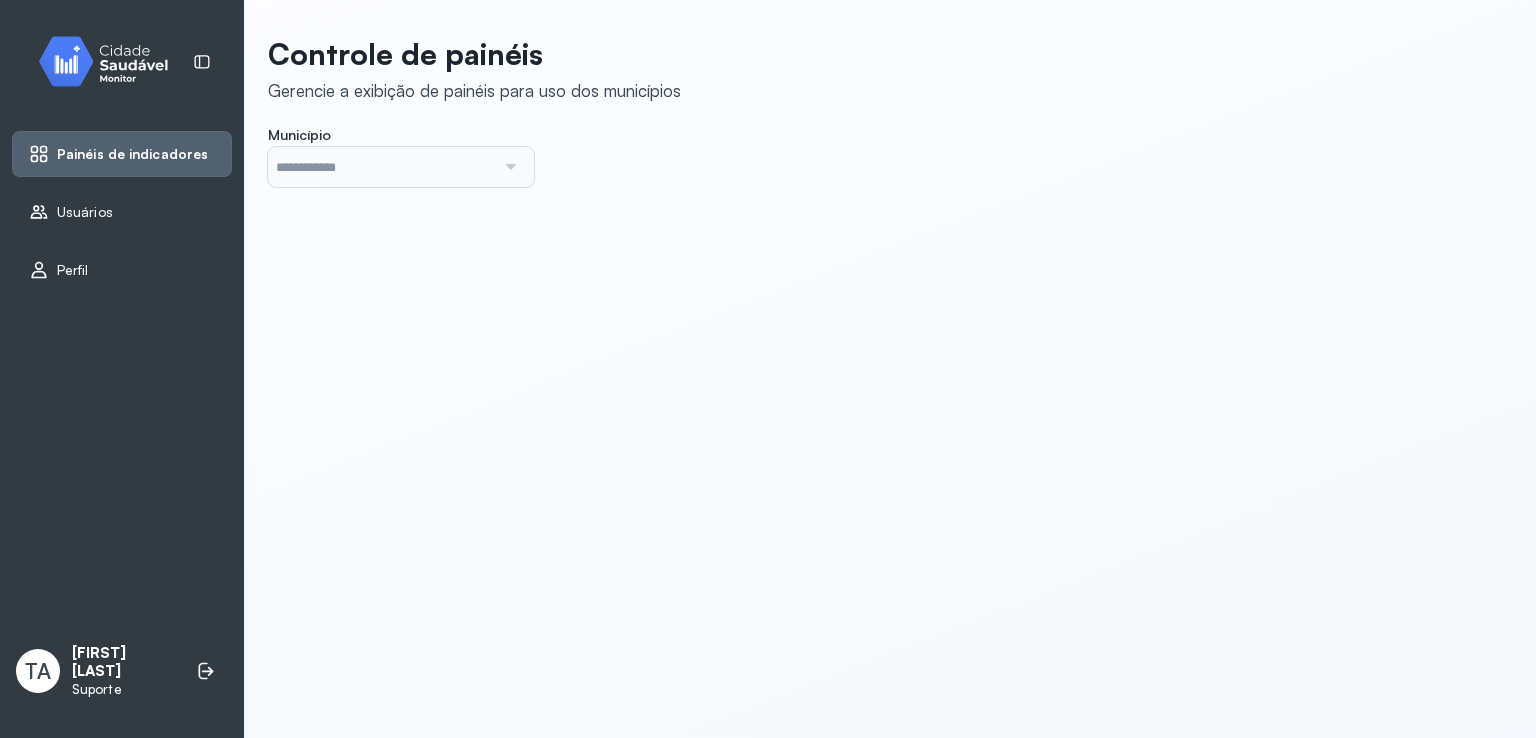type on "*******" 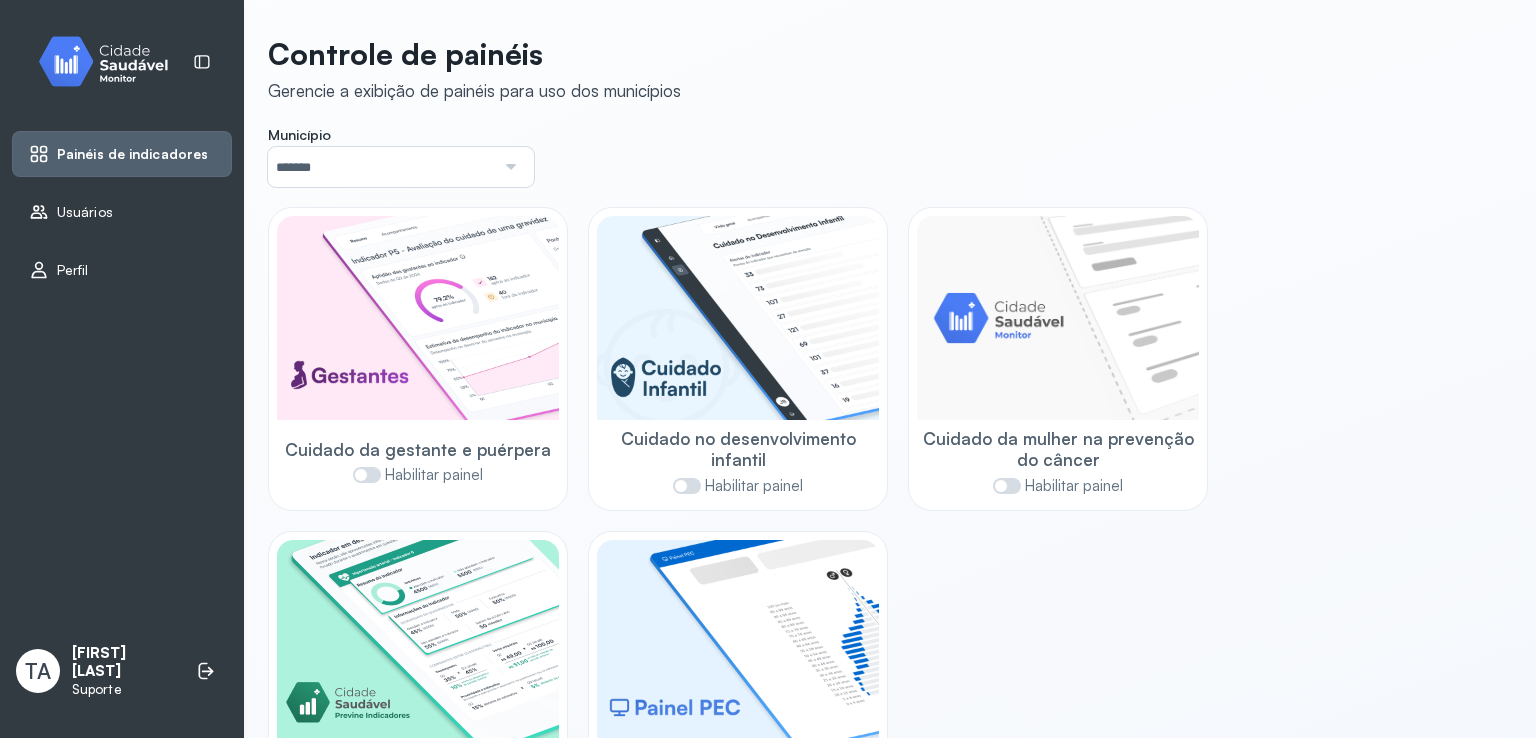 click 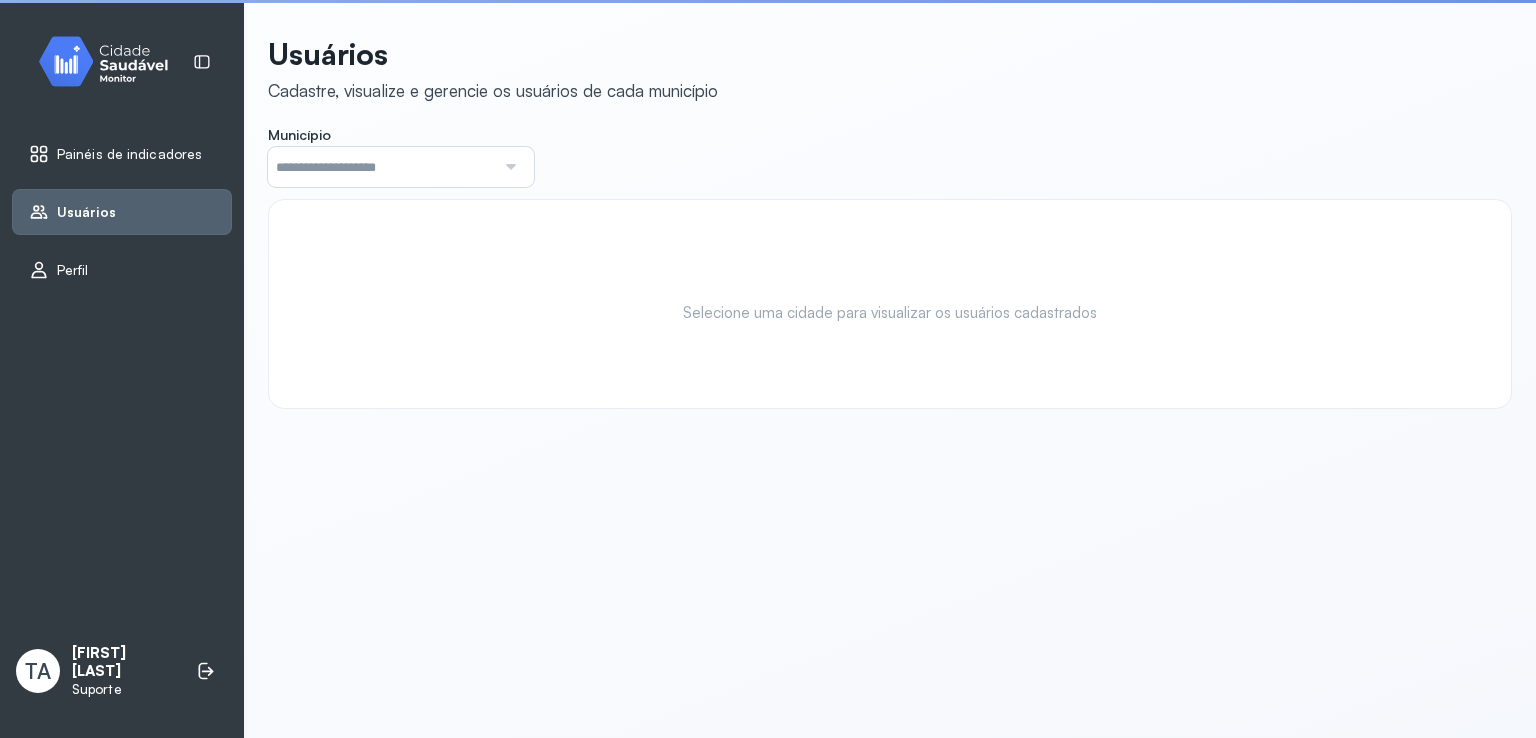 click at bounding box center (381, 167) 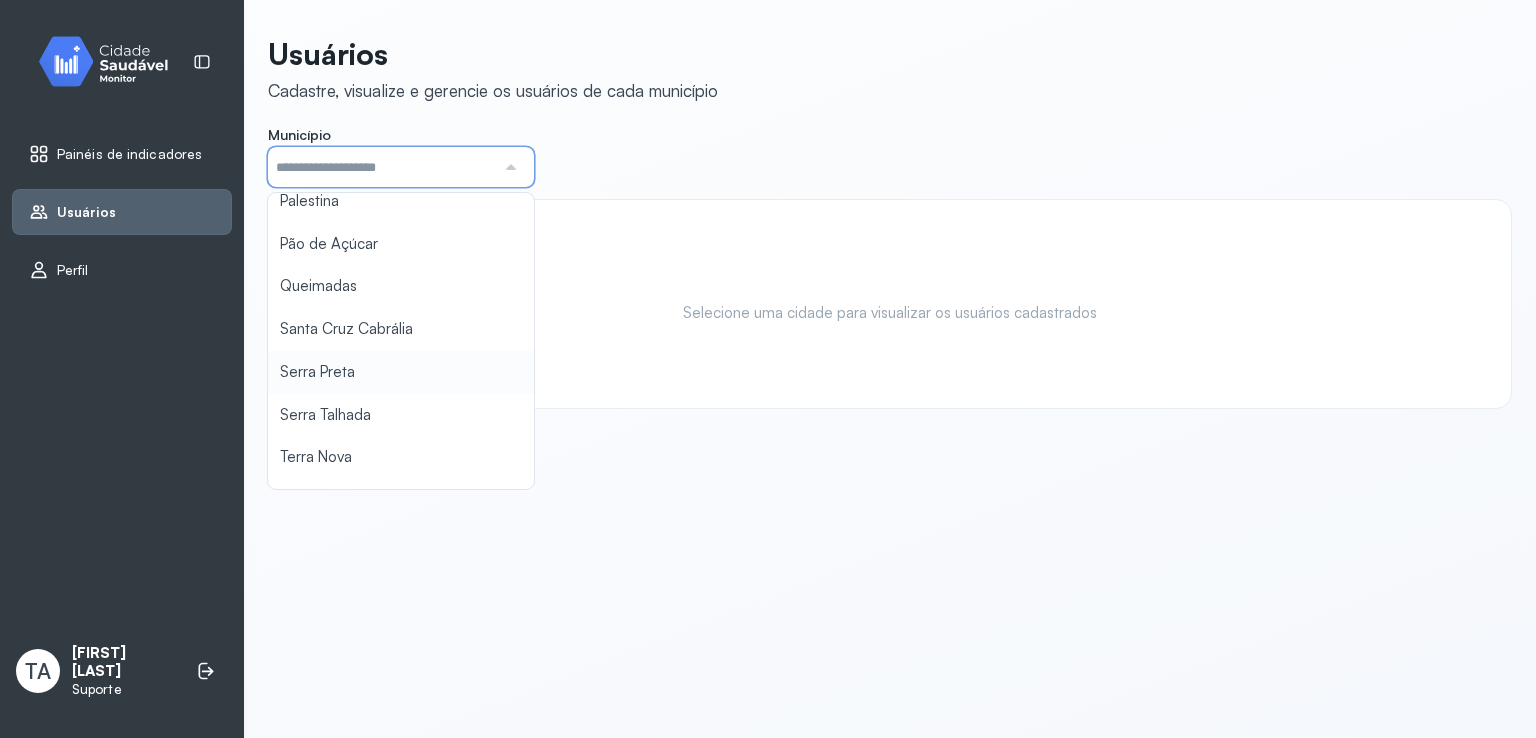 scroll, scrollTop: 944, scrollLeft: 0, axis: vertical 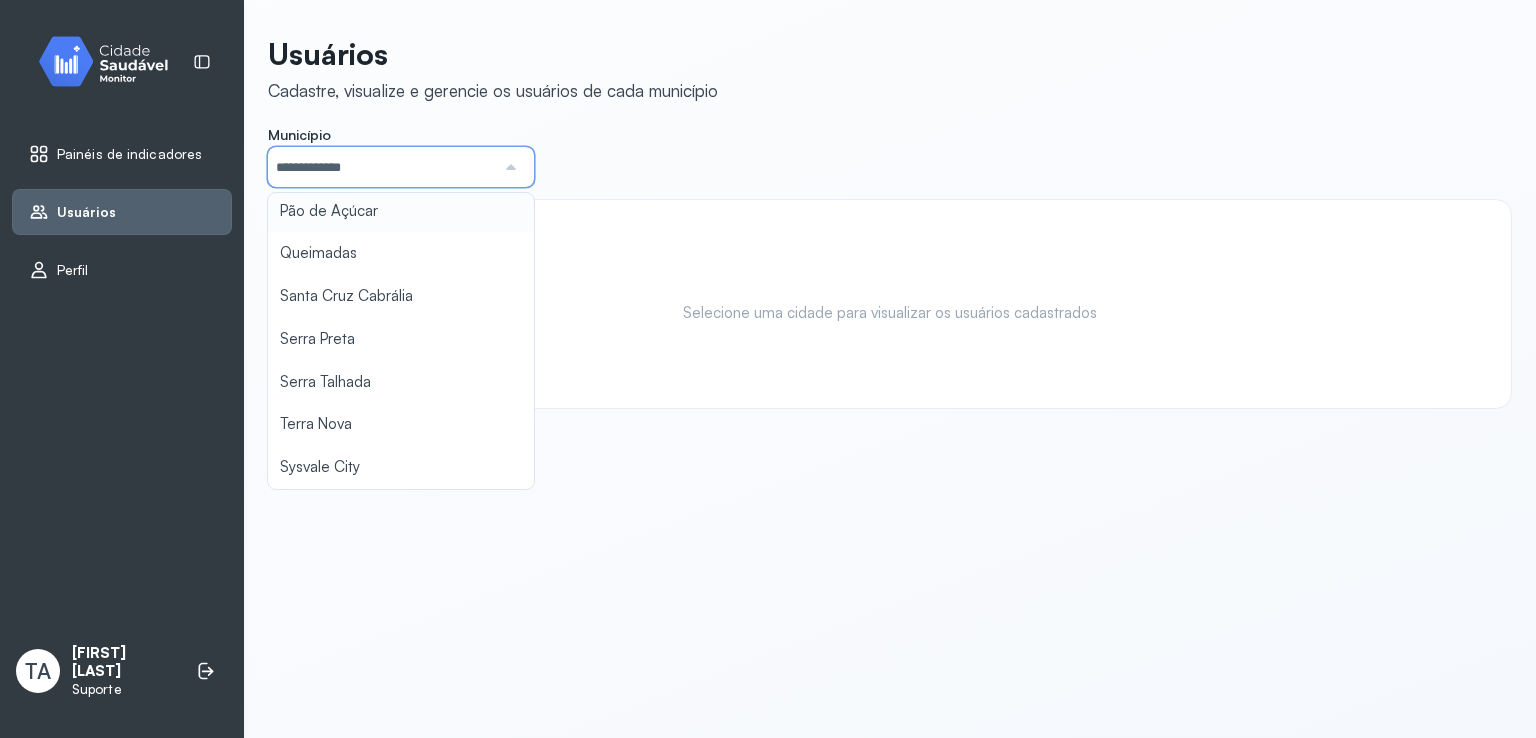 click on "**********" 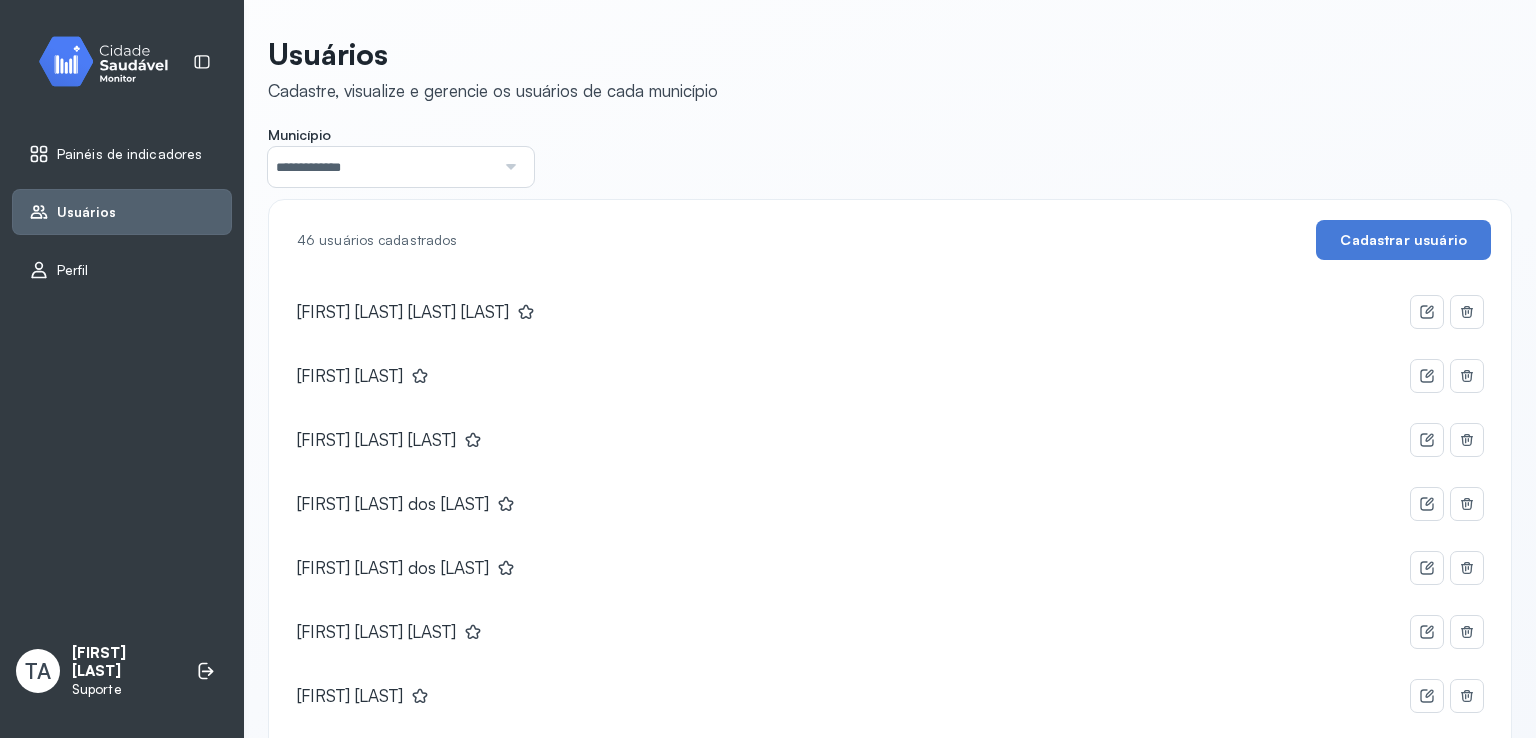 scroll, scrollTop: 2531, scrollLeft: 0, axis: vertical 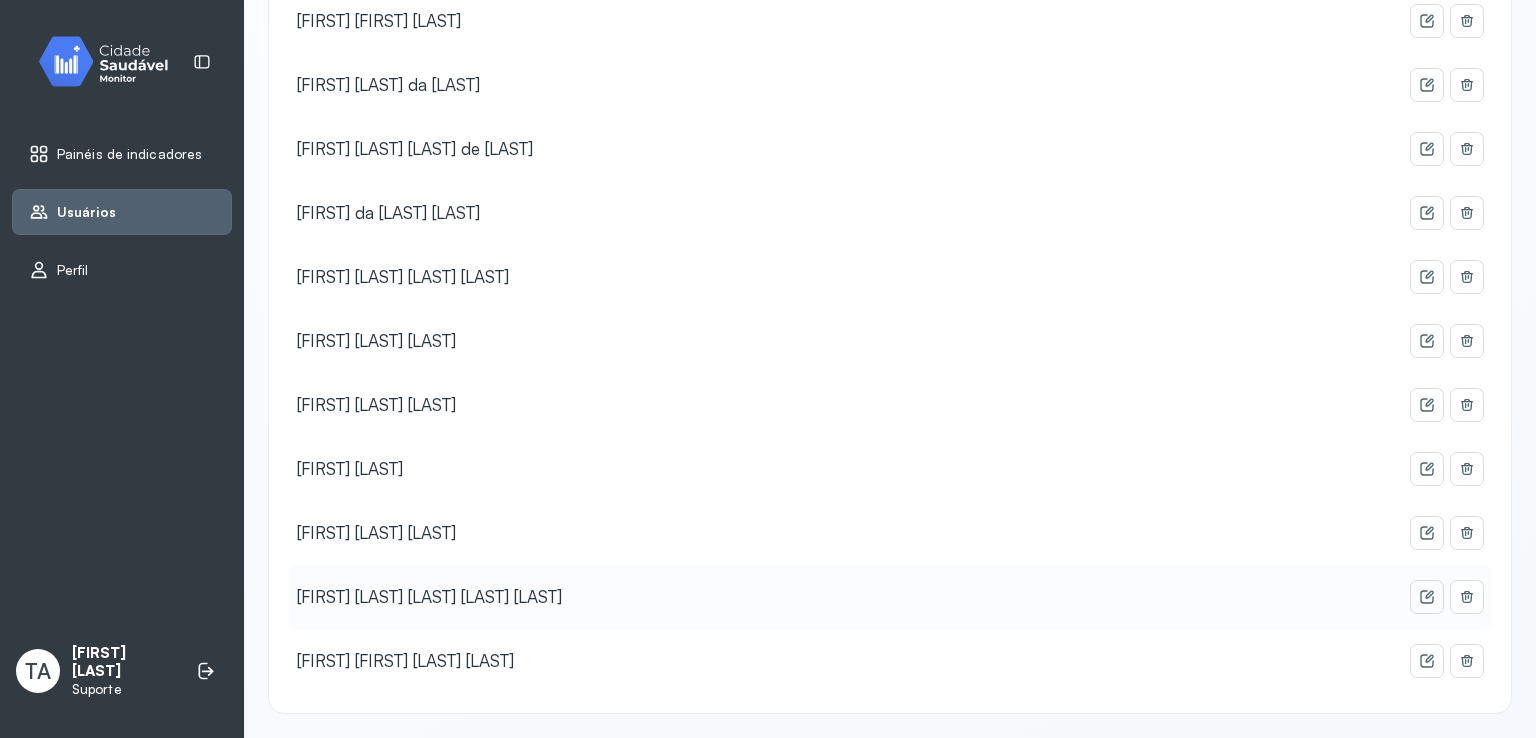 click 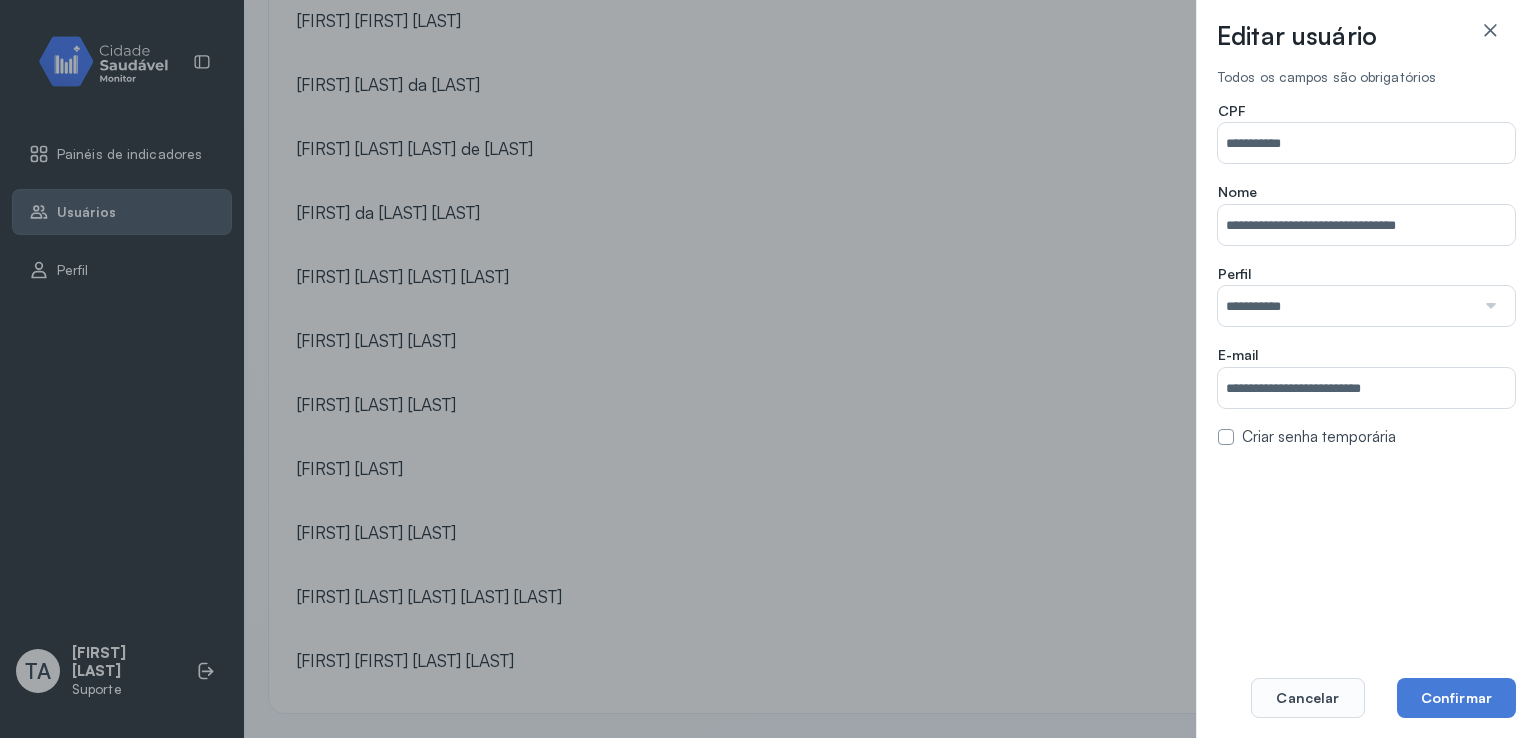 click at bounding box center (1226, 437) 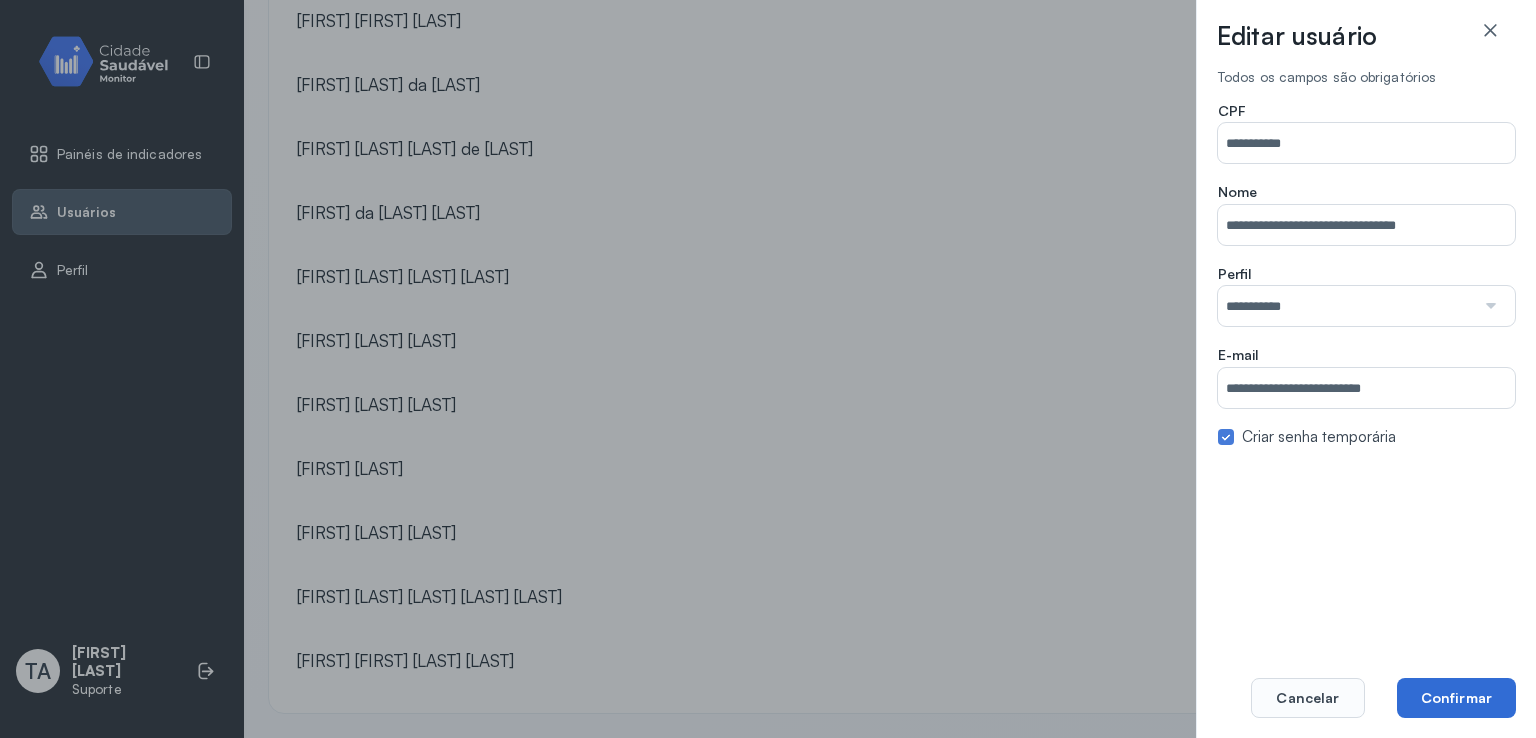 click on "Confirmar" 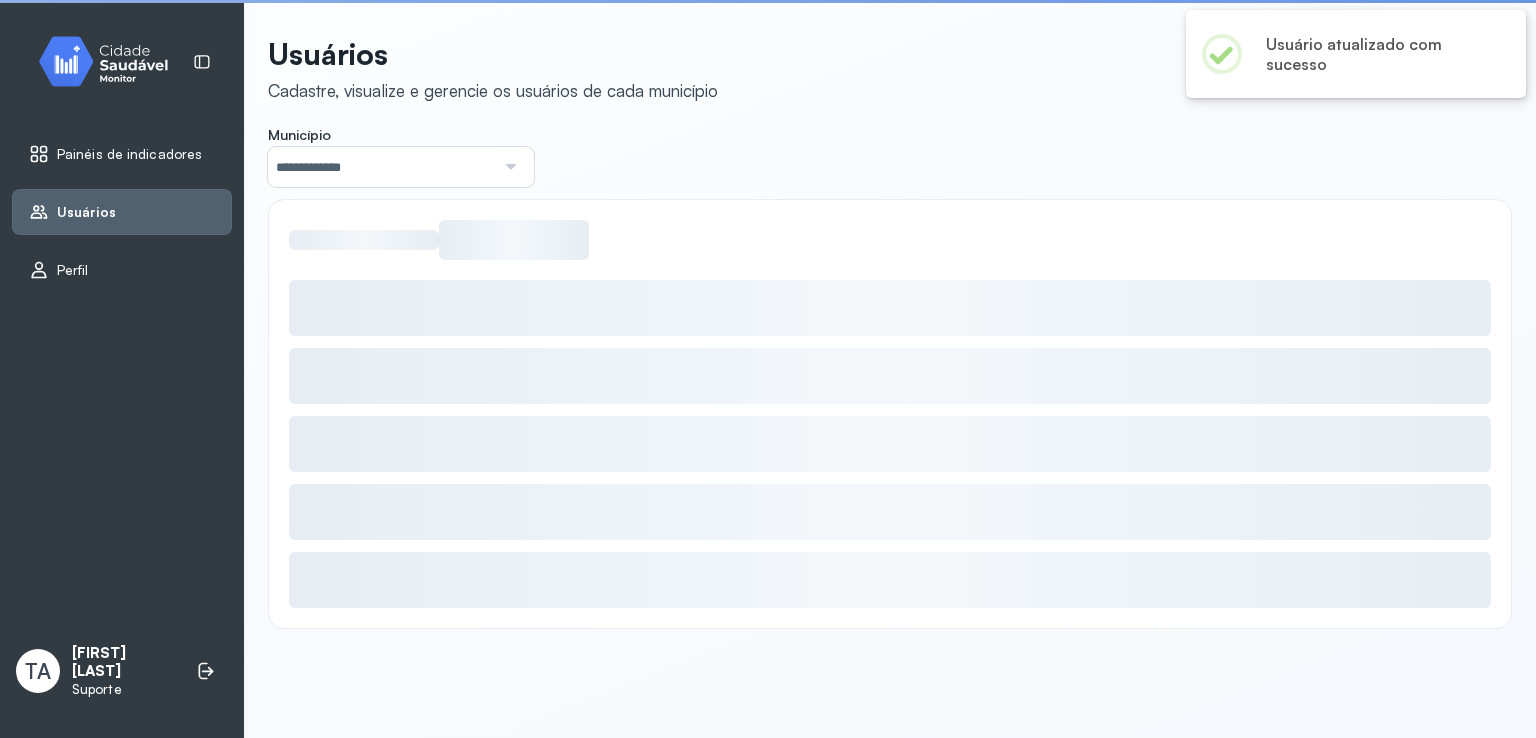 scroll, scrollTop: 0, scrollLeft: 0, axis: both 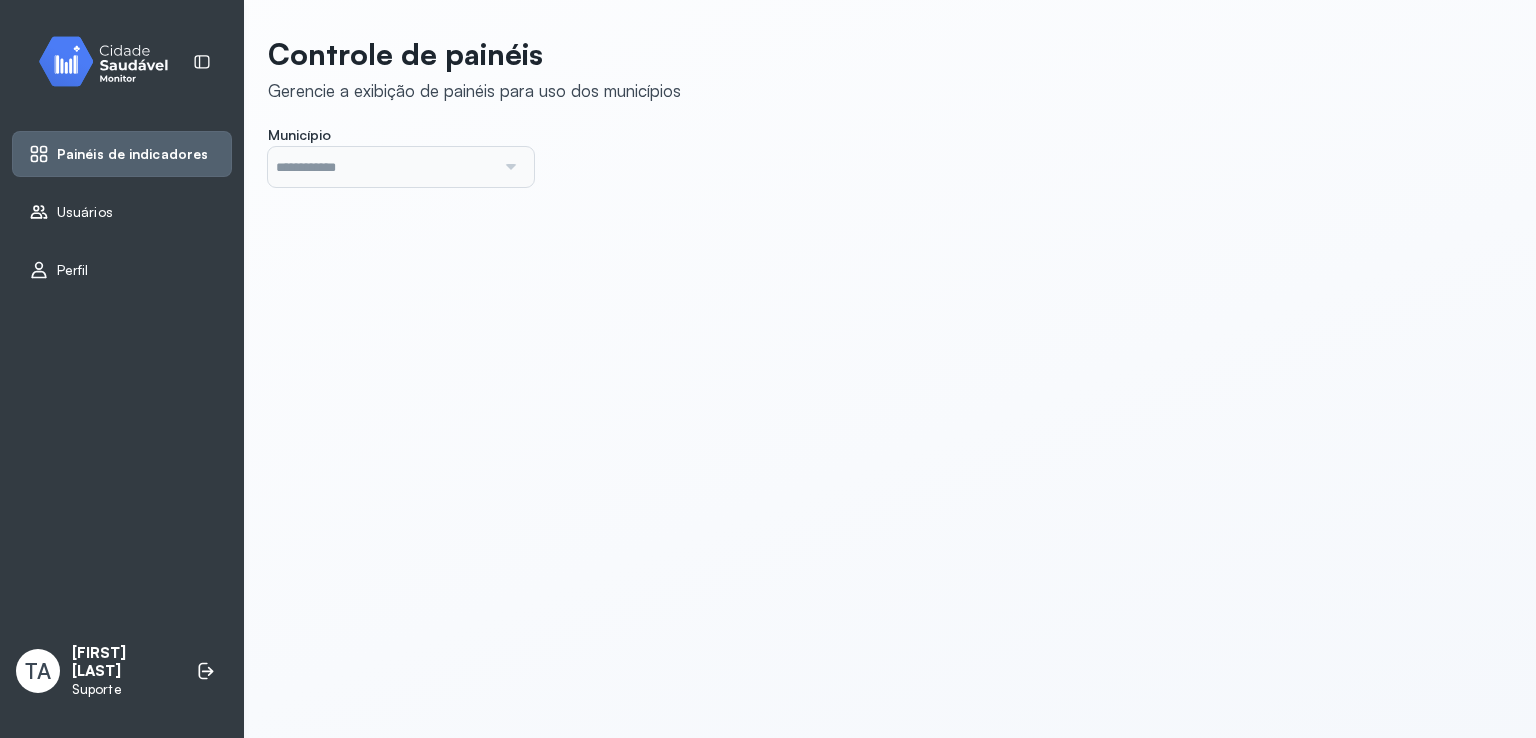 click 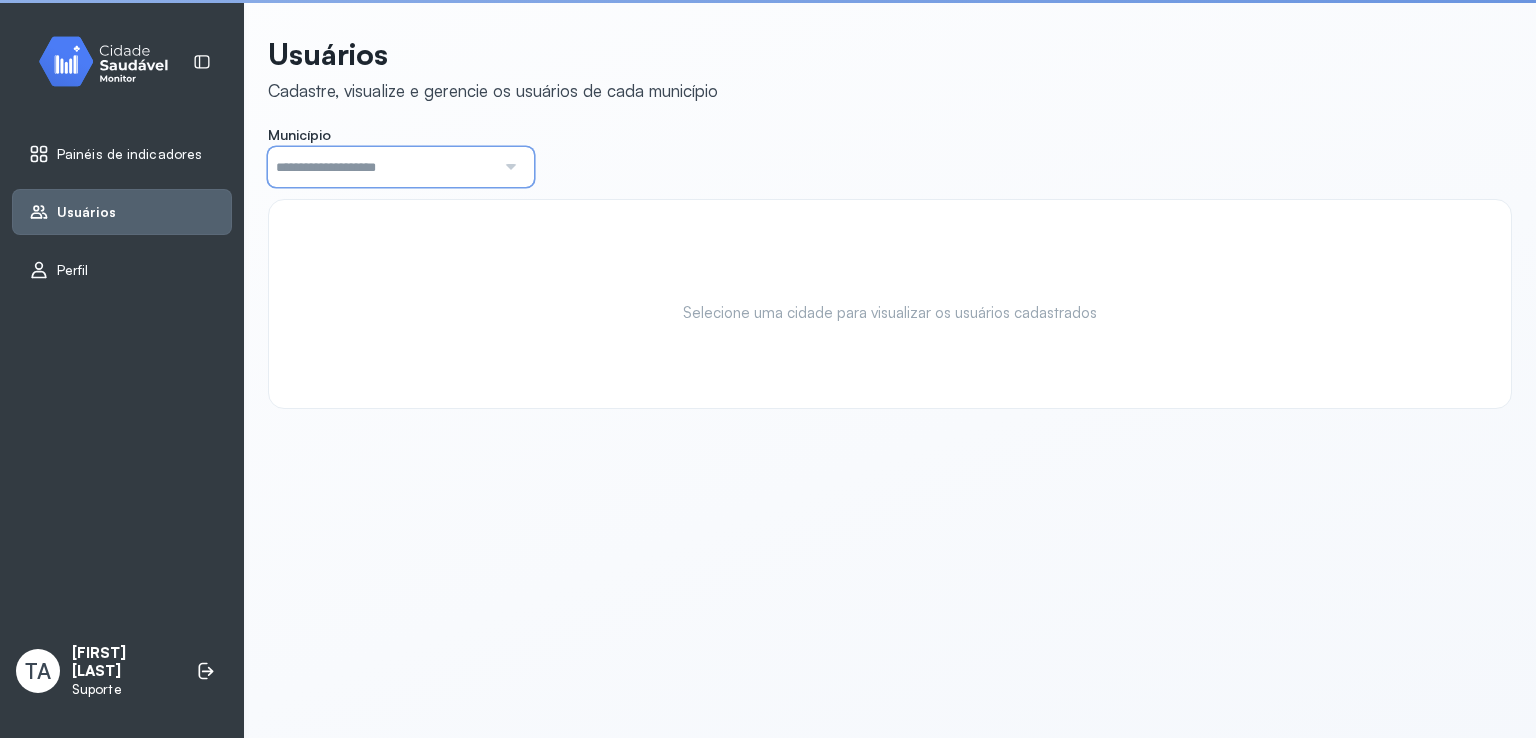 click at bounding box center (381, 167) 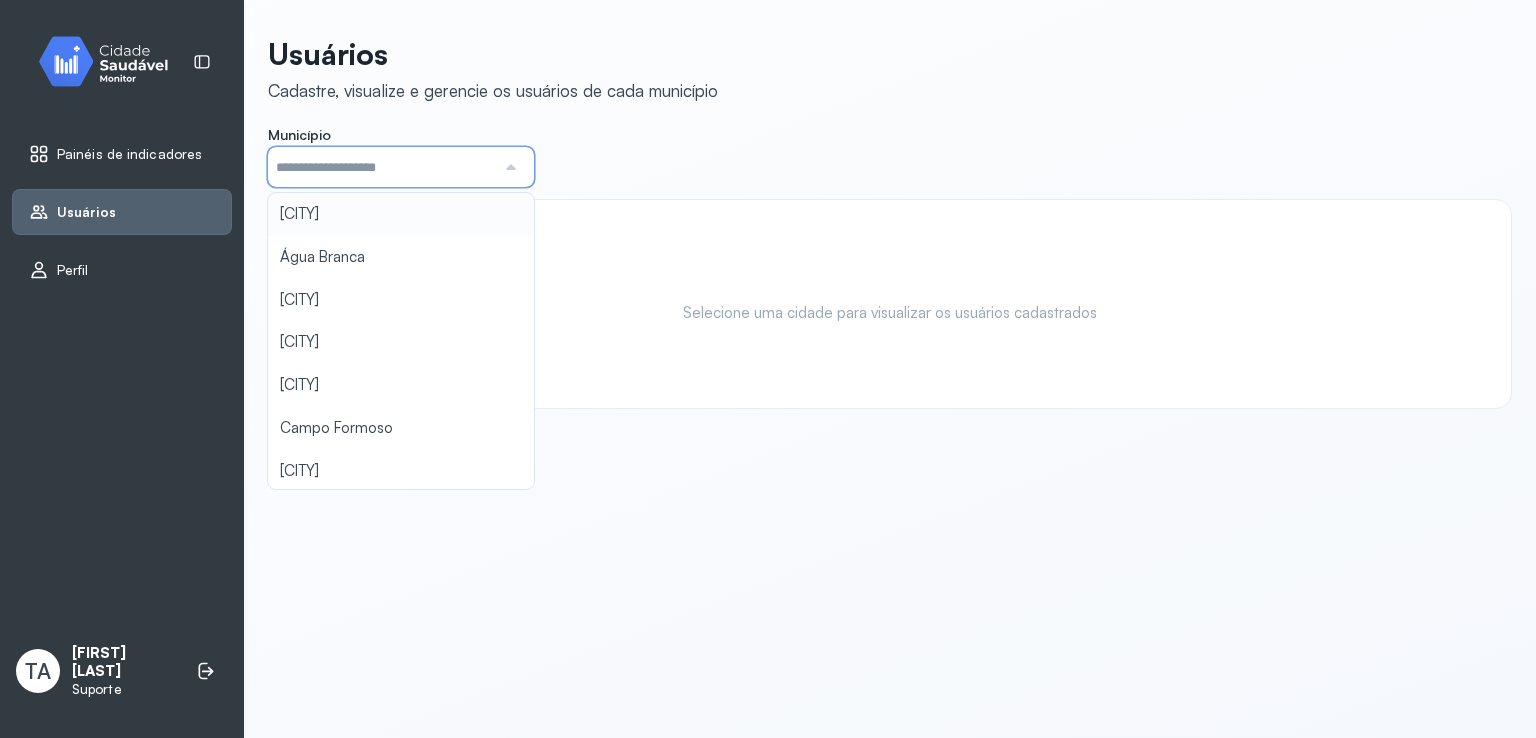 scroll, scrollTop: 100, scrollLeft: 0, axis: vertical 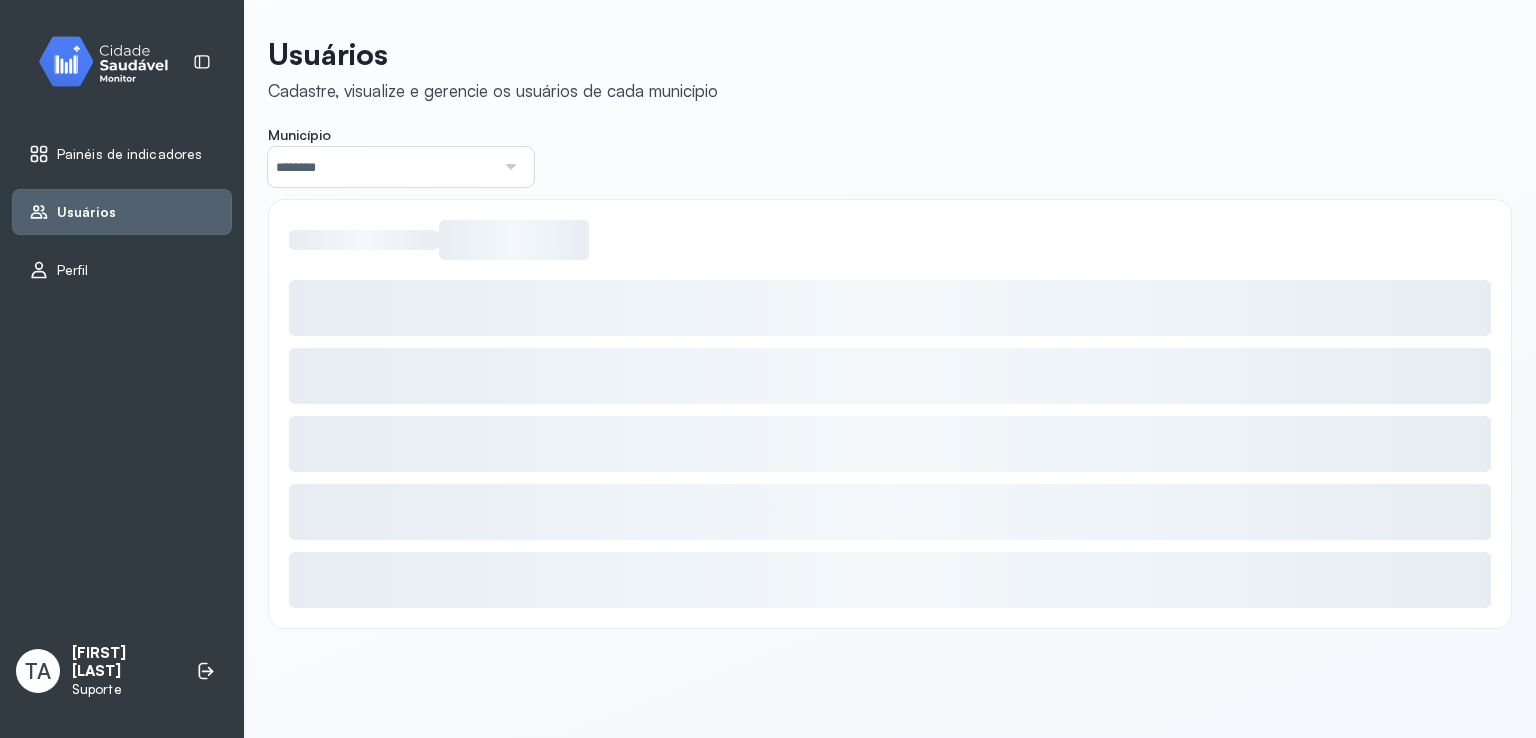 click on "Usuários Cadastre, visualize e gerencie os usuários de cada município Município  ******** Afrânio Água Branca Atalaia Belmonte Camalaú Campo Formoso Capela Caraúbas Coqueiro Seco Coxixola Flexeiras Itabela Itabuna Jacuípe Jaramataia Mairi Marechal Deodoro Messias Miguel Calmon Milagres Olinda Palestina Pão de Açúcar Queimadas Santa Cruz Cabrália Serra Preta Serra Talhada Terra Nova Sysvale City" 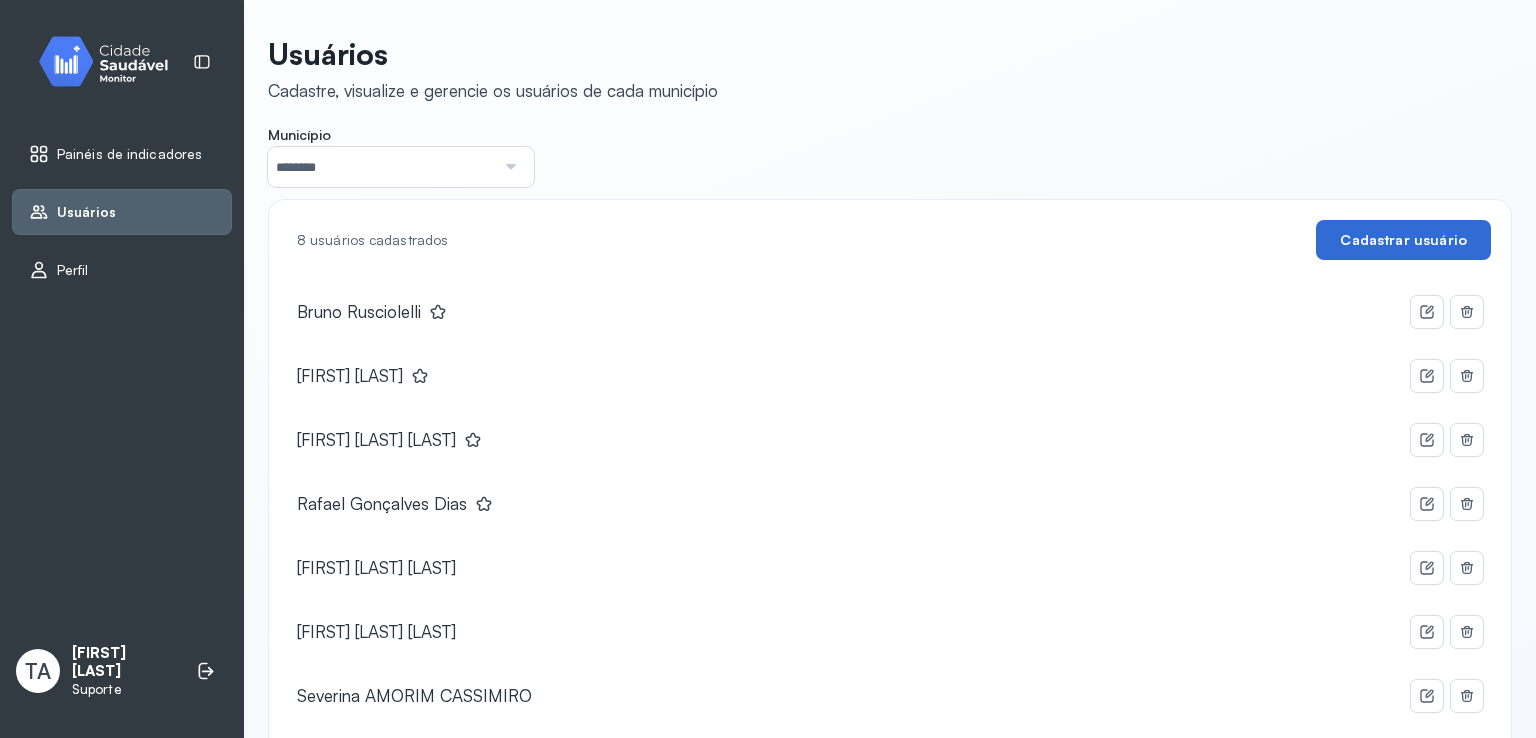 click on "Cadastrar usuário" 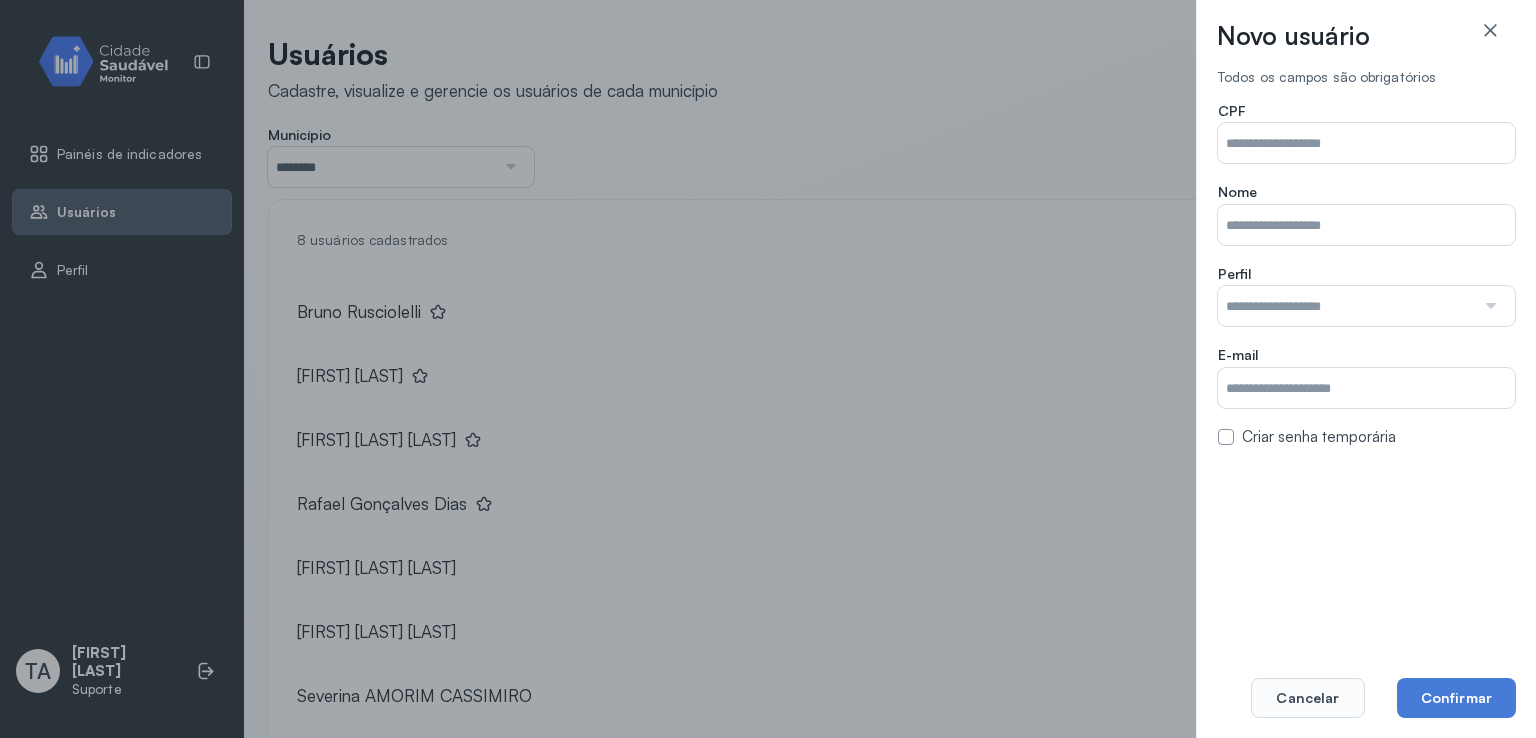 click on "Município" at bounding box center (1366, 143) 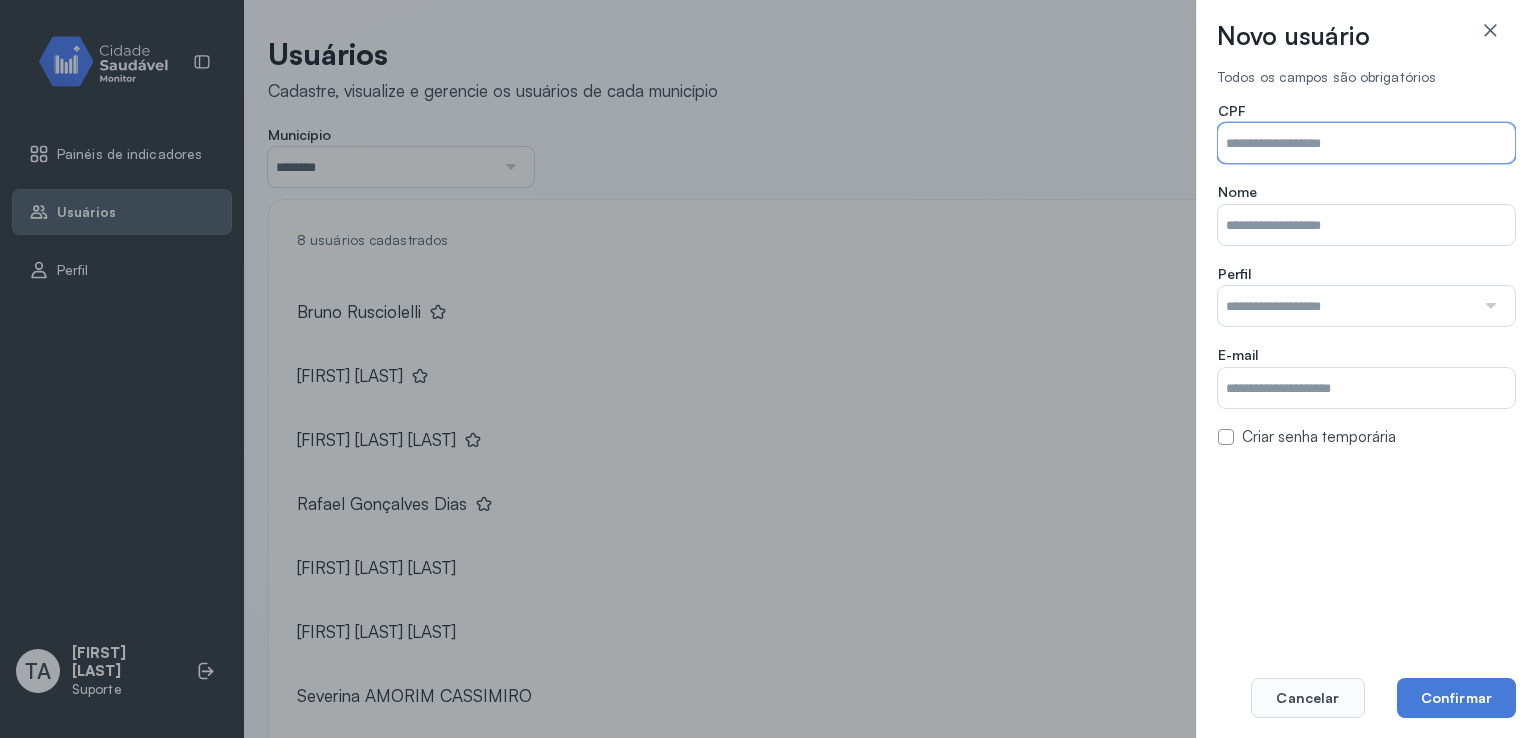 click on "Município" at bounding box center (1366, 143) 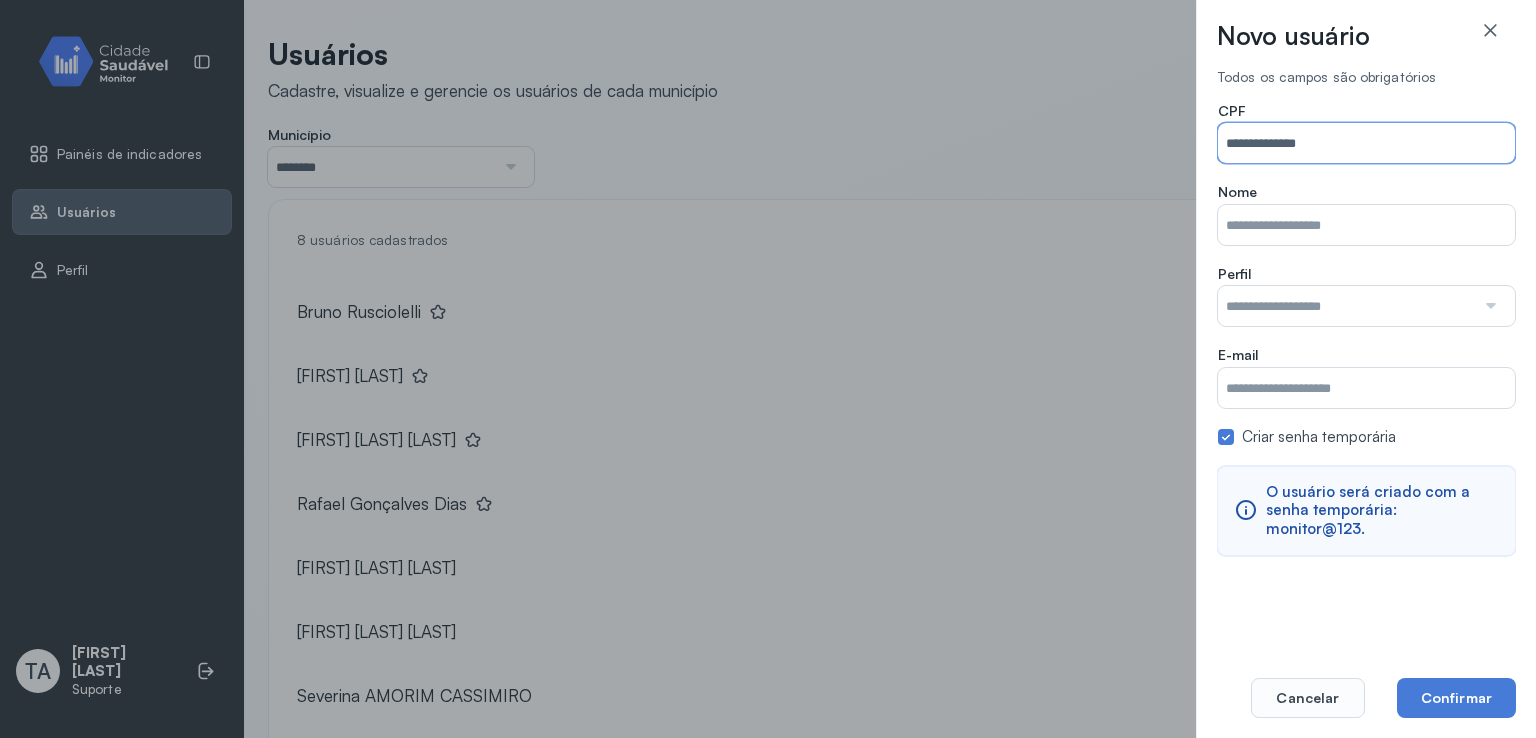 type on "**********" 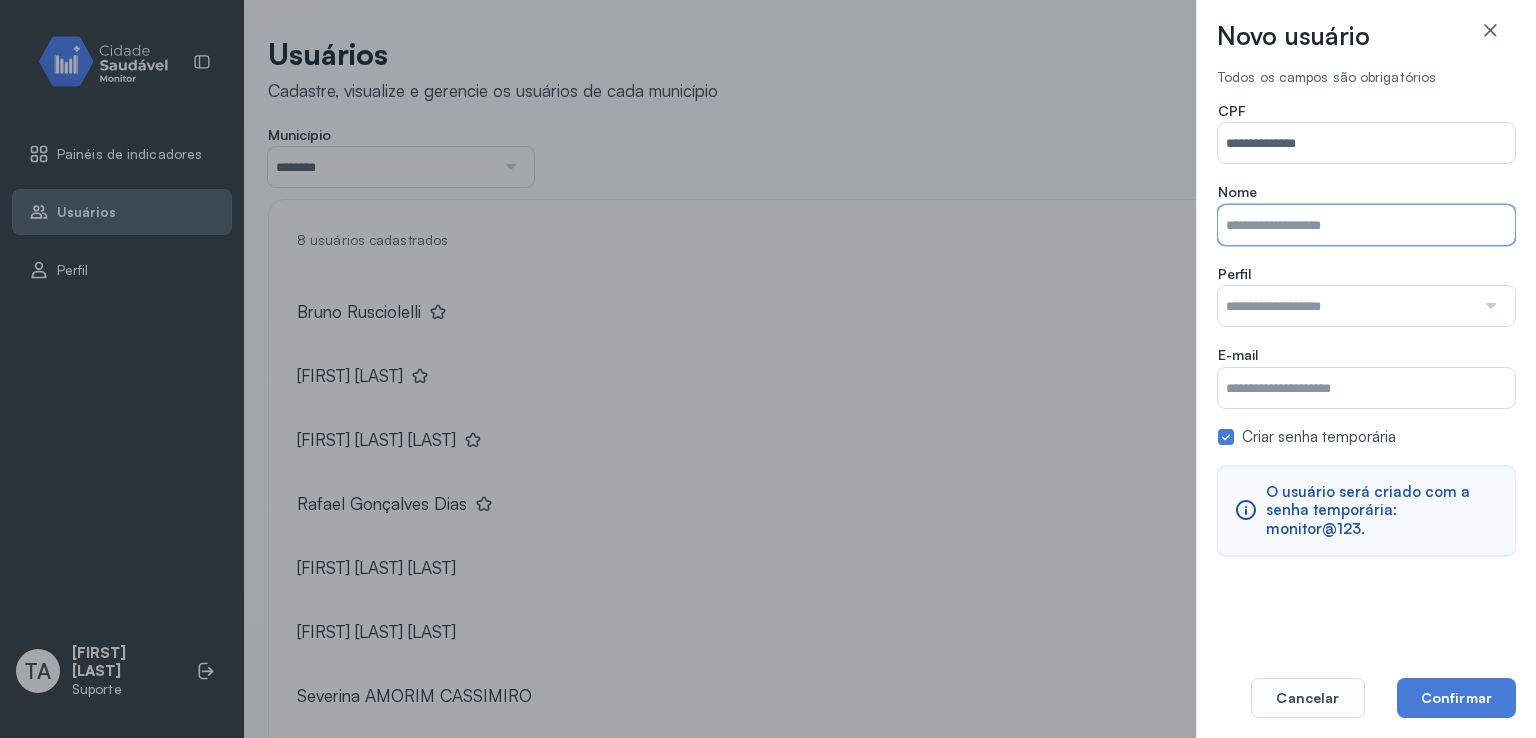 click on "Município" at bounding box center (1366, 225) 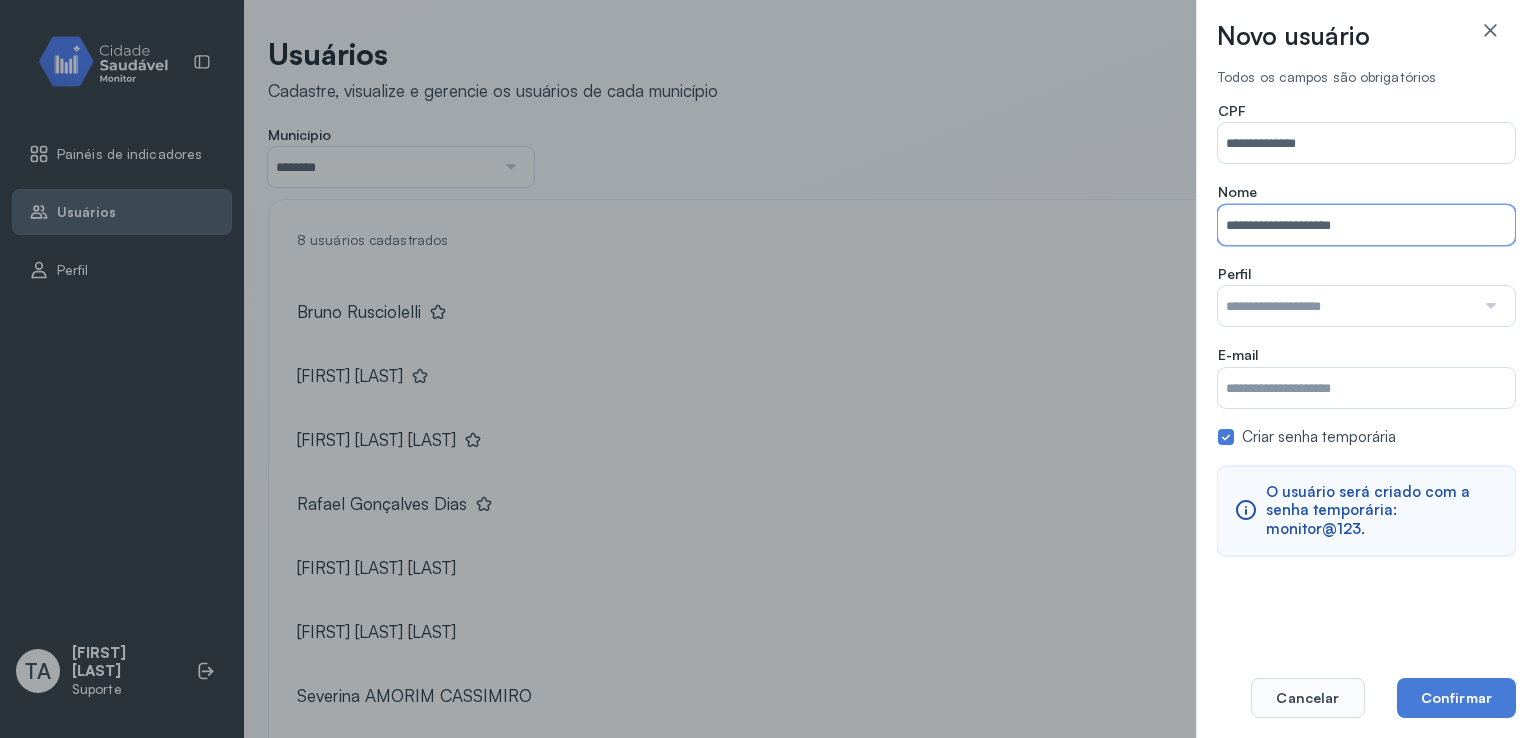 type on "**********" 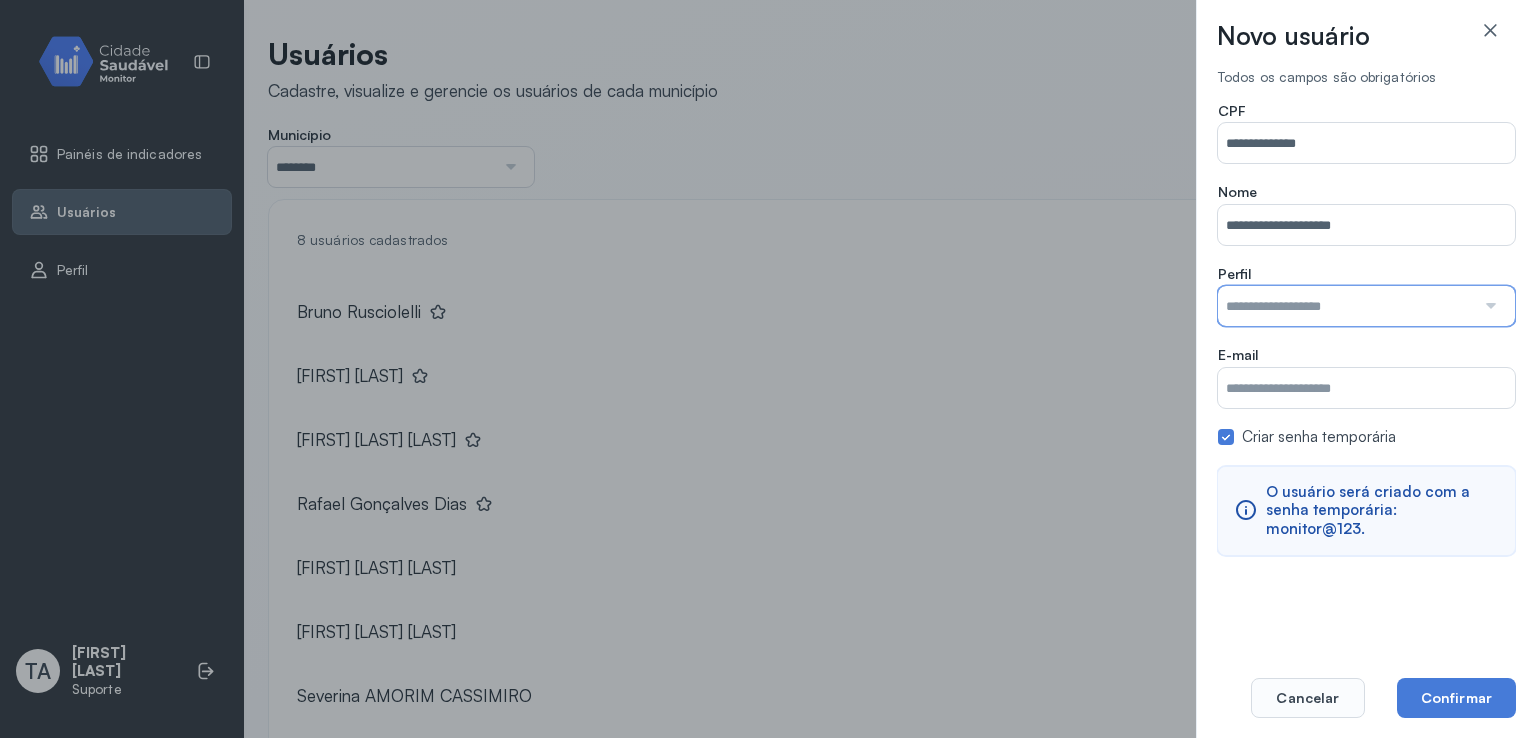 click at bounding box center (1346, 306) 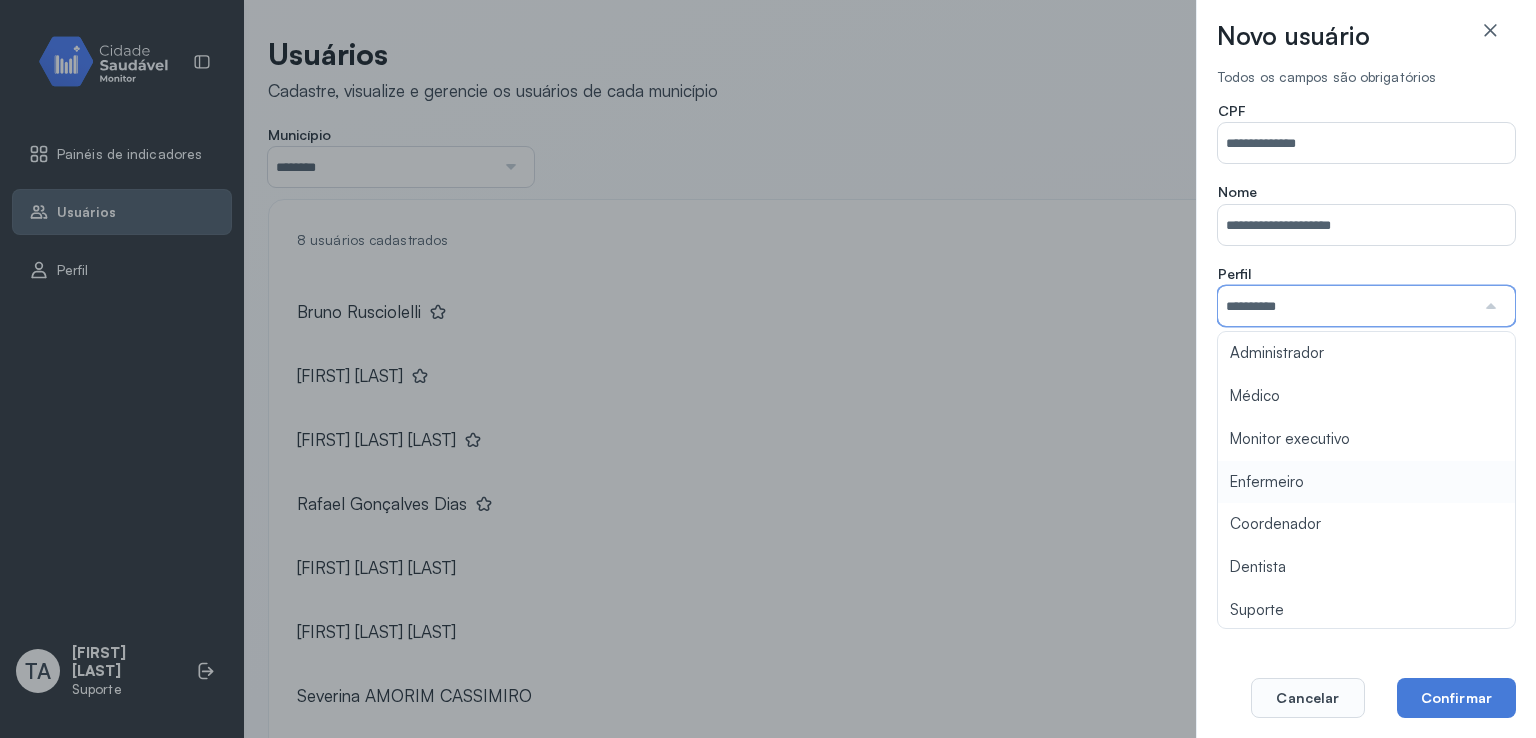 click on "**********" at bounding box center (1366, 328) 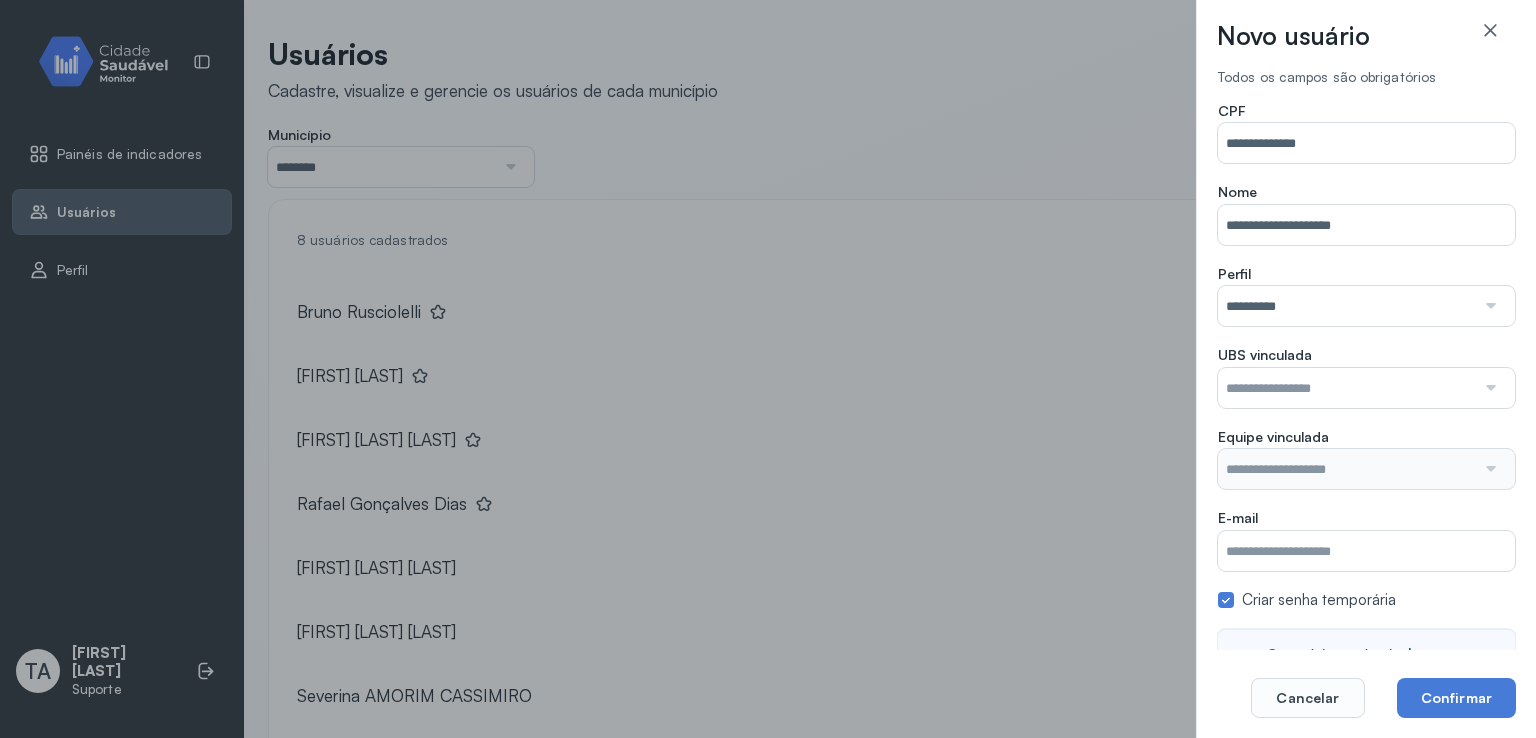click at bounding box center (1346, 388) 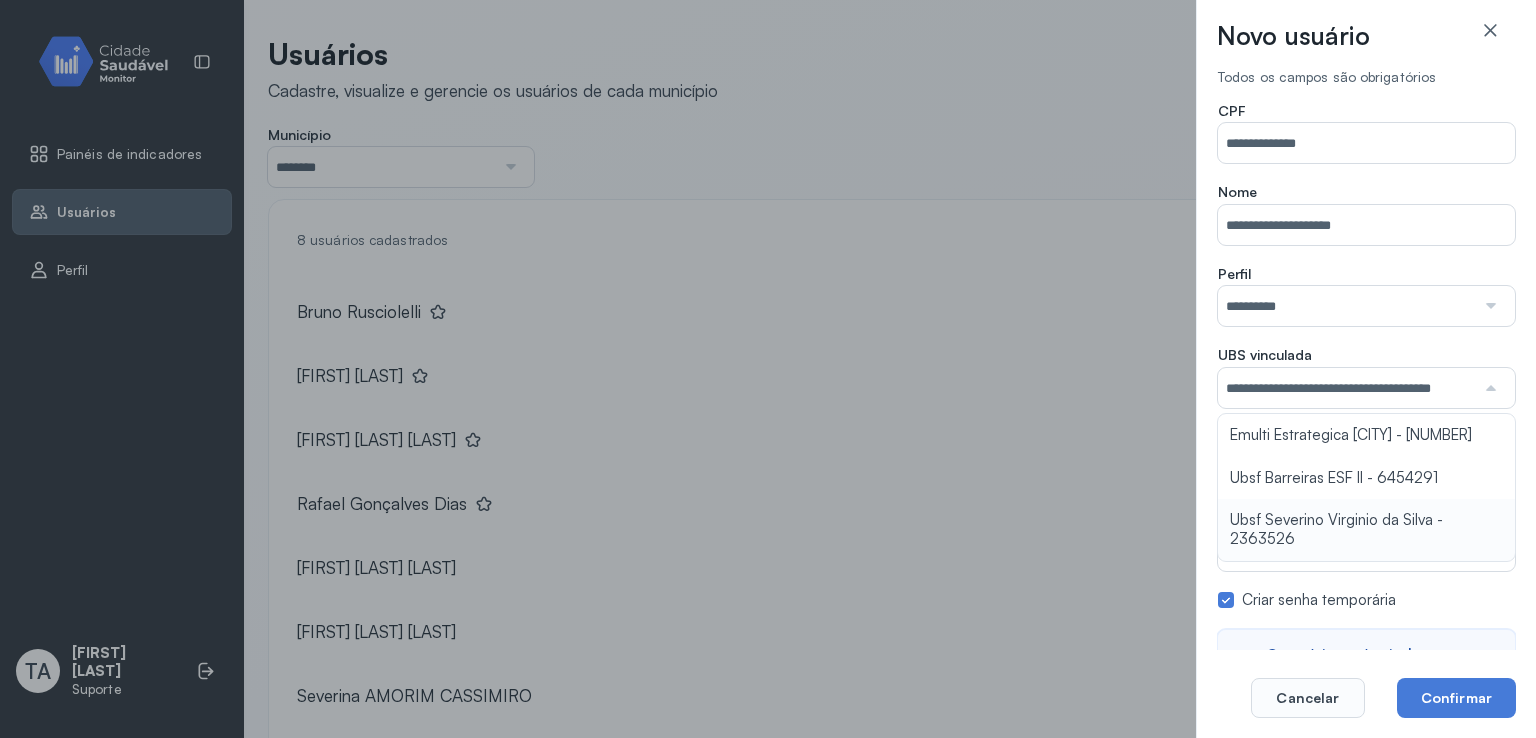 click on "**********" at bounding box center [1366, 410] 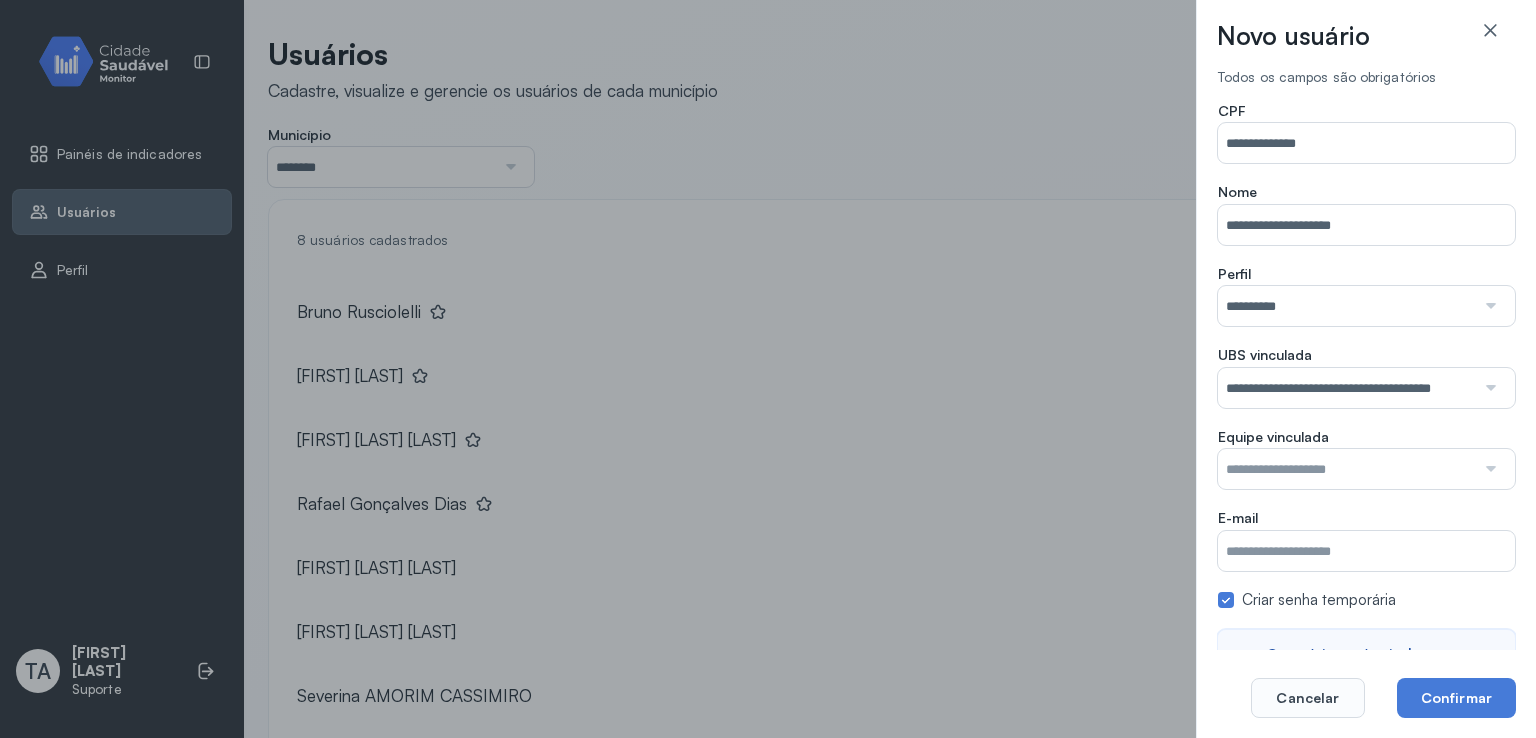 click at bounding box center [1346, 469] 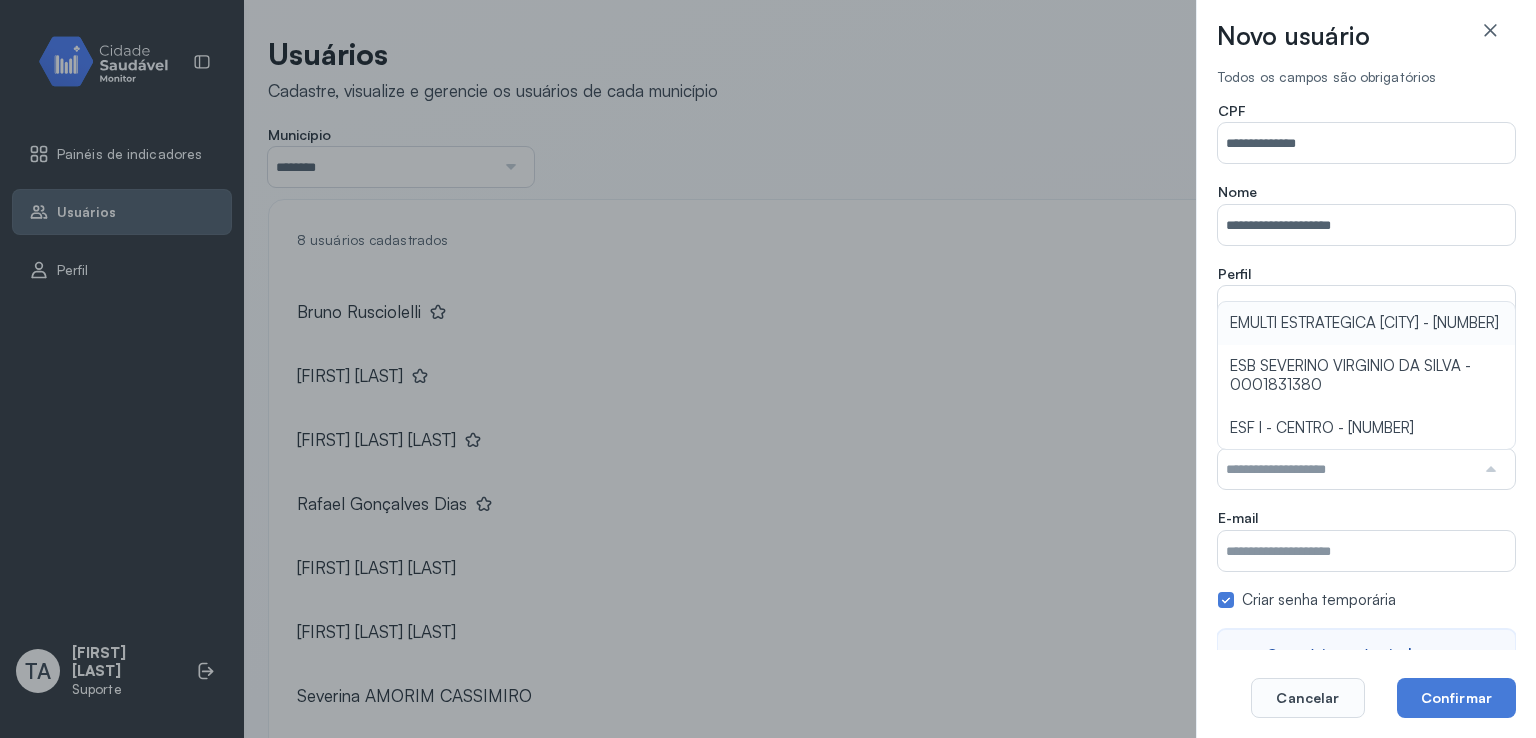 click on "**********" at bounding box center [1366, 410] 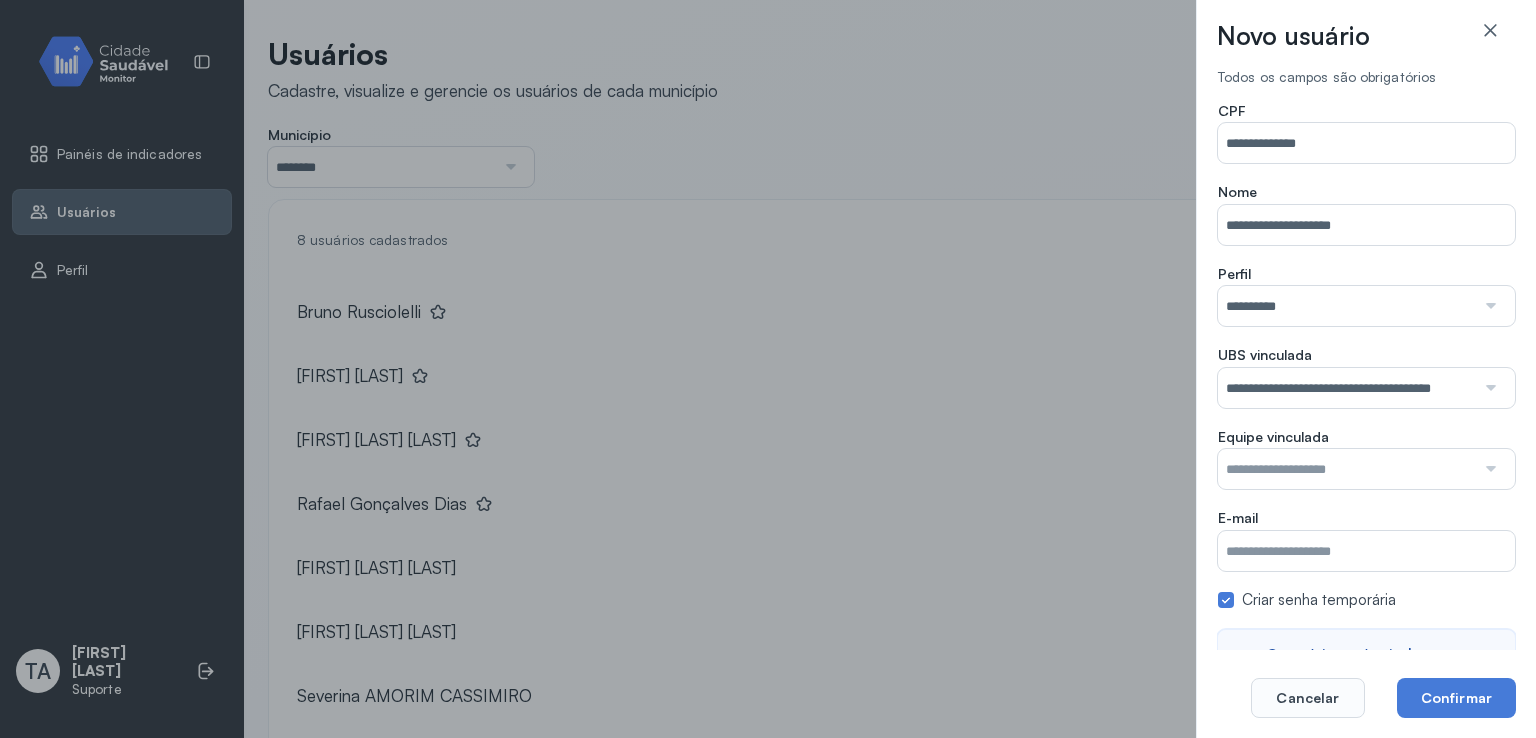 click at bounding box center [1346, 469] 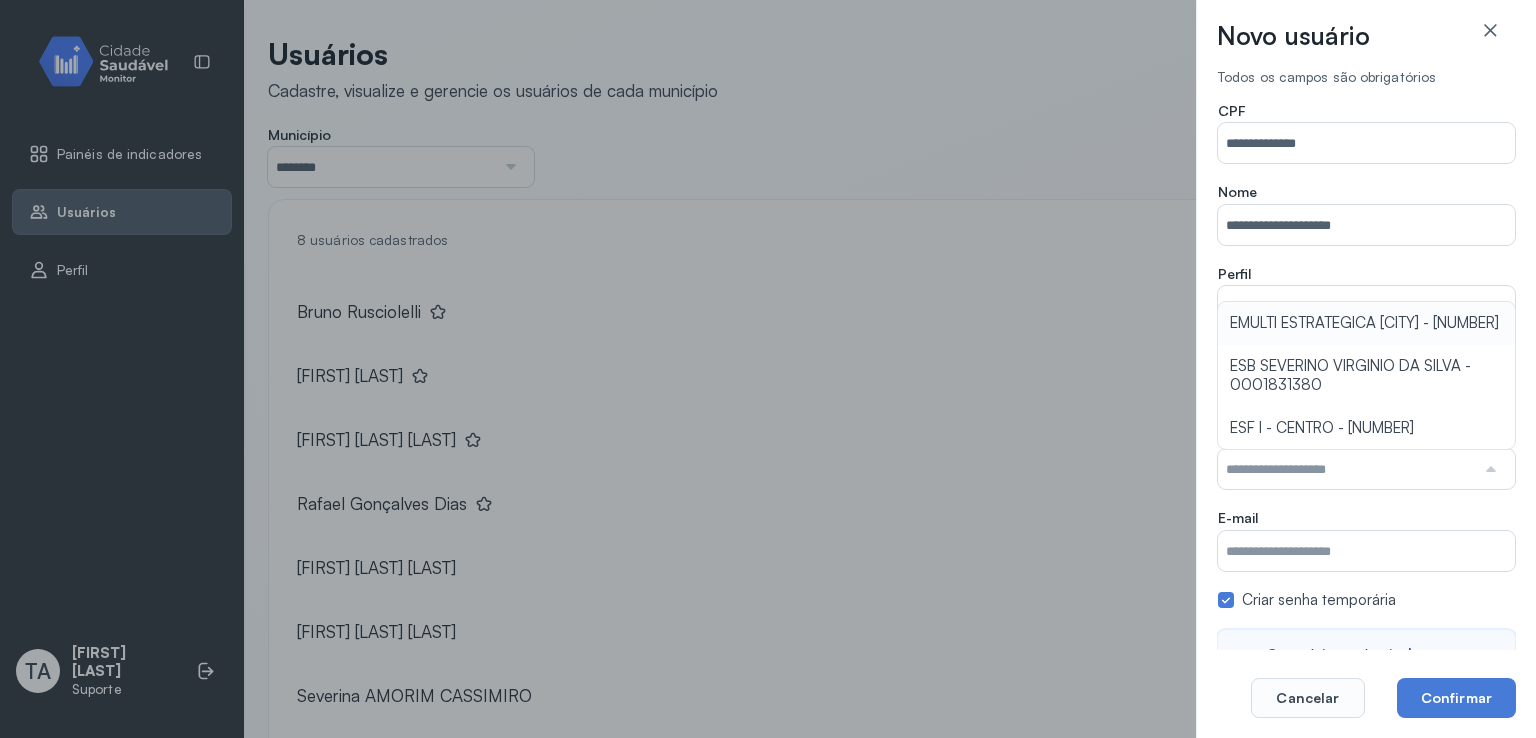 click on "**********" at bounding box center [1366, 410] 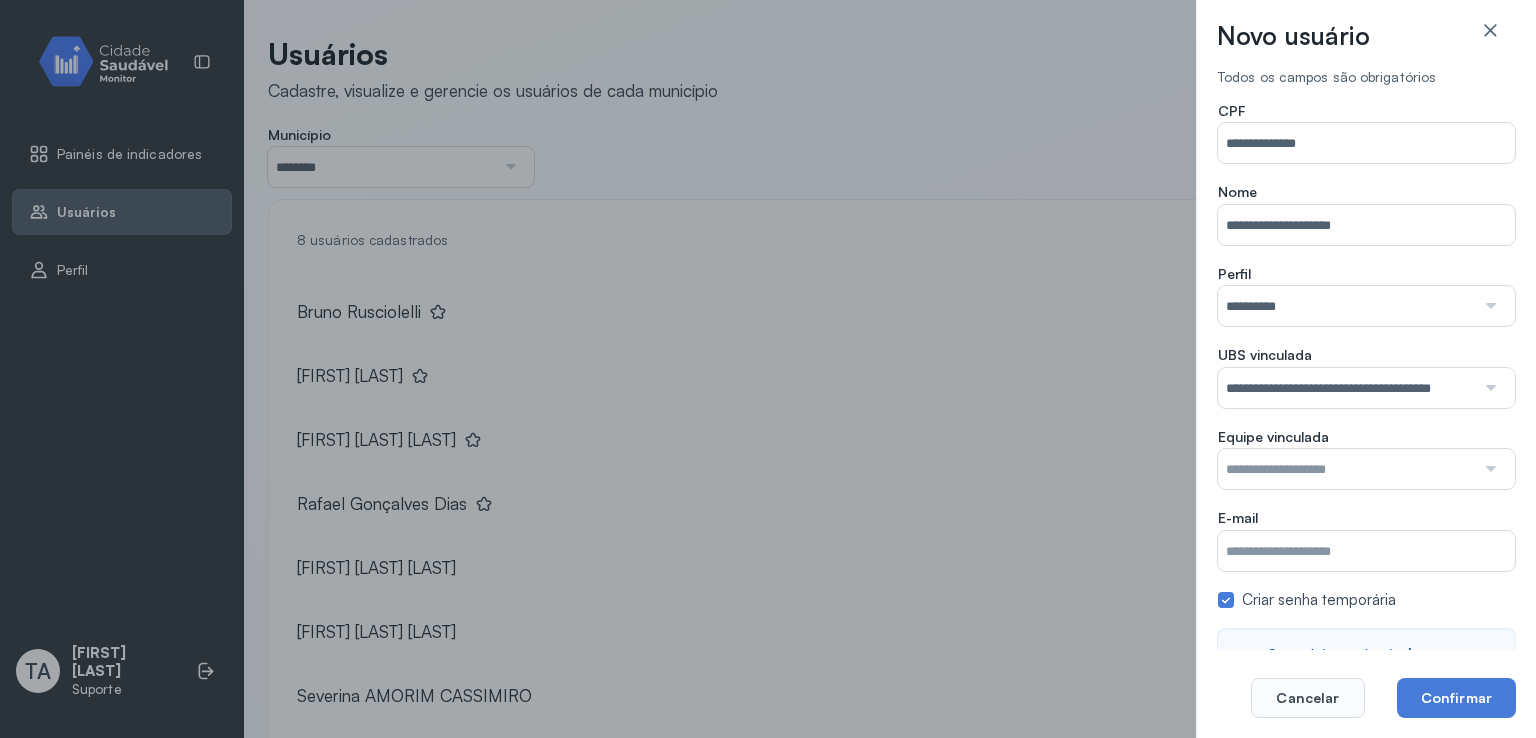 click at bounding box center (1346, 469) 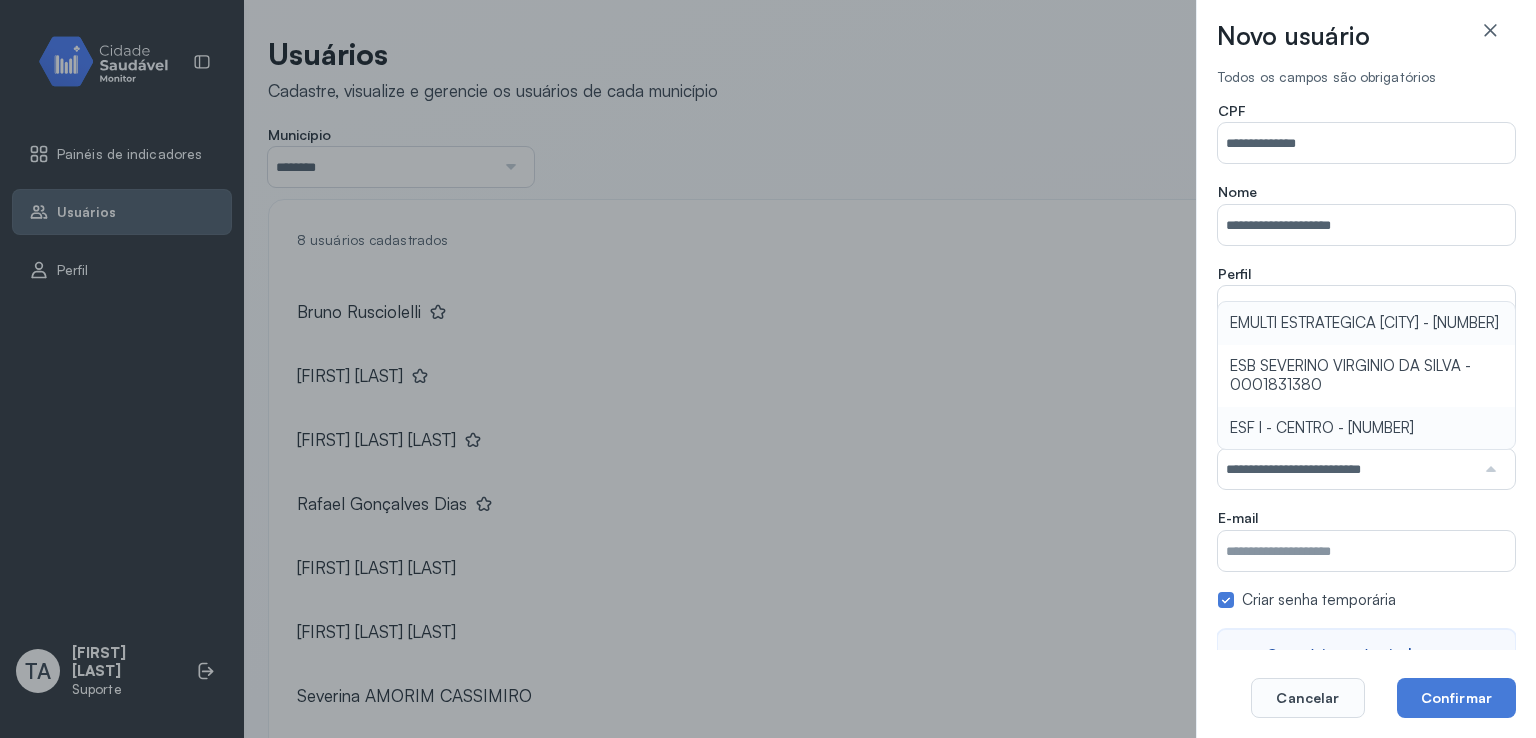click on "**********" at bounding box center (1366, 459) 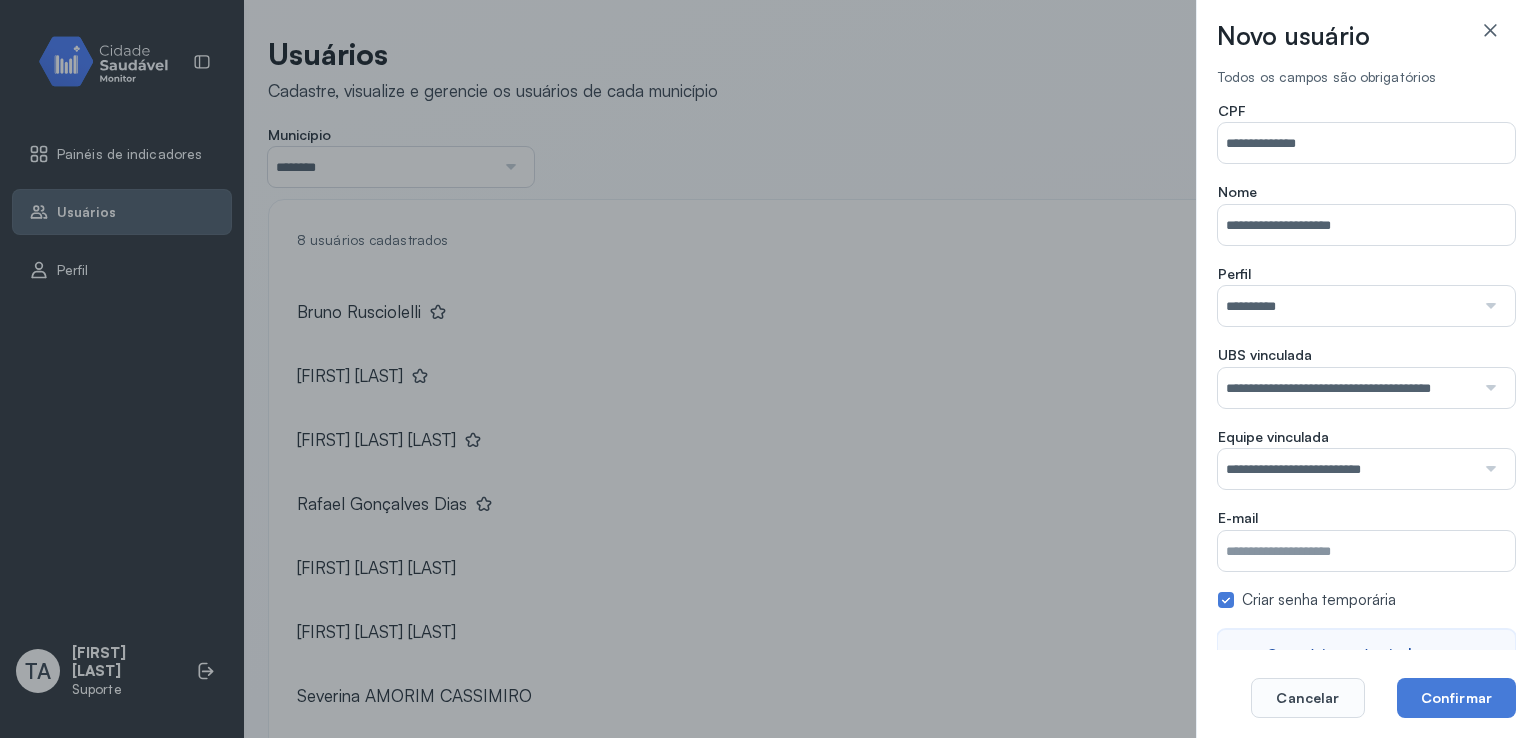 click on "Município" at bounding box center (1366, 551) 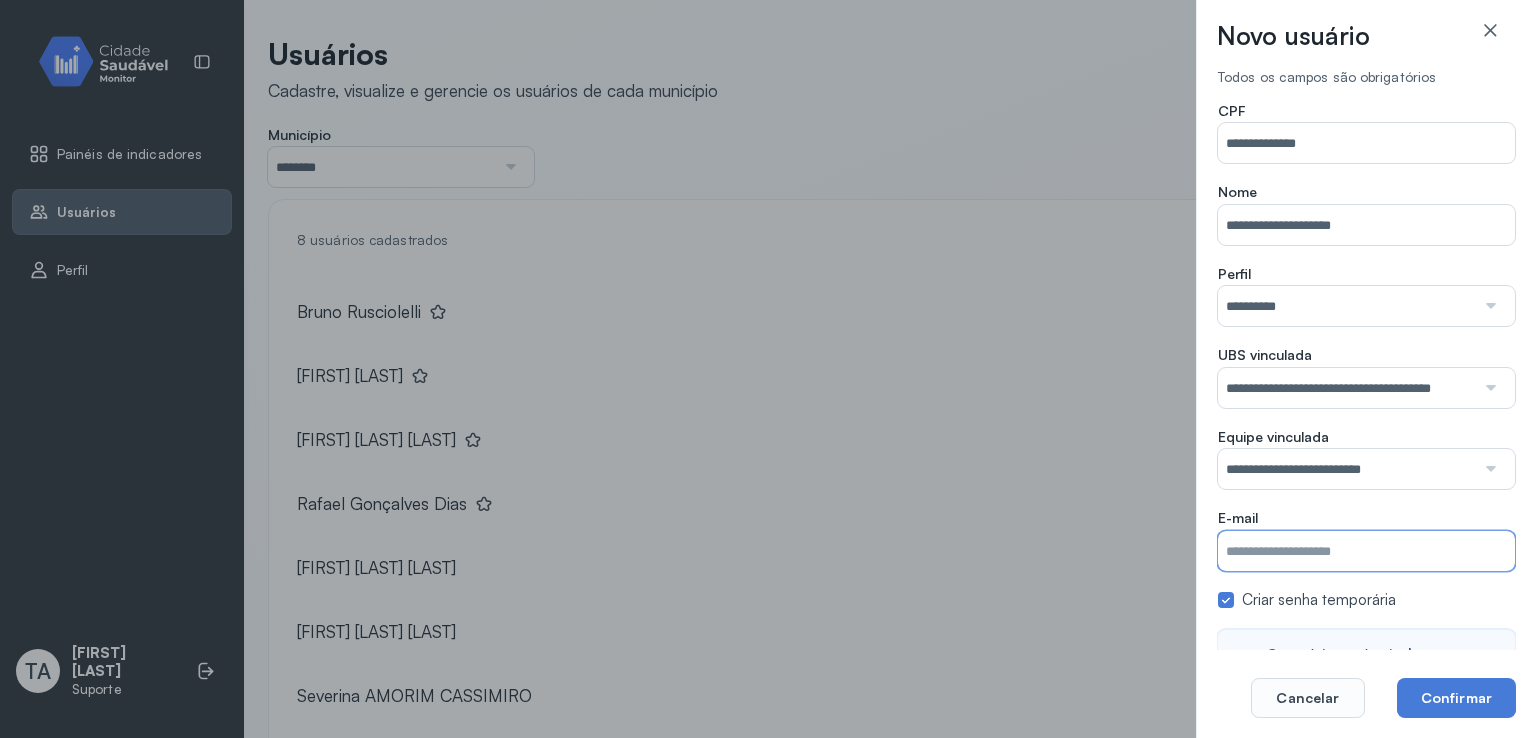 click on "Município" at bounding box center [1366, 551] 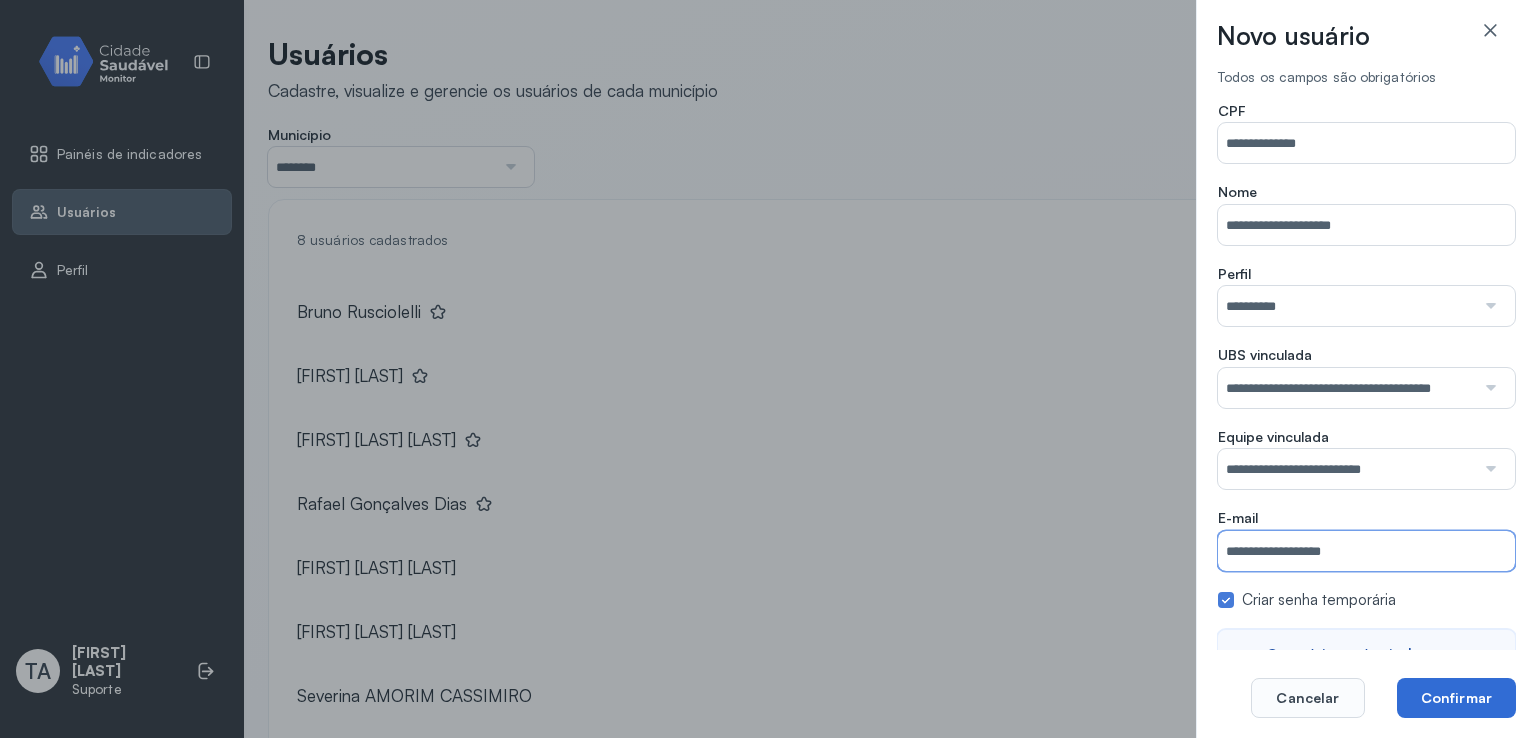 type on "**********" 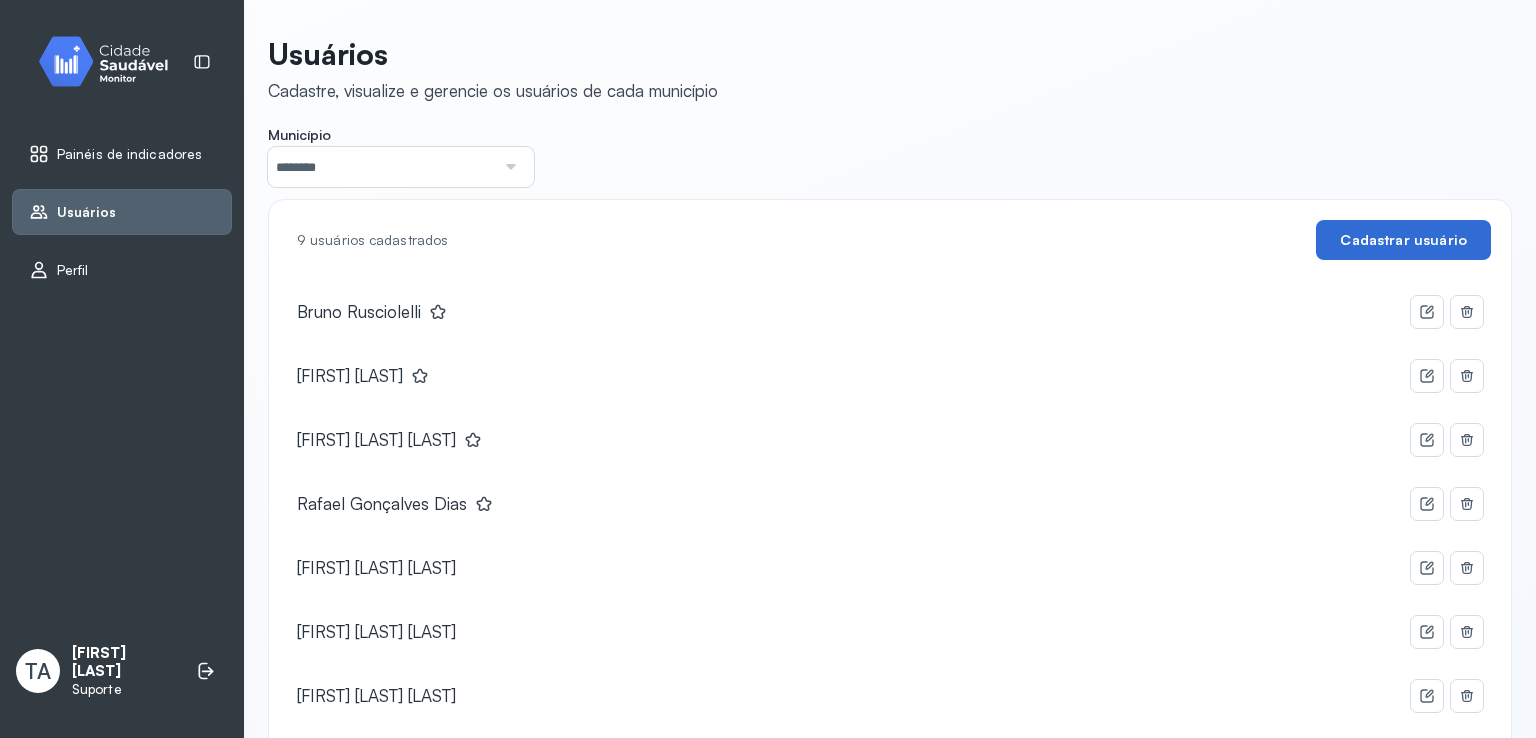 click on "Cadastrar usuário" 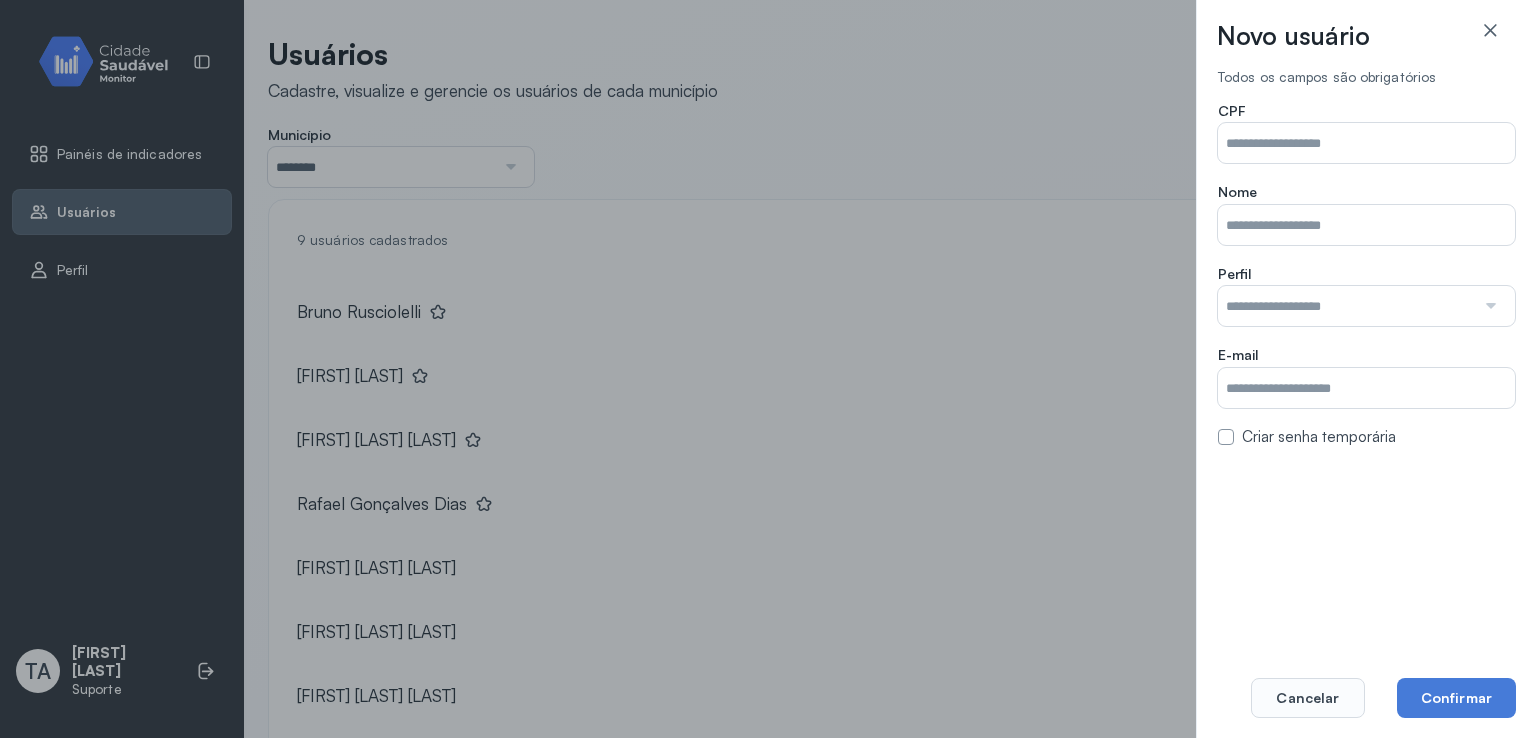 click on "CPF  Nome  Perfil  Administrador Médico Monitor executivo Enfermeiro Coordenador Dentista Suporte E-mail  Criar senha temporária" at bounding box center (1366, 274) 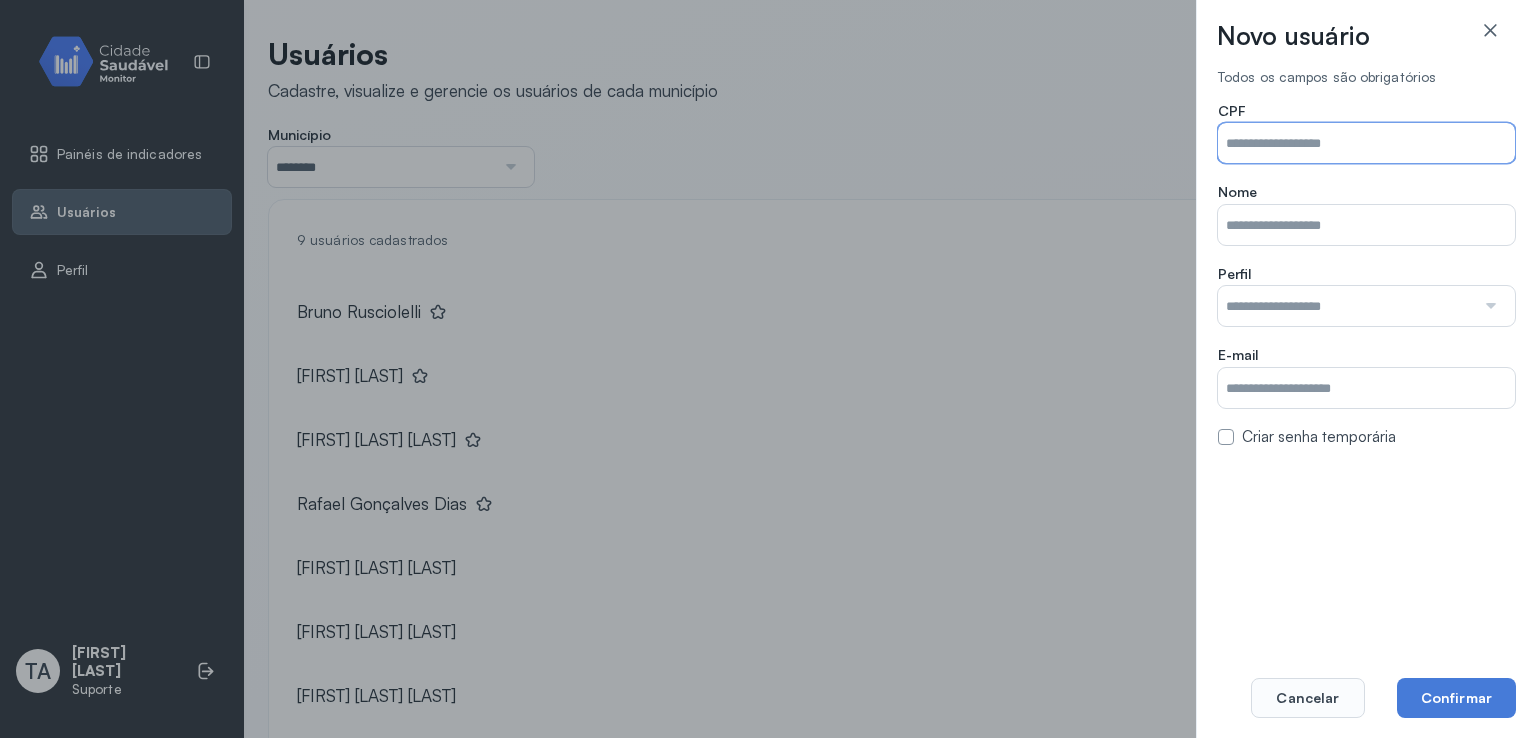 drag, startPoint x: 1311, startPoint y: 152, endPoint x: 1295, endPoint y: 152, distance: 16 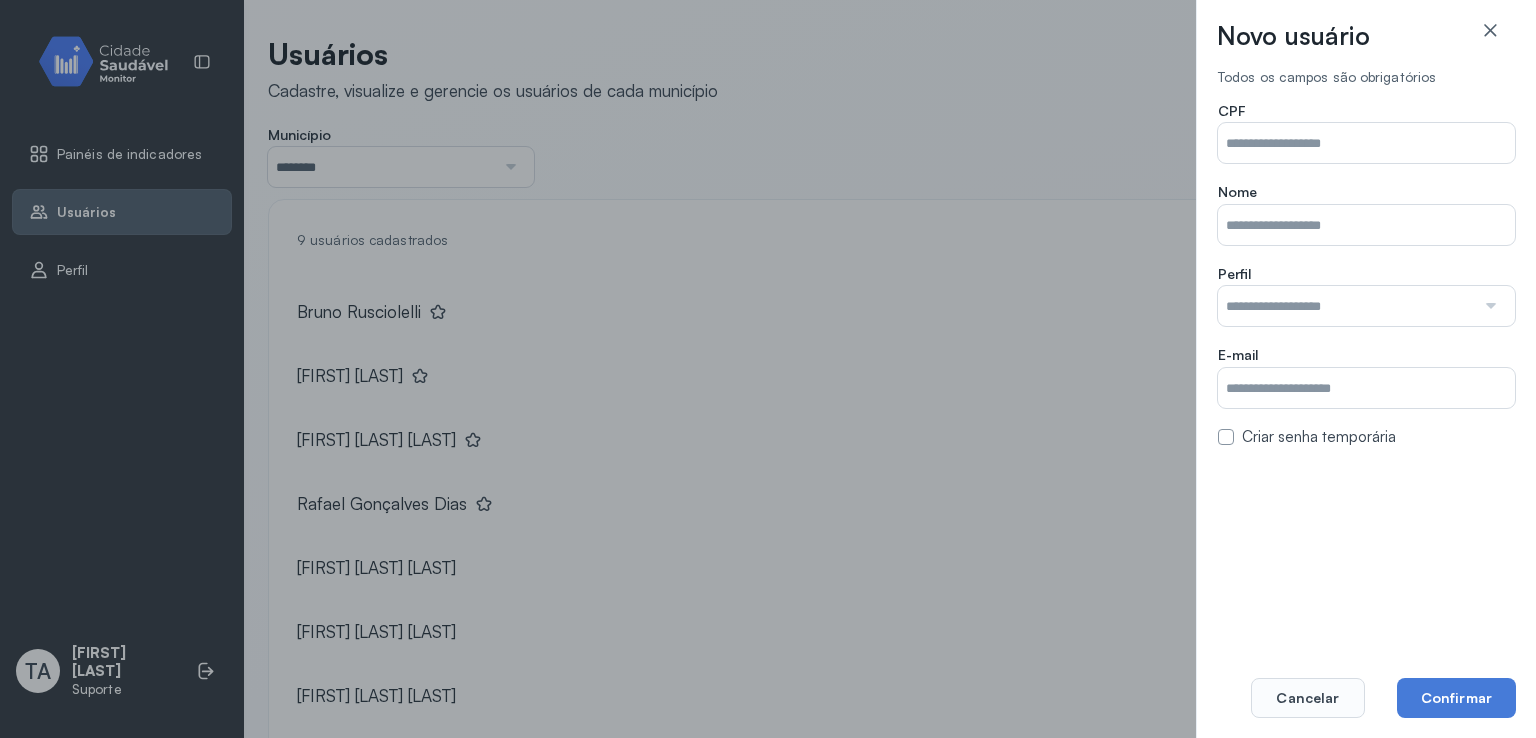 click on "Município" at bounding box center (1366, 143) 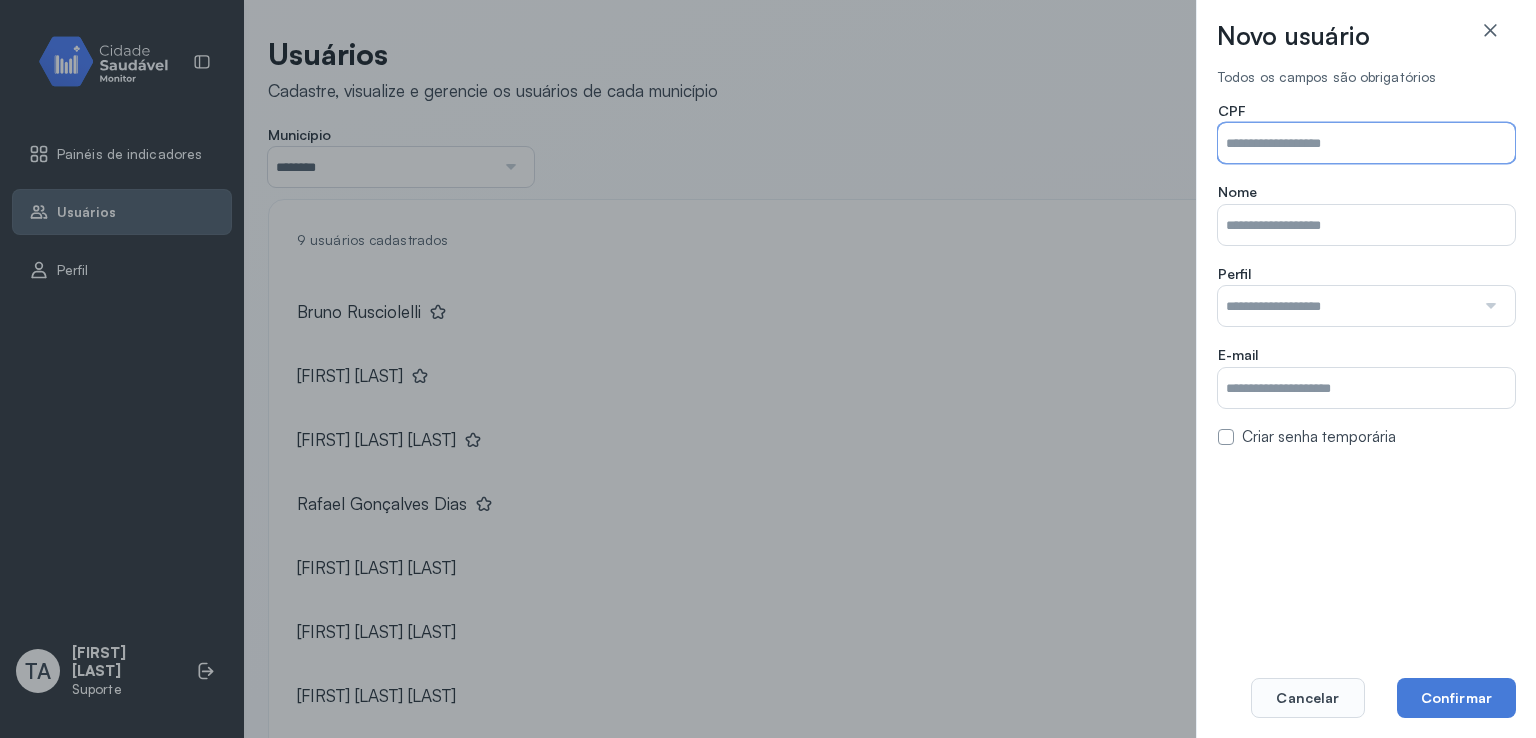 paste on "**********" 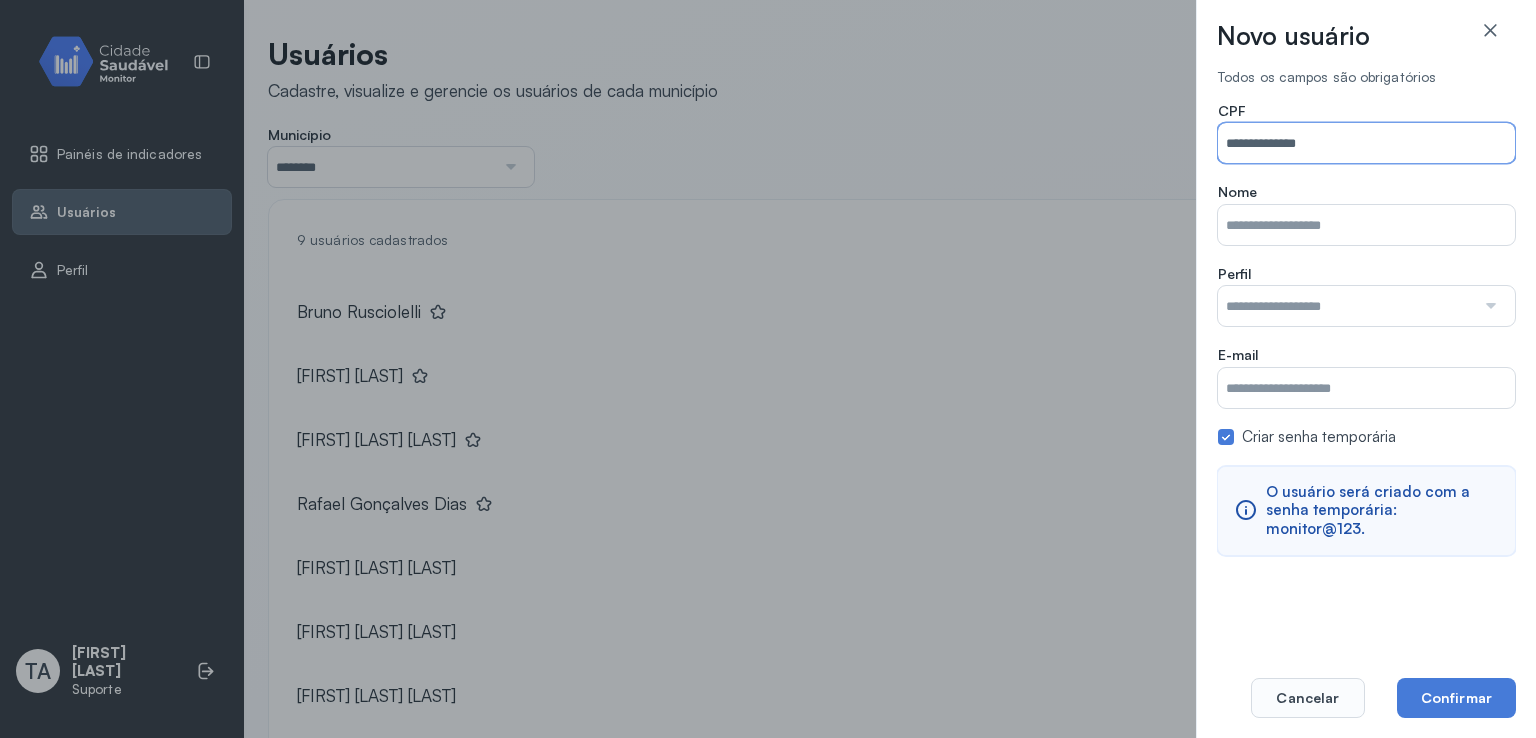 type on "**********" 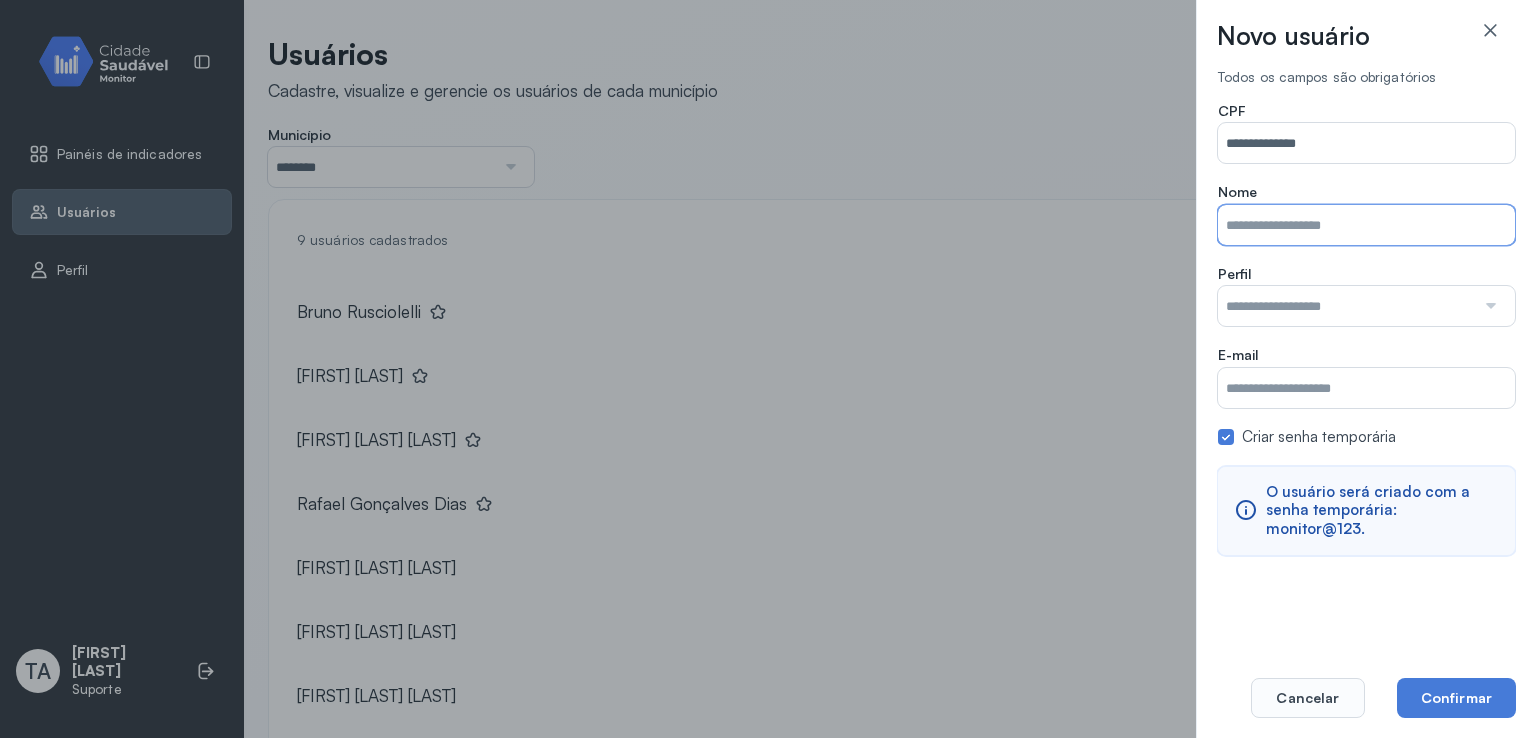 click on "Município" at bounding box center [1366, 225] 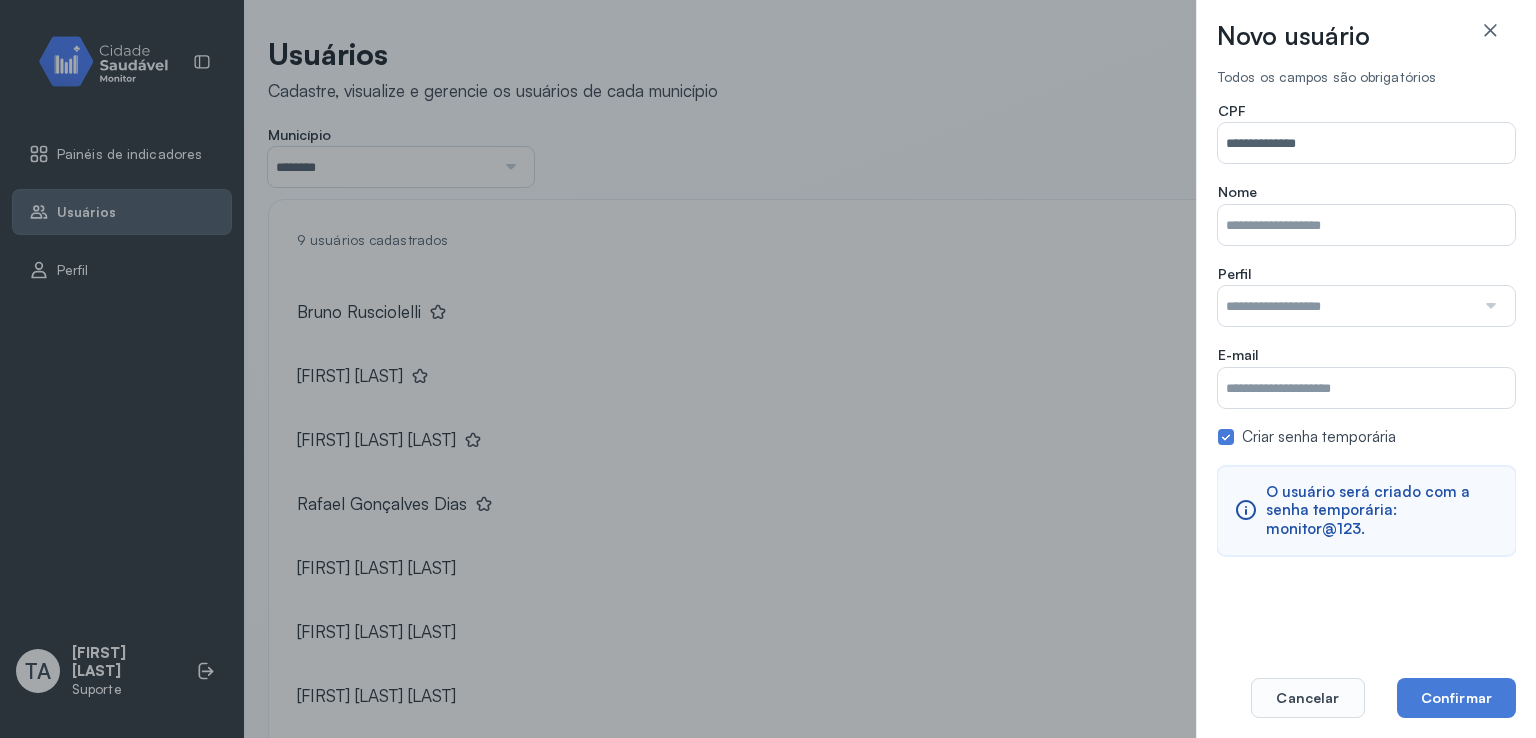 click on "Município" at bounding box center (1366, 225) 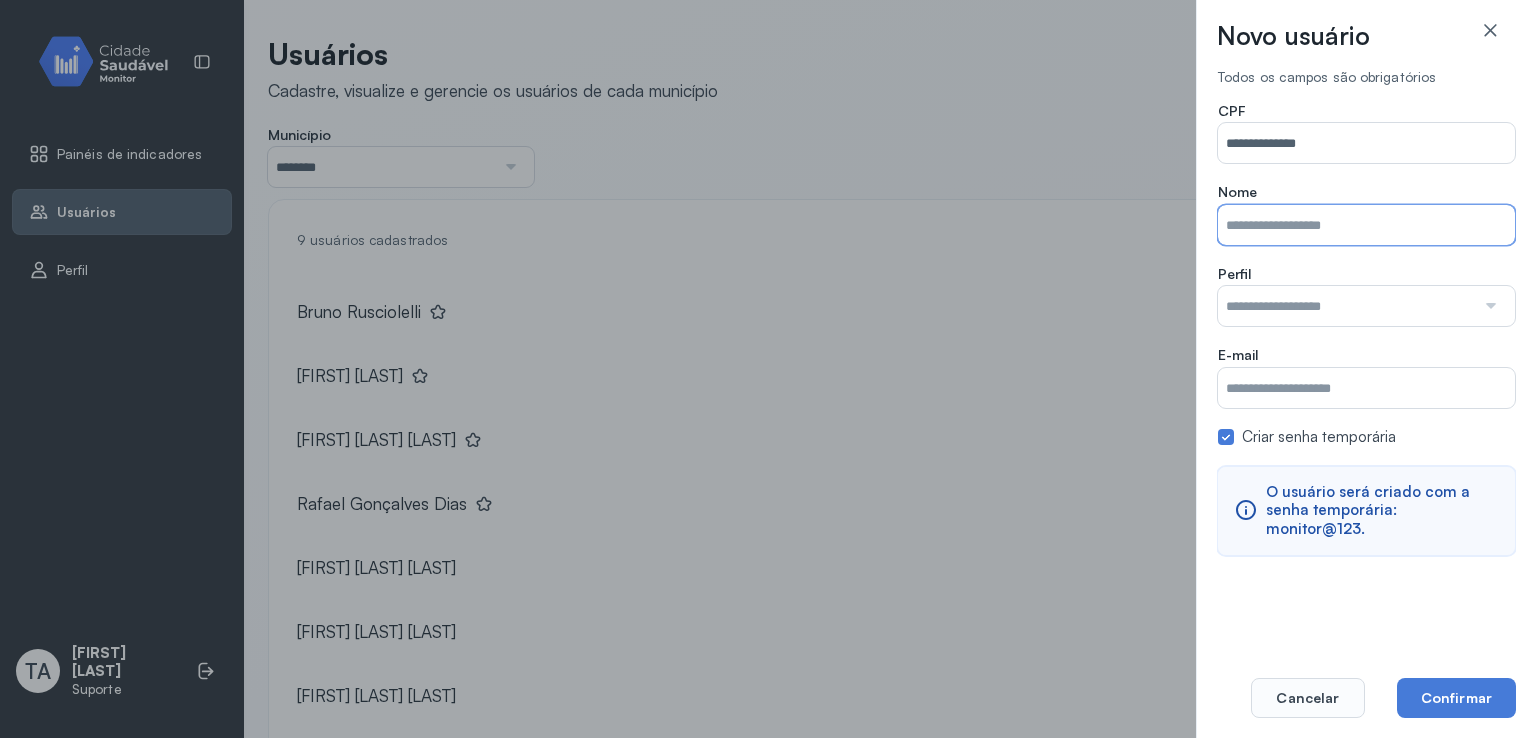 paste on "**********" 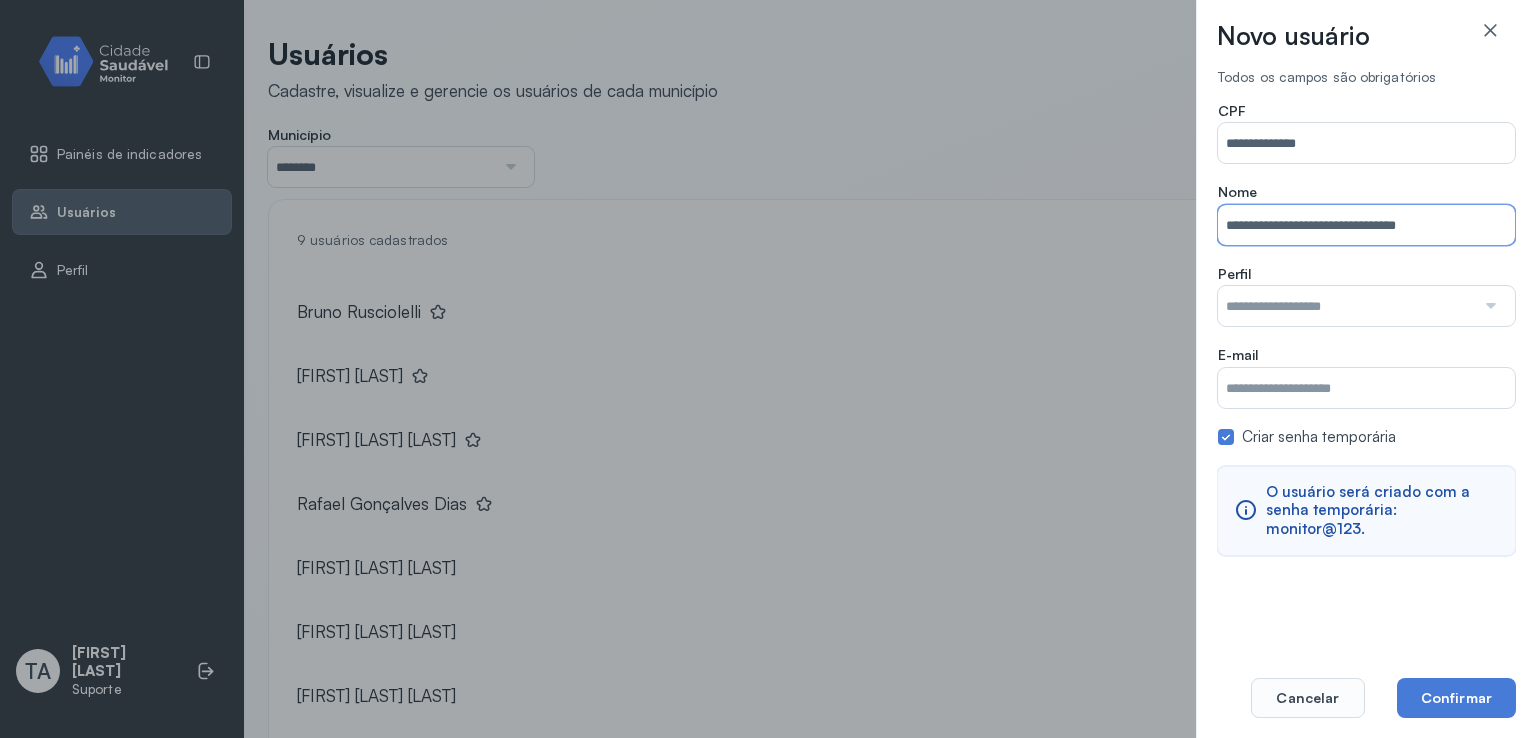 type on "**********" 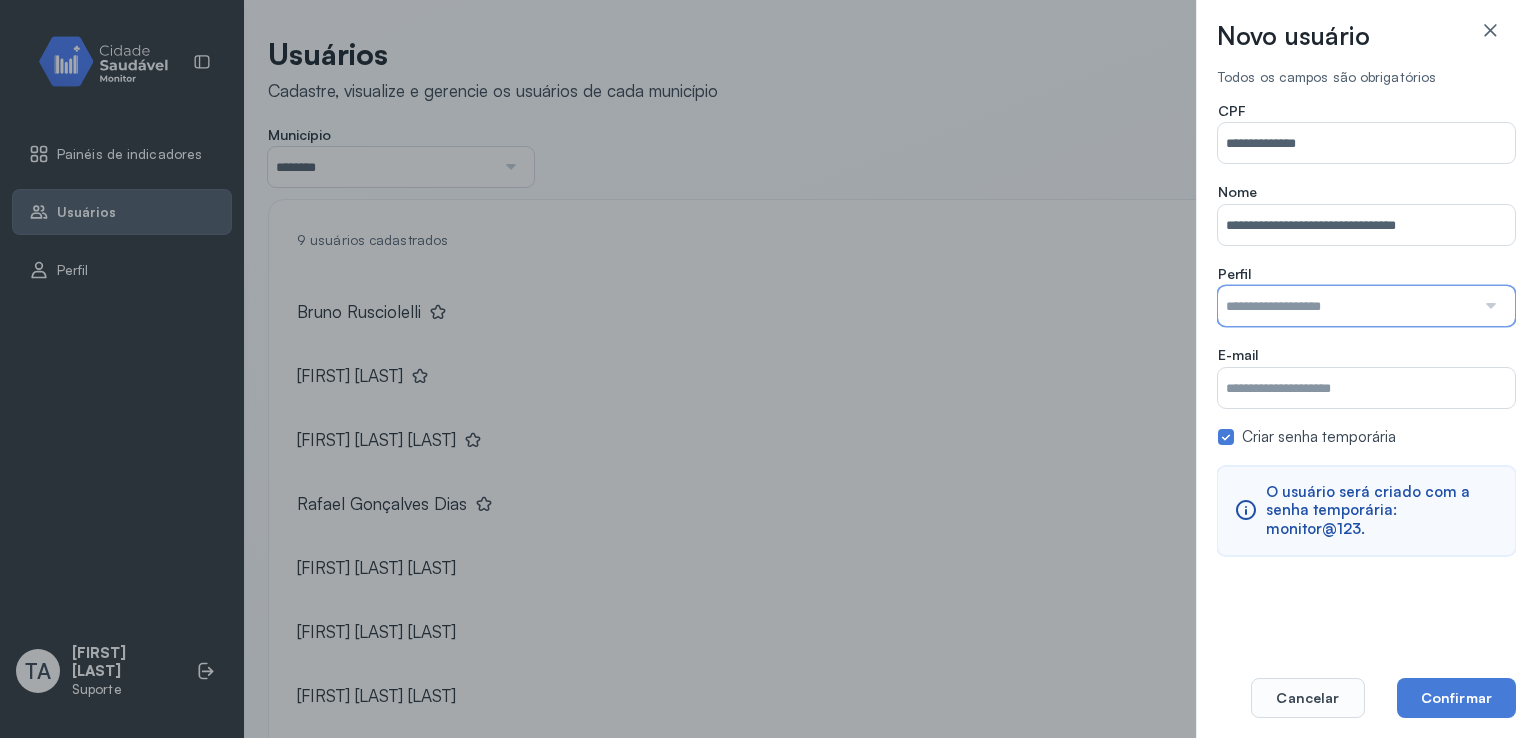 click at bounding box center [1346, 306] 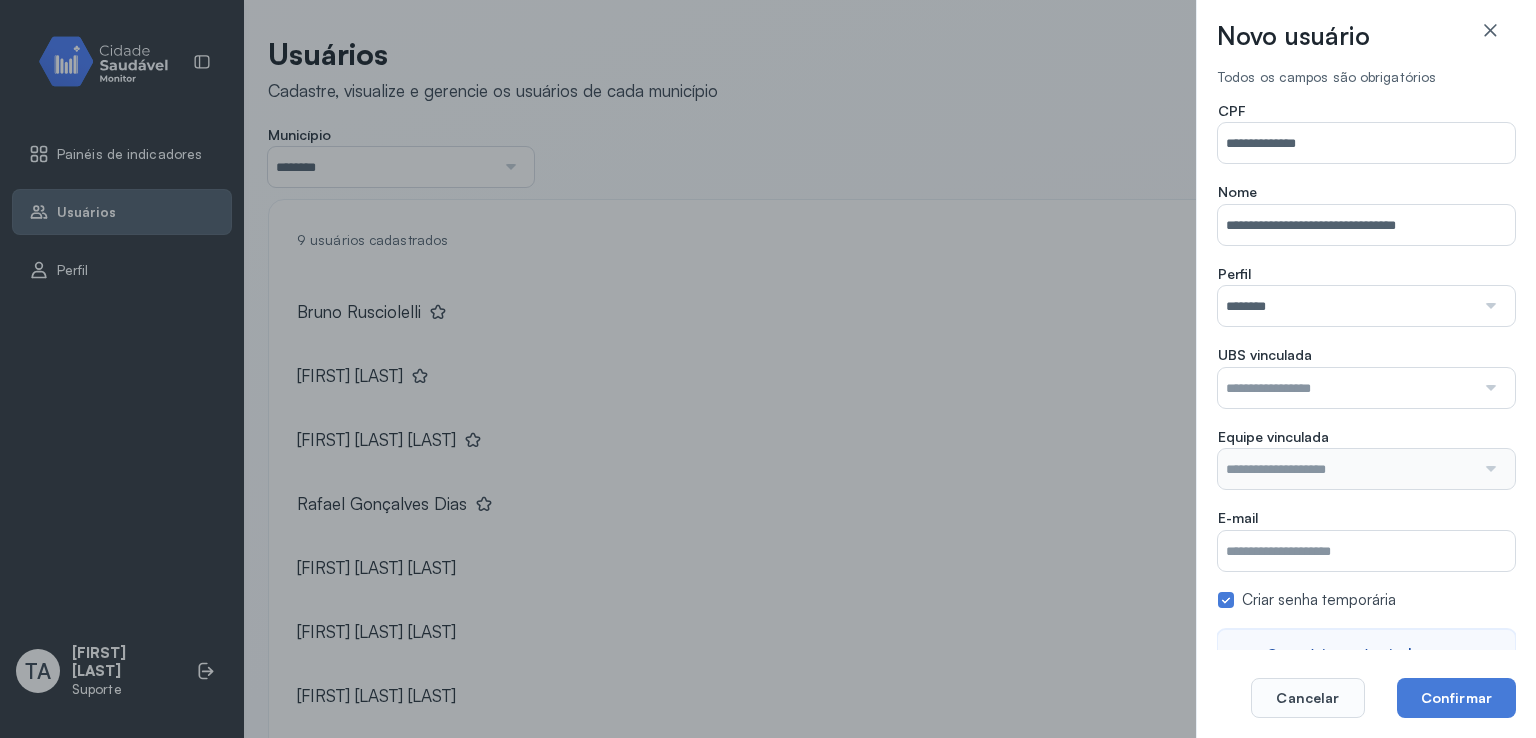 click on "**********" at bounding box center (1366, 410) 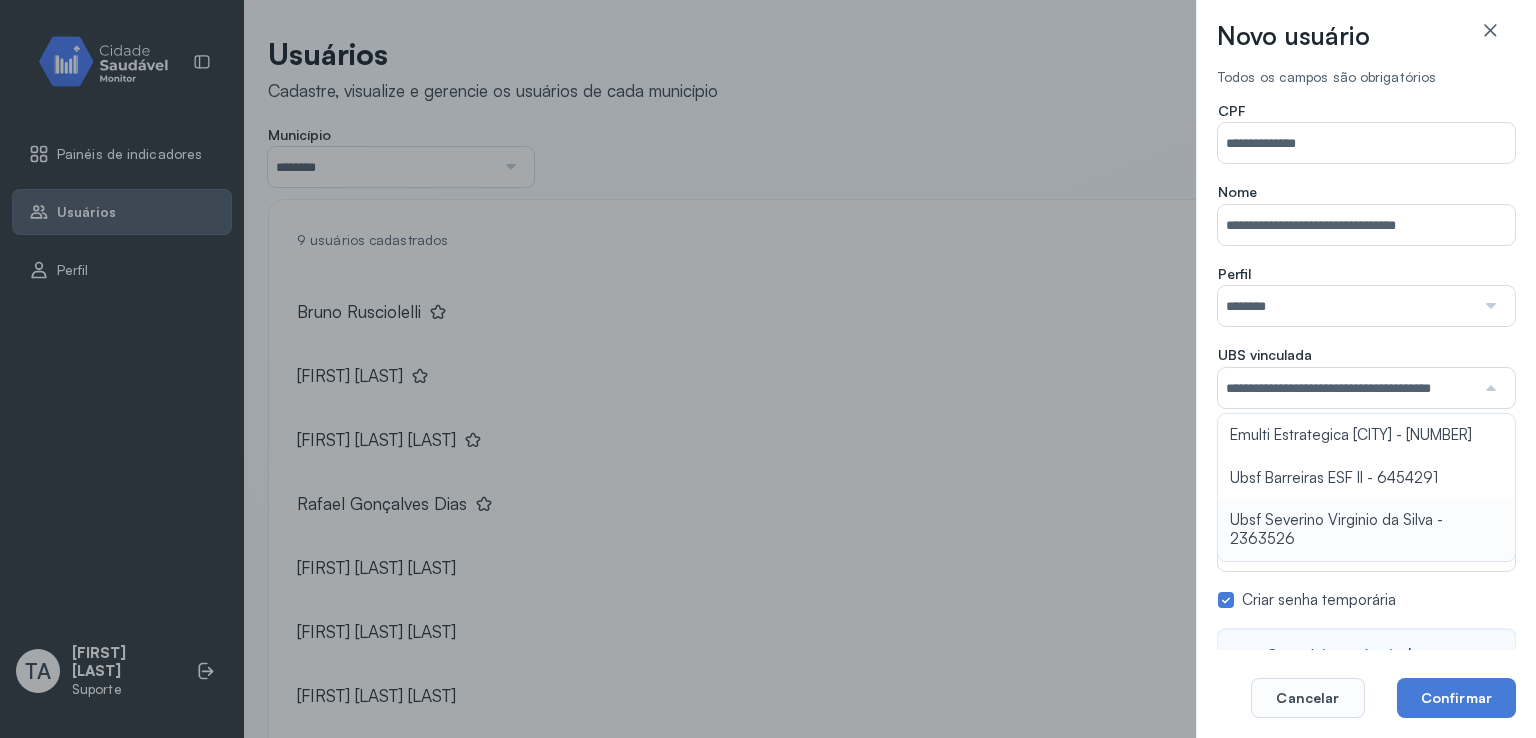 click on "**********" at bounding box center (1366, 410) 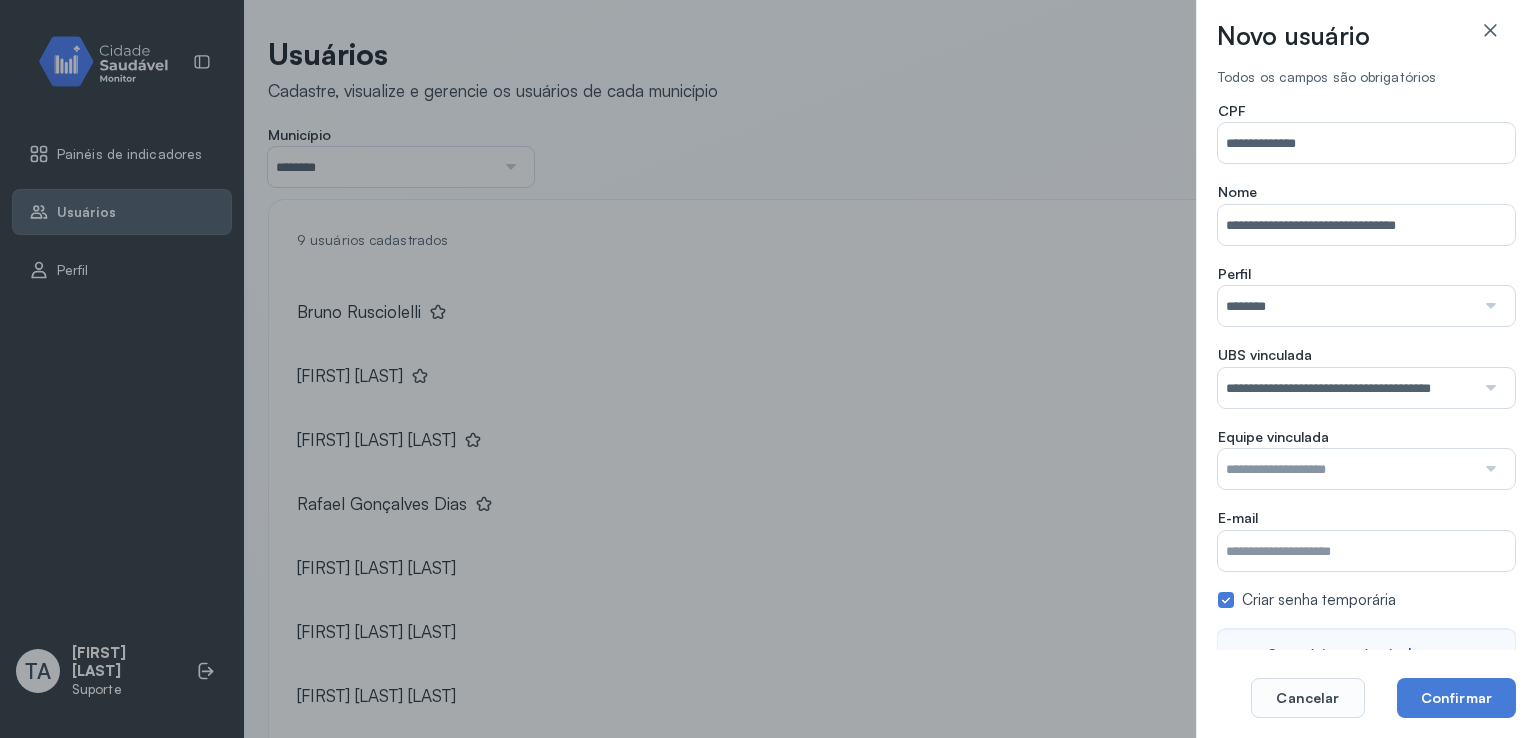 click at bounding box center (1346, 469) 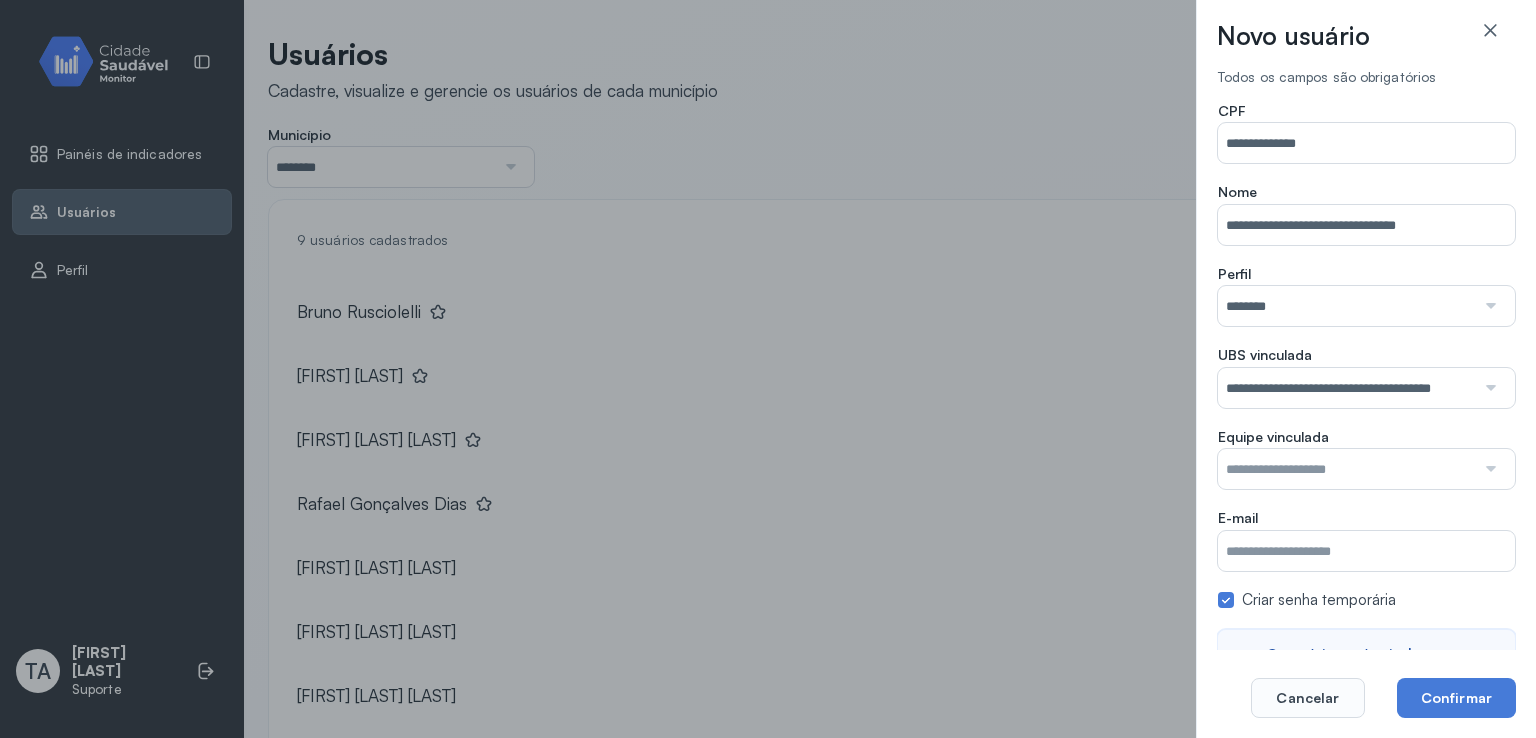 drag, startPoint x: 1318, startPoint y: 469, endPoint x: 1302, endPoint y: 471, distance: 16.124516 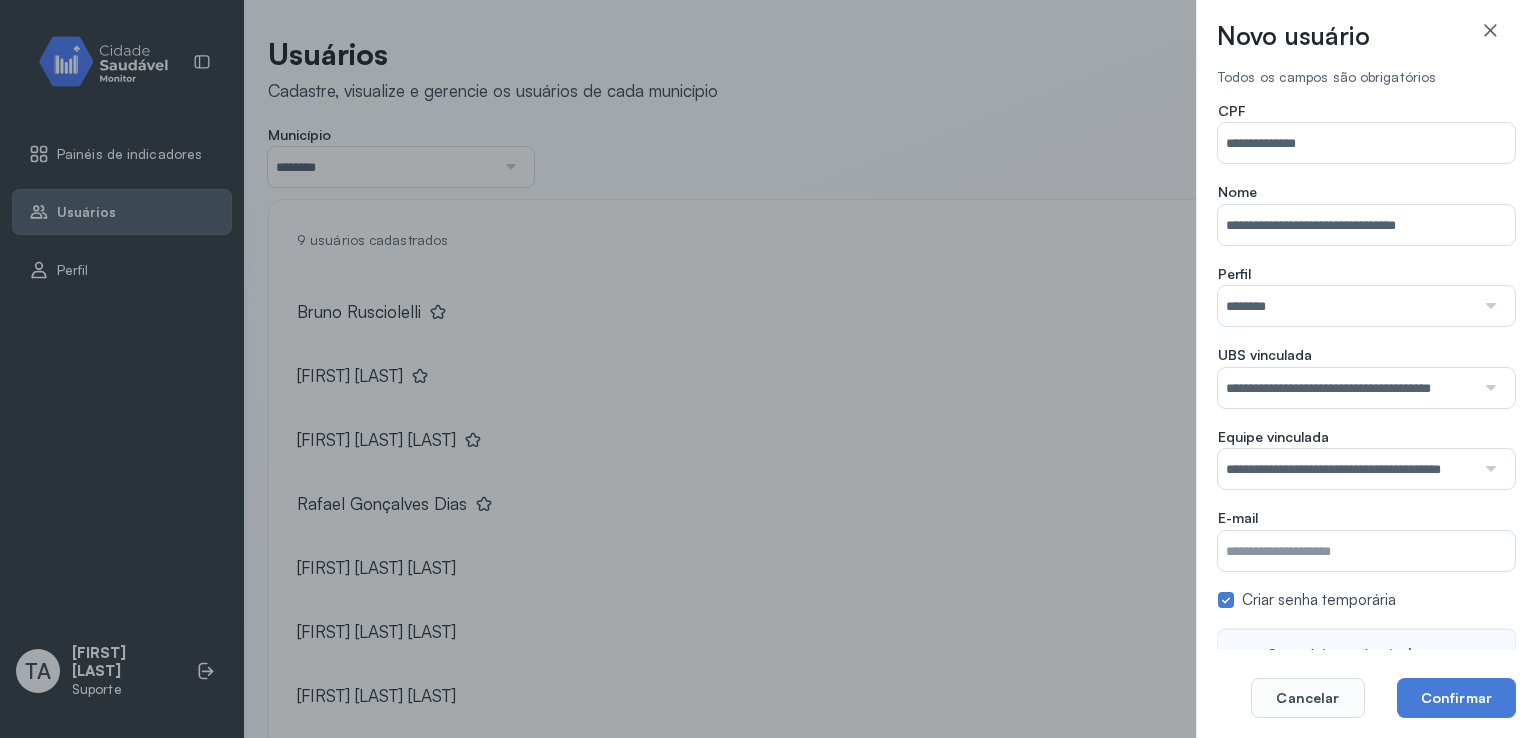 click on "**********" at bounding box center [1366, 410] 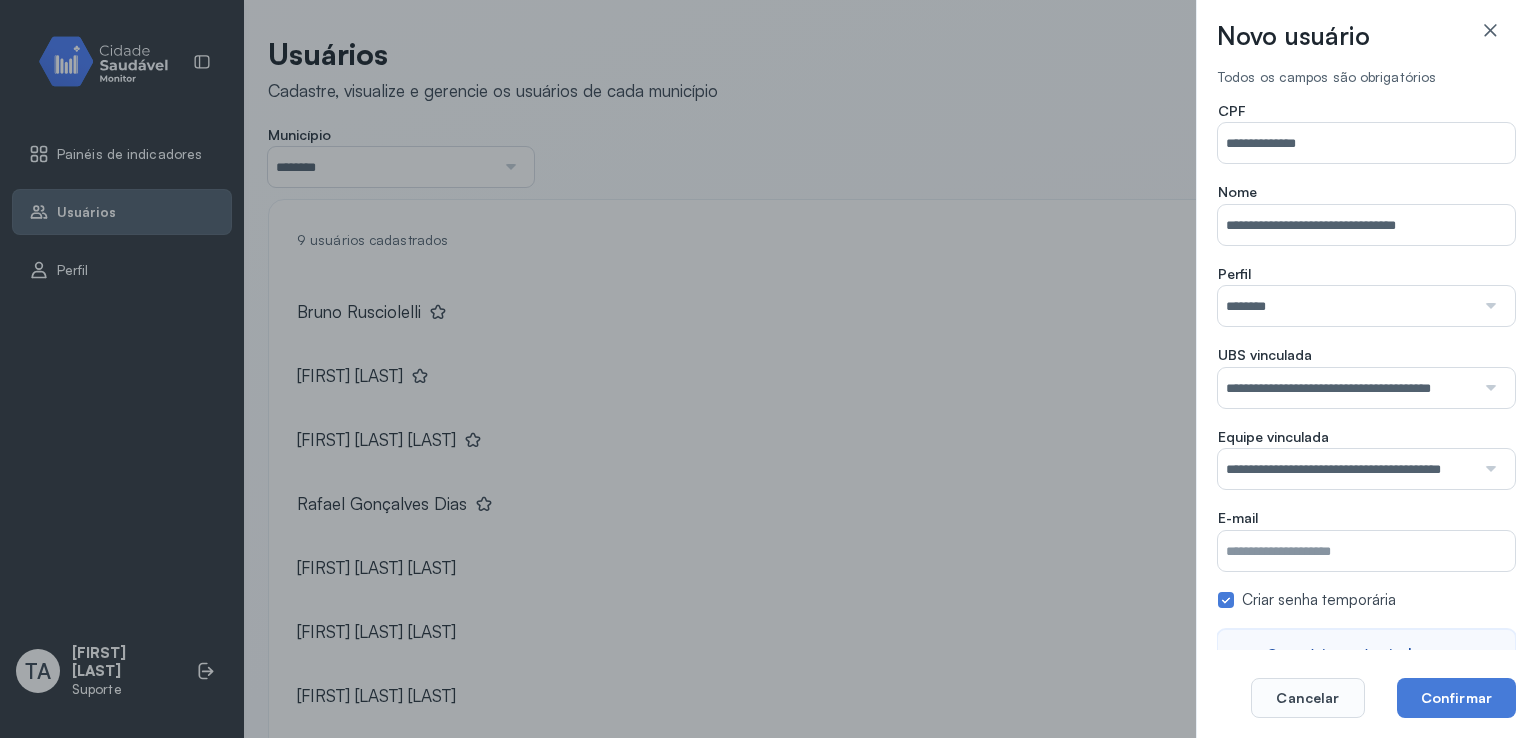 click on "Município" at bounding box center [1366, 551] 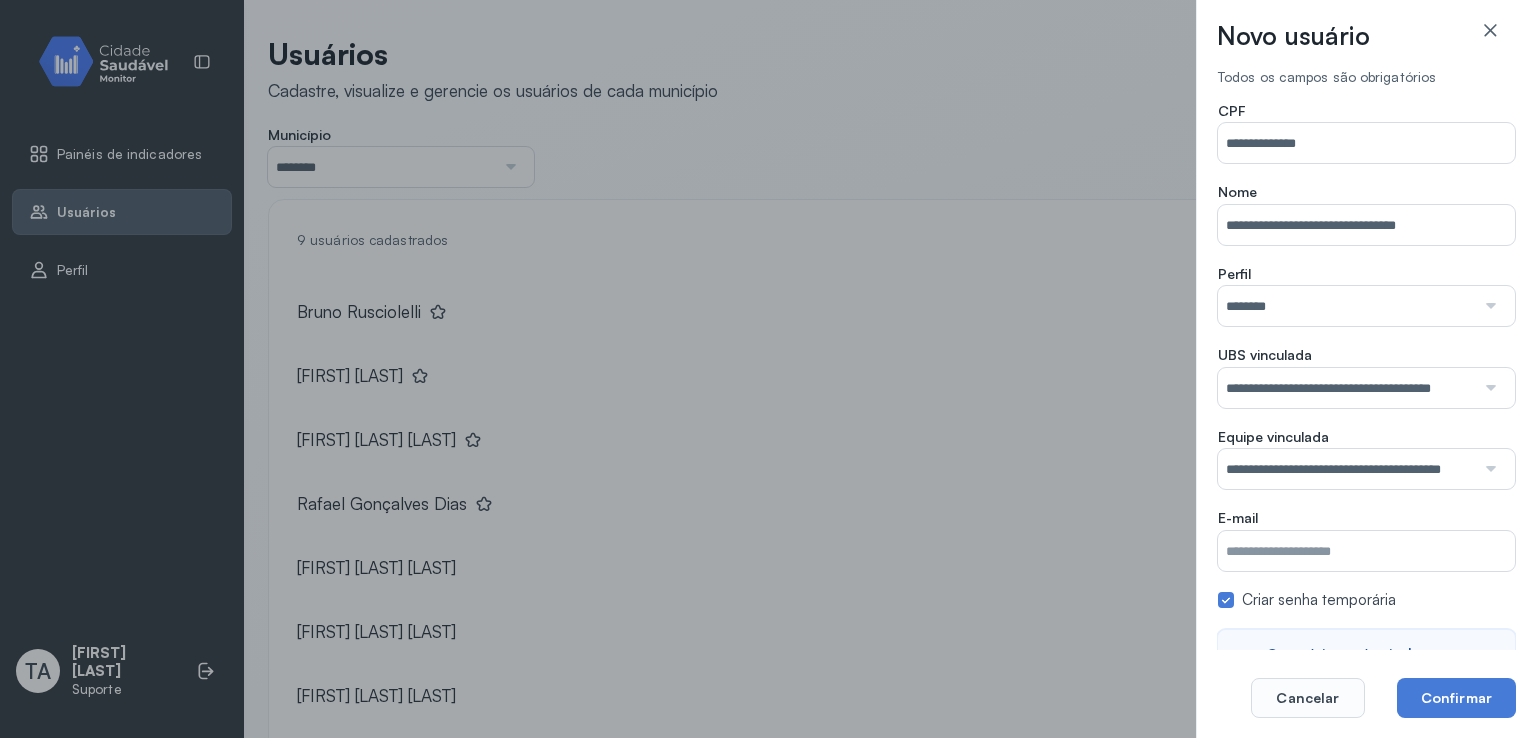 click on "Município" at bounding box center (1366, 551) 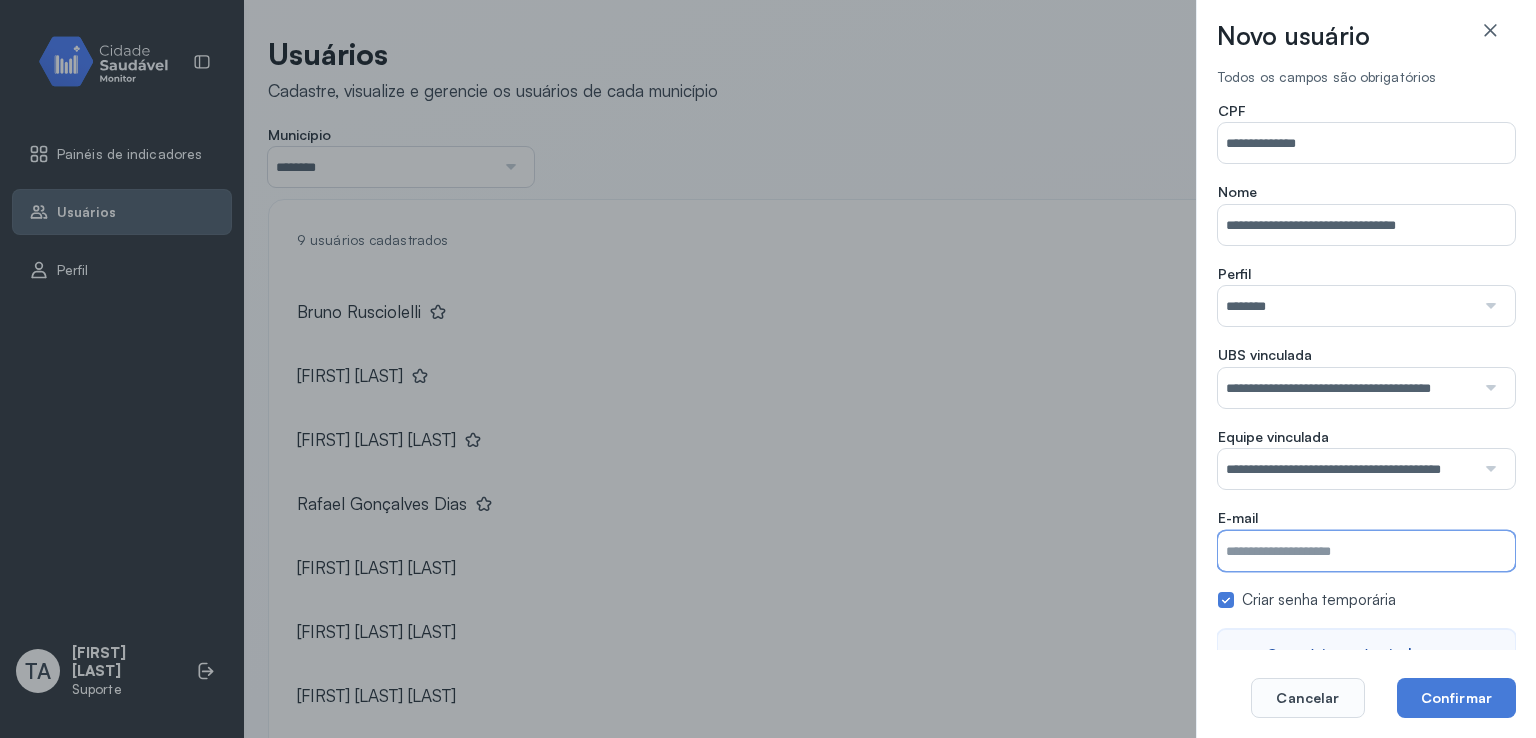 paste on "**********" 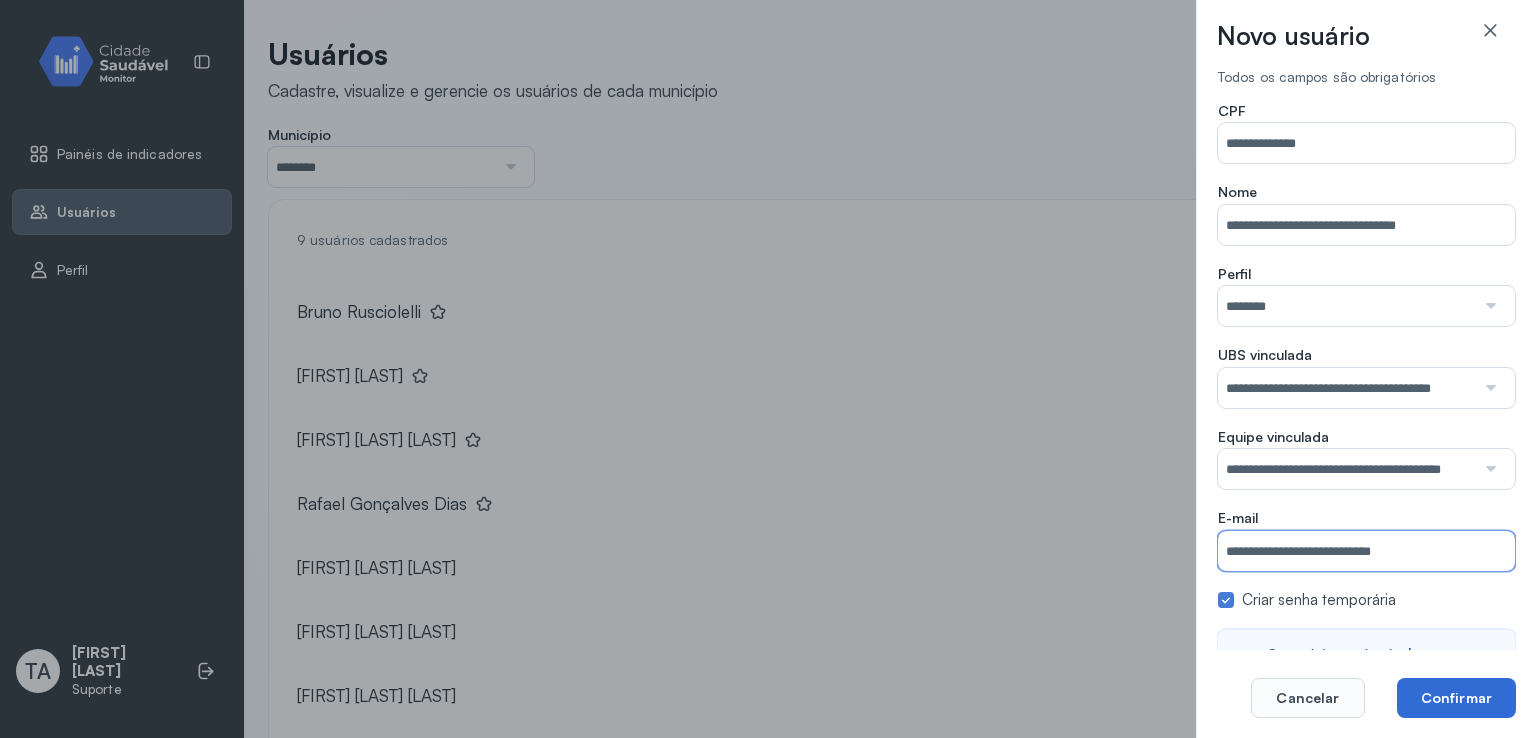 click on "Confirmar" 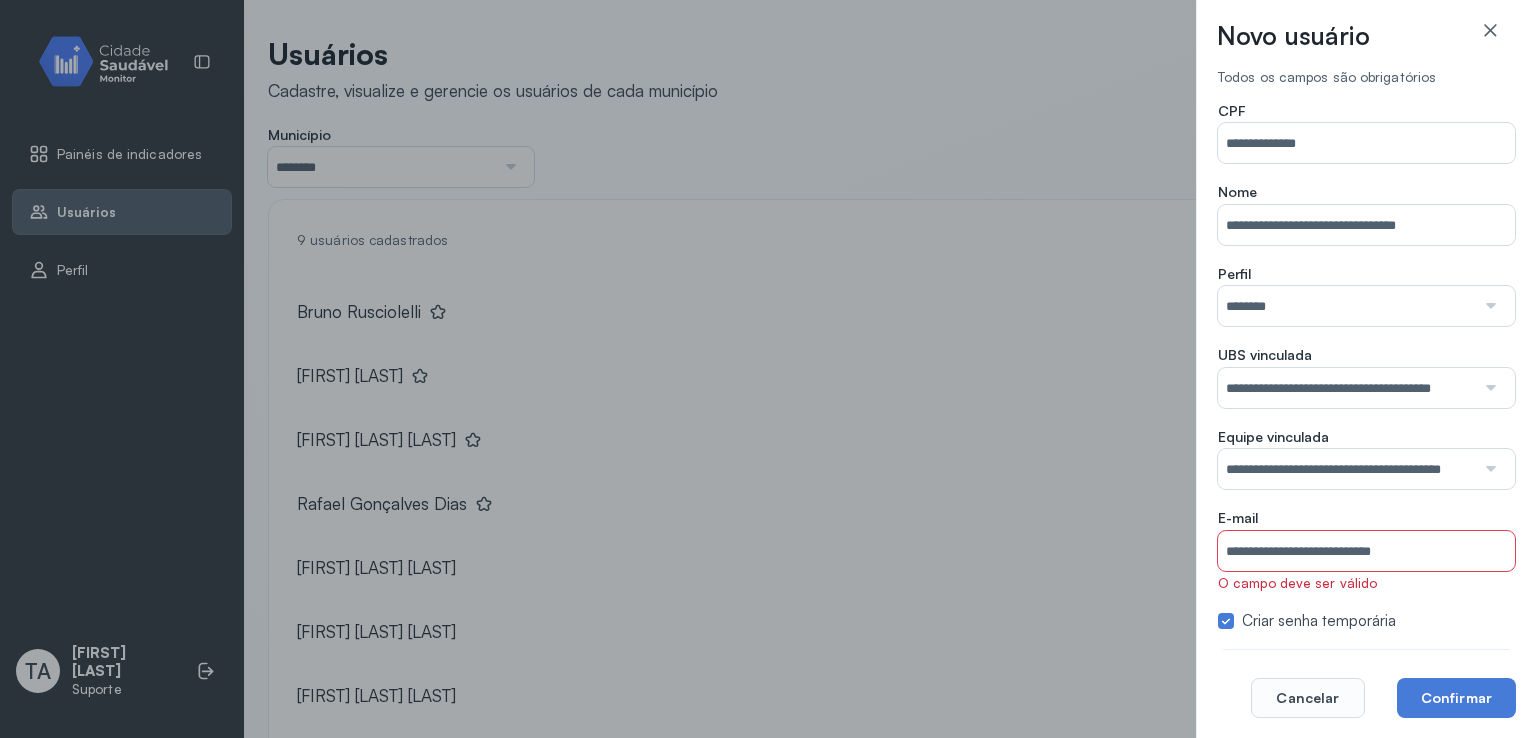 click on "**********" at bounding box center (1366, 369) 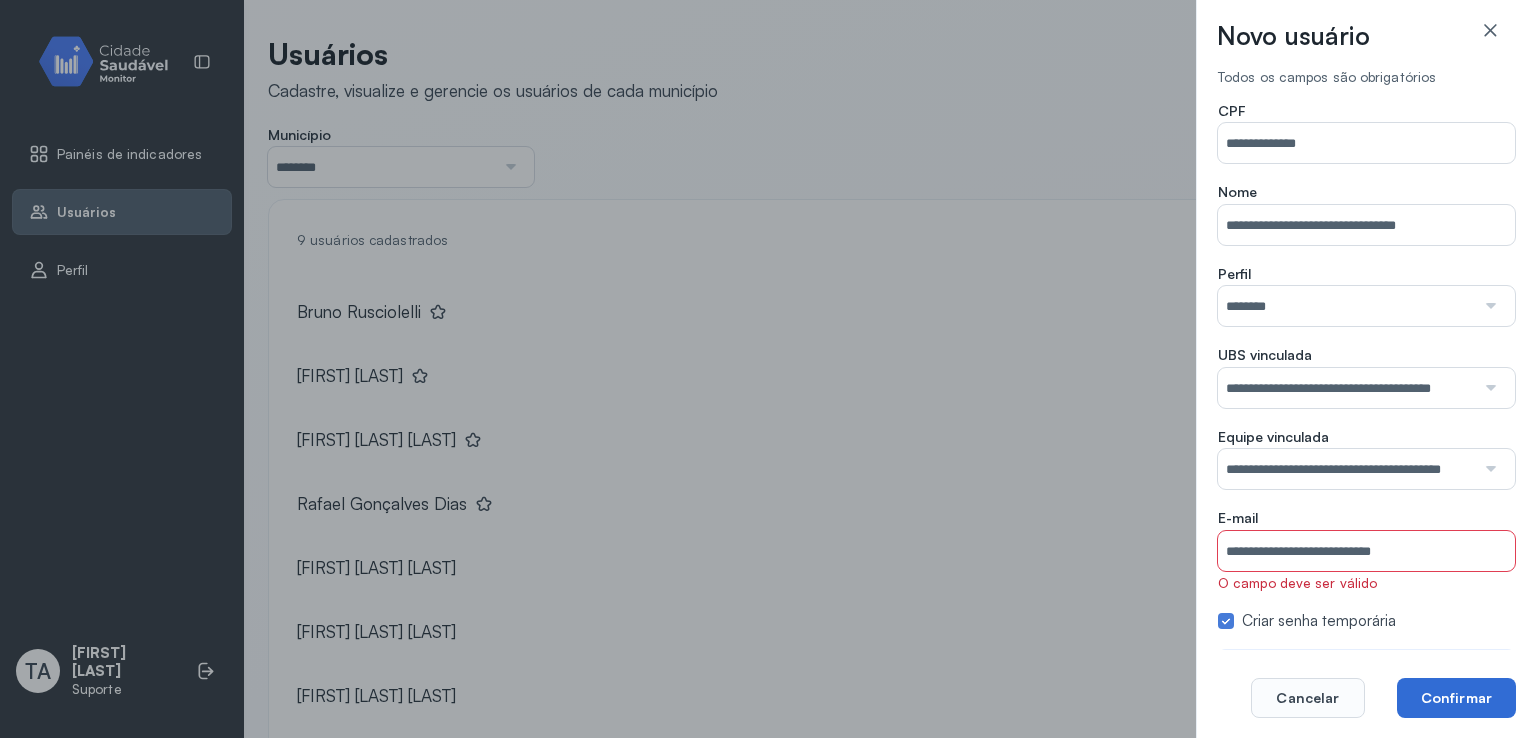click on "Confirmar" 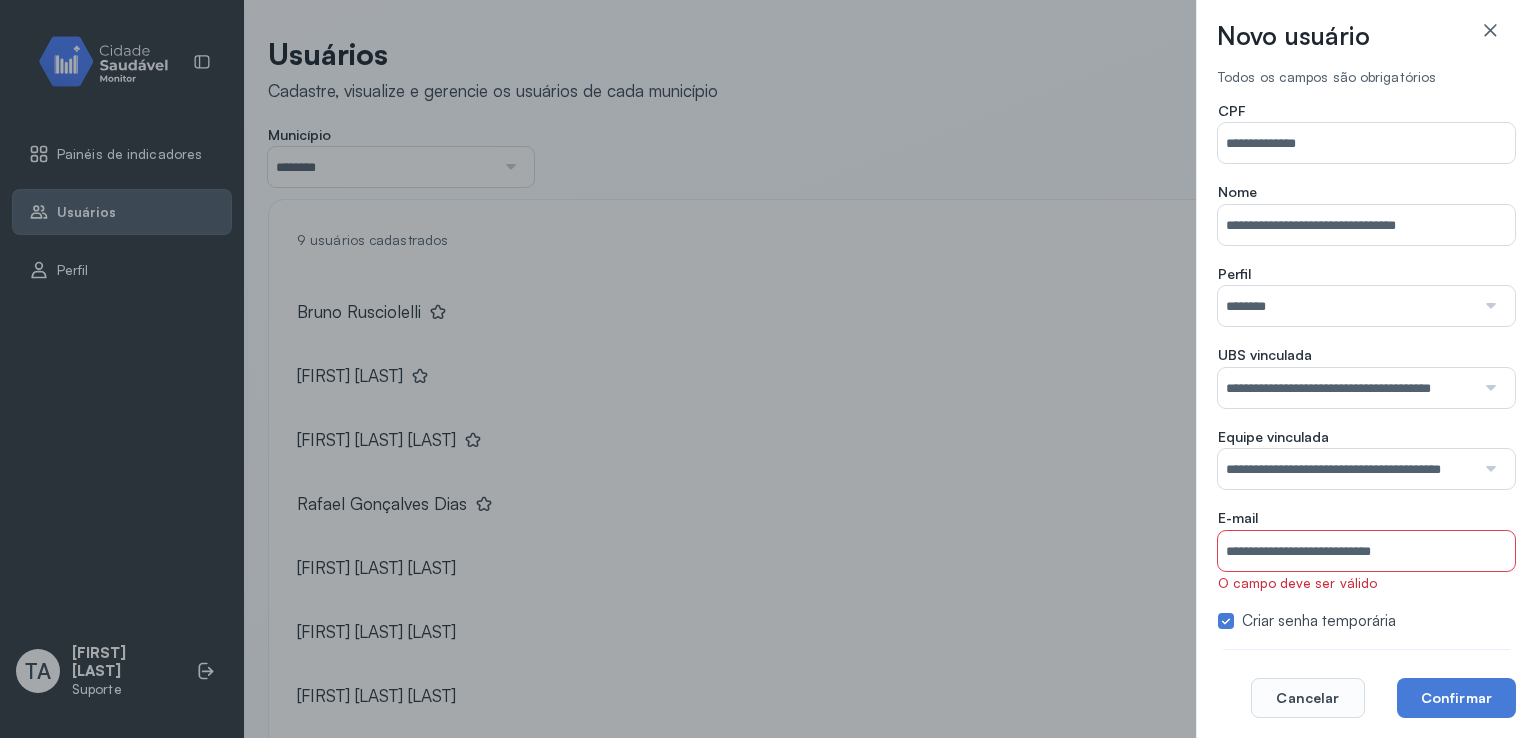 scroll, scrollTop: 71, scrollLeft: 0, axis: vertical 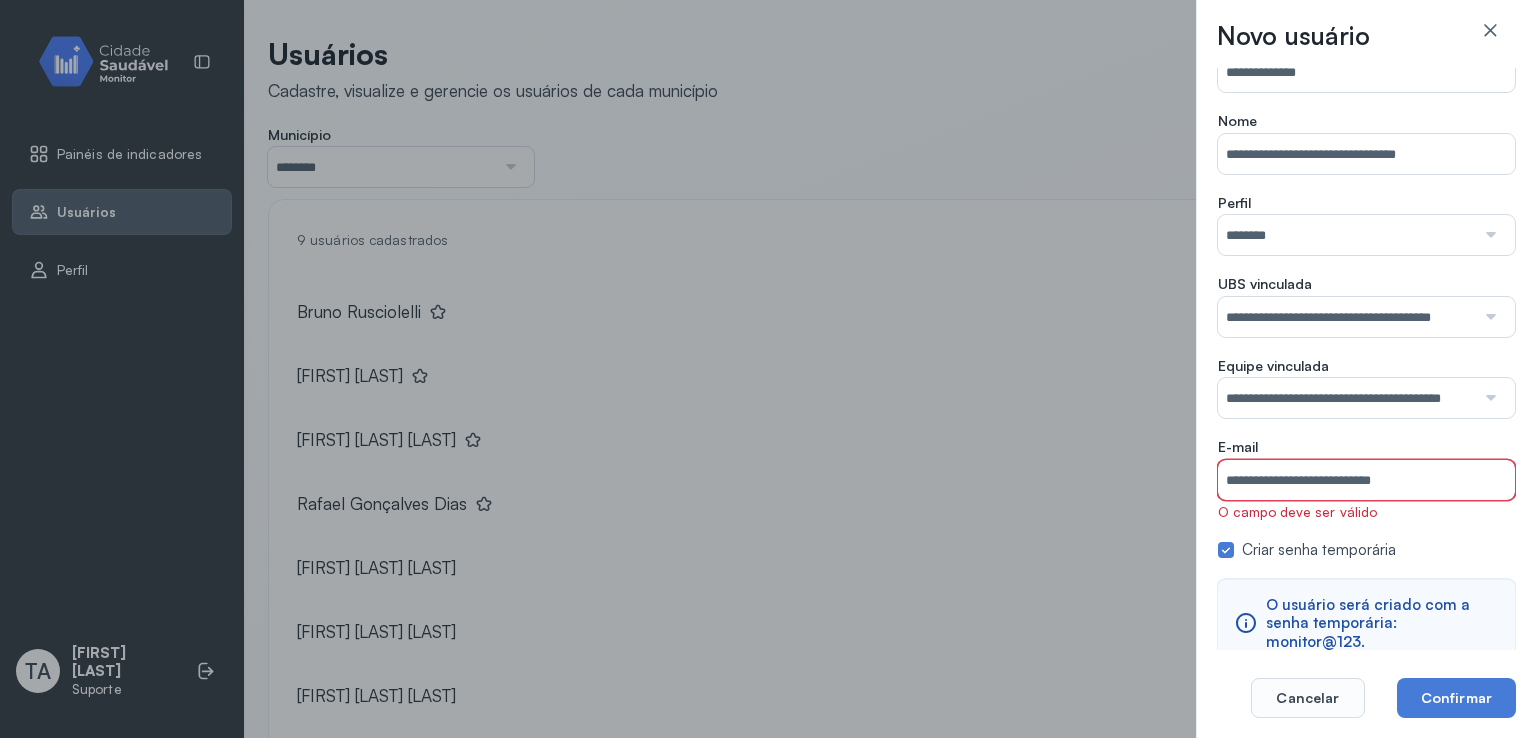drag, startPoint x: 1463, startPoint y: 474, endPoint x: 1193, endPoint y: 484, distance: 270.18512 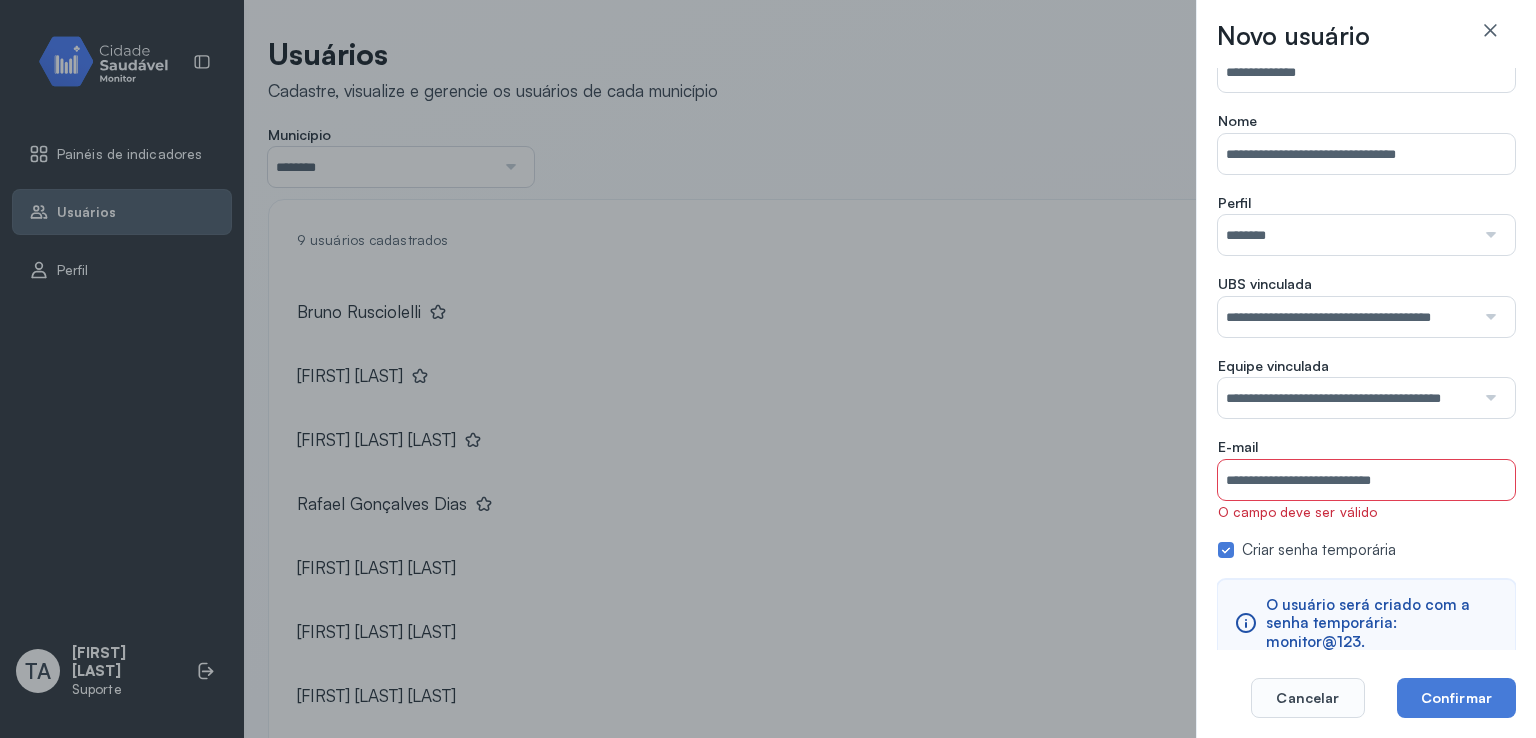 click on "**********" at bounding box center [1366, 480] 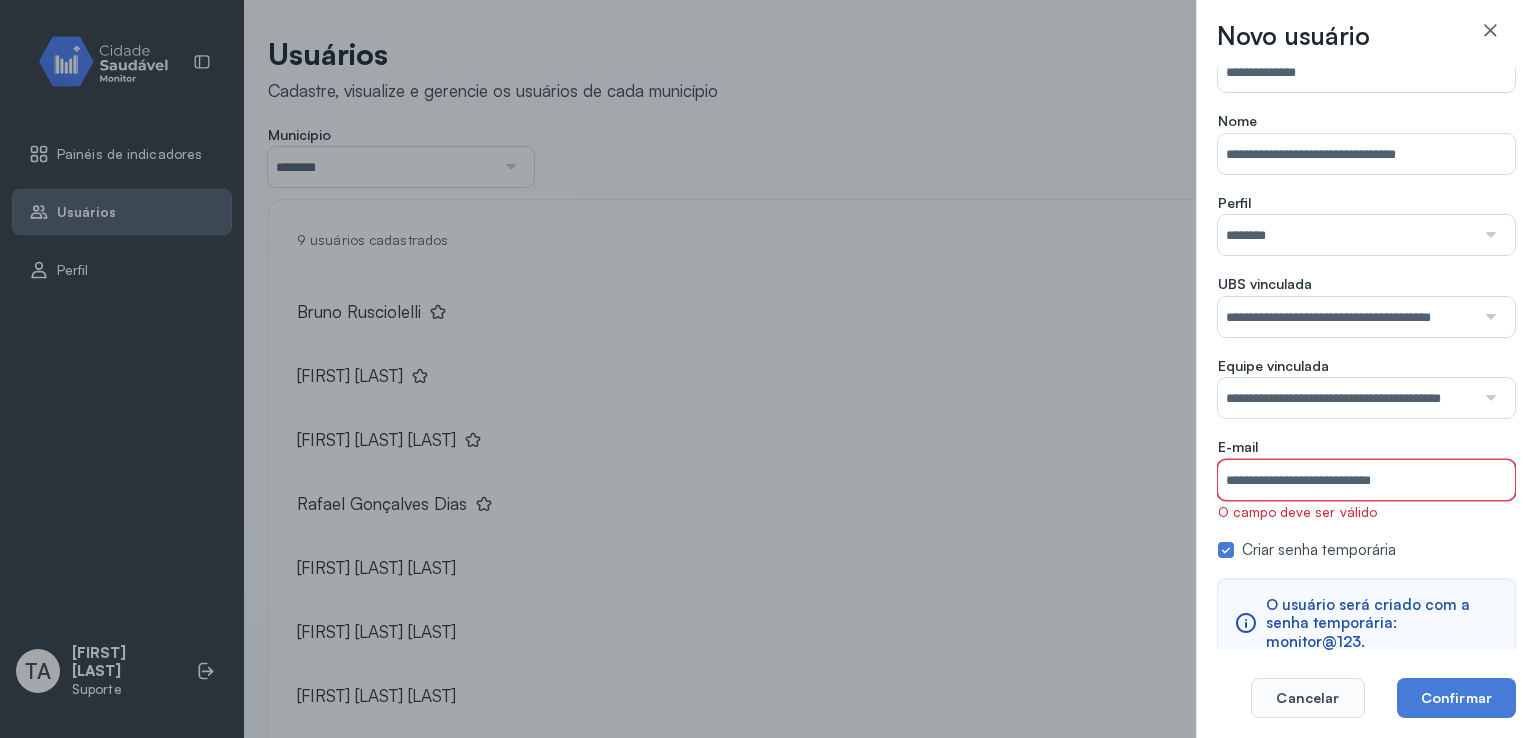 drag, startPoint x: 1432, startPoint y: 470, endPoint x: 1212, endPoint y: 484, distance: 220.445 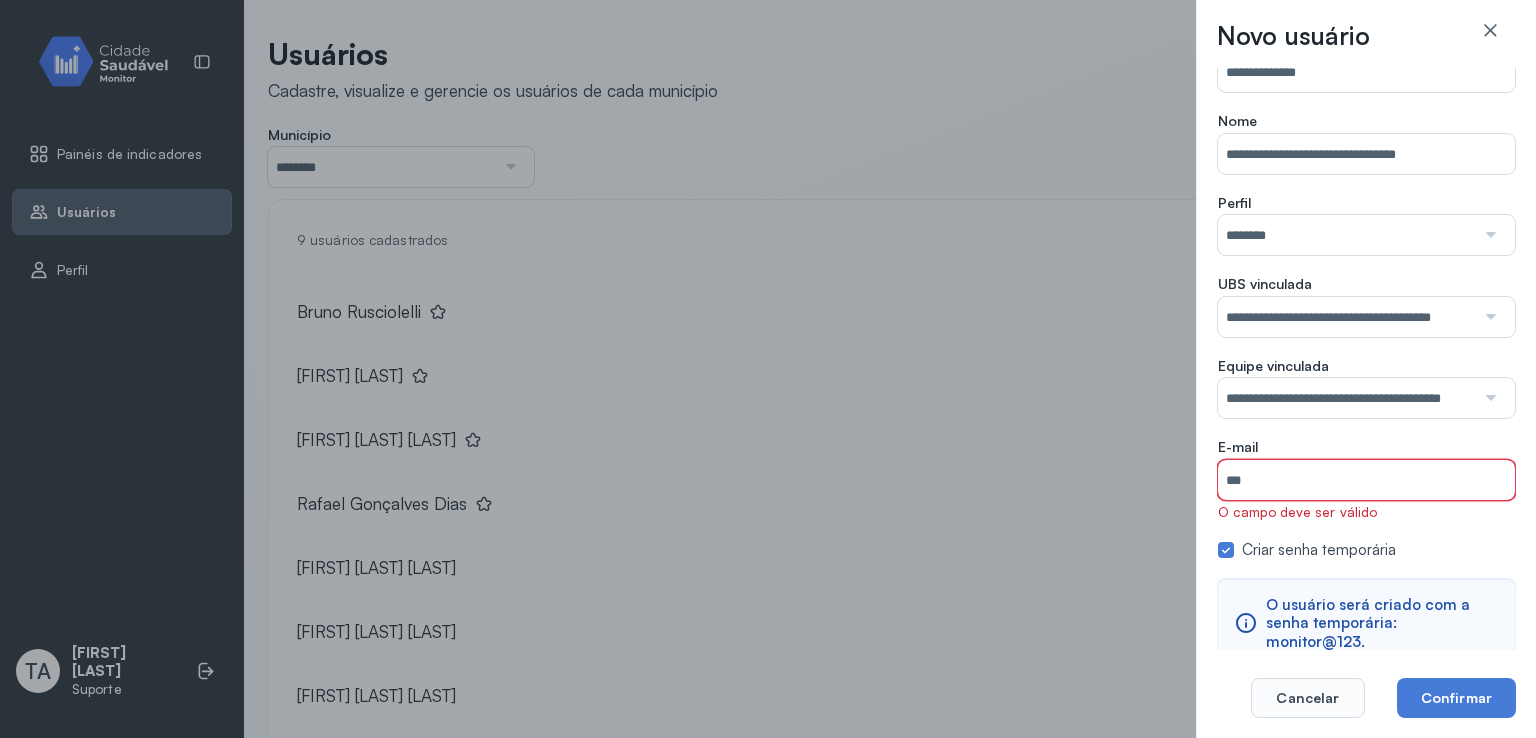 type on "*" 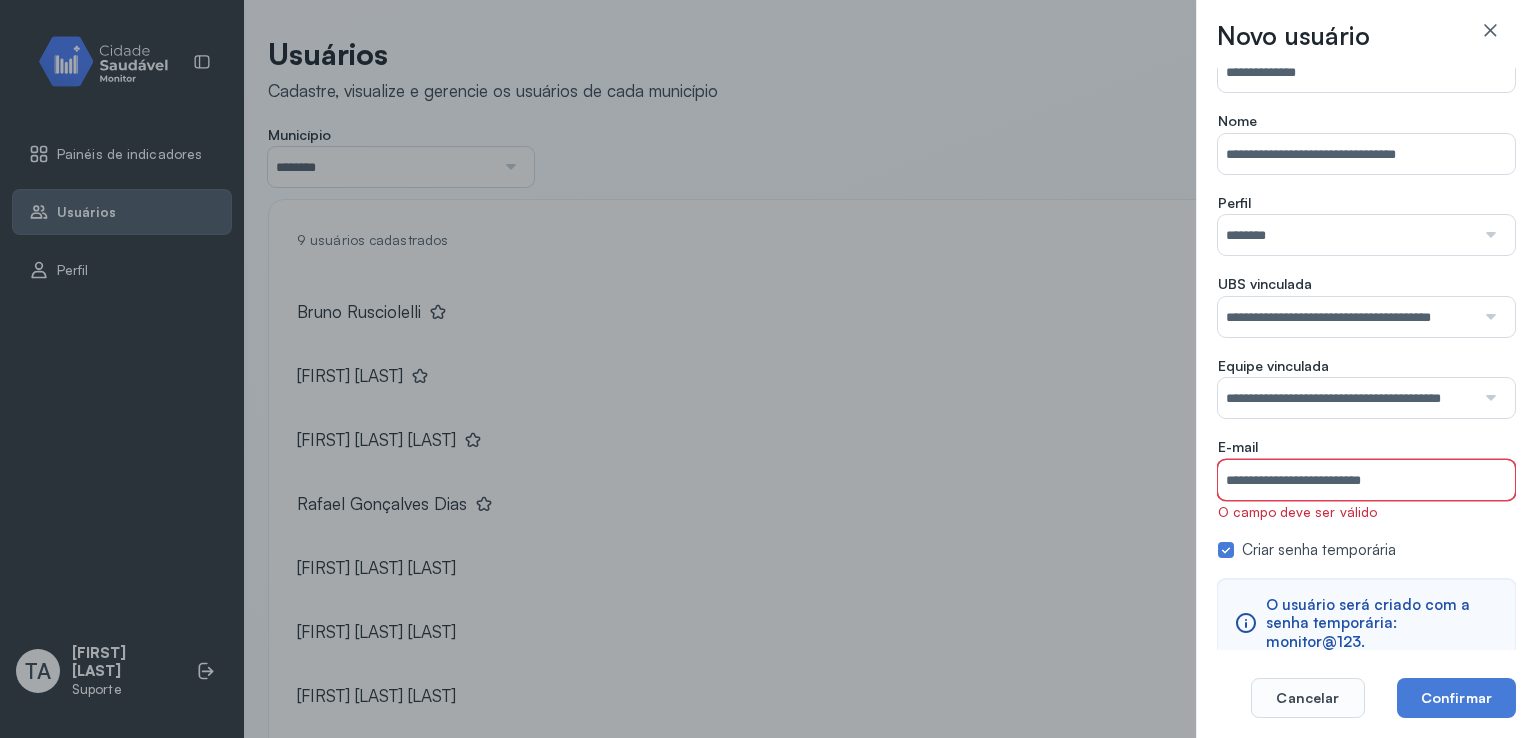 scroll, scrollTop: 50, scrollLeft: 0, axis: vertical 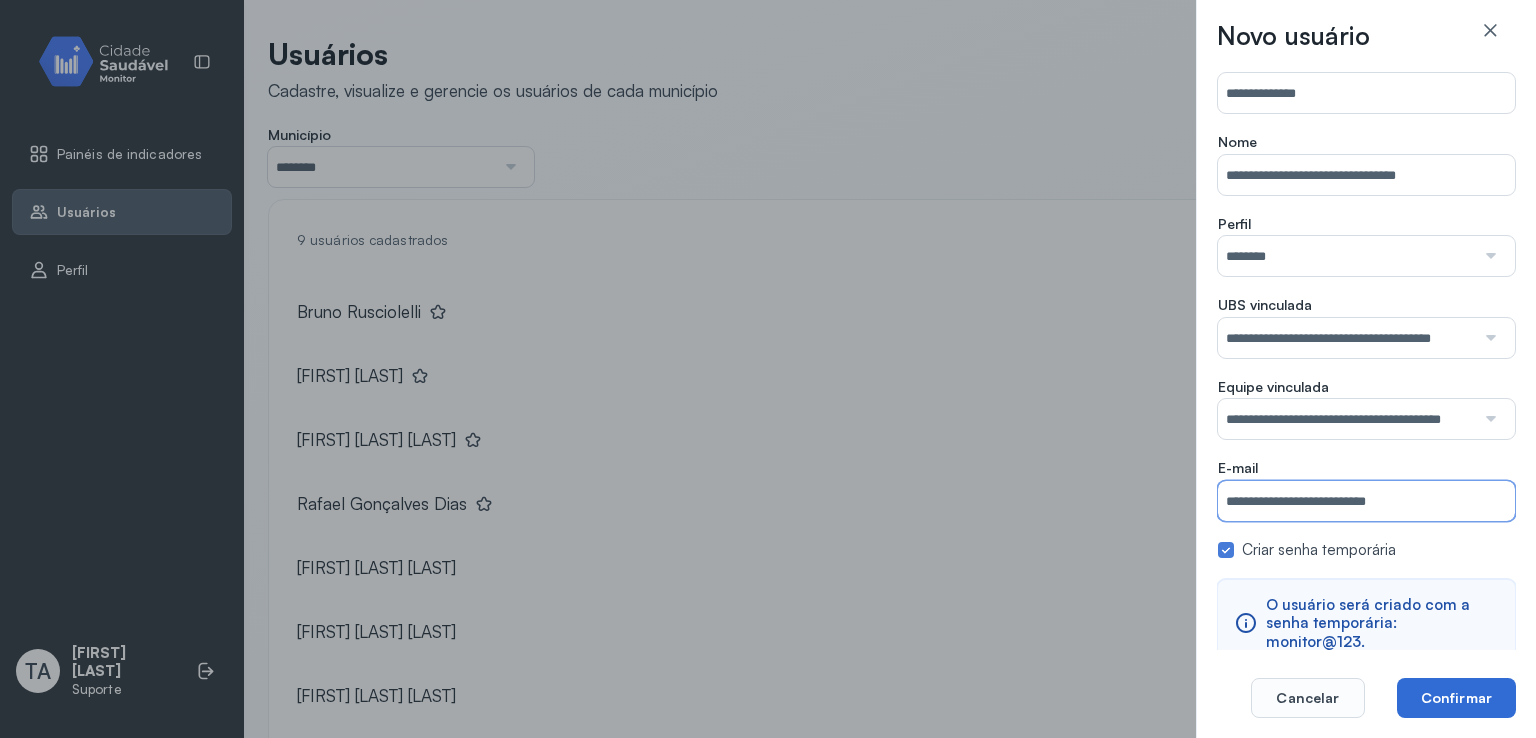 type on "**********" 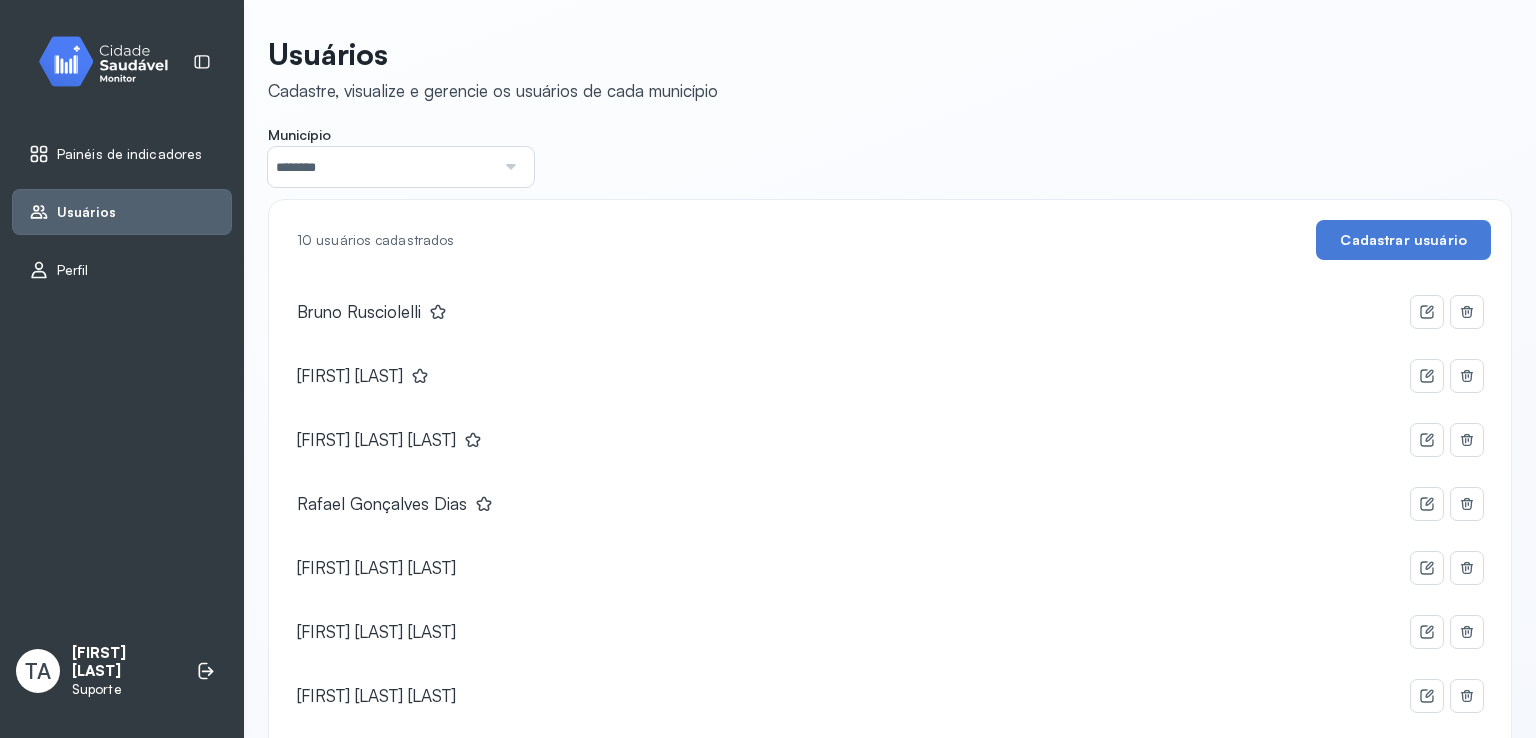click on "Usuários Cadastre, visualize e gerencie os usuários de cada município Município  ******** Afrânio Água Branca Atalaia Belmonte Camalaú Campo Formoso Capela Caraúbas Coqueiro Seco Coxixola Flexeiras Itabela Itabuna Jacuípe Jaramataia Mairi Marechal Deodoro Messias Miguel Calmon Milagres Olinda Palestina Pão de Açúcar Queimadas Santa Cruz Cabrália Serra Preta Serra Talhada Terra Nova Sysvale City 10 usuários cadastrados   Cadastrar usuário  Bruno Rusciolelli Lucas Eliaquim Naira Gomes Santos Kaloczi Rafael Gonçalves Dias Jorgiana Suely Neves Silva Mayane FERNANDES LIMA Poliana Cristina de Oliveira Rodrigo Gonçalves Paulino Sarmento Severina AMORIM CASSIMIRO Thiago OLIVEIRA TEIXEIRA" 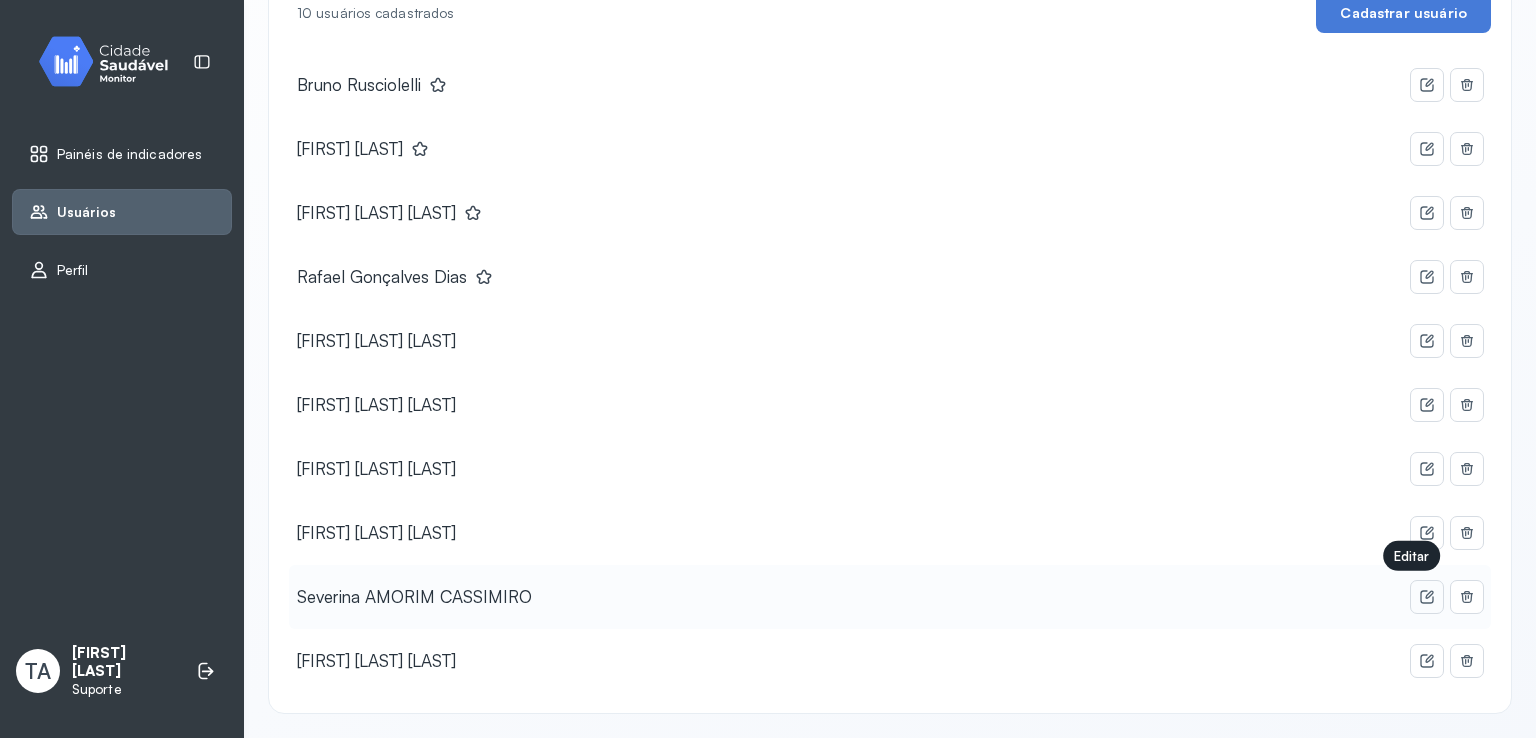 click 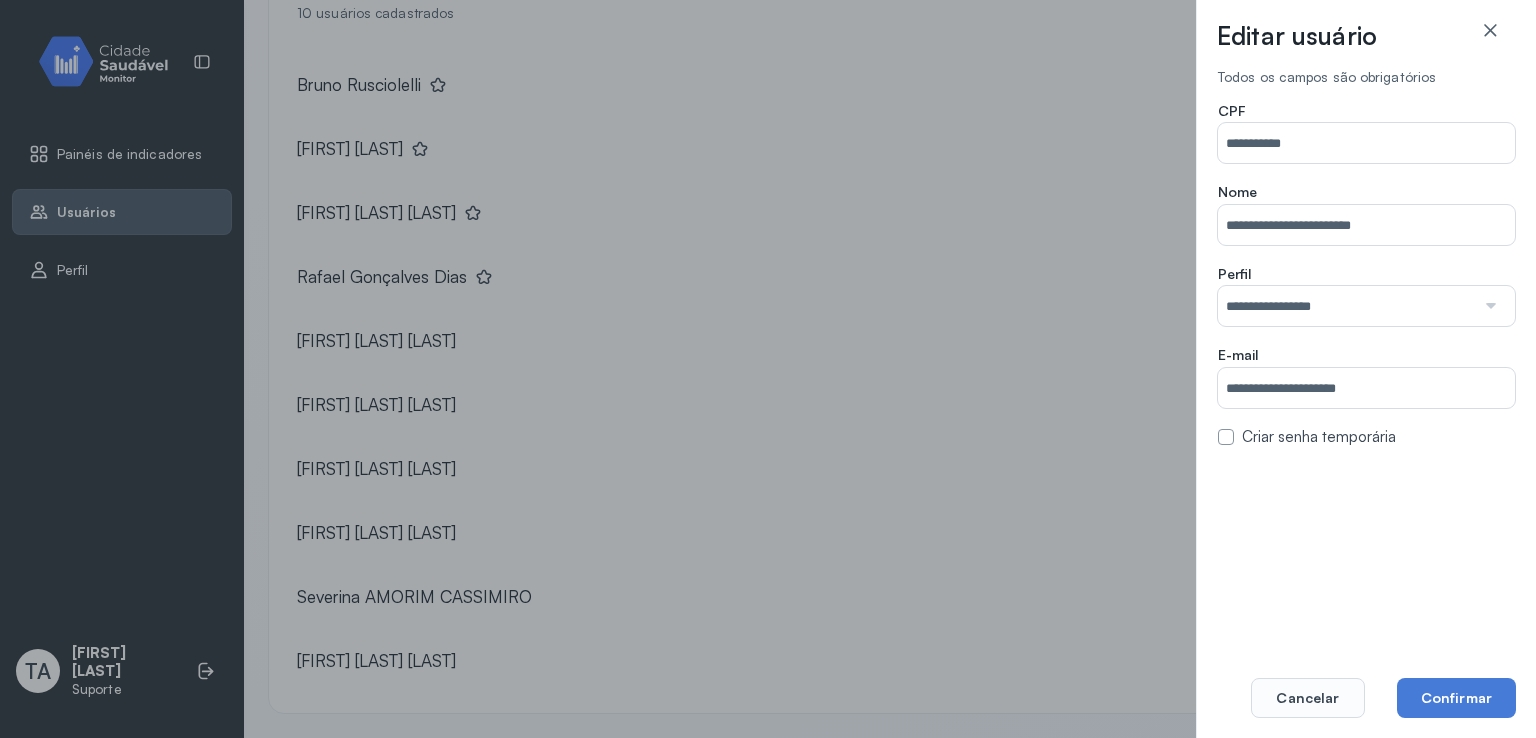 click on "**********" at bounding box center [768, 369] 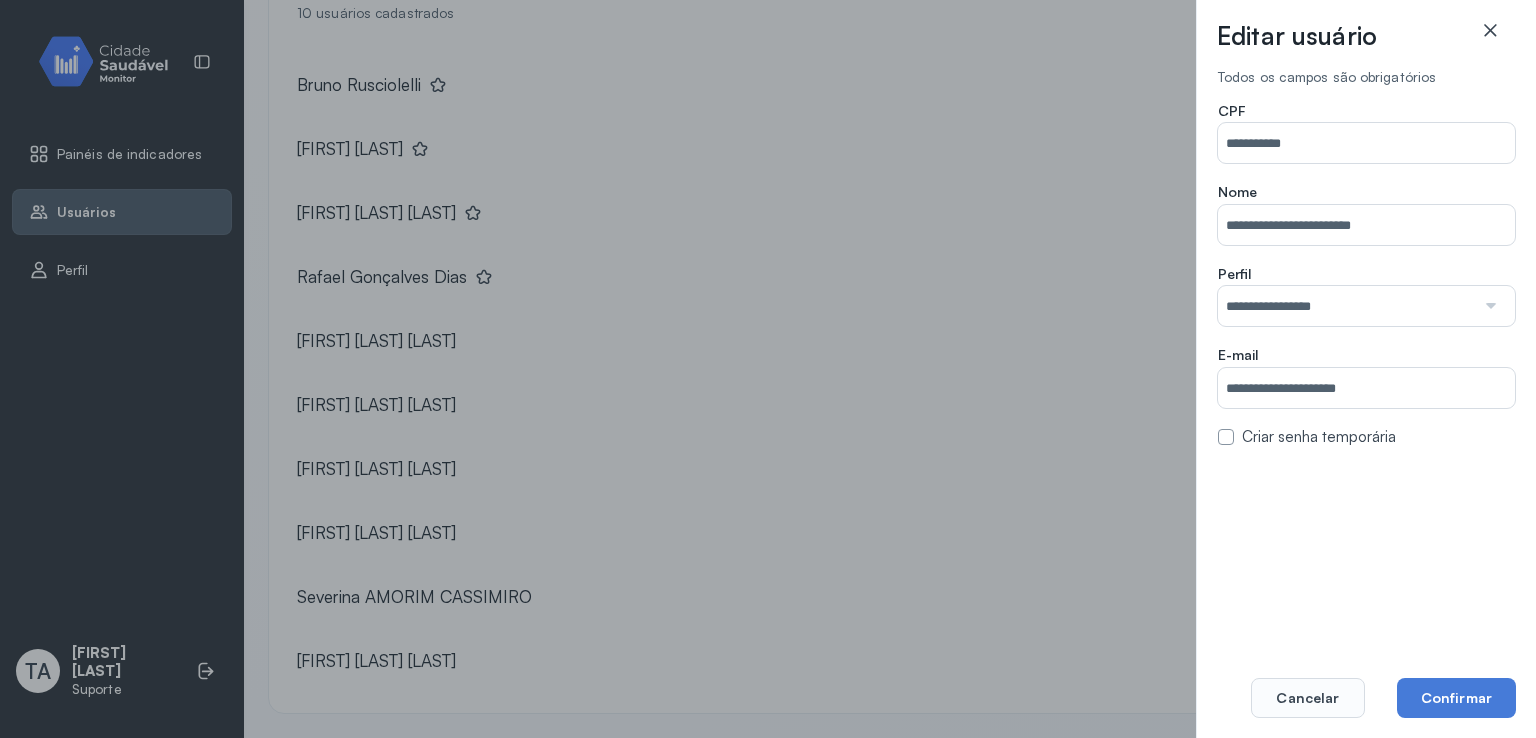 click 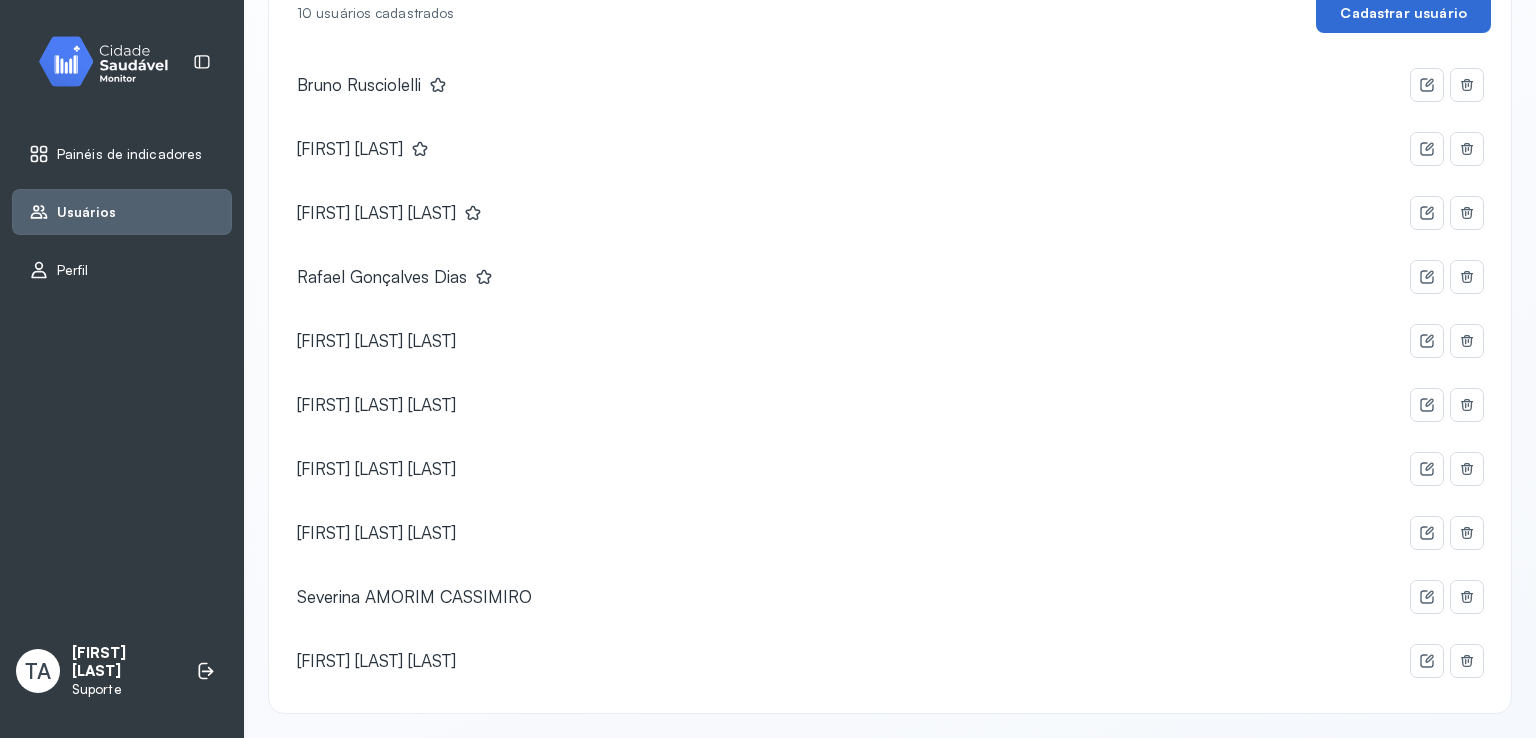 click on "Cadastrar usuário" 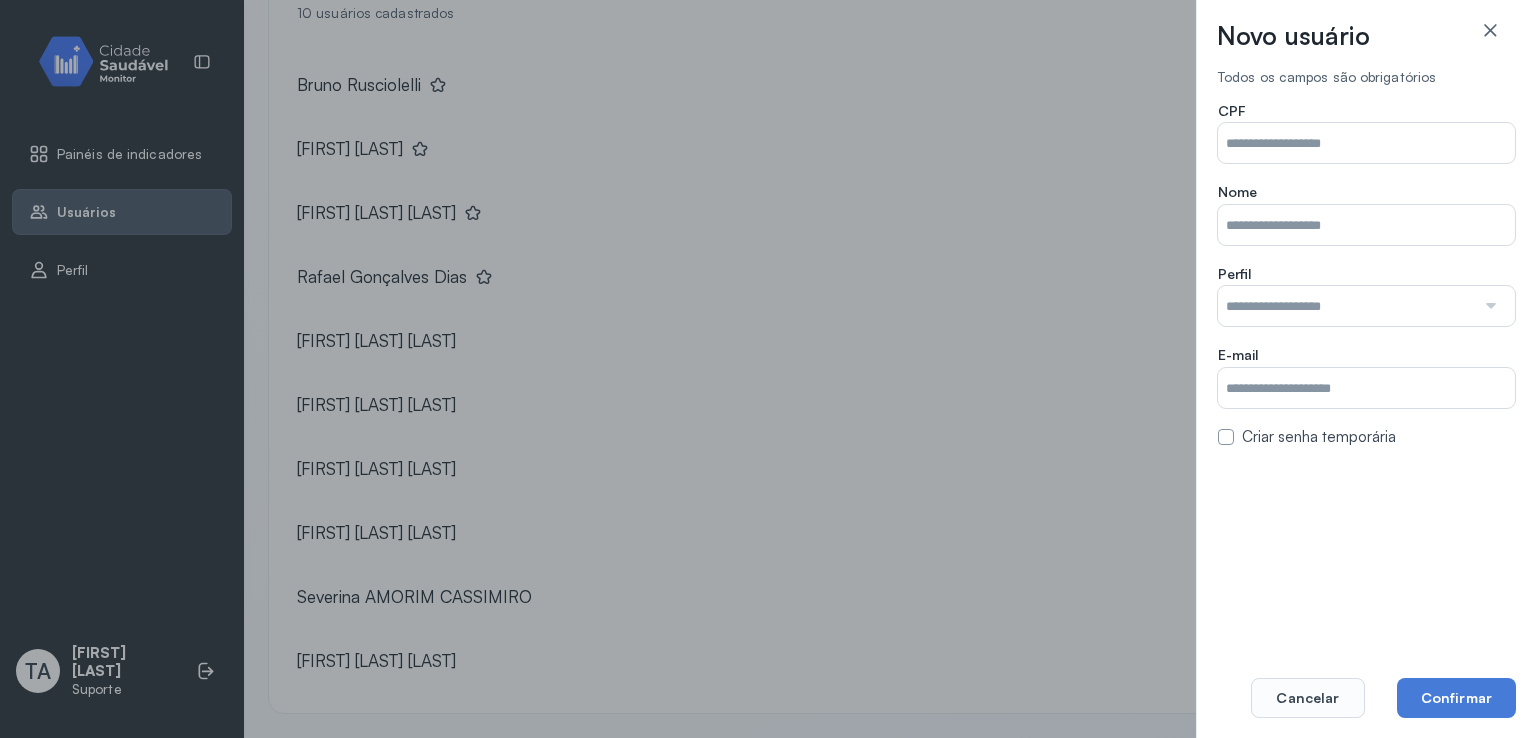 click on "Município" at bounding box center (1366, 143) 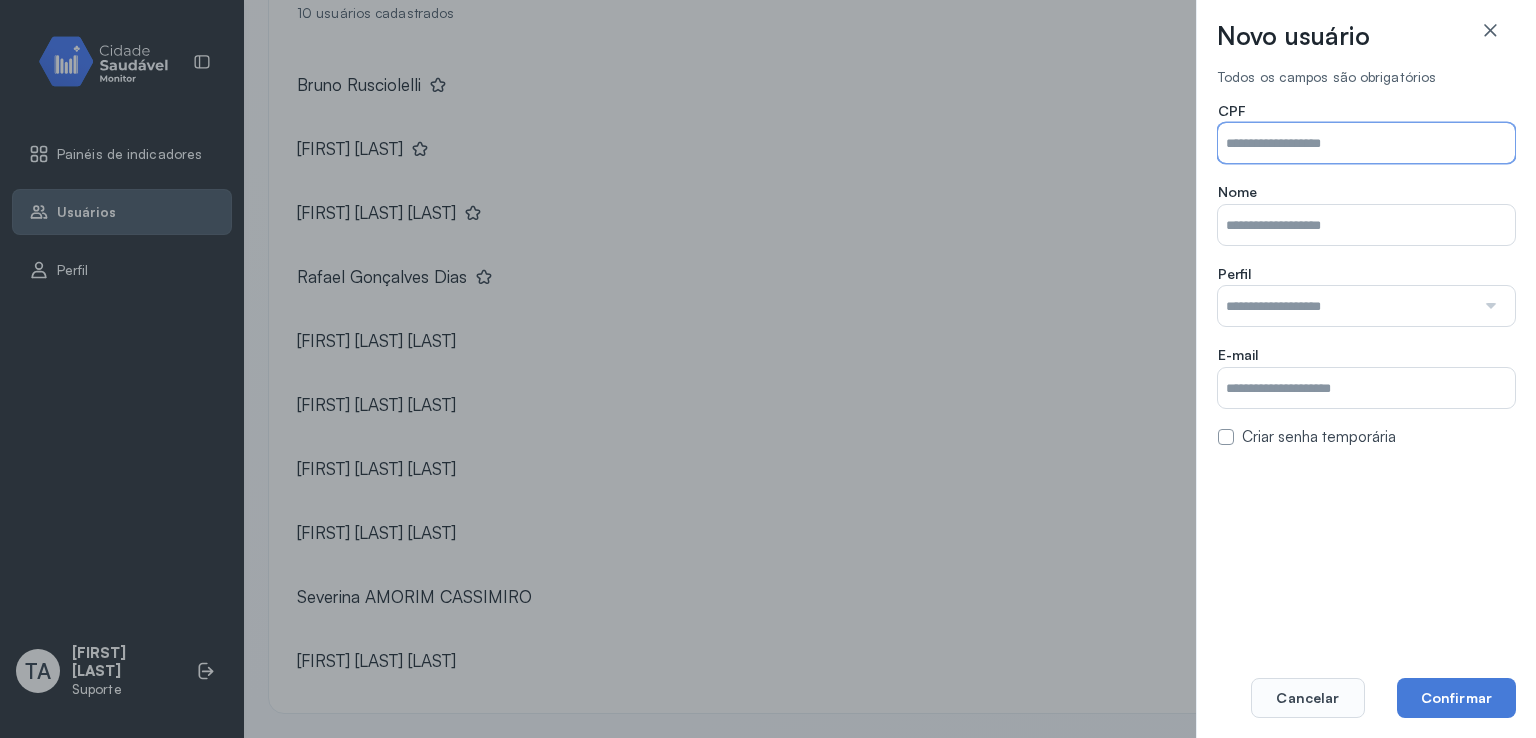 paste on "**********" 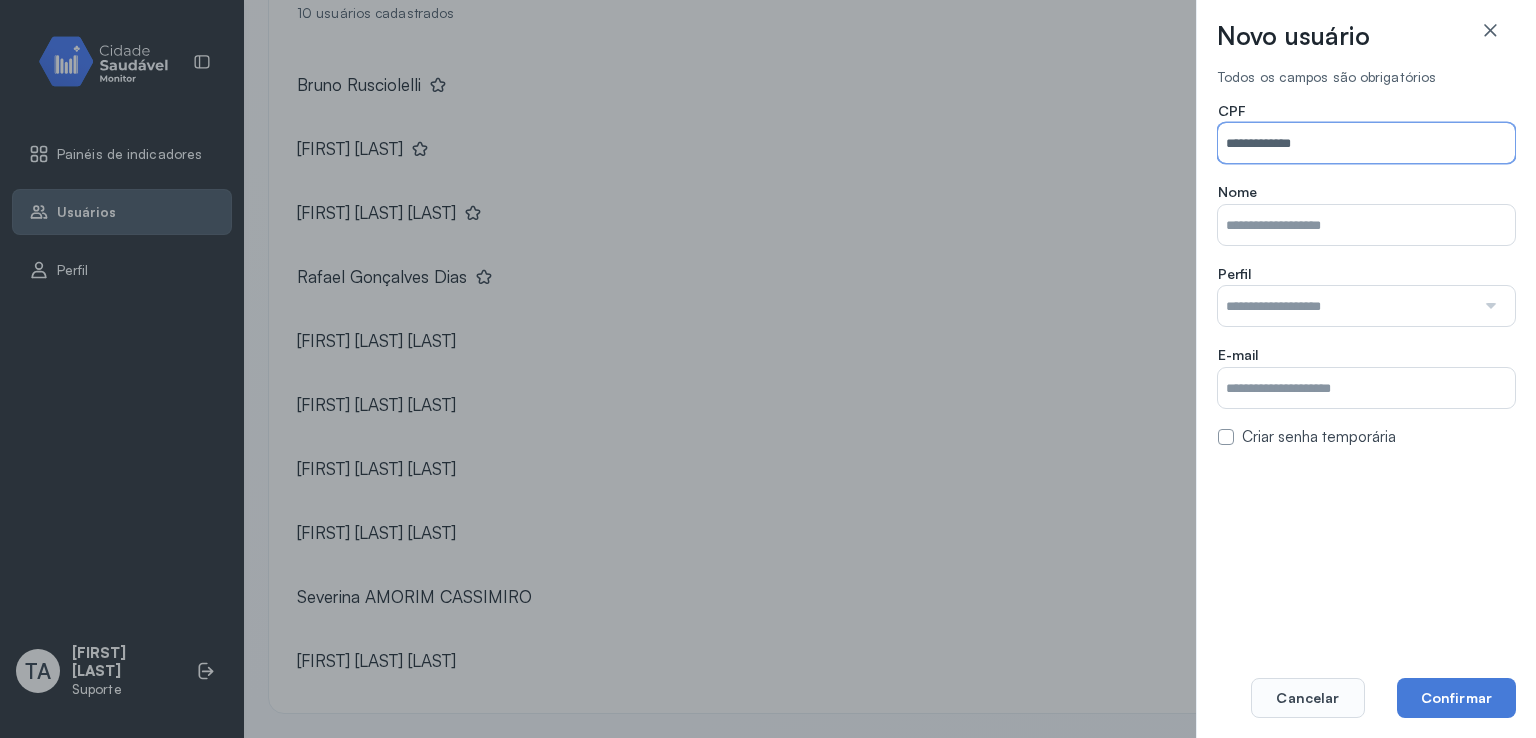 type on "**********" 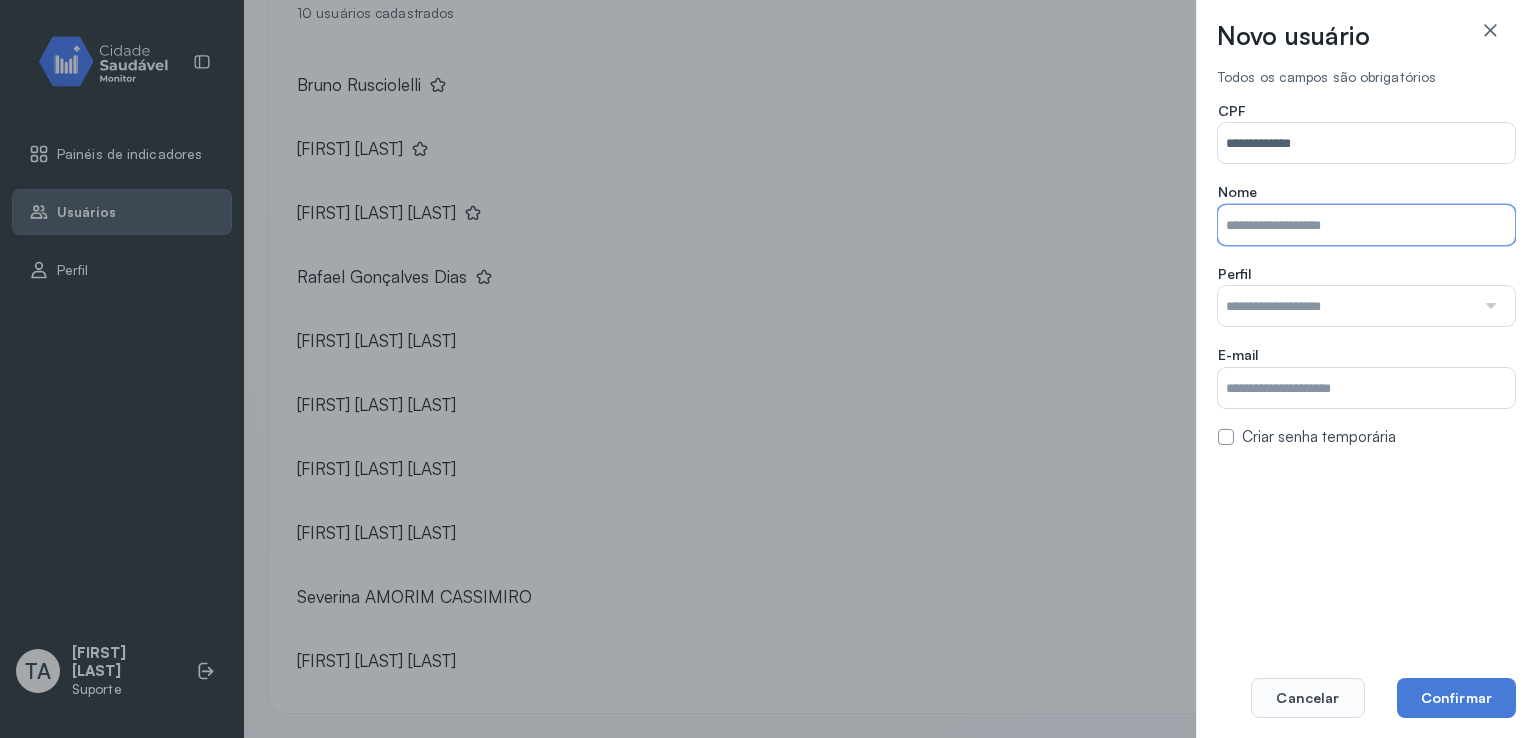 click on "Município" at bounding box center [1366, 225] 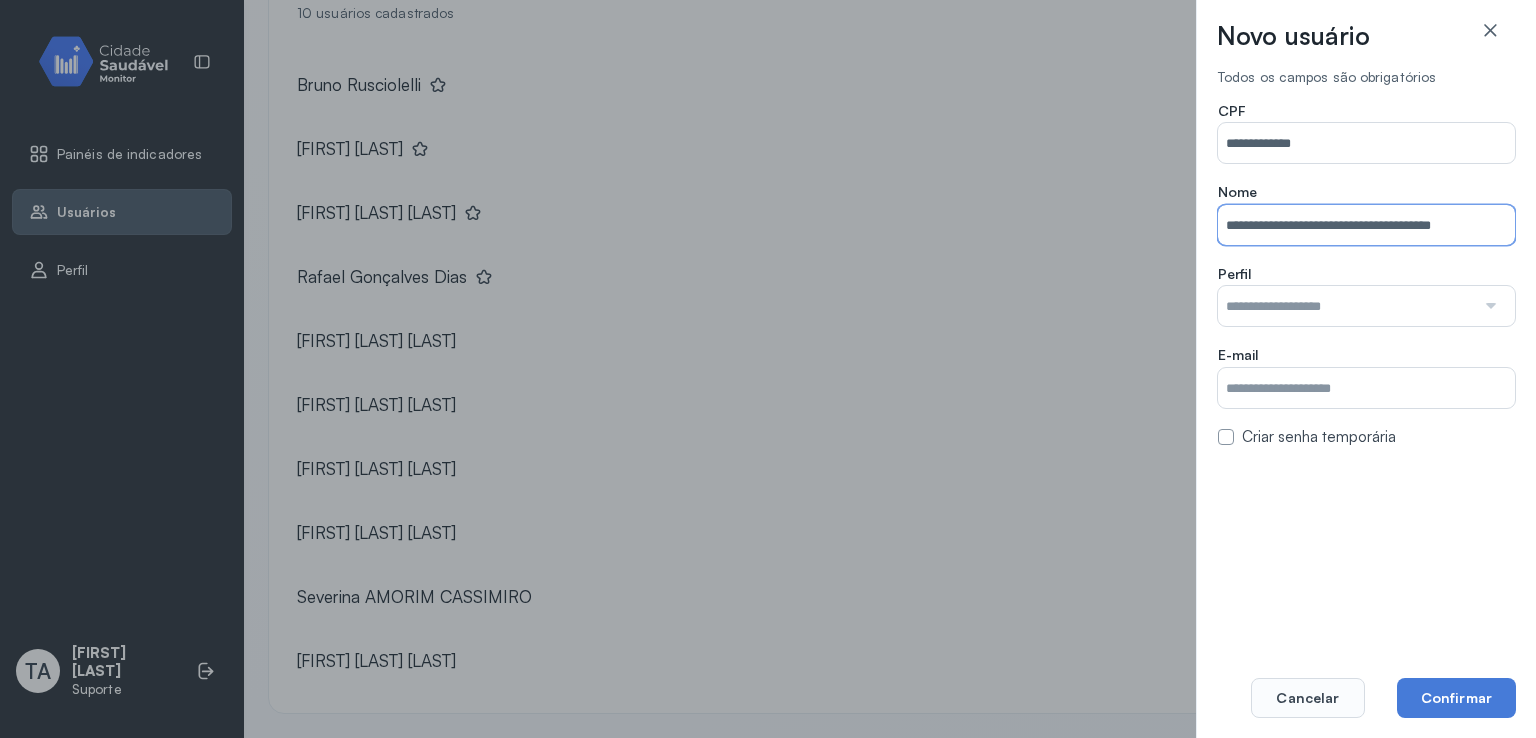 type on "**********" 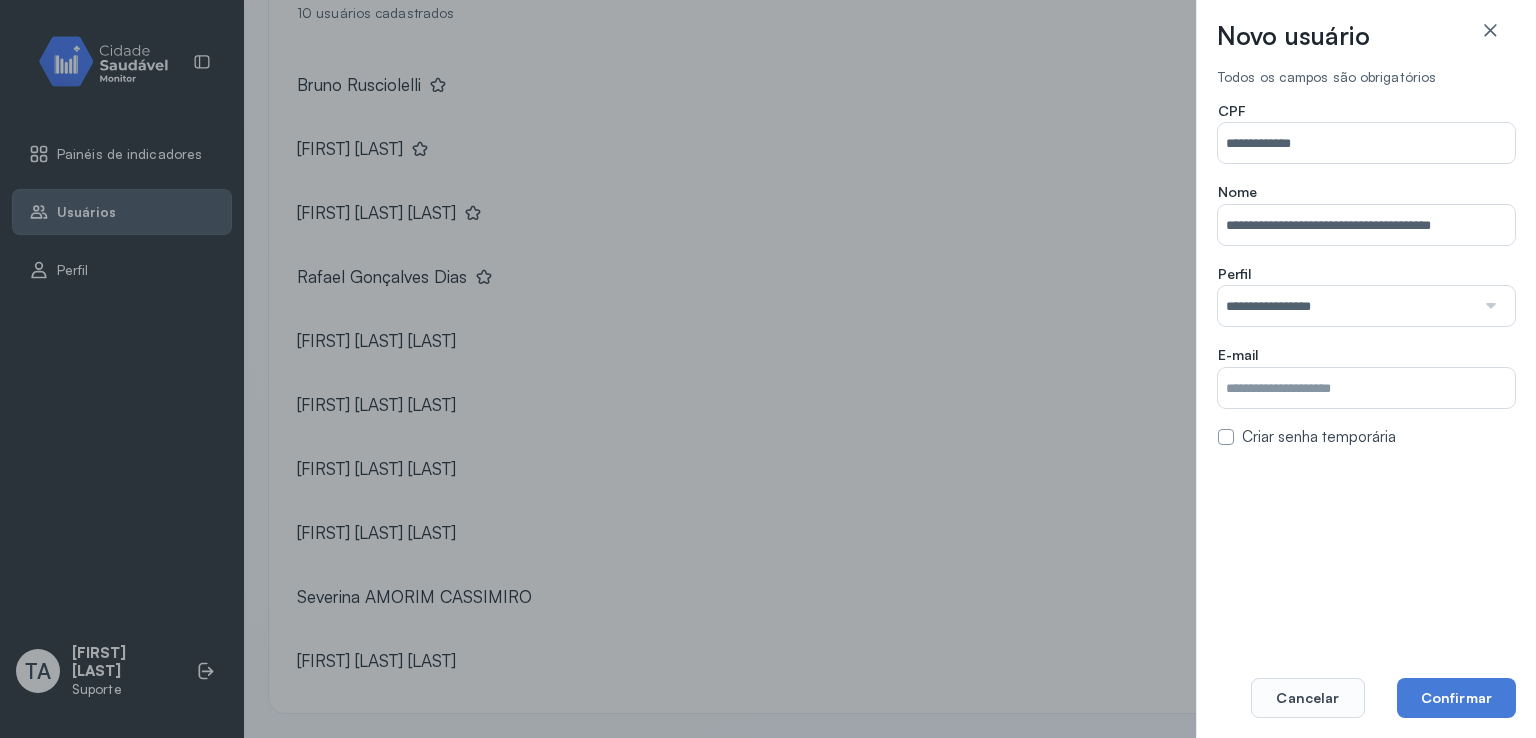 click on "**********" at bounding box center [1366, 274] 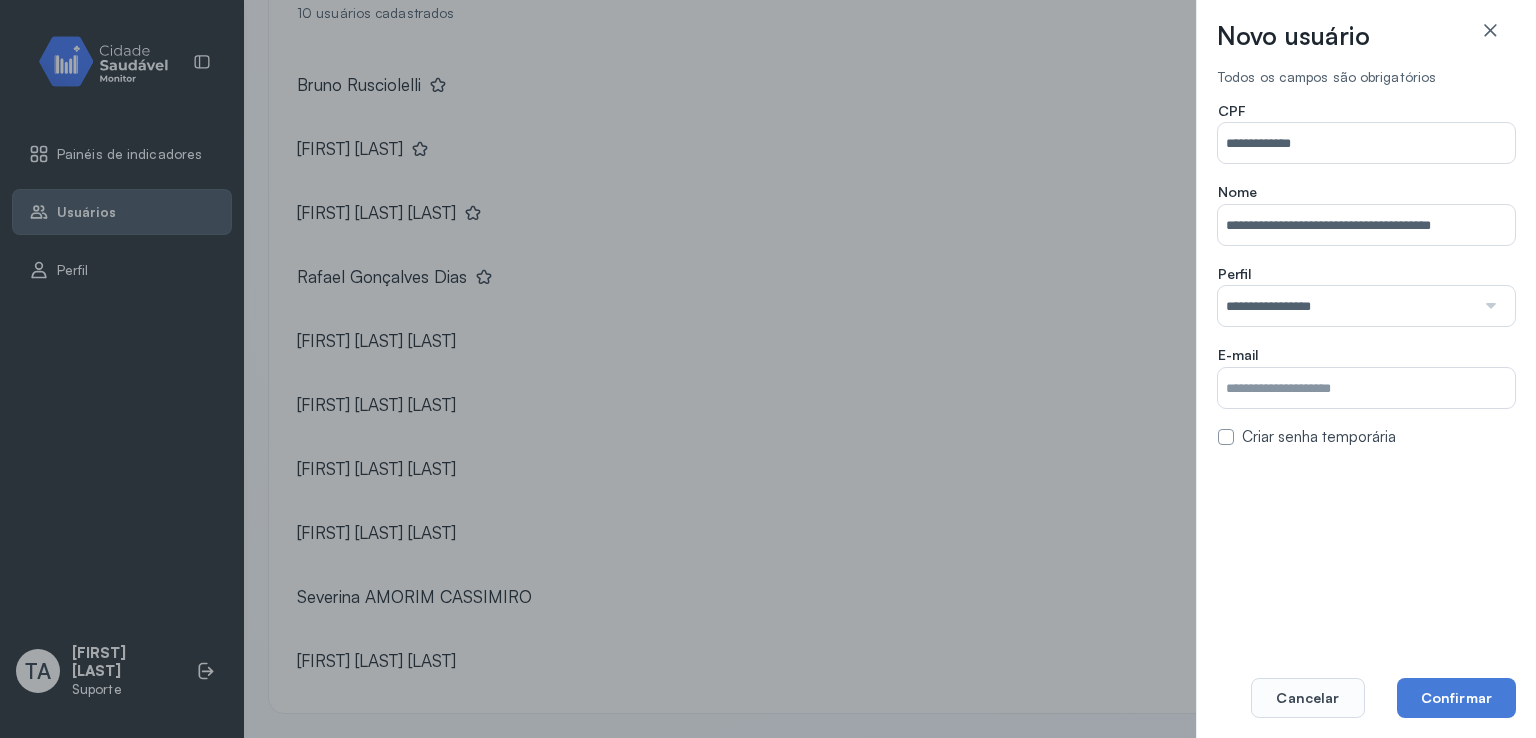 click on "Município" at bounding box center (1366, 388) 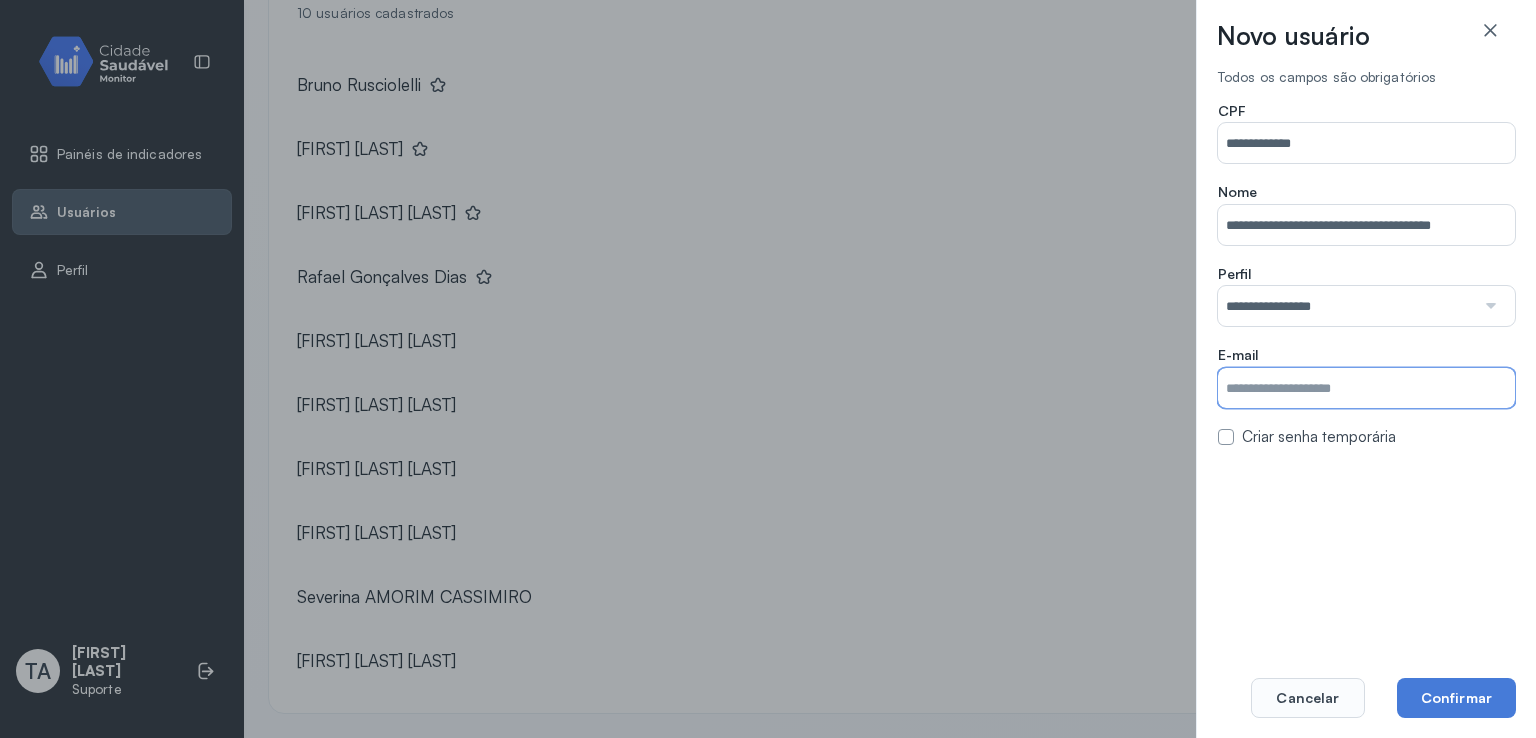 paste on "**********" 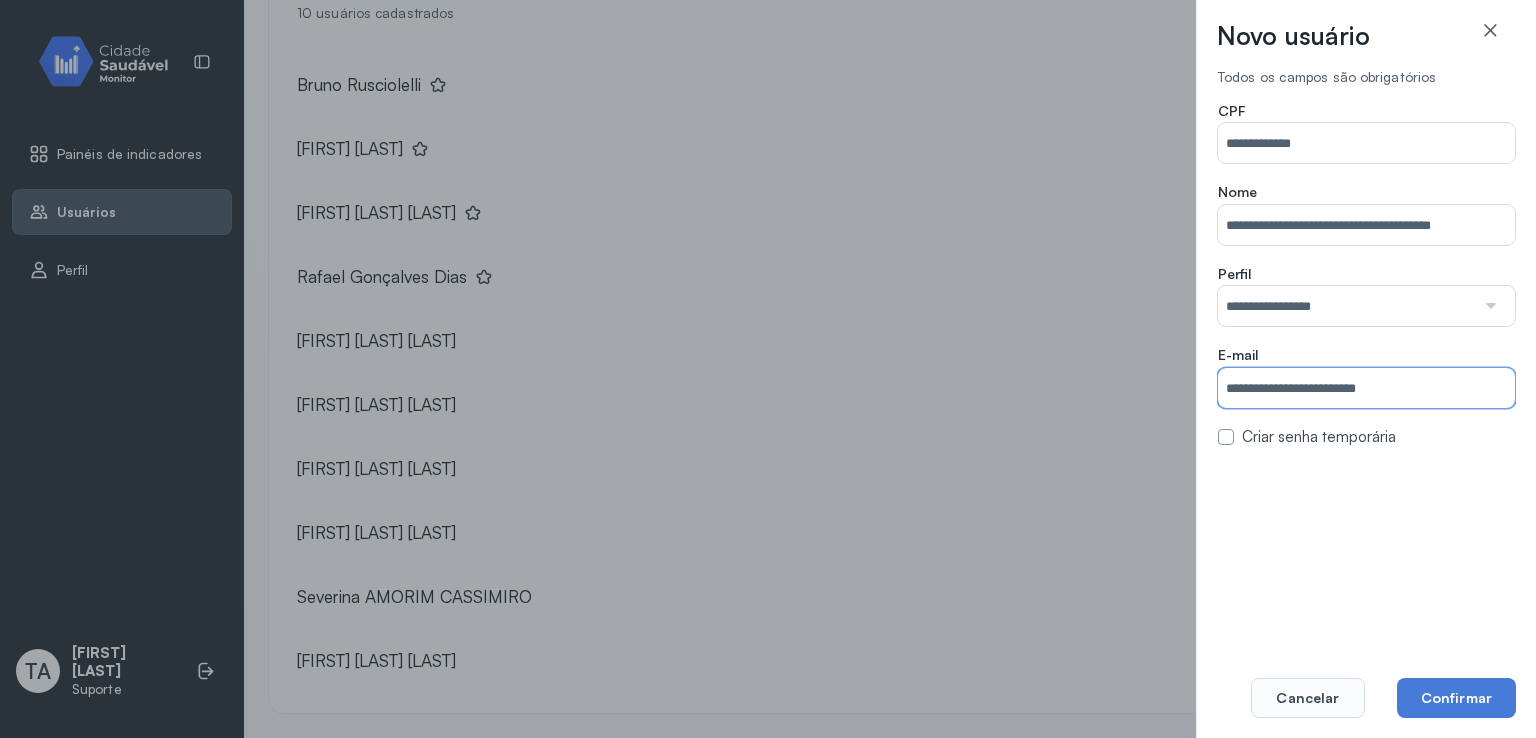 type on "**********" 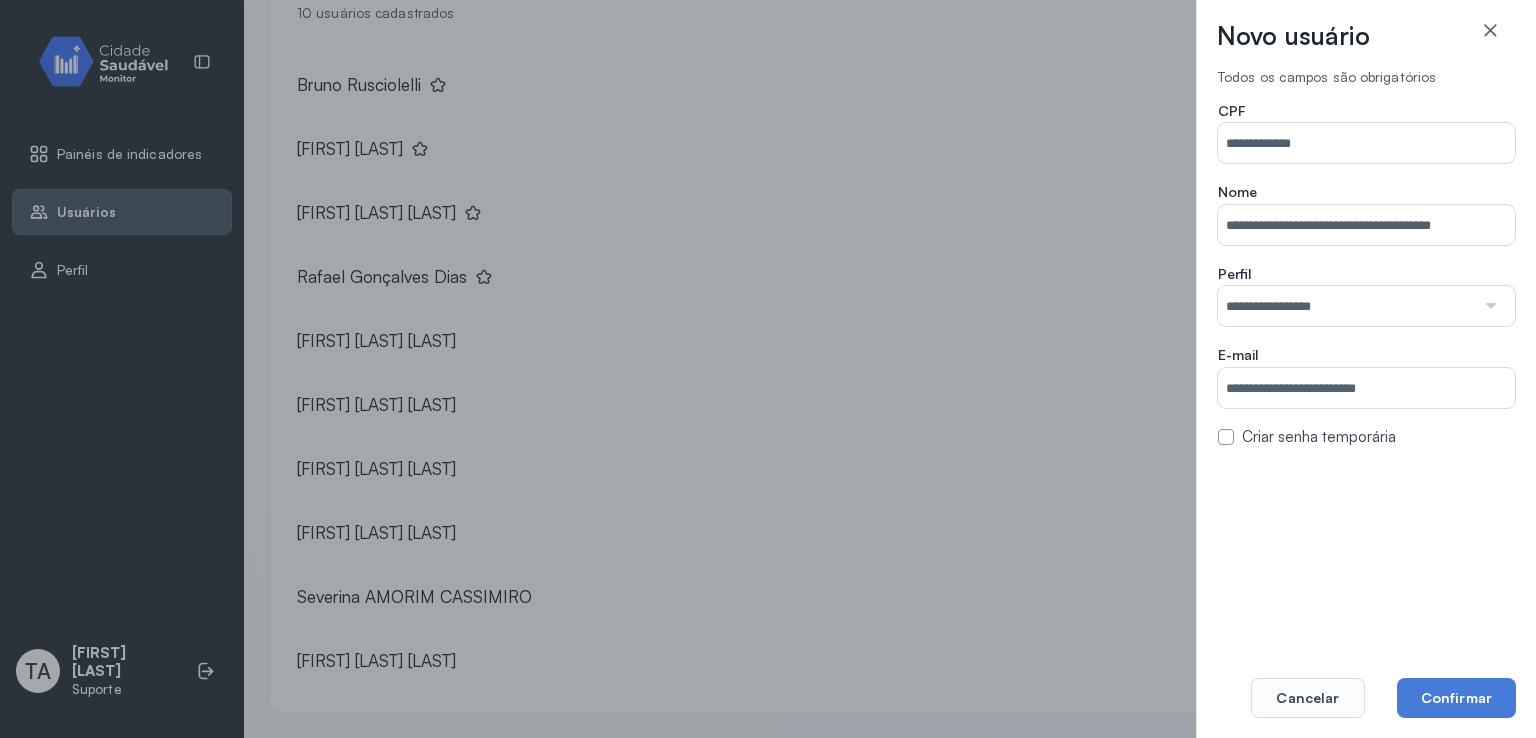 click at bounding box center [1226, 437] 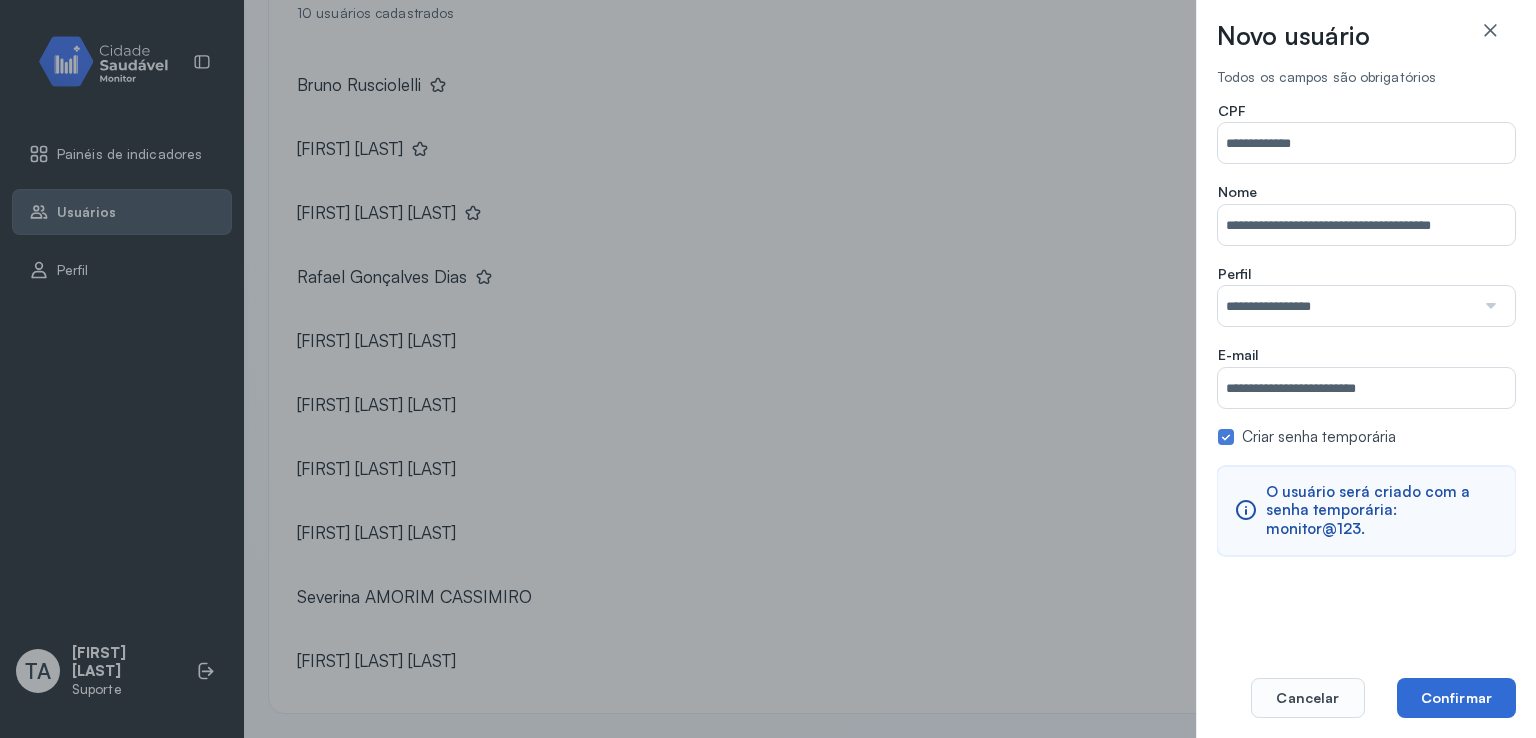 click on "Confirmar" 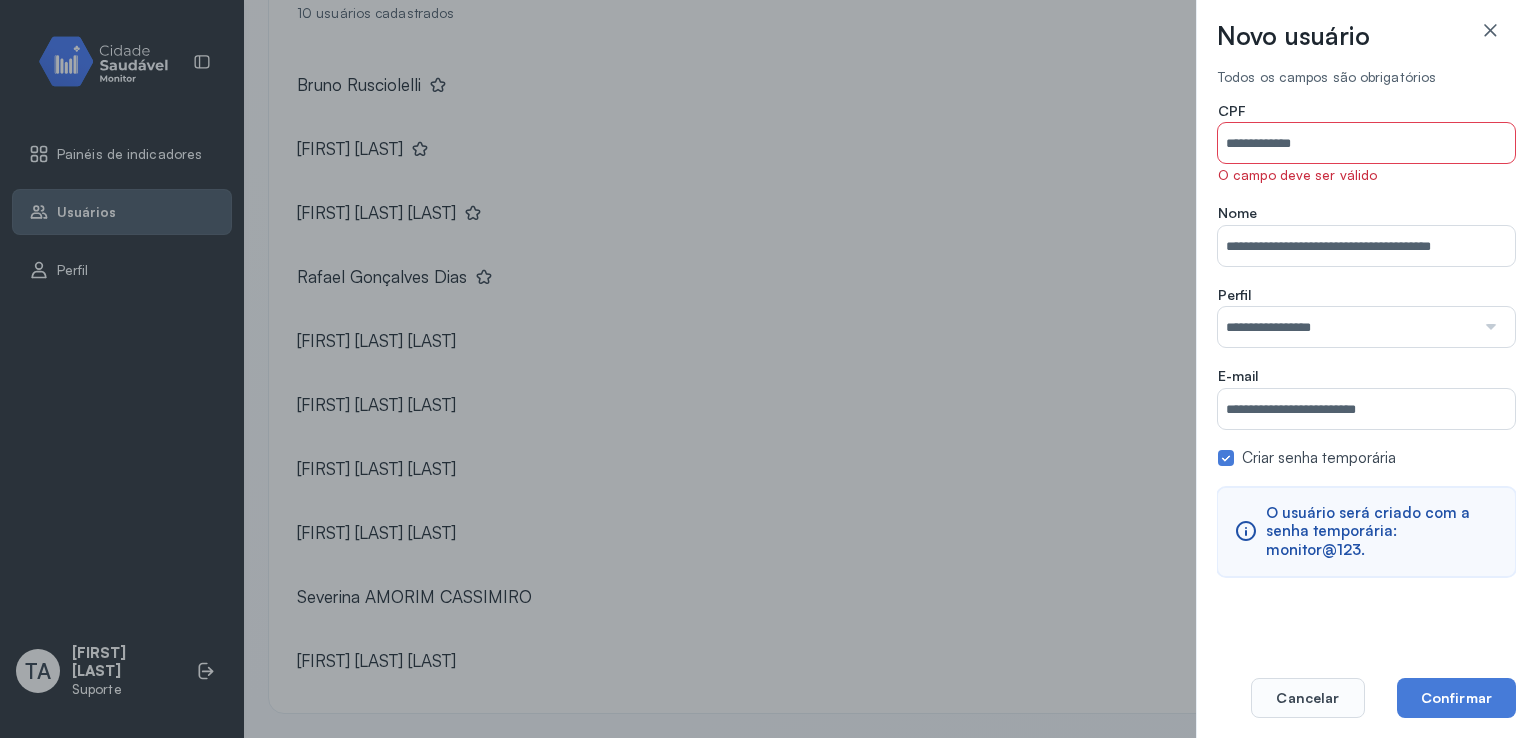 click on "**********" at bounding box center (1366, 143) 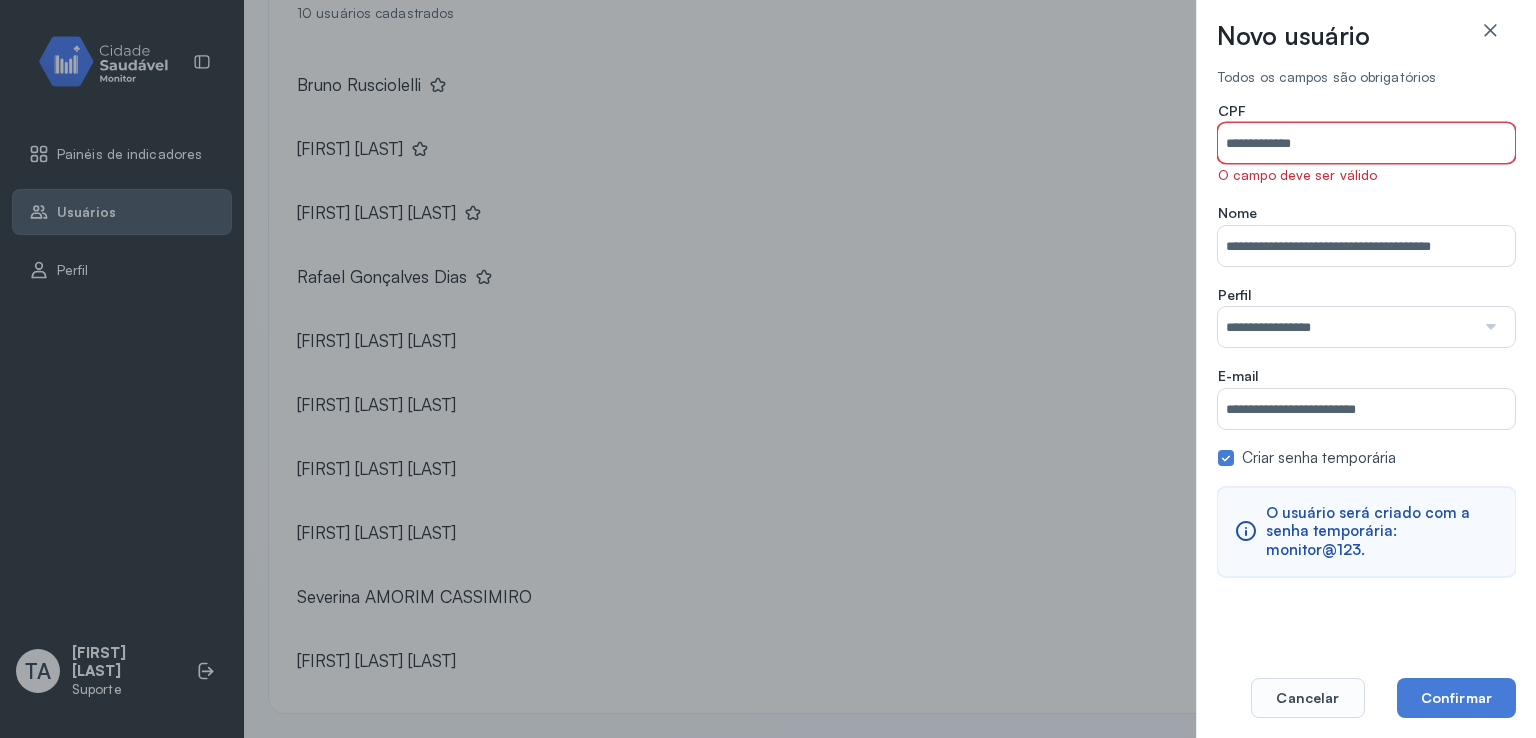 drag, startPoint x: 1353, startPoint y: 123, endPoint x: 1200, endPoint y: 128, distance: 153.08168 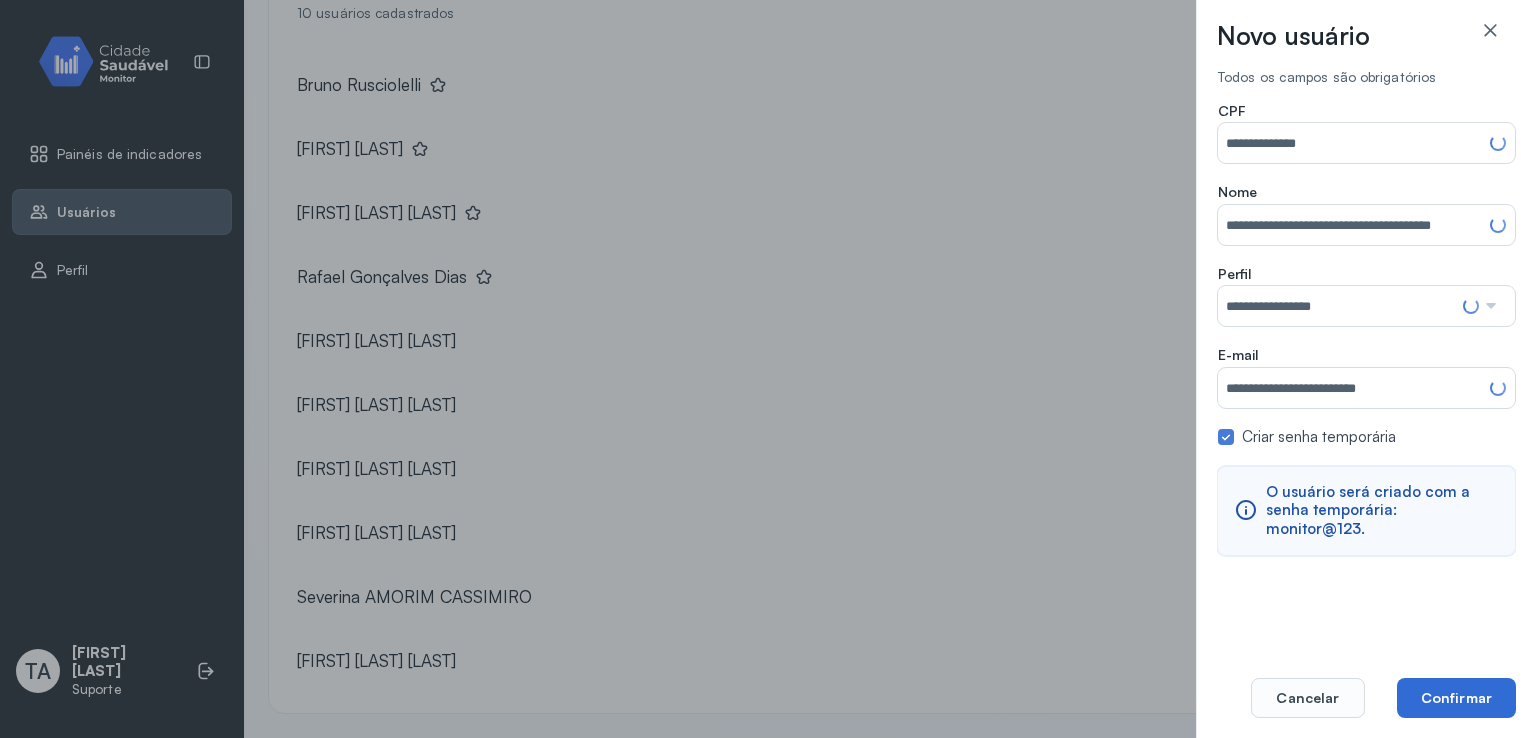 type 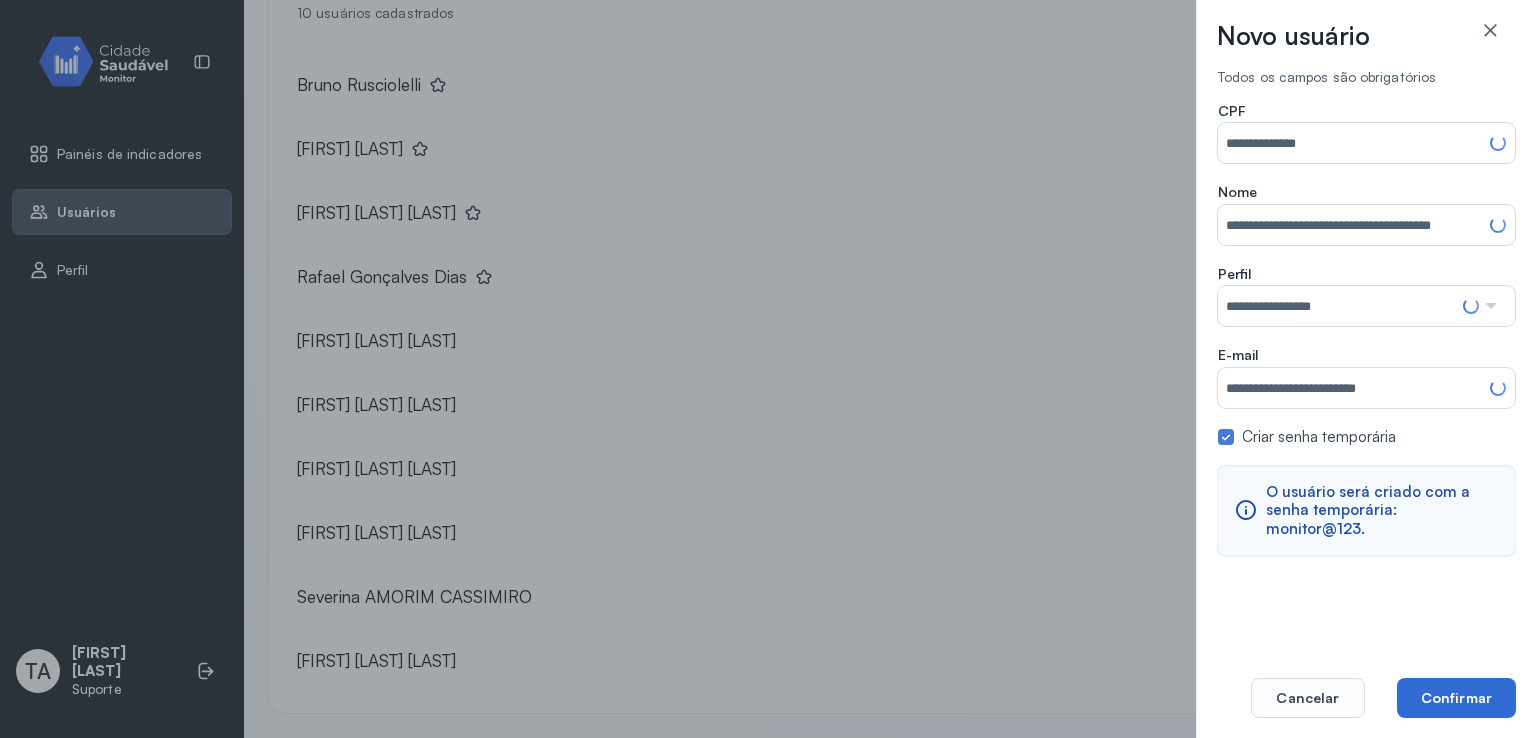type 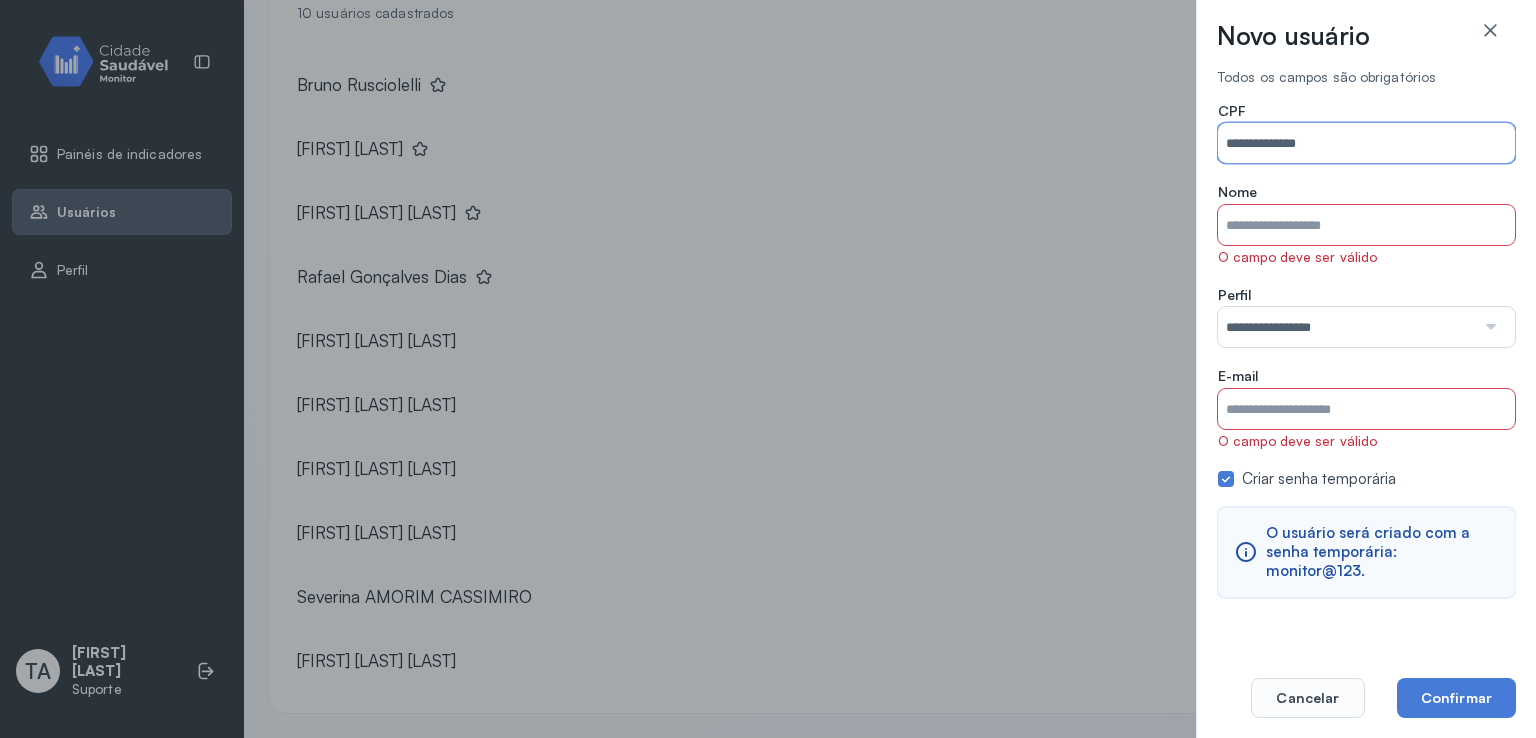 type on "**********" 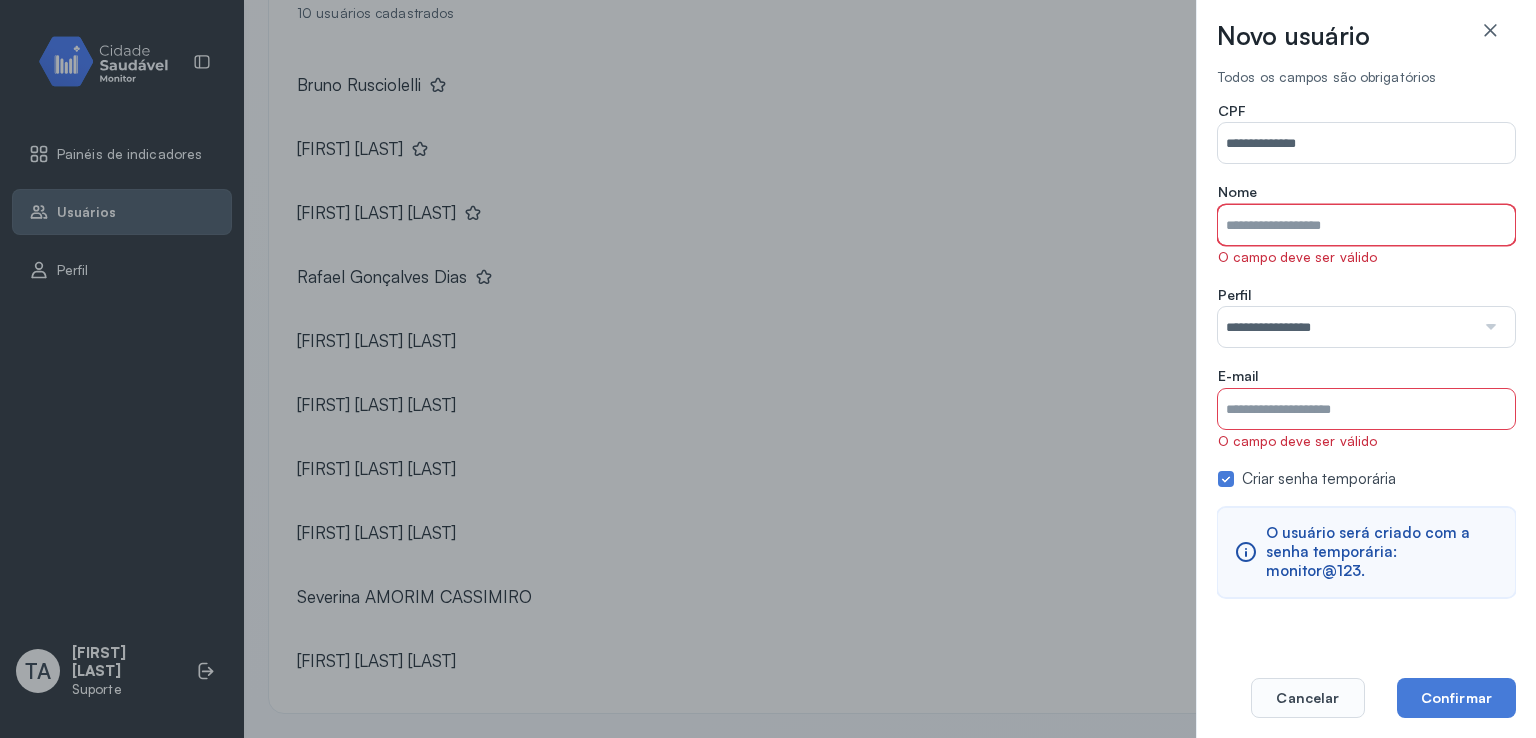 click on "Município" at bounding box center [1366, 225] 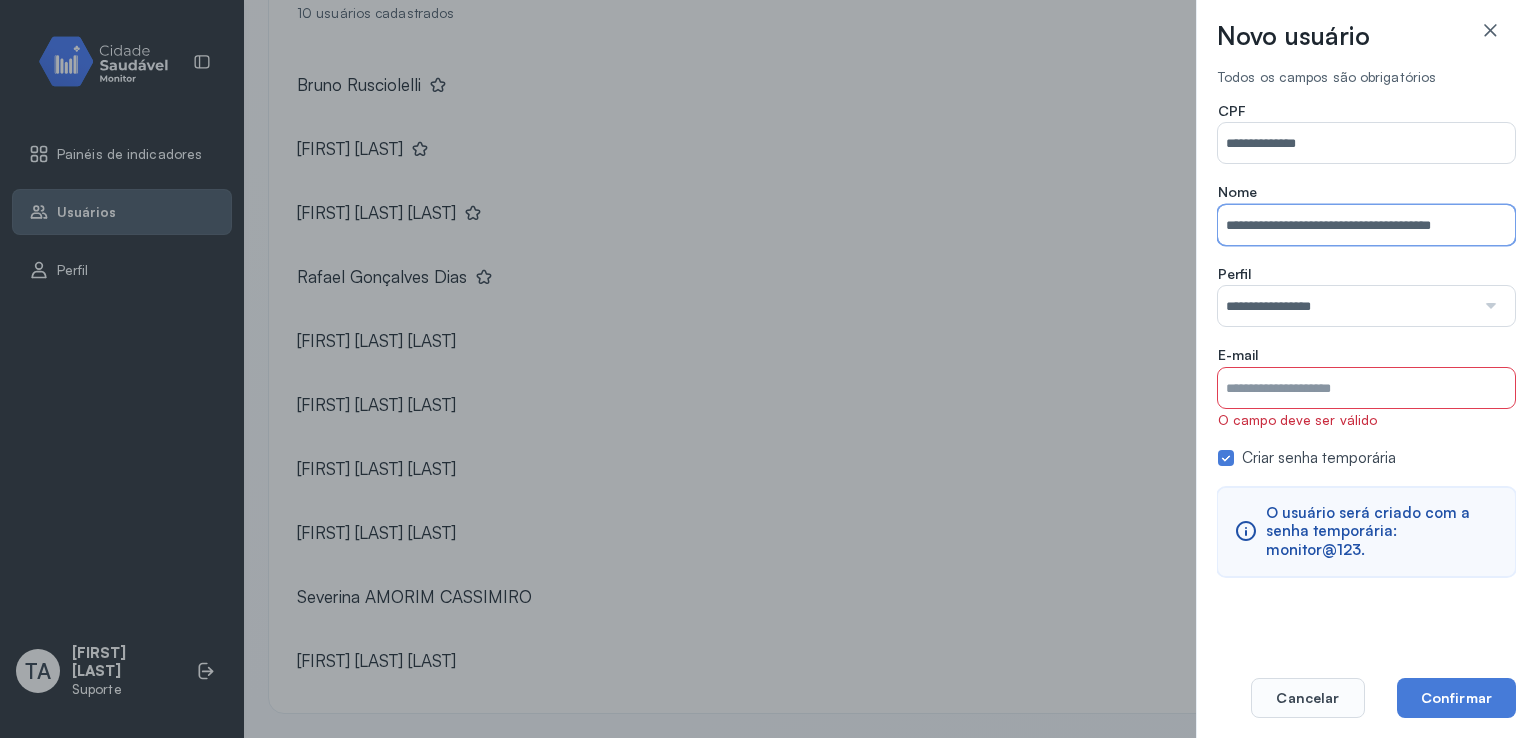 type on "**********" 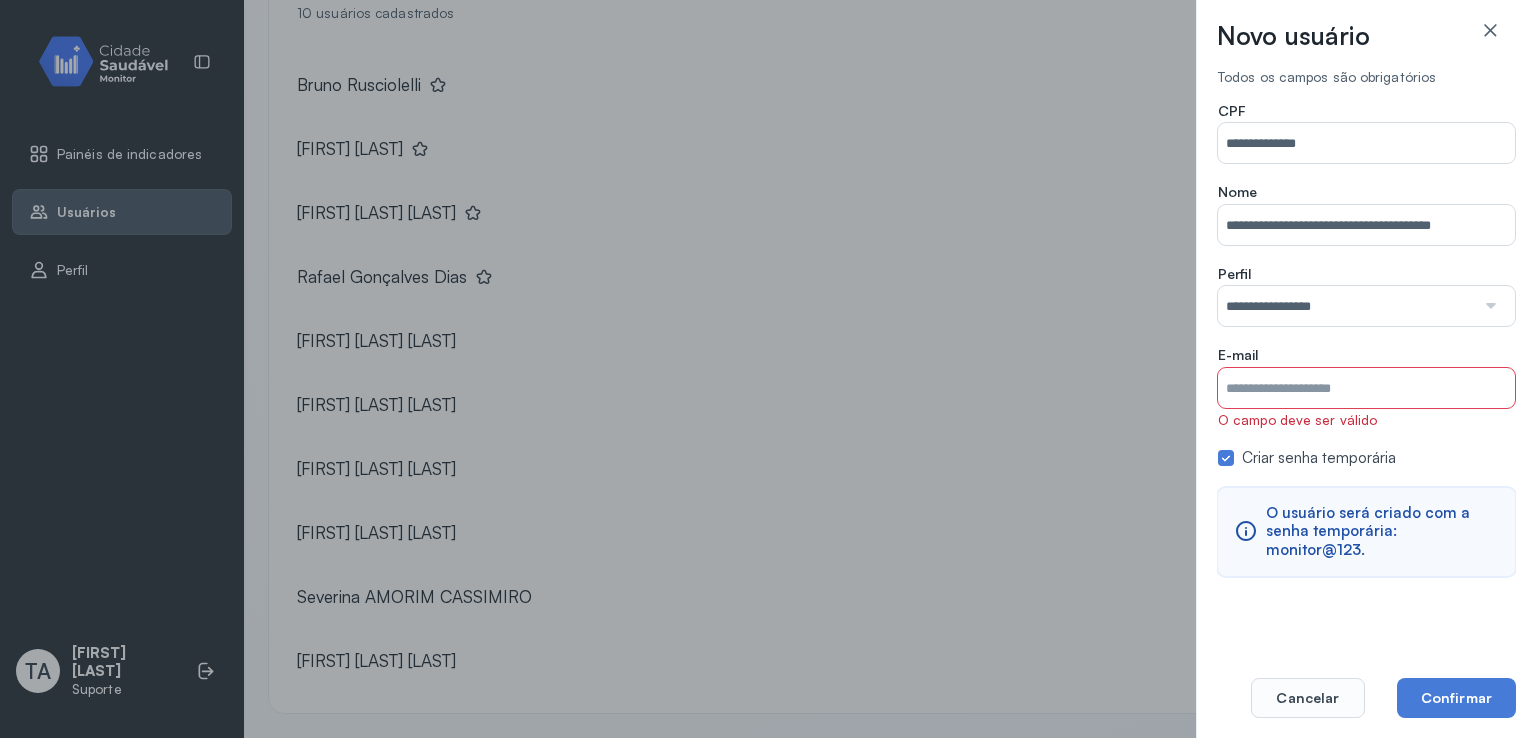 click on "Município" at bounding box center (1366, 388) 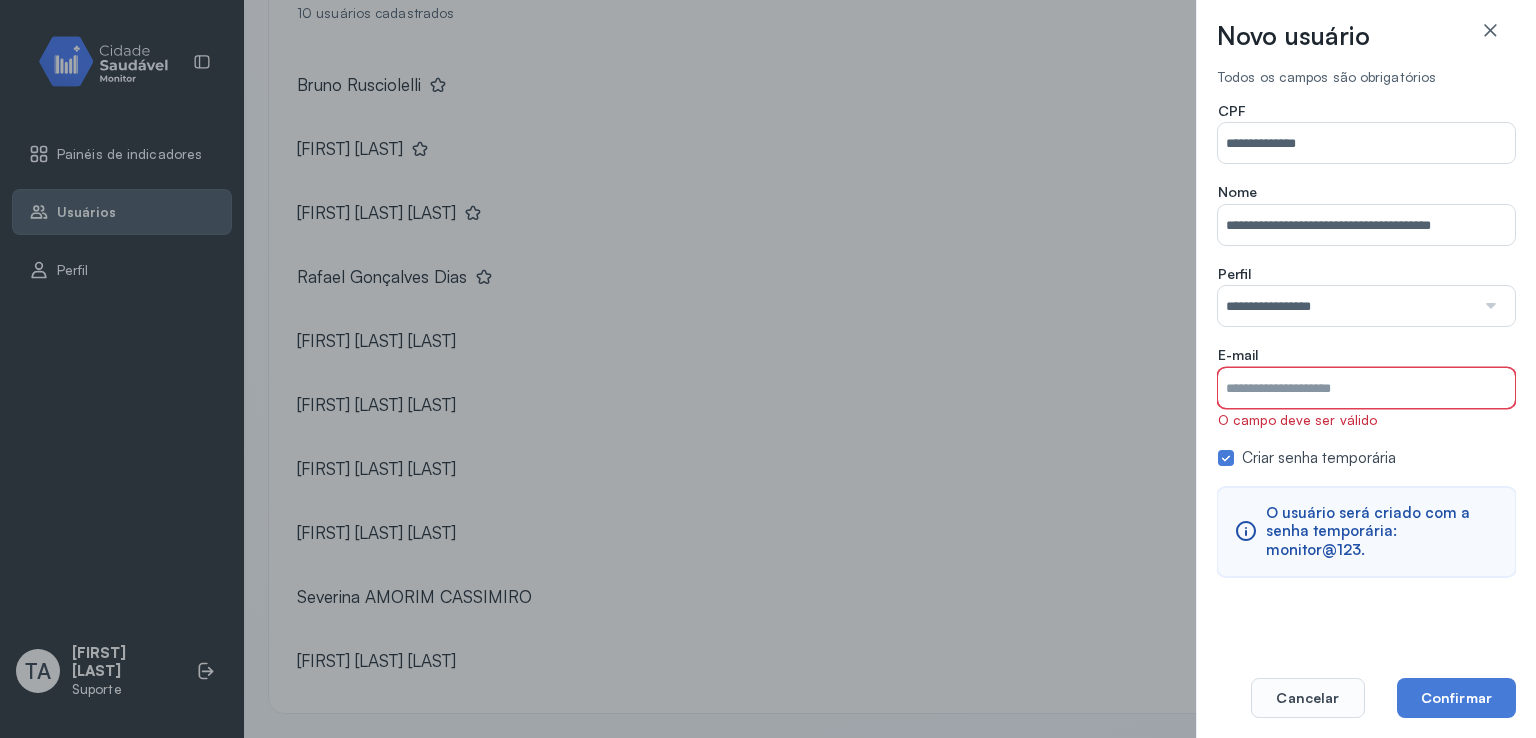 paste on "**********" 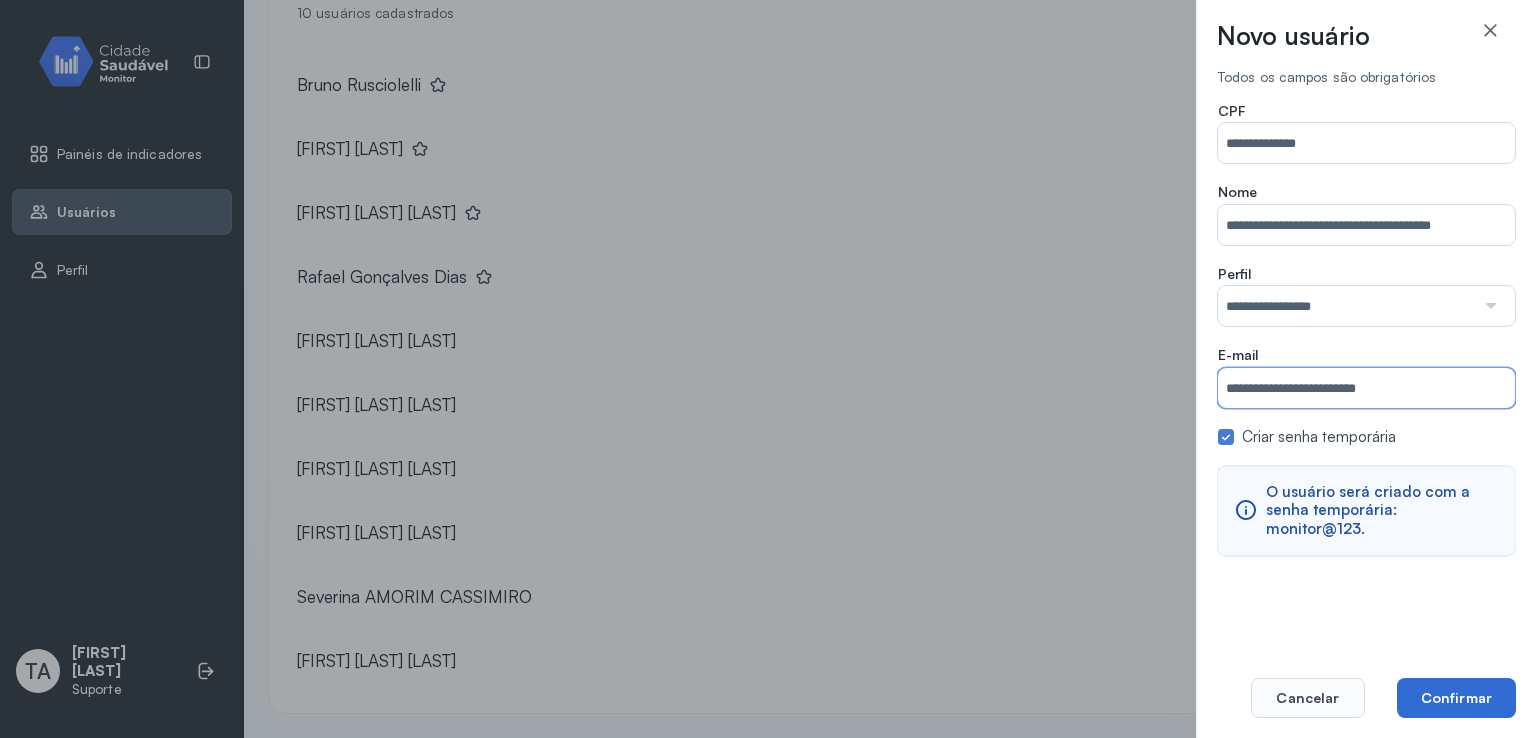 type on "**********" 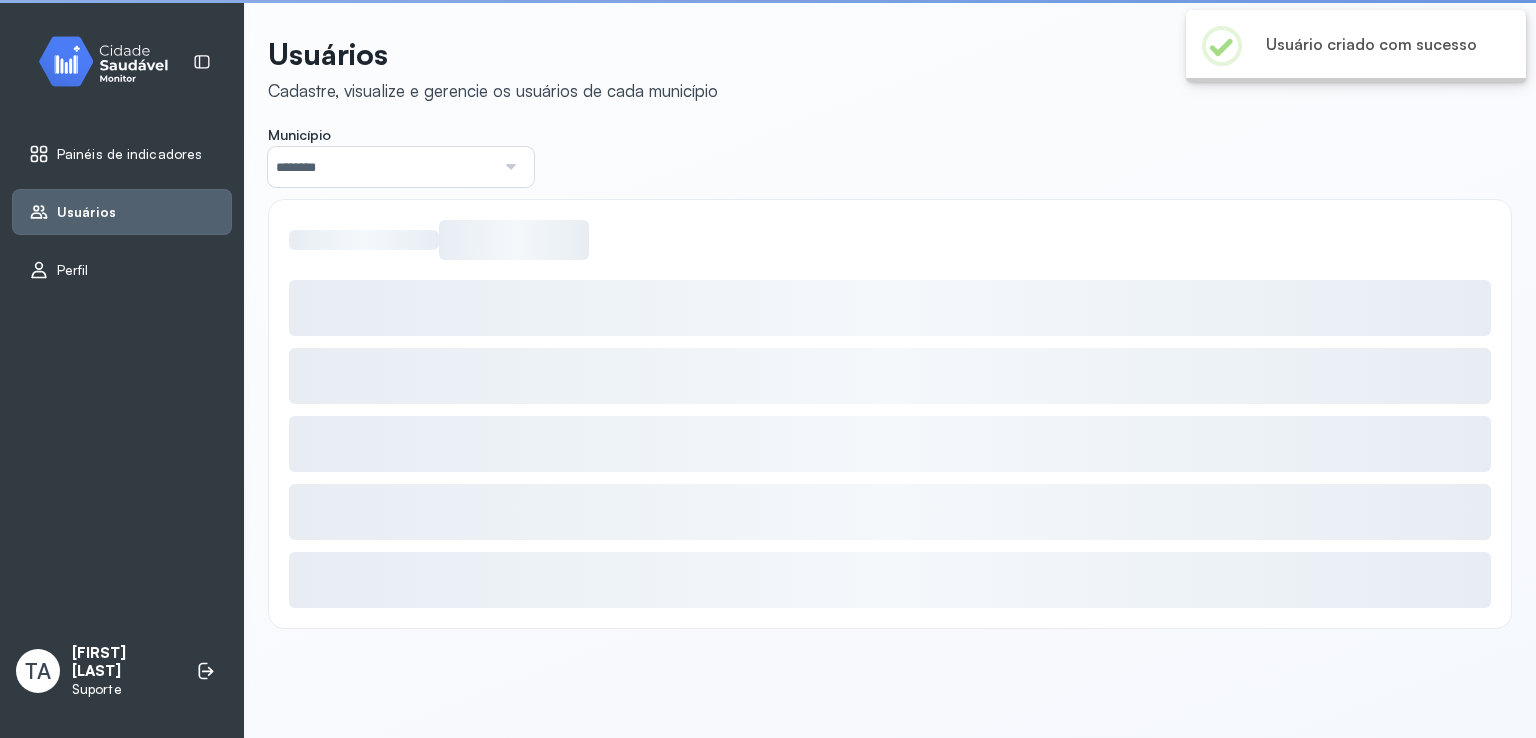 scroll, scrollTop: 0, scrollLeft: 0, axis: both 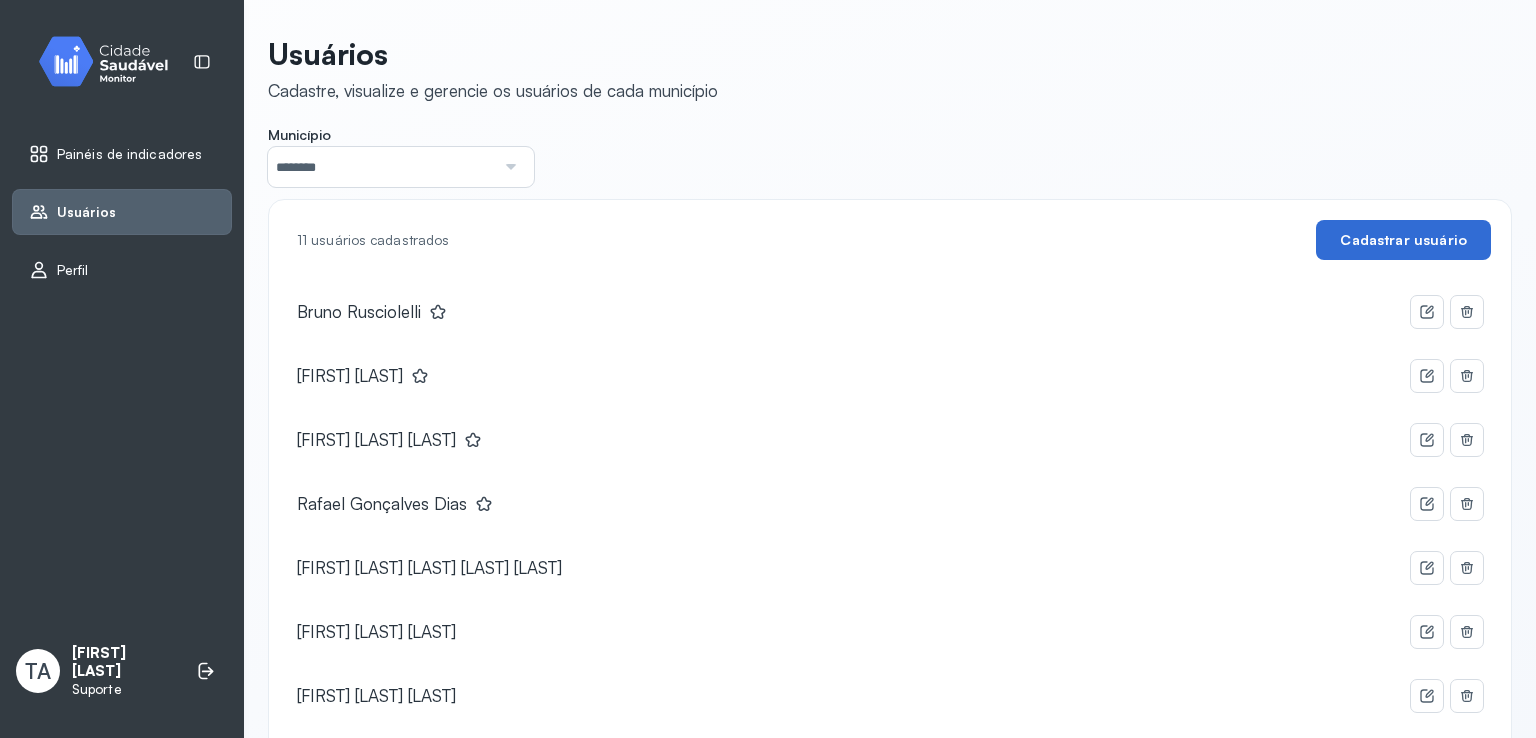 click on "Cadastrar usuário" 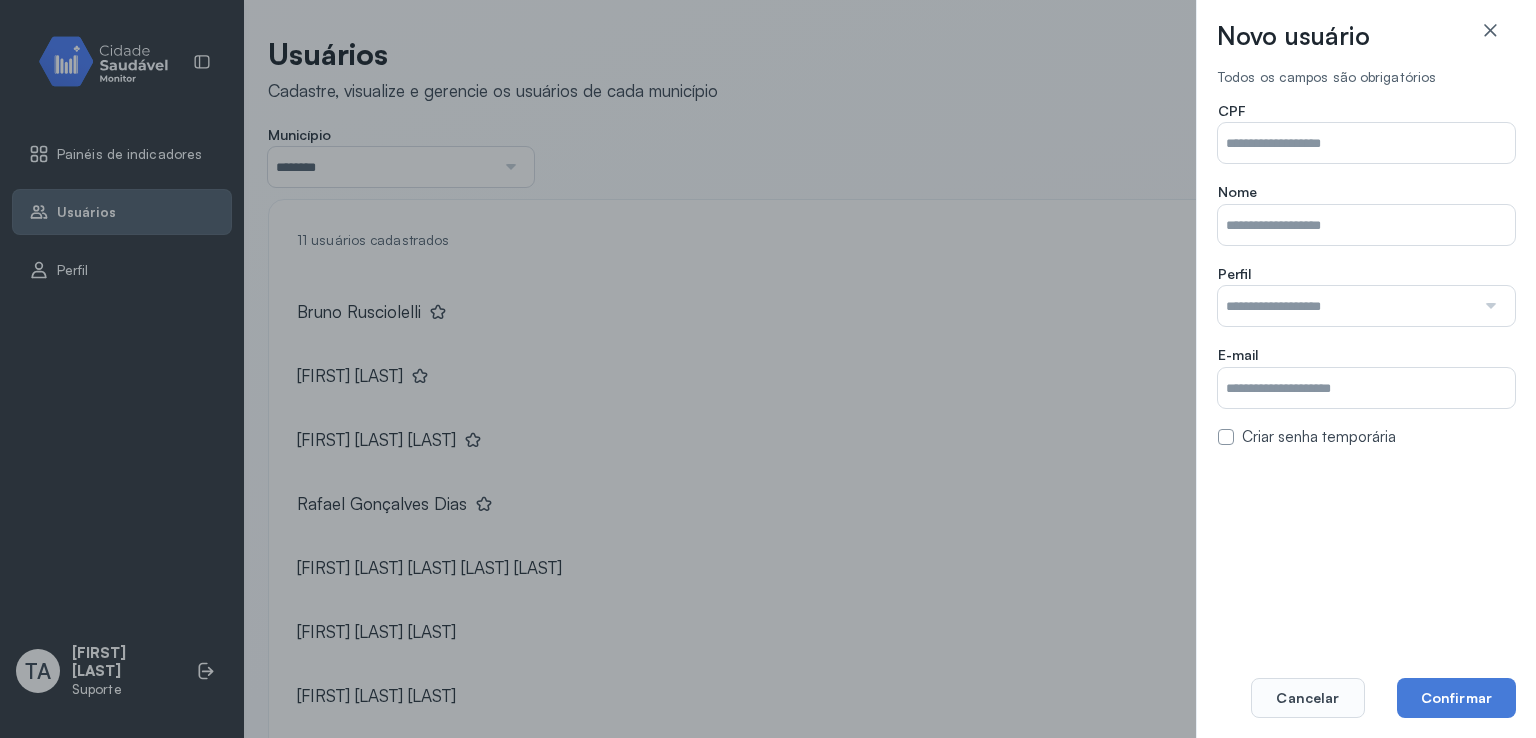 click on "Município" at bounding box center (1366, 143) 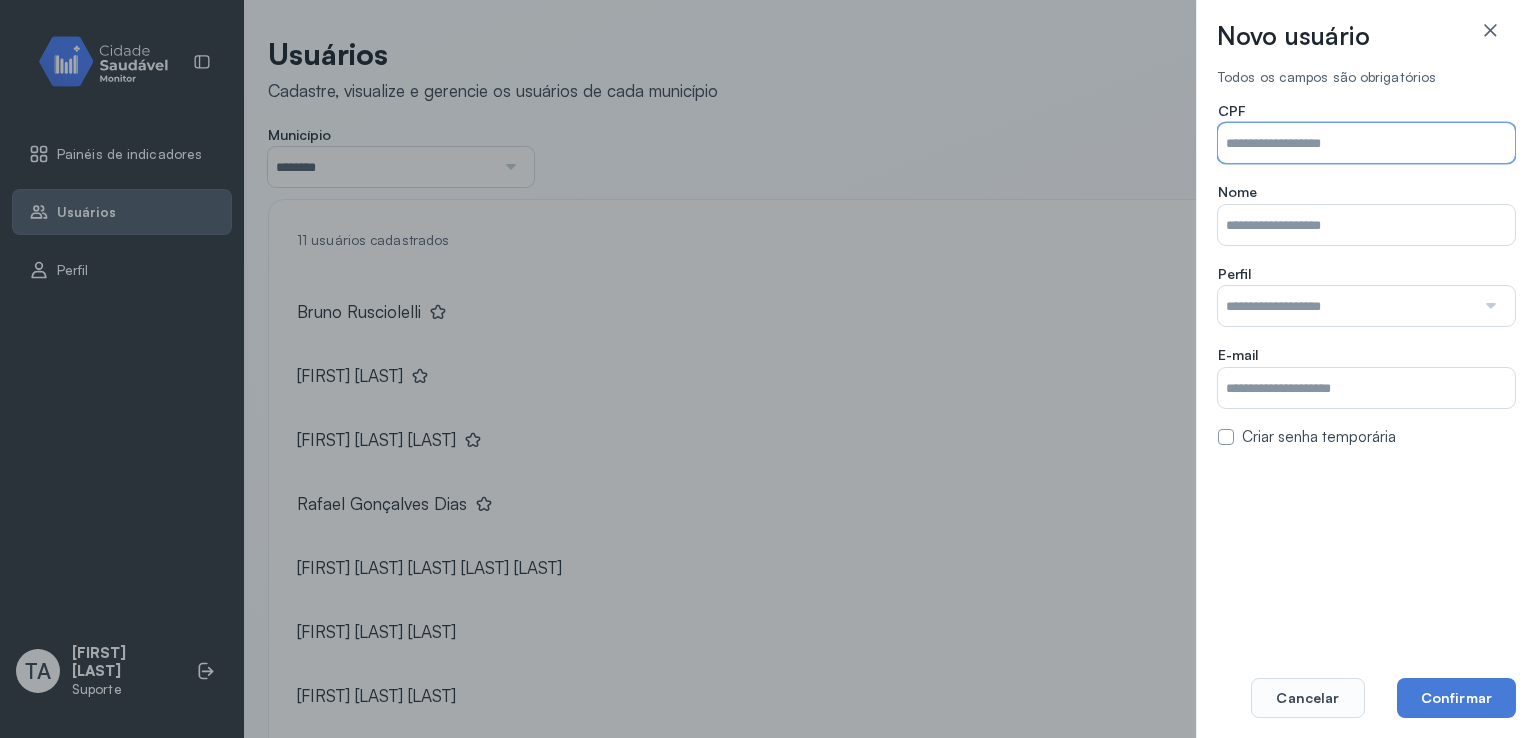 paste 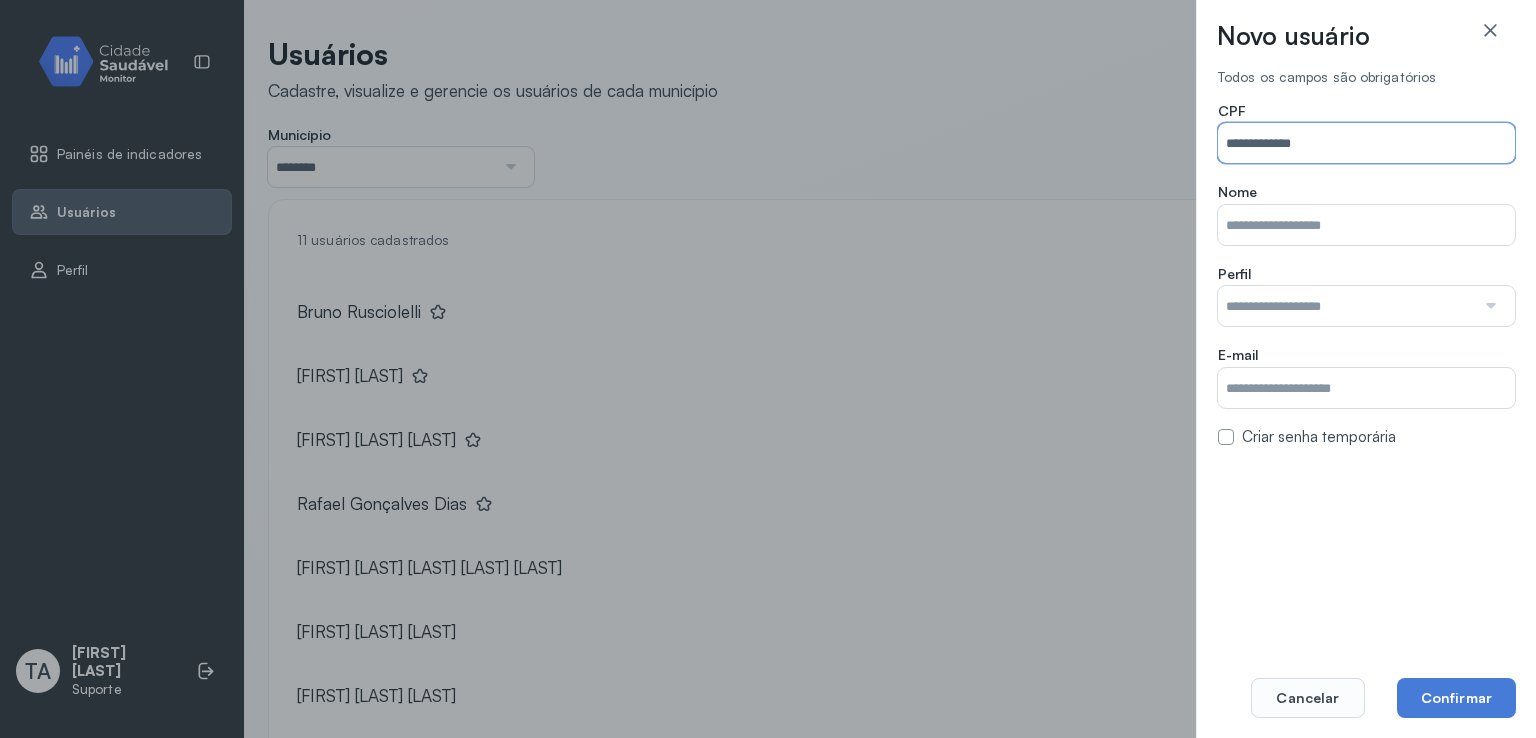 click on "**********" at bounding box center [1366, 143] 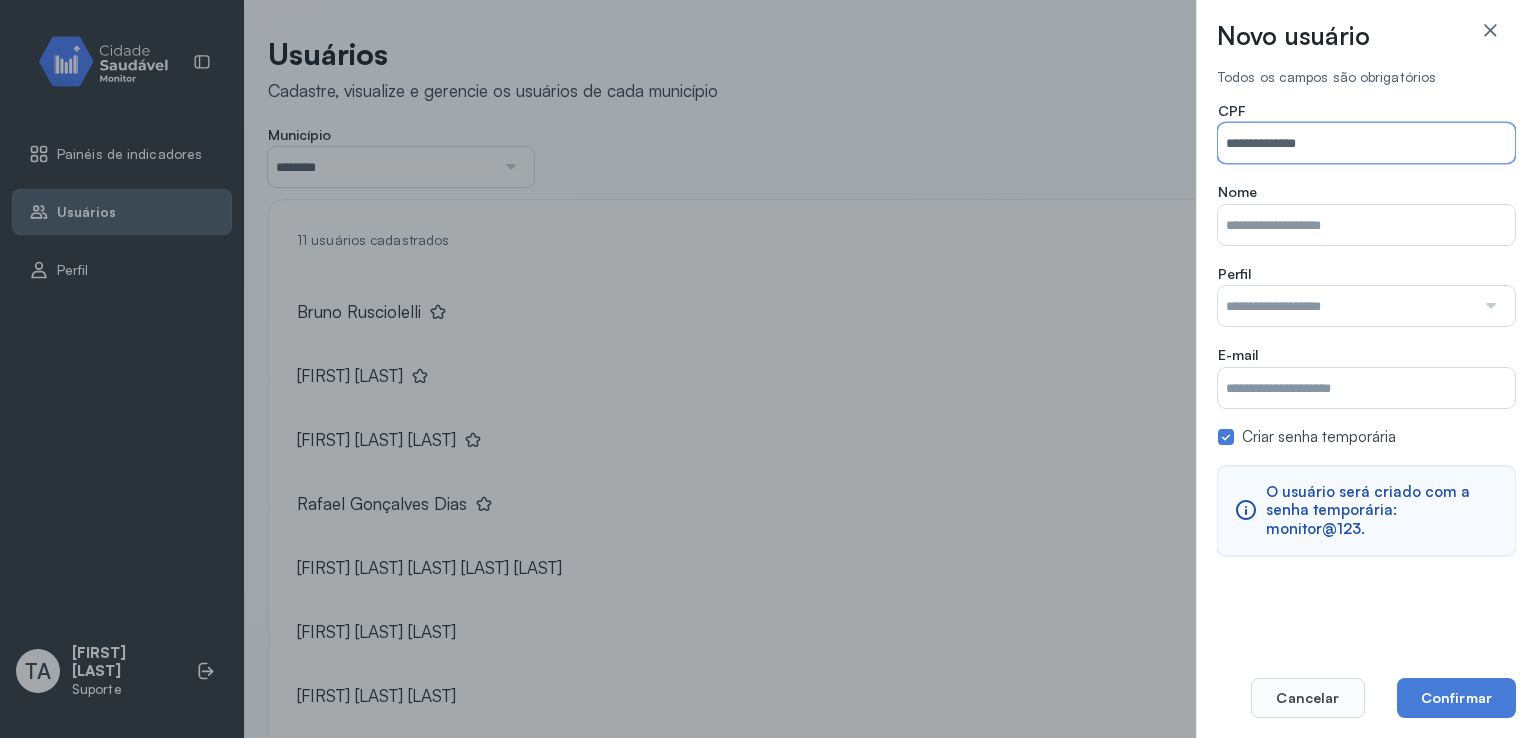 type on "**********" 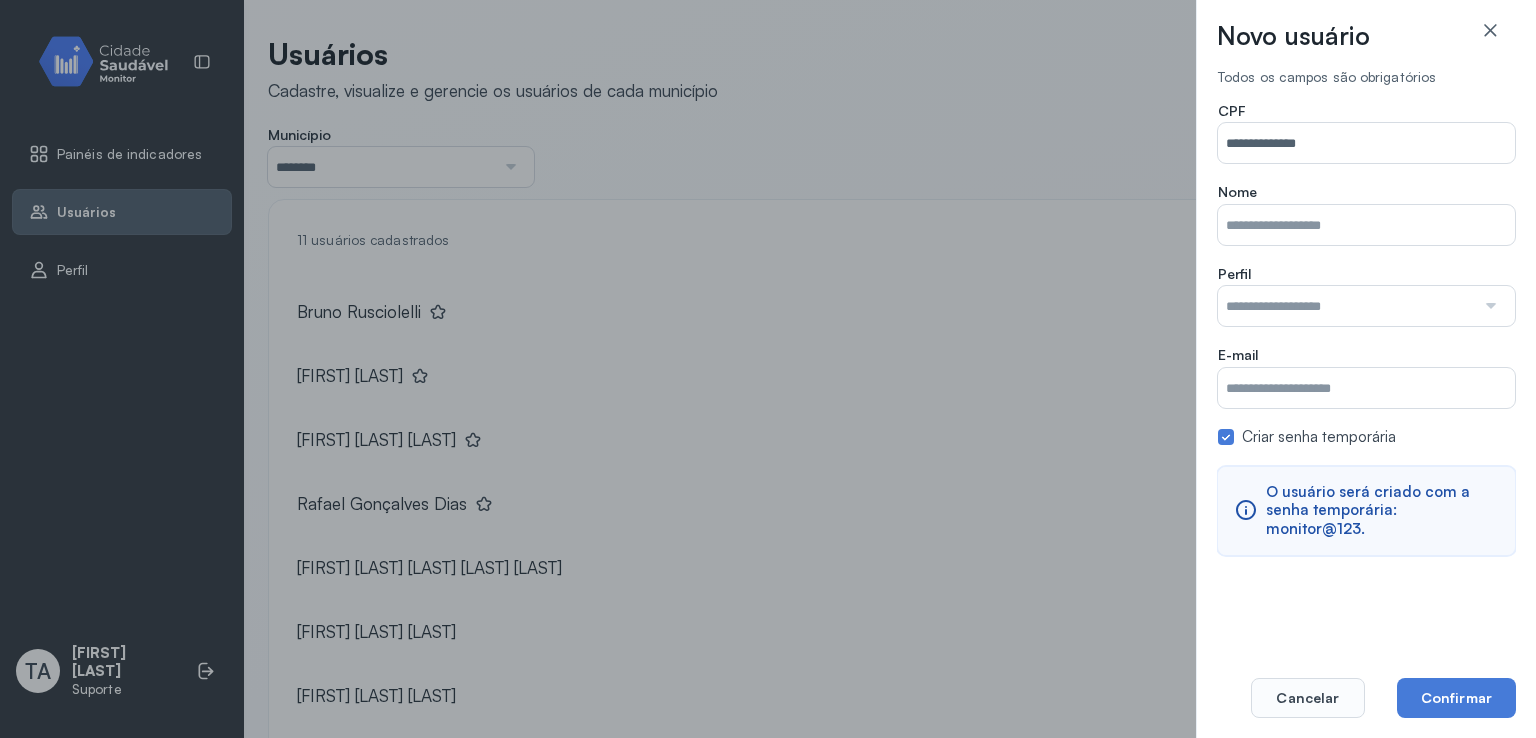 click on "Município" at bounding box center (1366, 225) 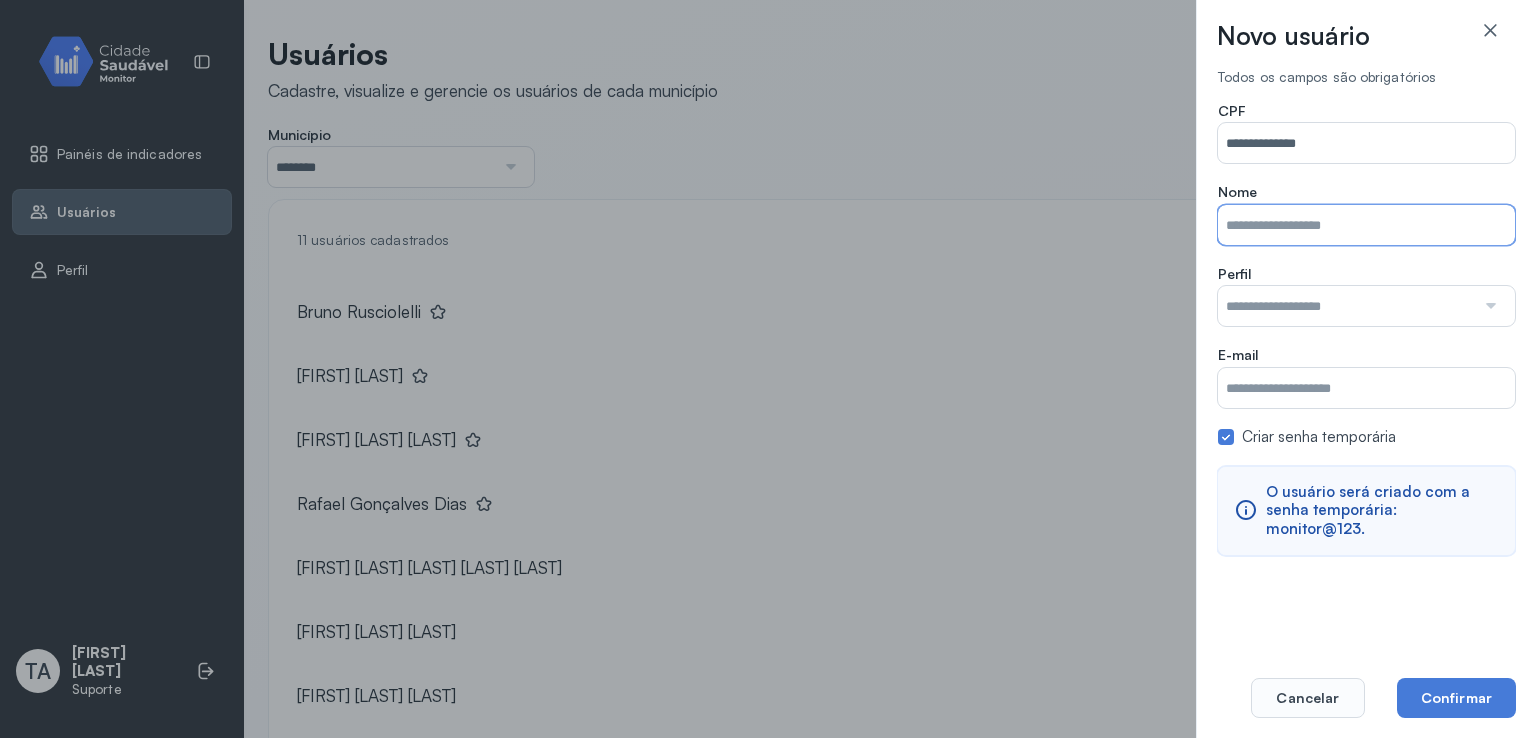 paste on "**********" 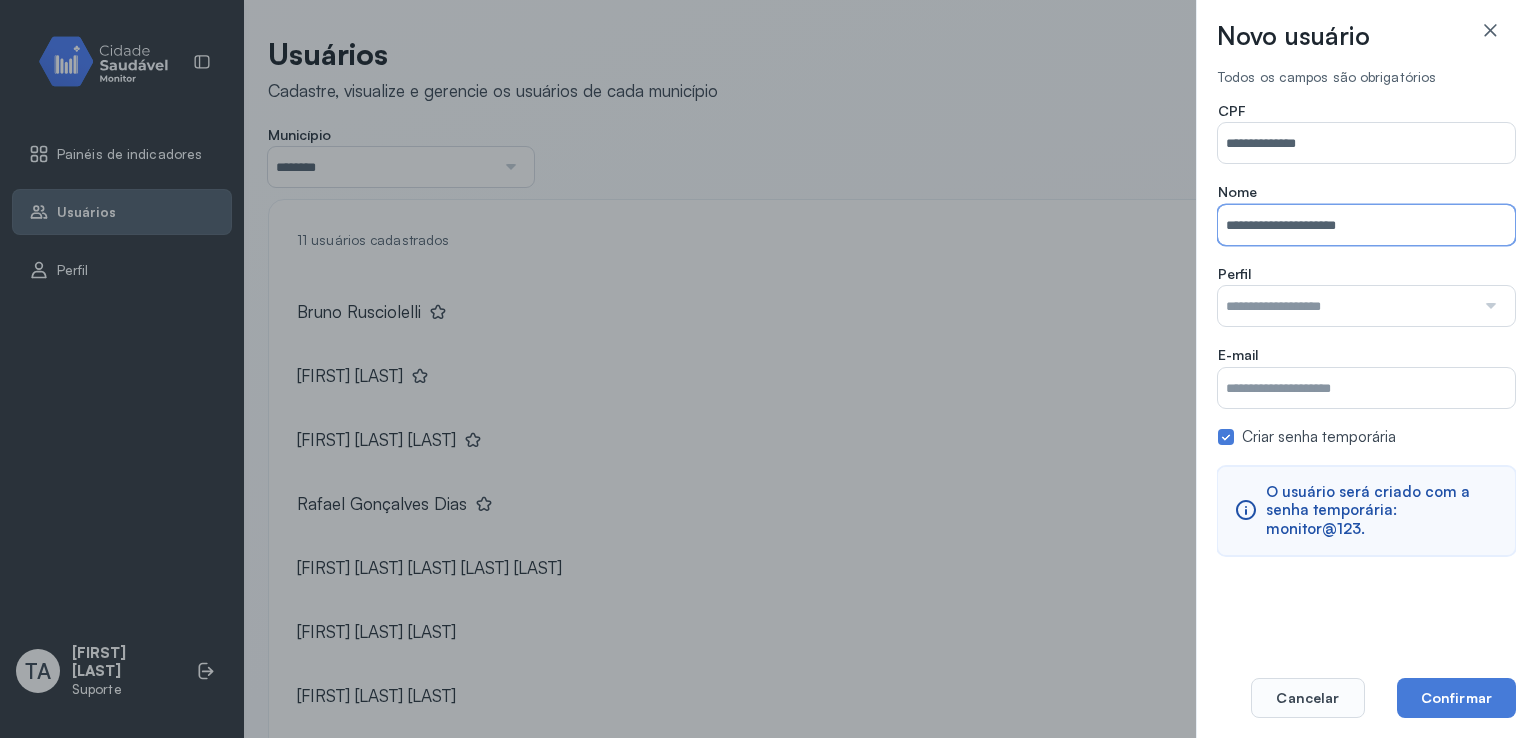 type on "**********" 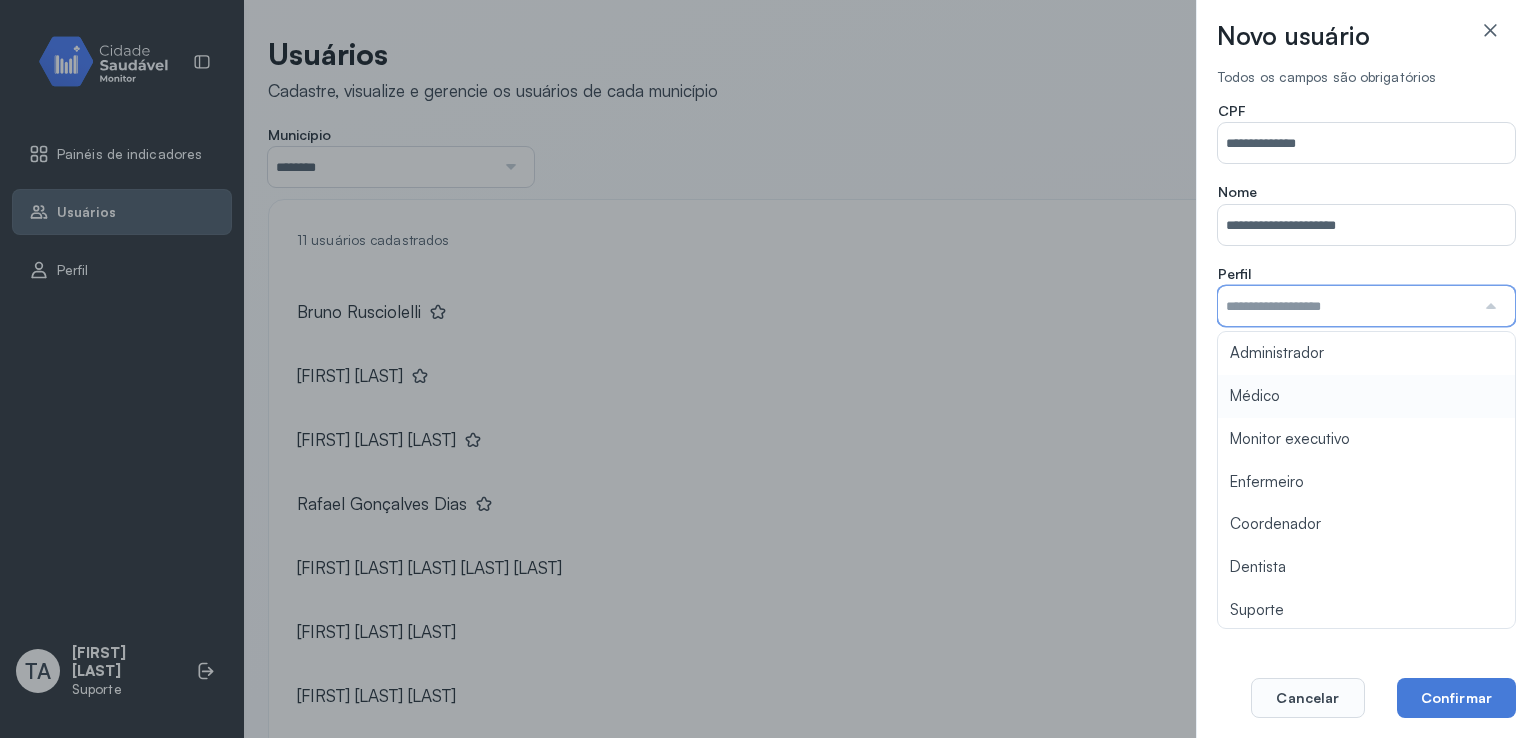 scroll, scrollTop: 3, scrollLeft: 0, axis: vertical 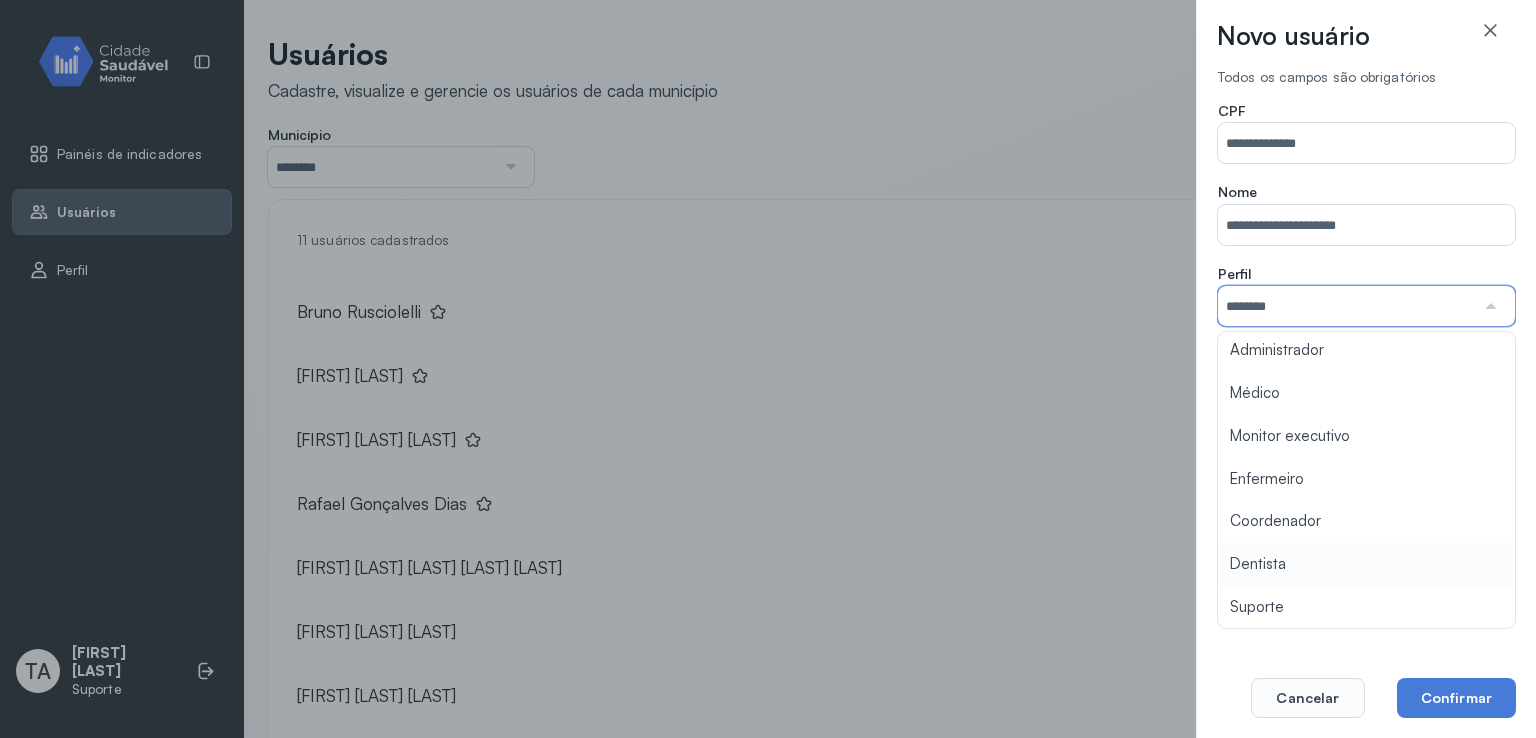 click on "**********" at bounding box center [1366, 328] 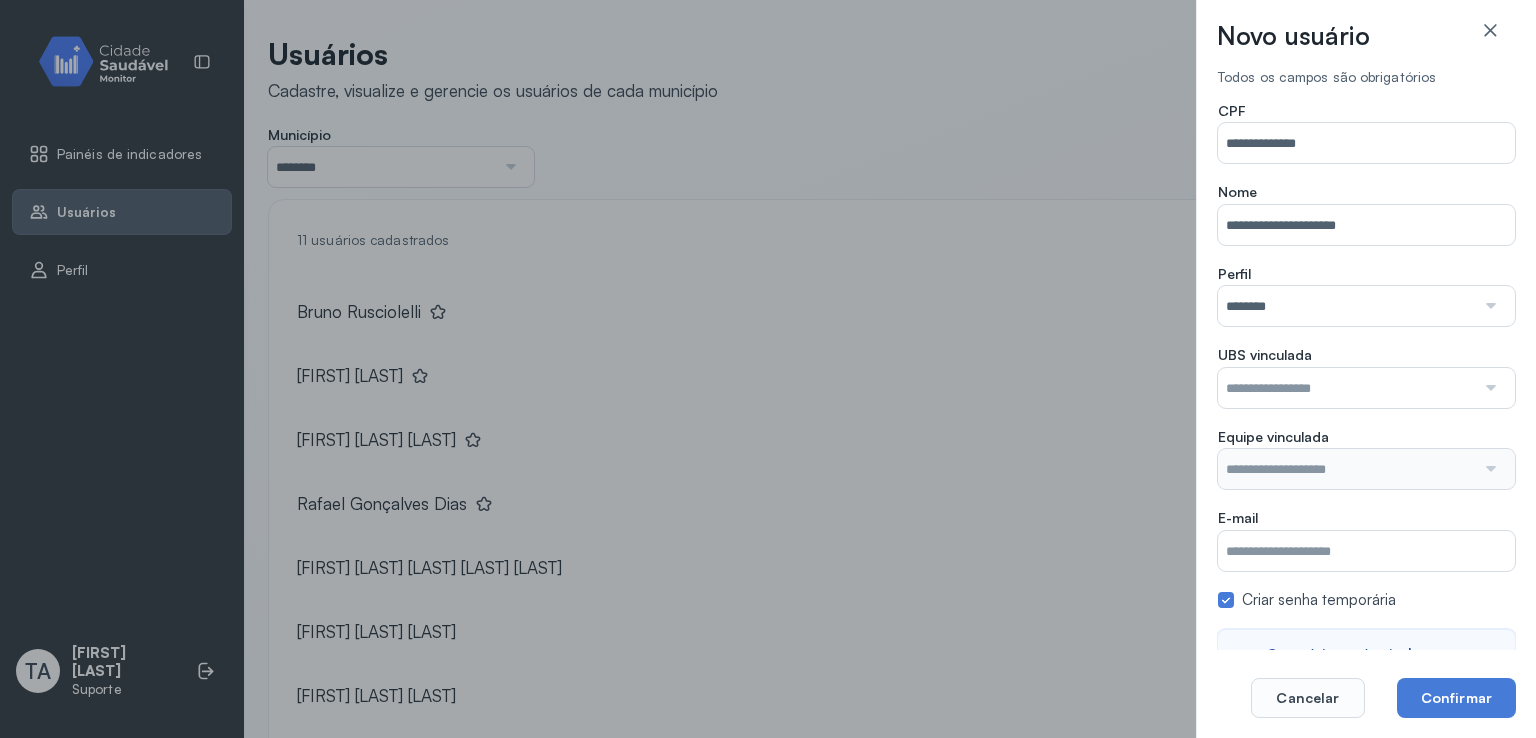 click at bounding box center [1346, 388] 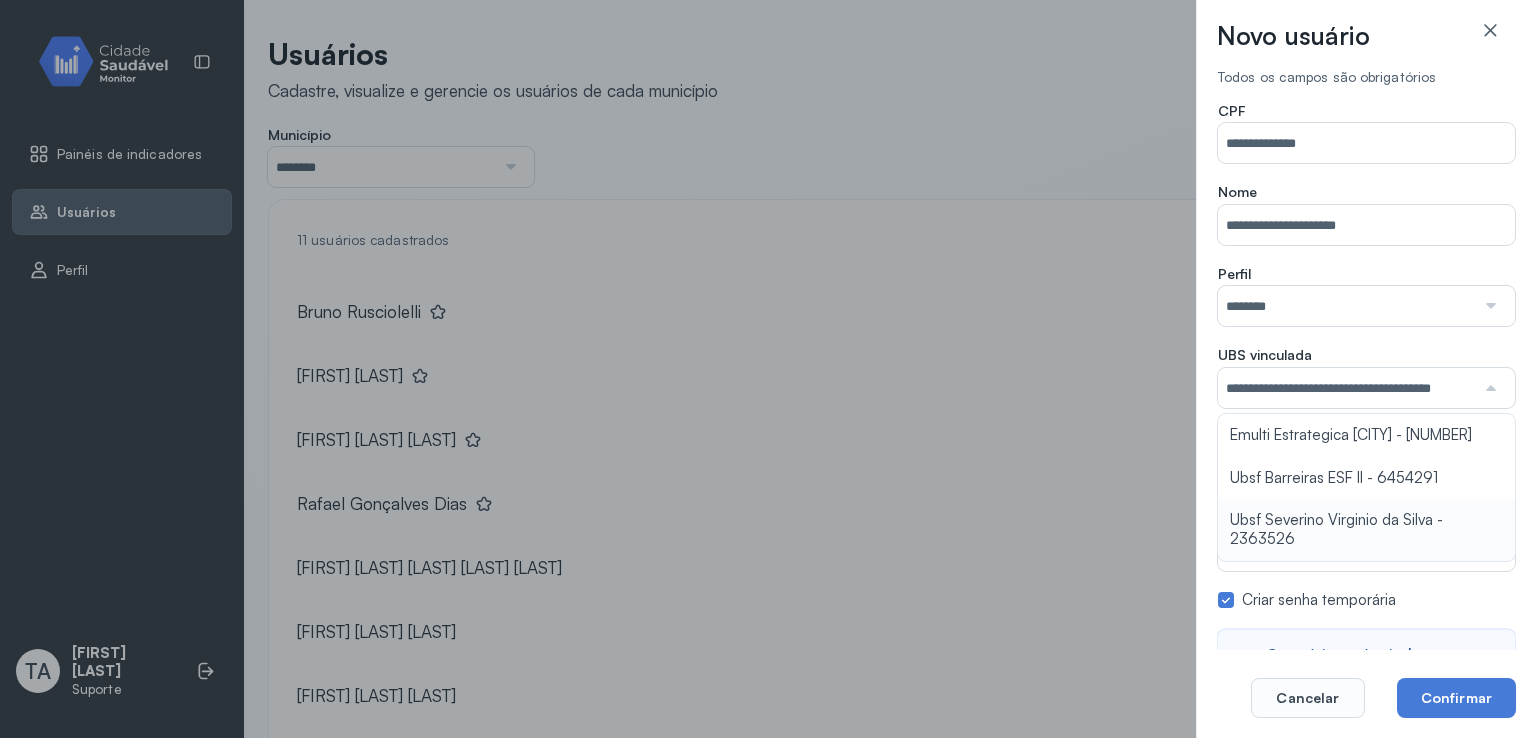 click on "**********" at bounding box center [1366, 410] 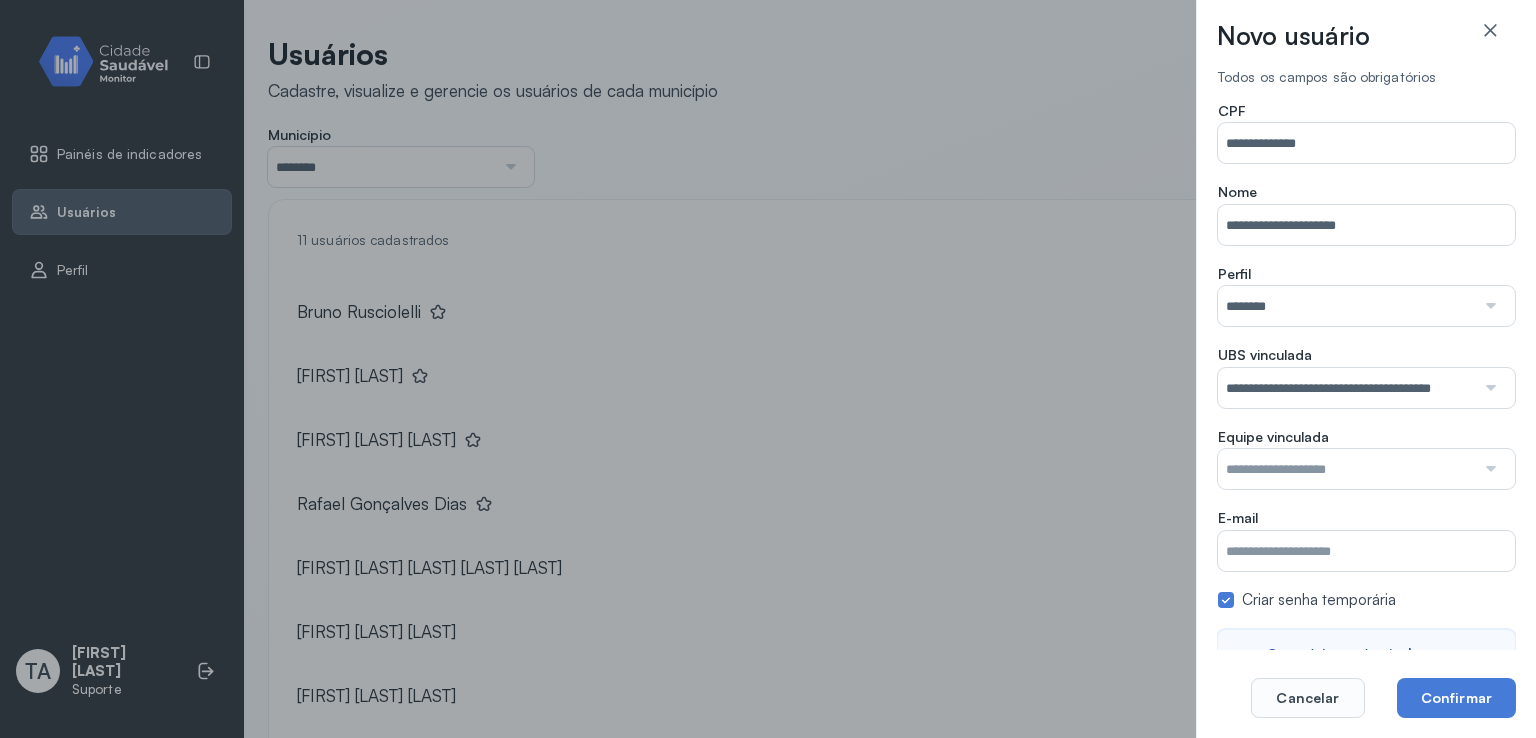 click at bounding box center [1346, 469] 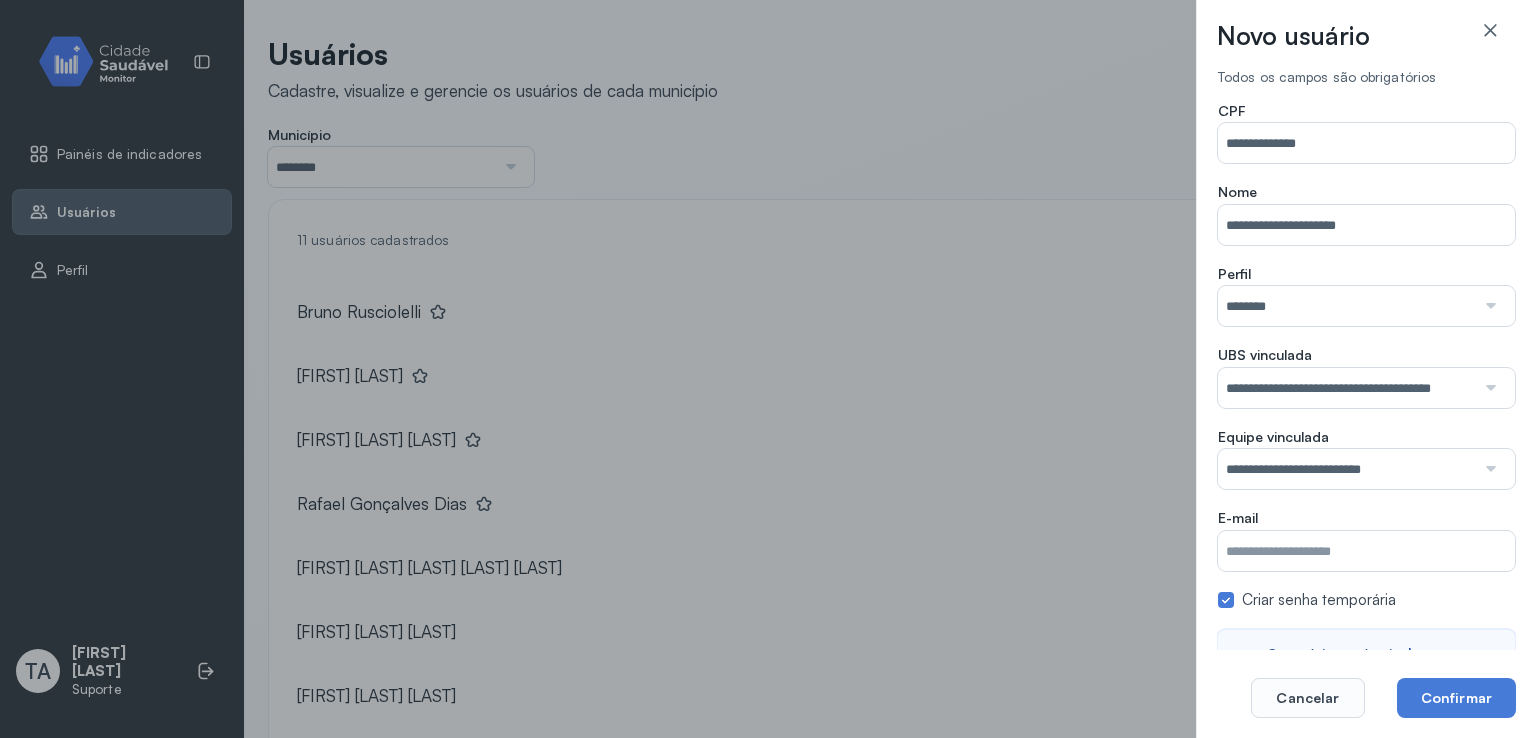 click on "**********" at bounding box center (1366, 459) 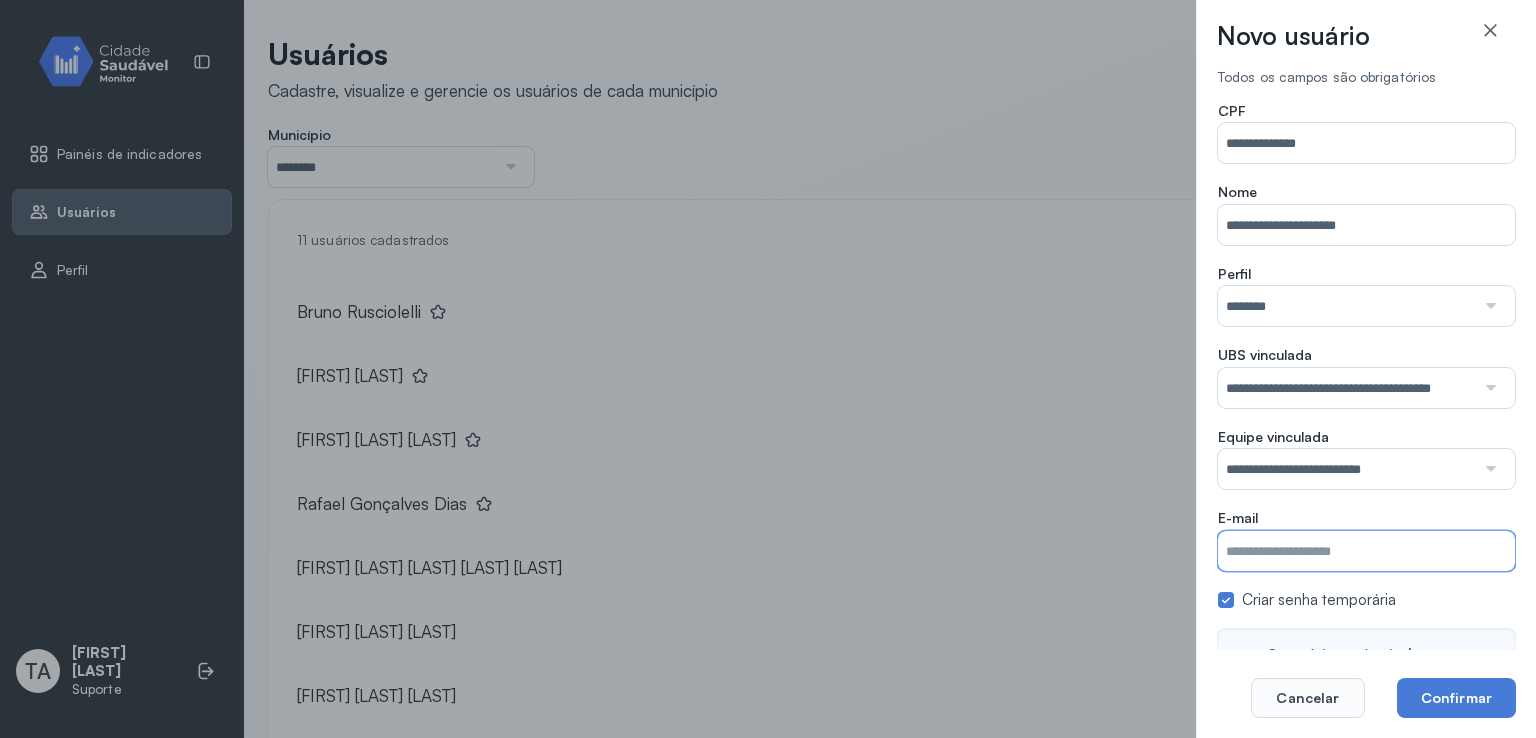 click on "Município" at bounding box center (1366, 551) 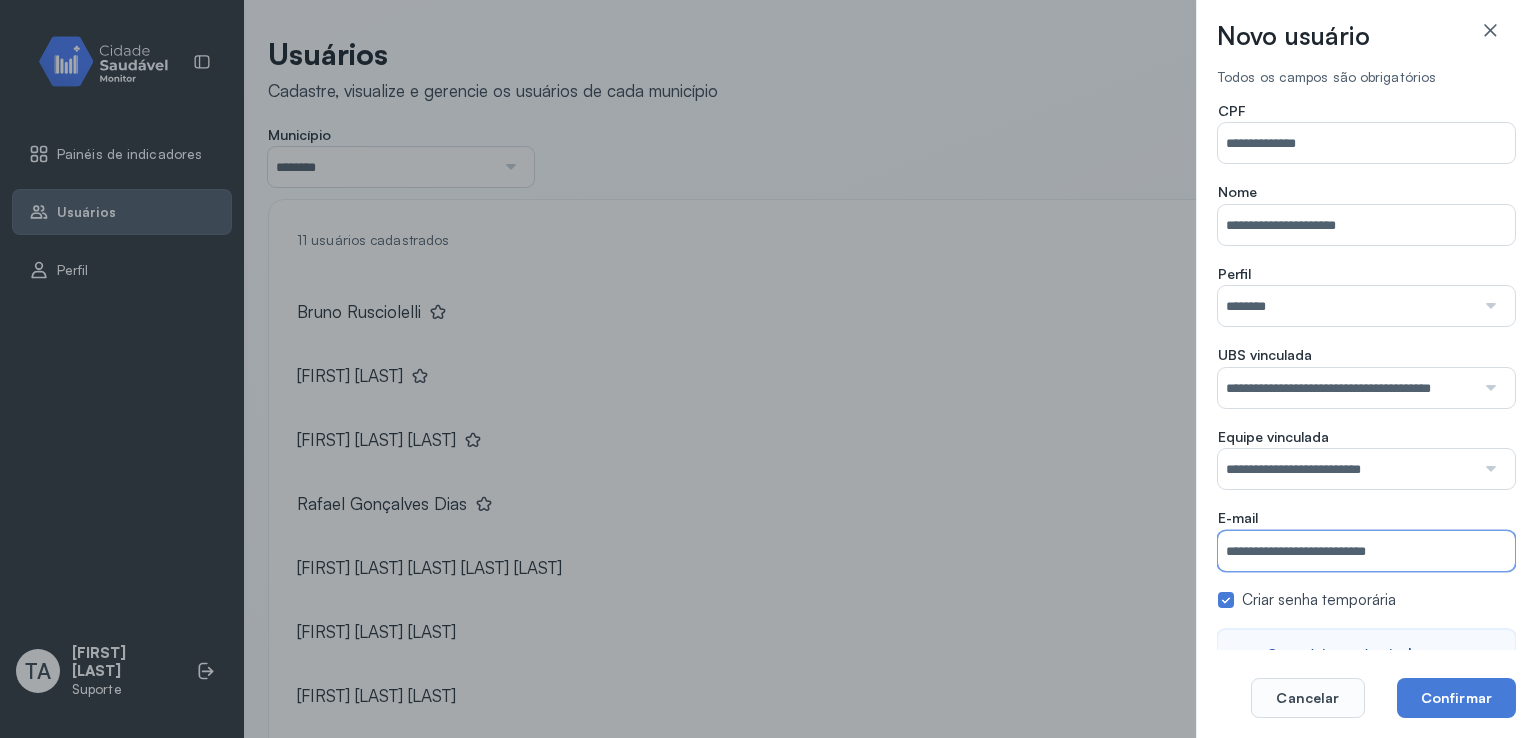 scroll, scrollTop: 50, scrollLeft: 0, axis: vertical 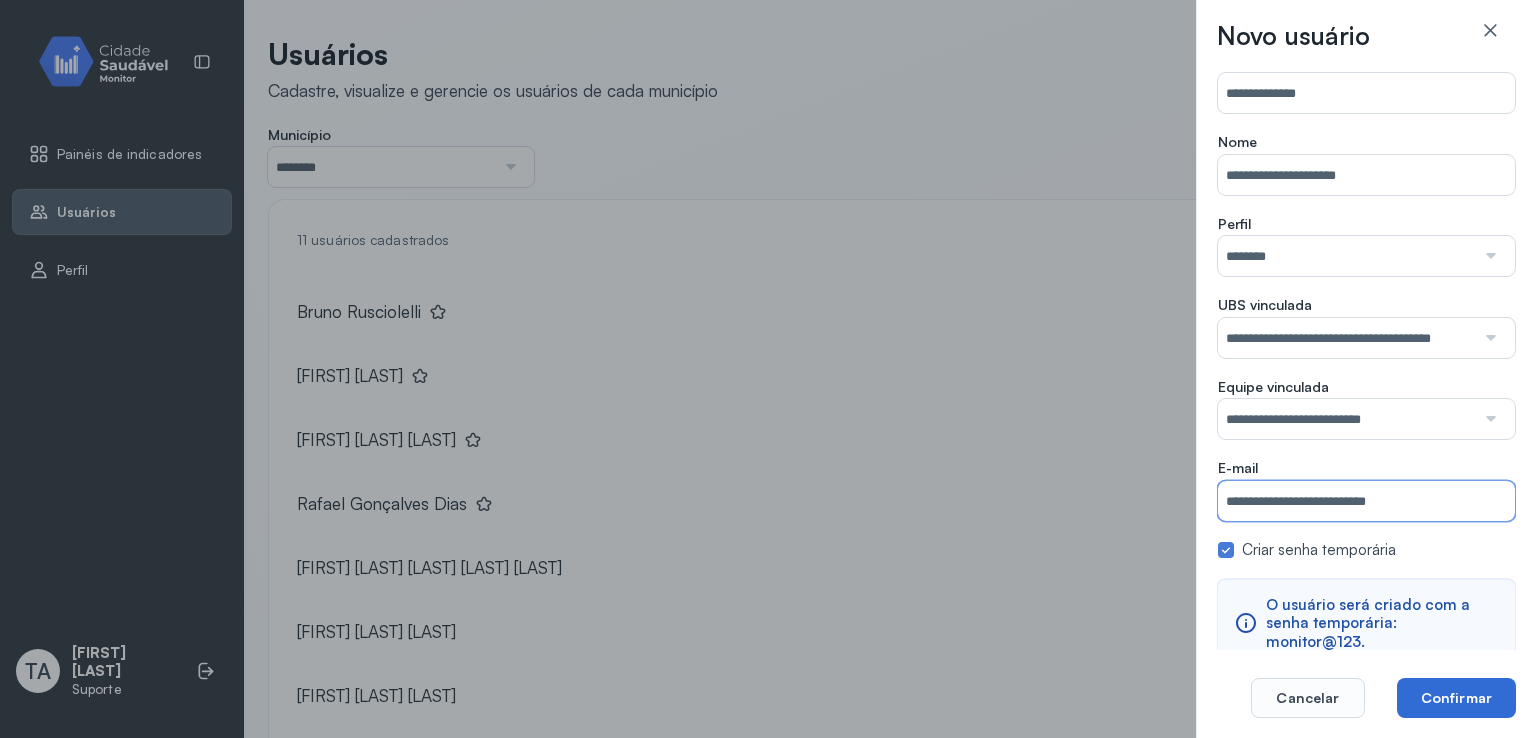 type on "**********" 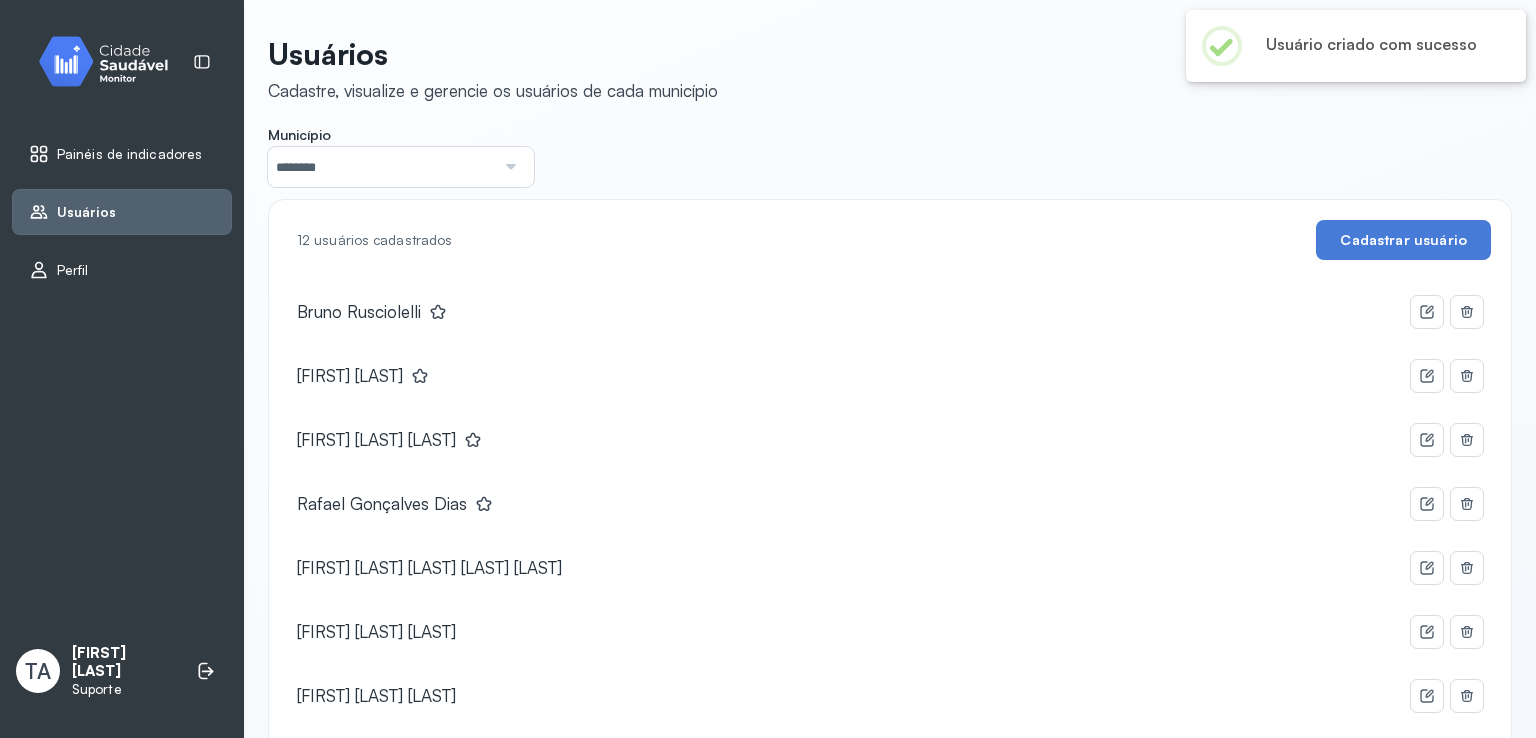 click on "Cadastrar usuário" 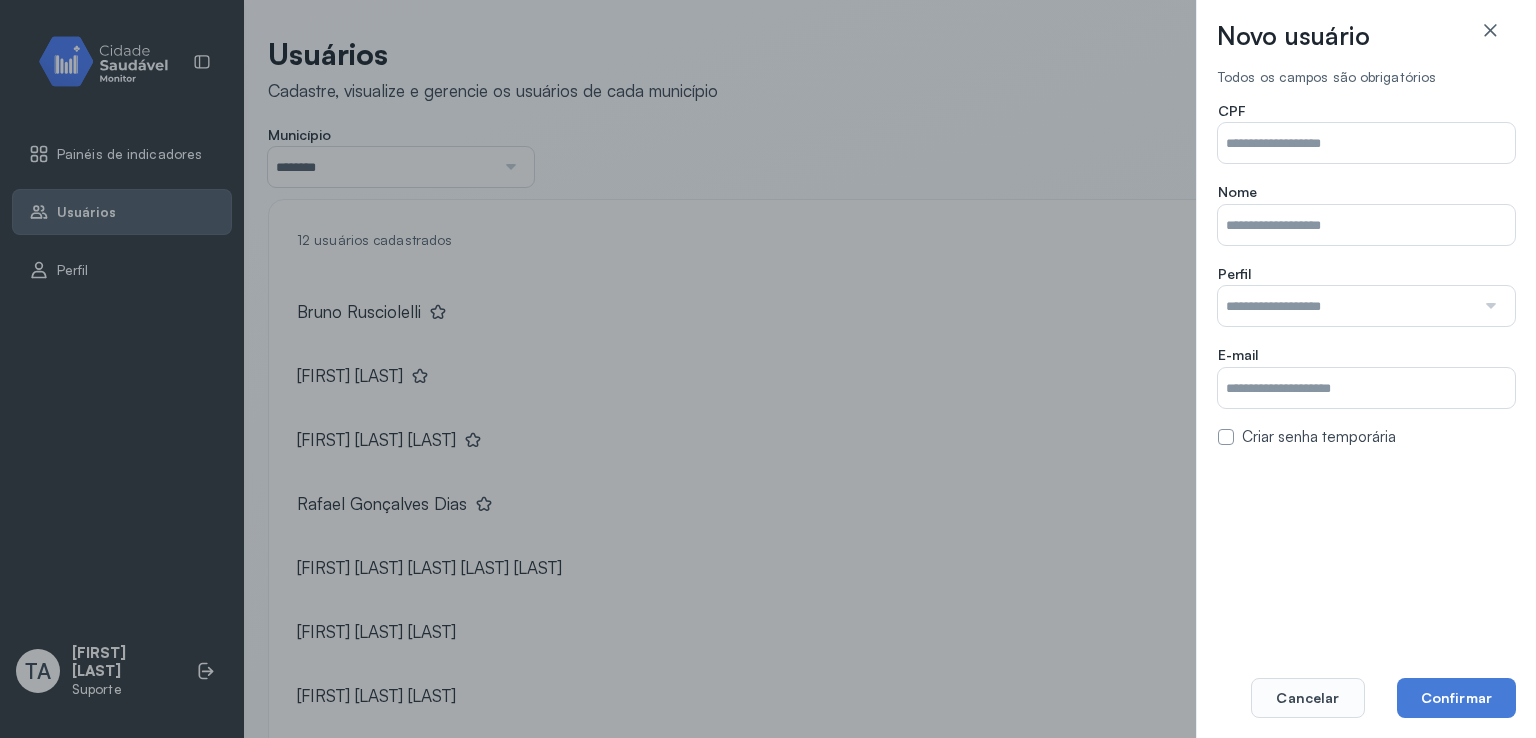 click on "CPF" 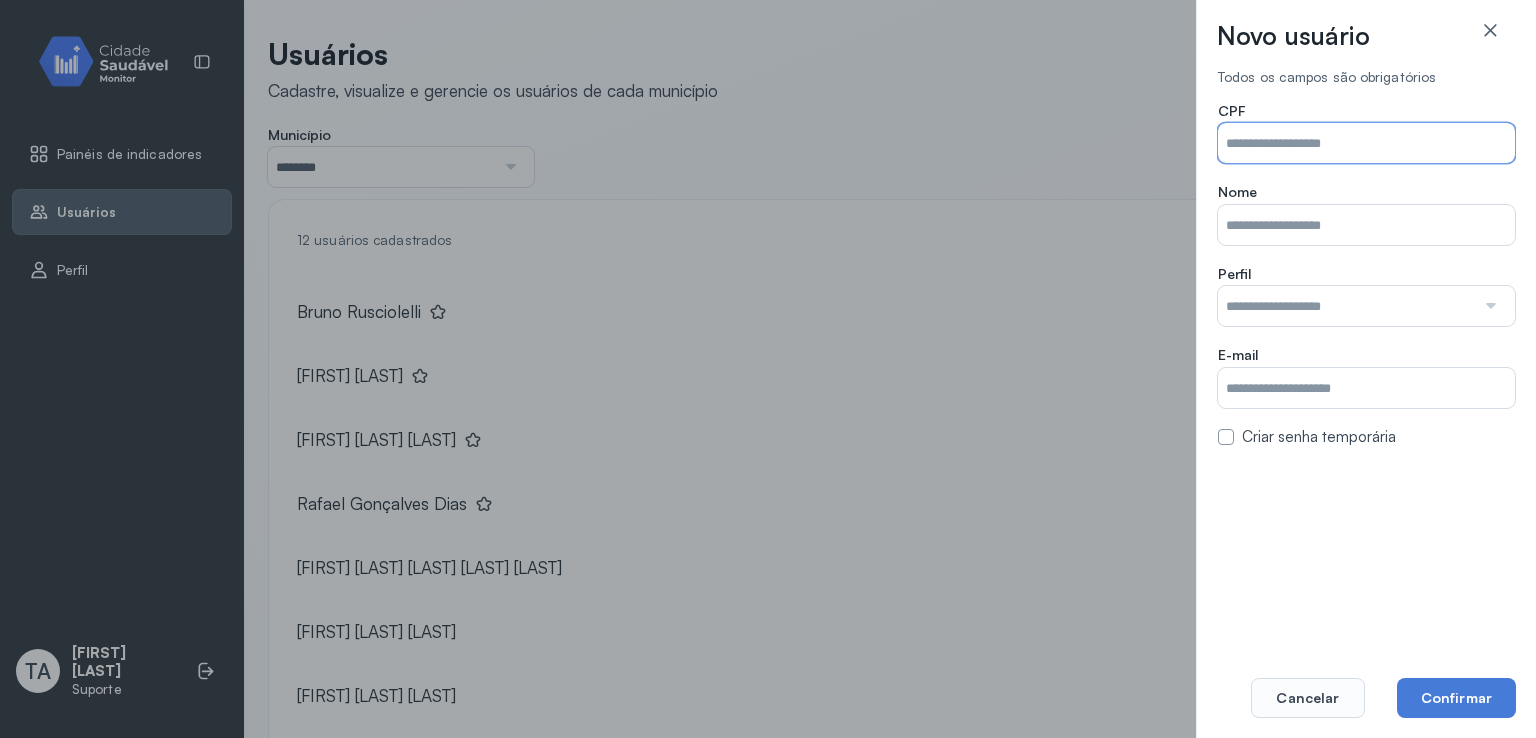 paste on "**********" 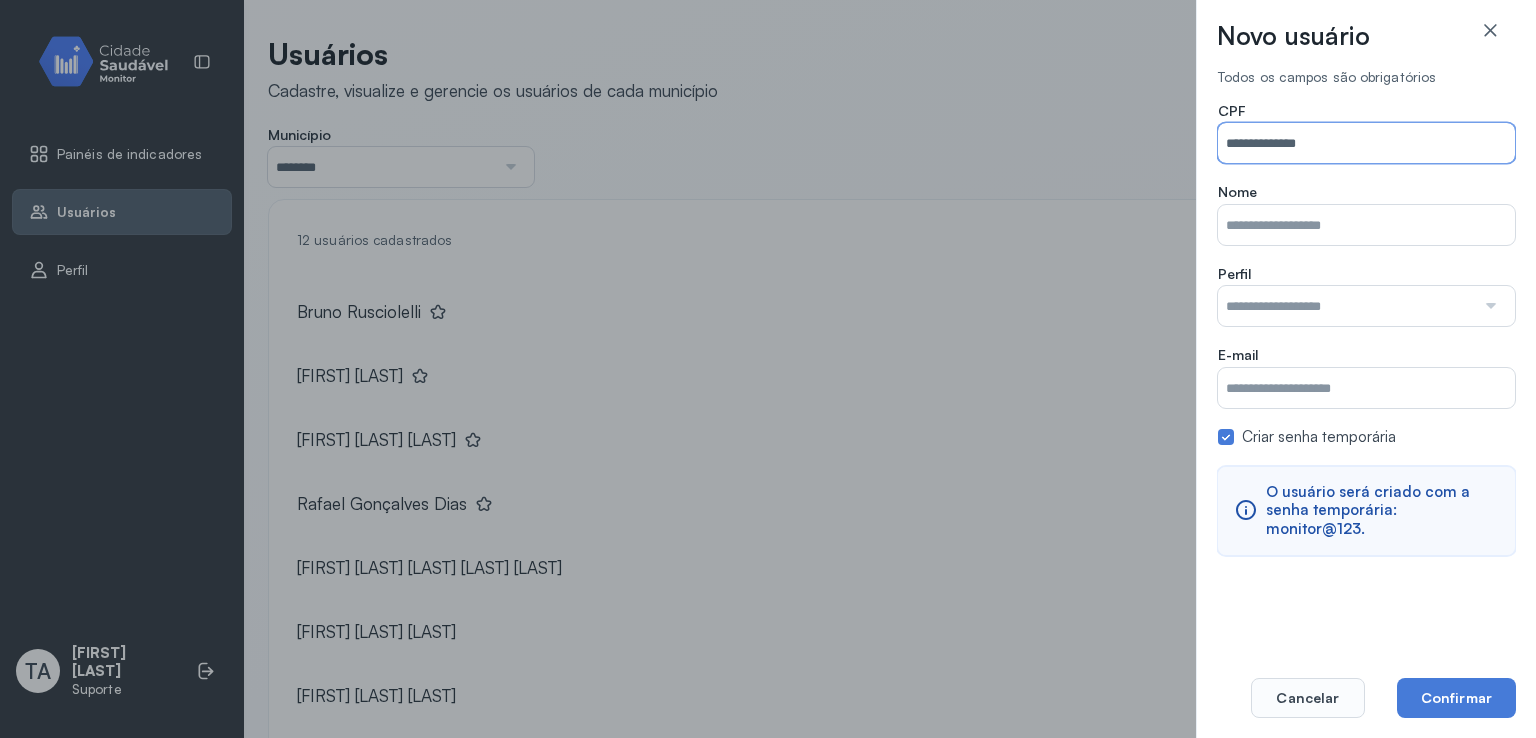 type on "**********" 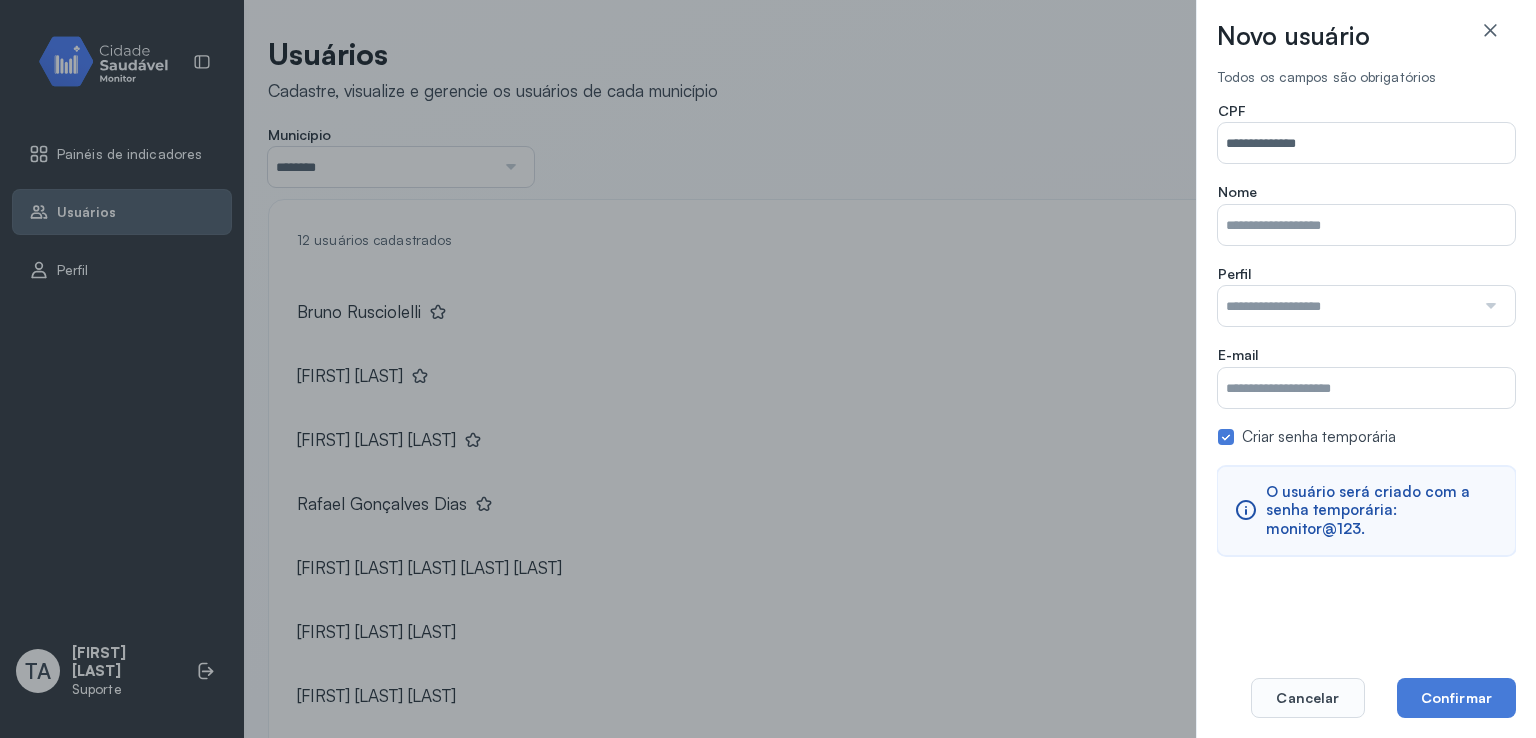 click on "Município" at bounding box center [1366, 225] 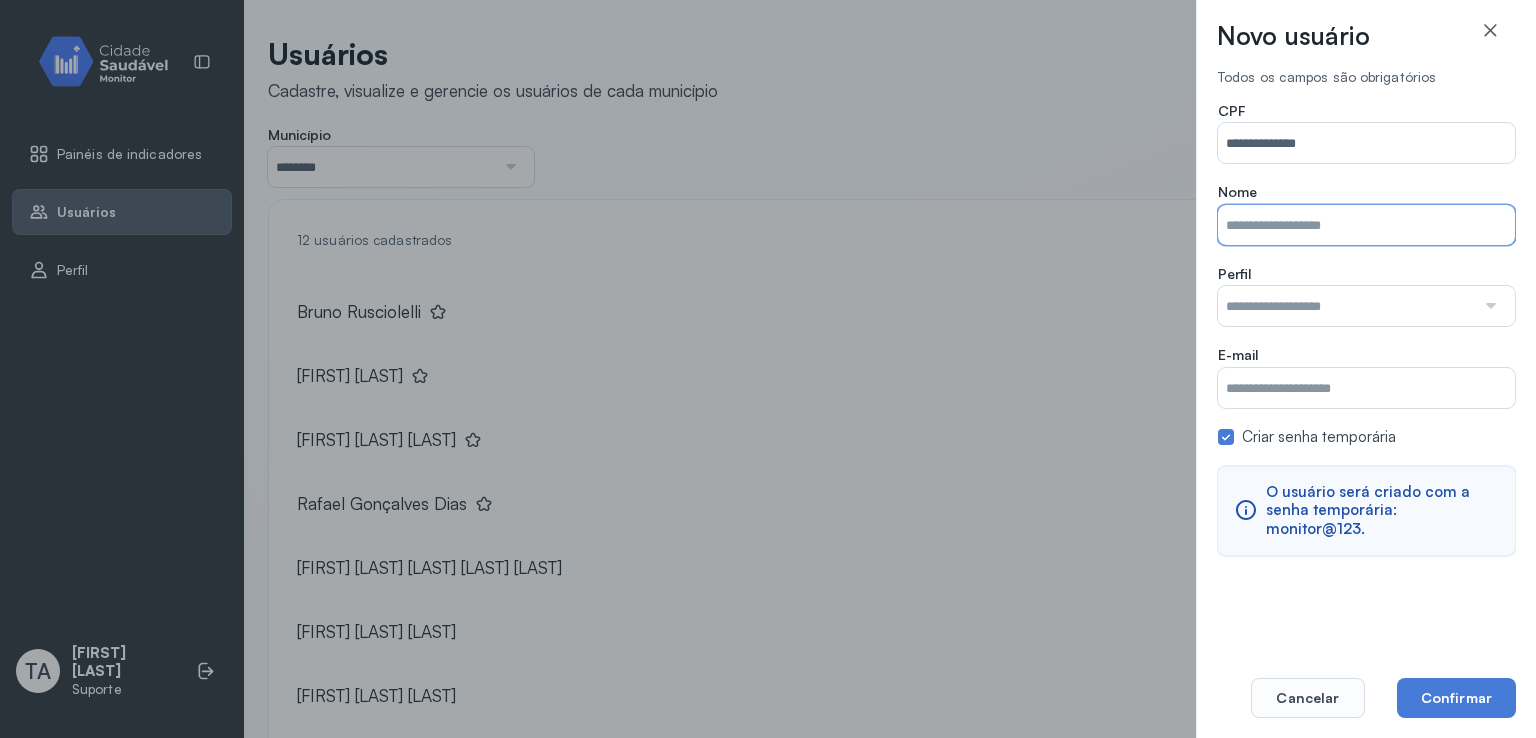 paste on "**********" 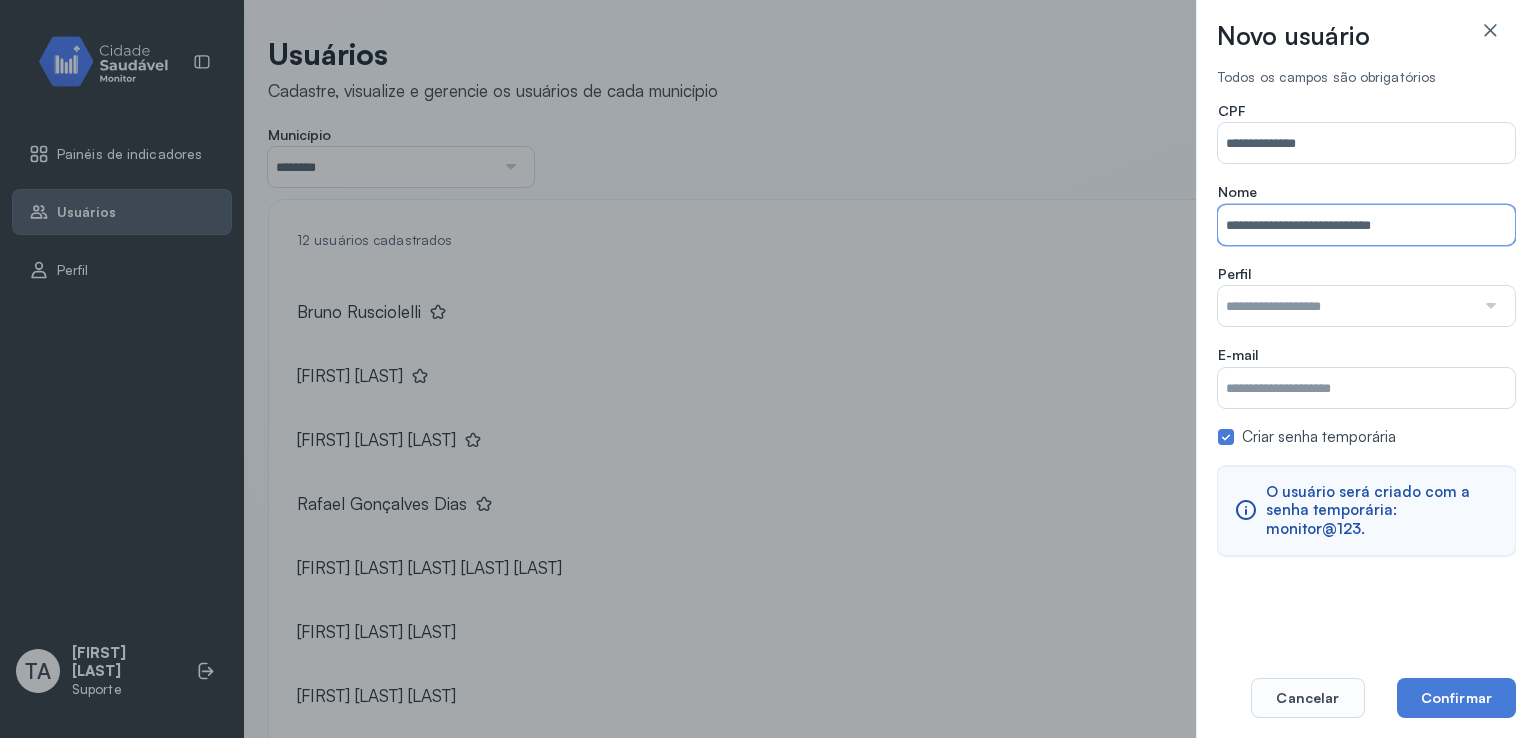 type on "**********" 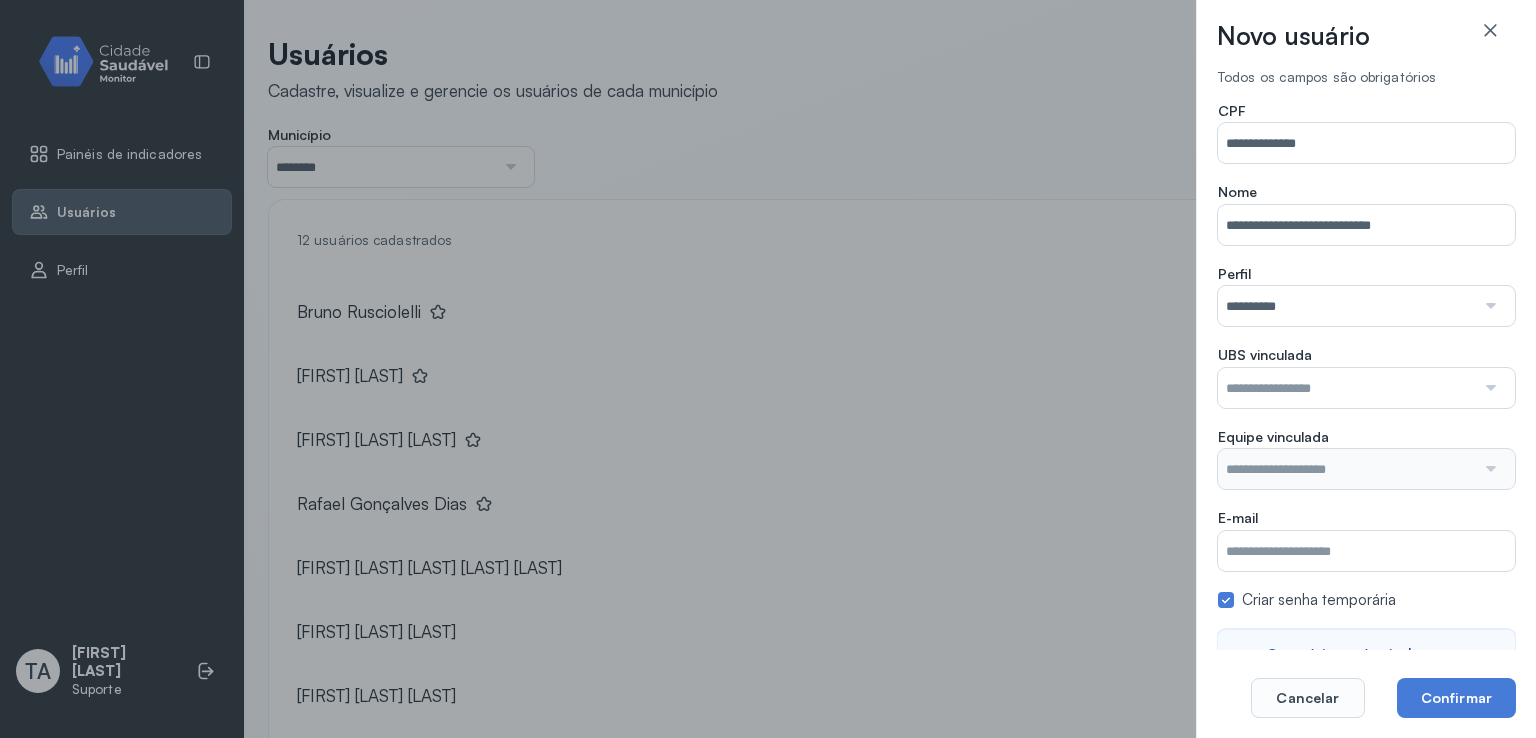 click on "**********" at bounding box center [1366, 410] 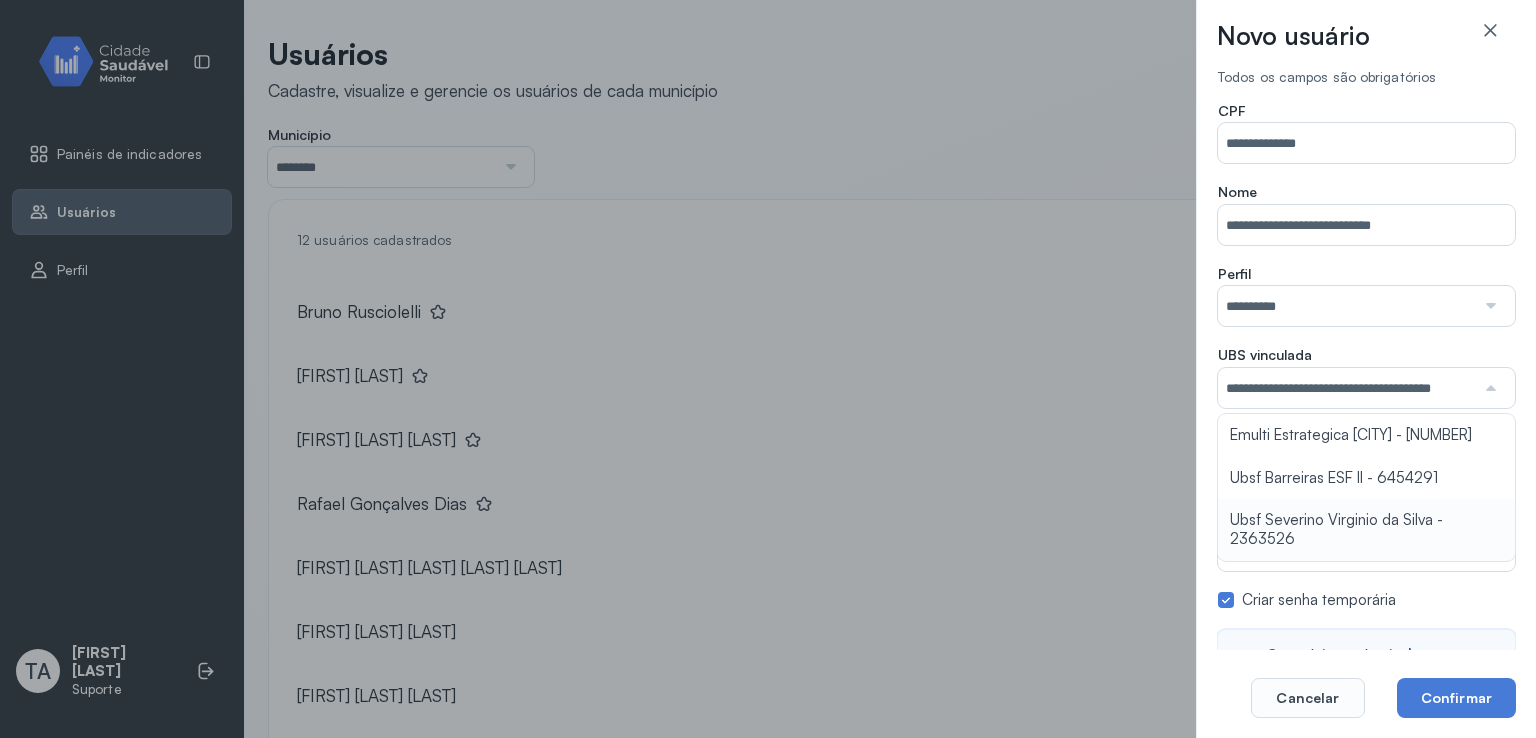 click on "**********" at bounding box center (1366, 410) 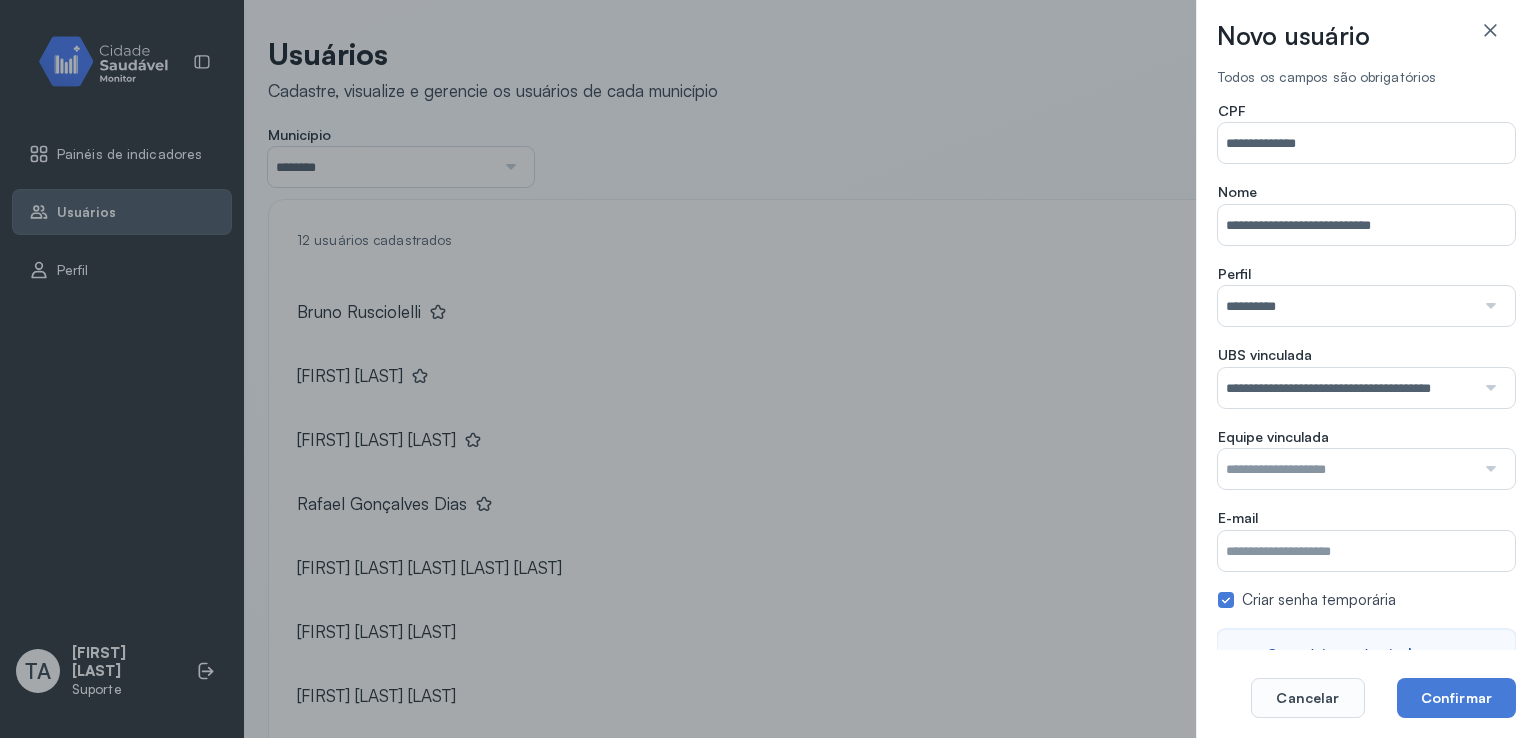 click at bounding box center [1346, 469] 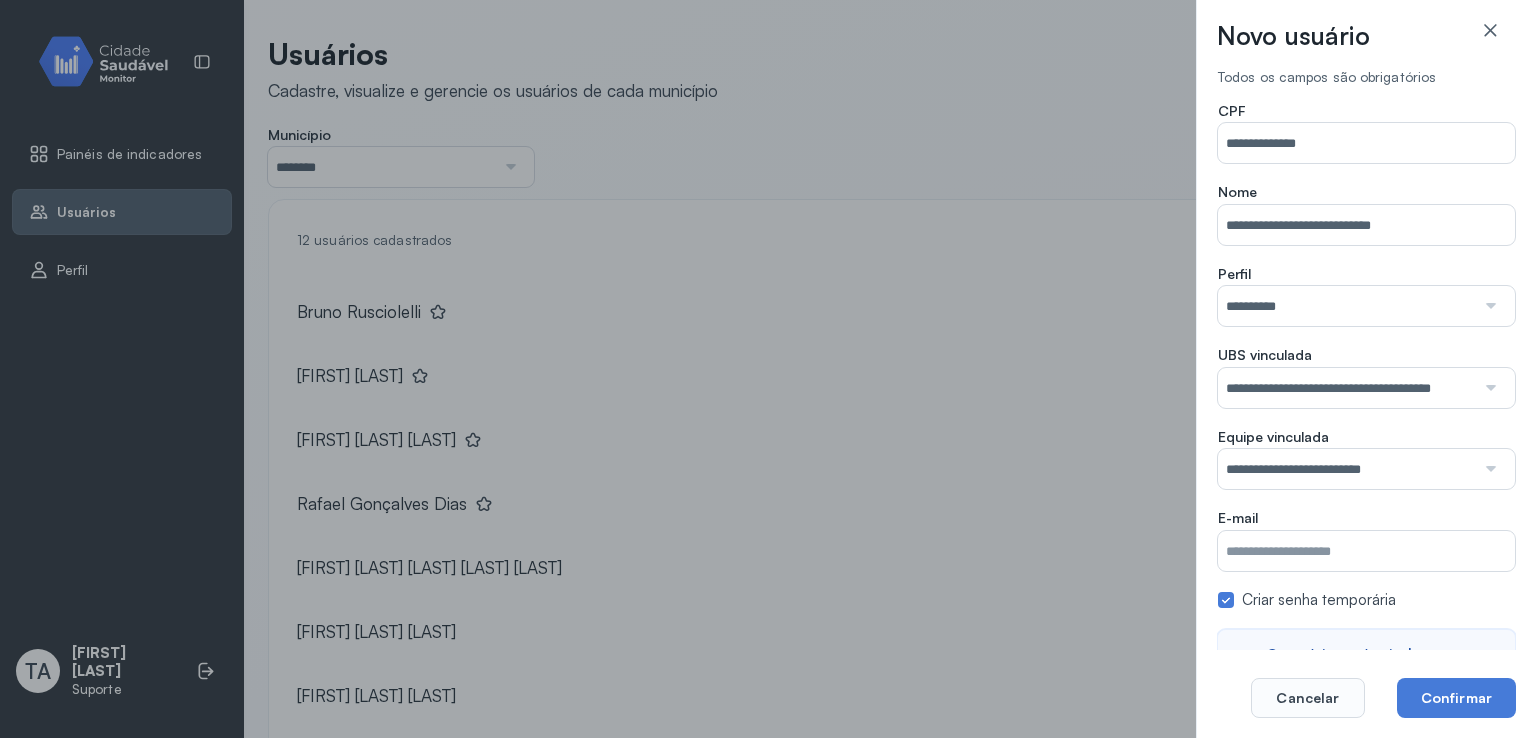 click on "**********" at bounding box center (1366, 459) 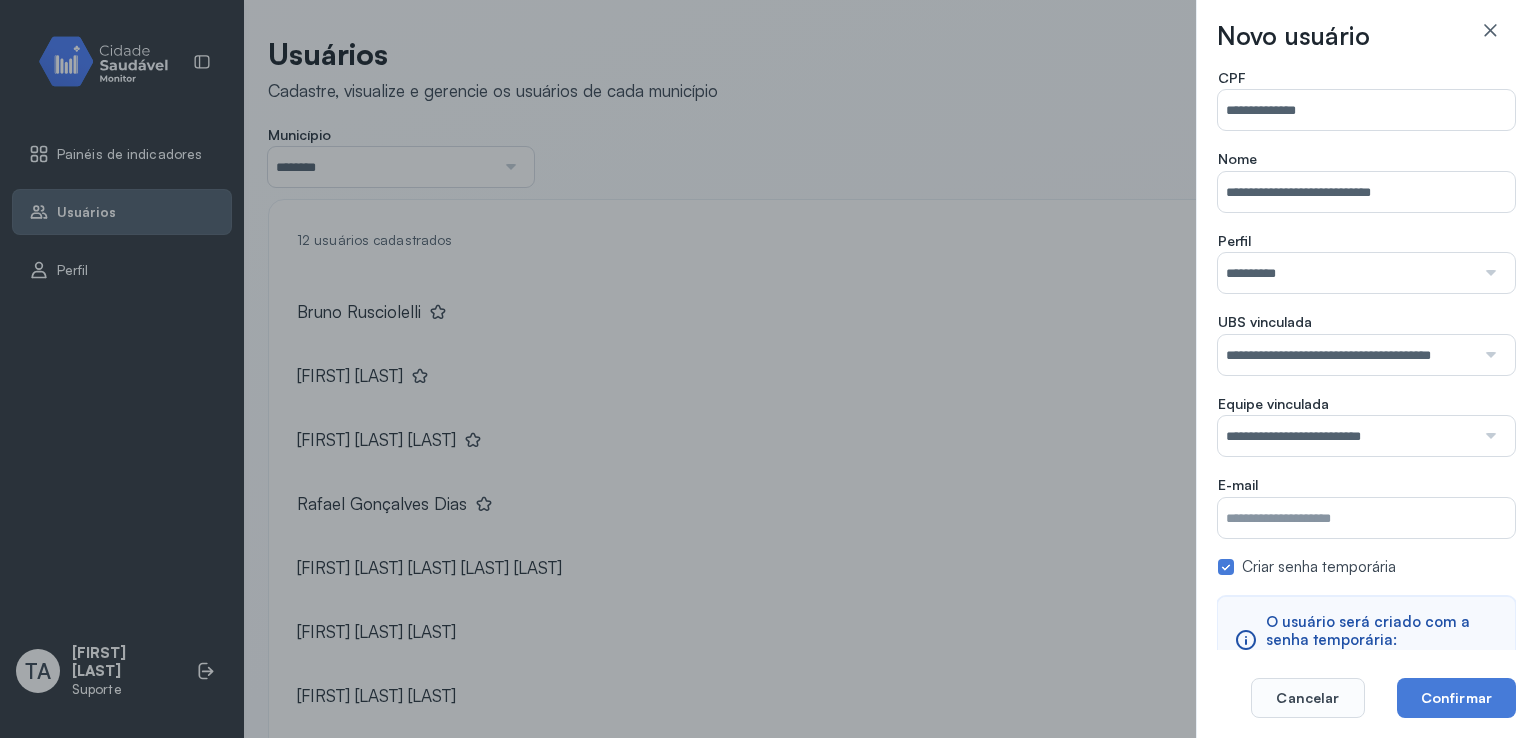 scroll, scrollTop: 50, scrollLeft: 0, axis: vertical 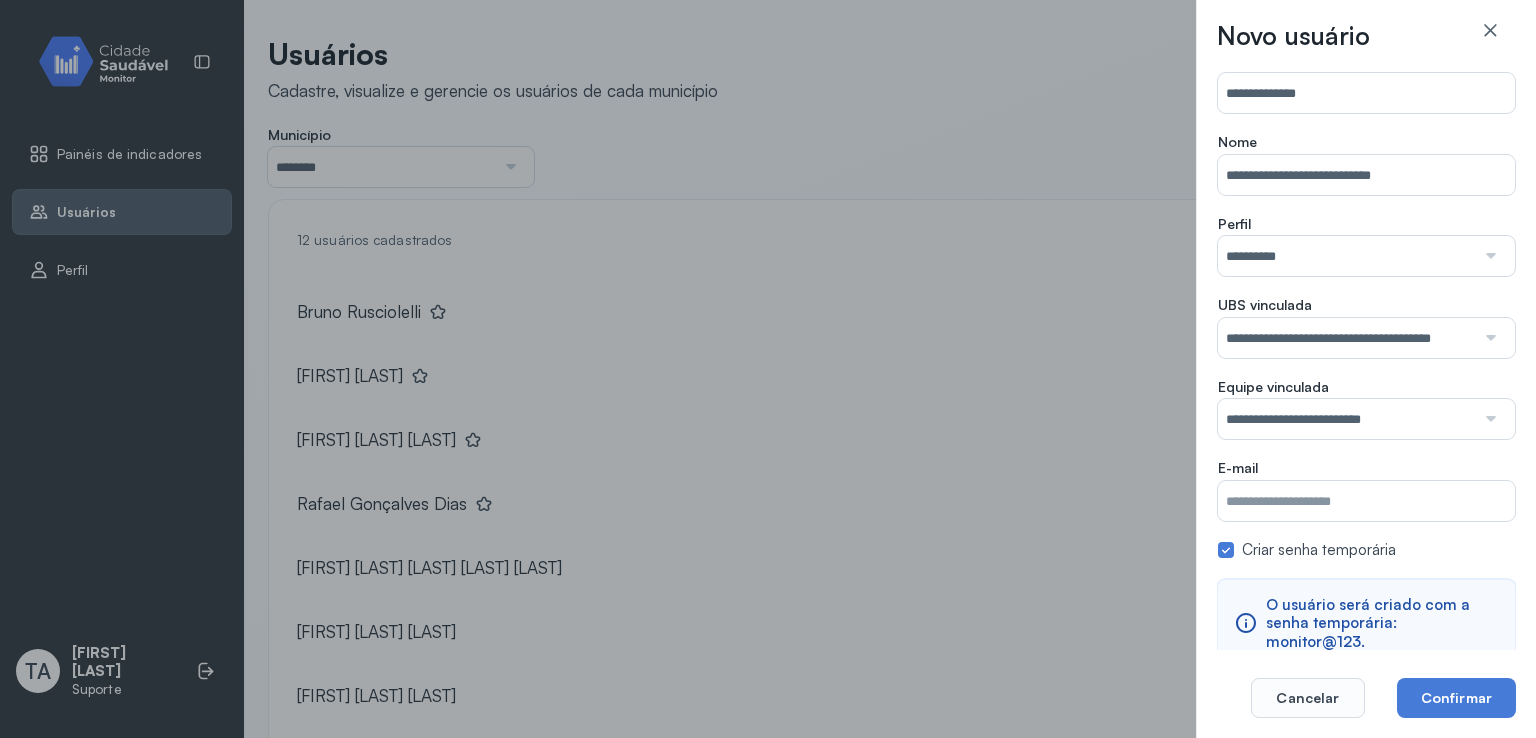 click on "Município" at bounding box center (1366, 501) 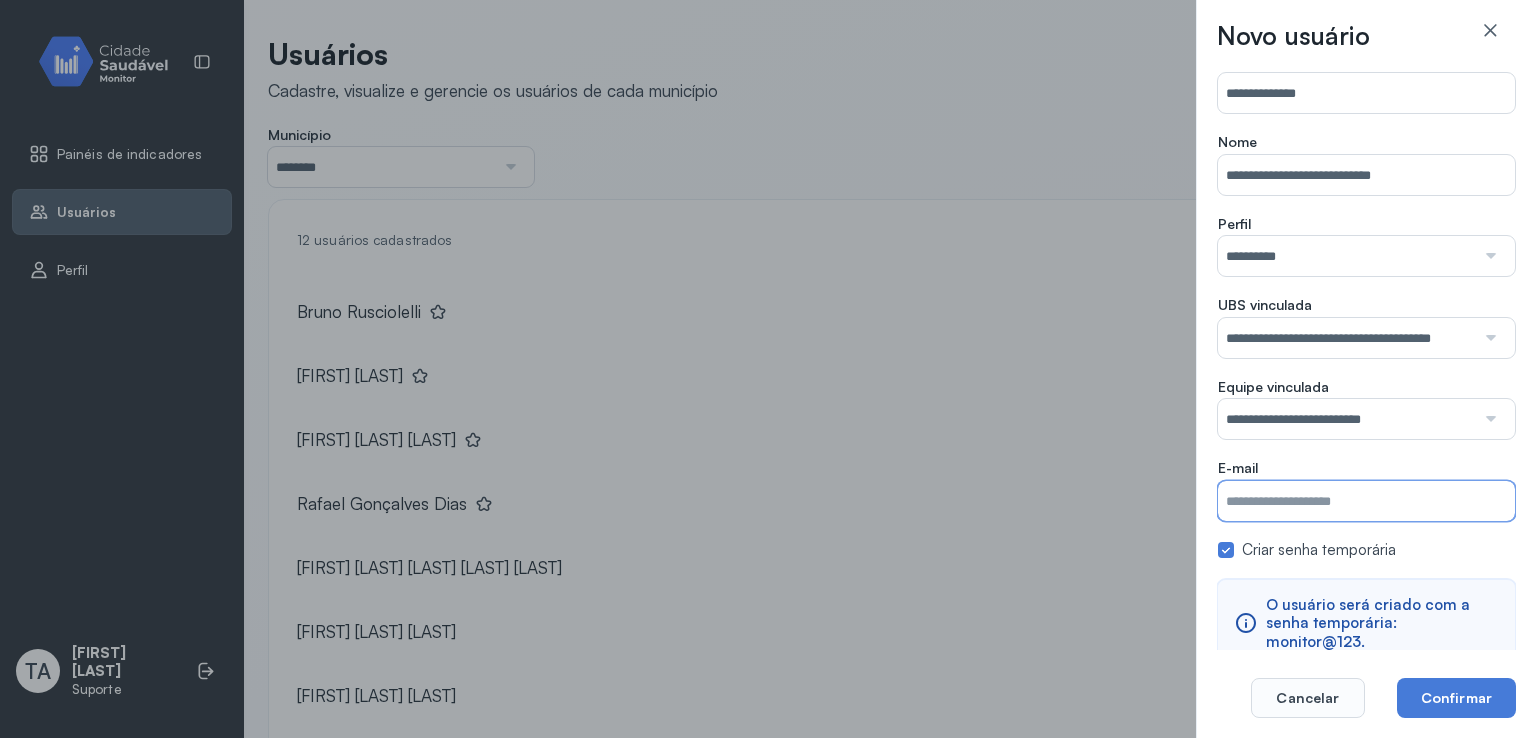 paste on "**********" 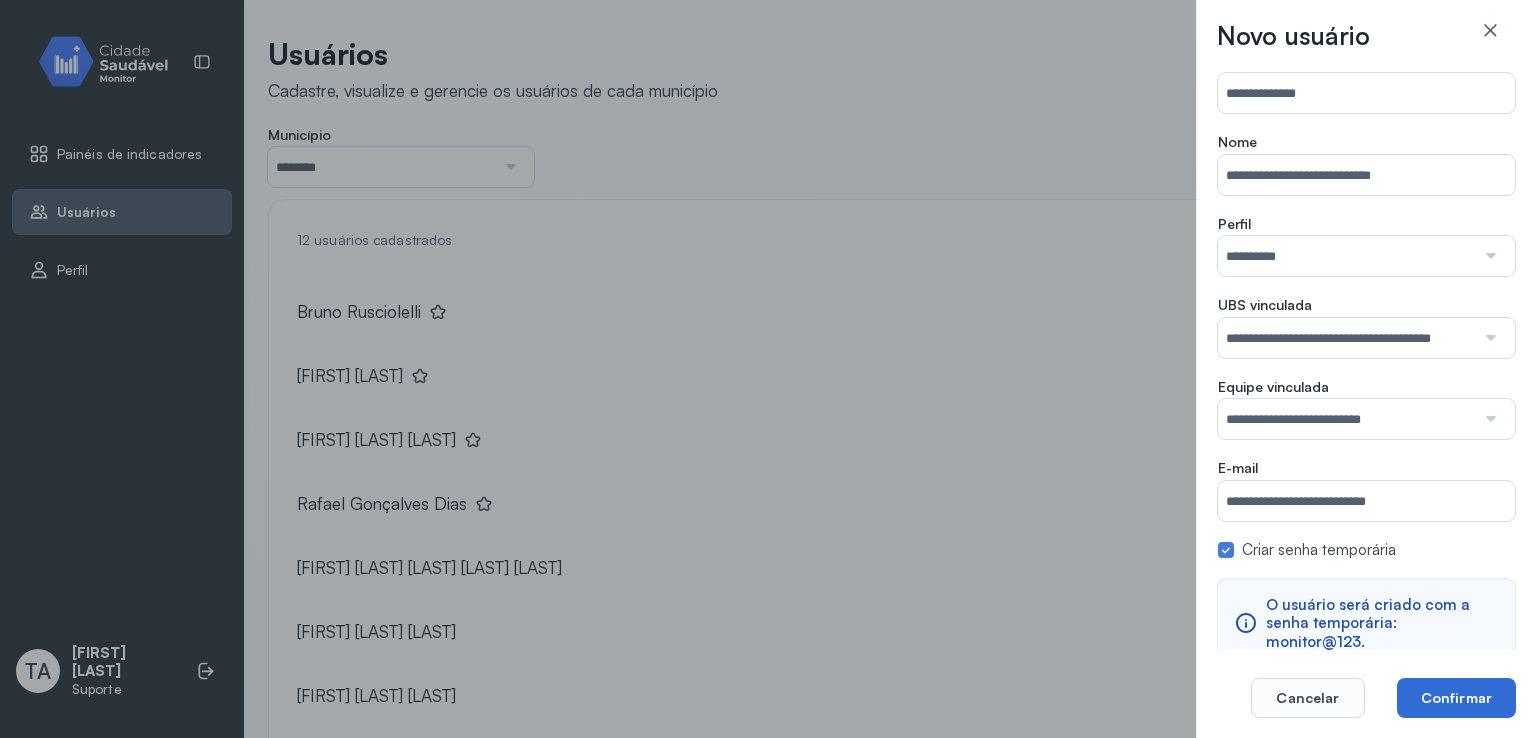 click on "Confirmar" 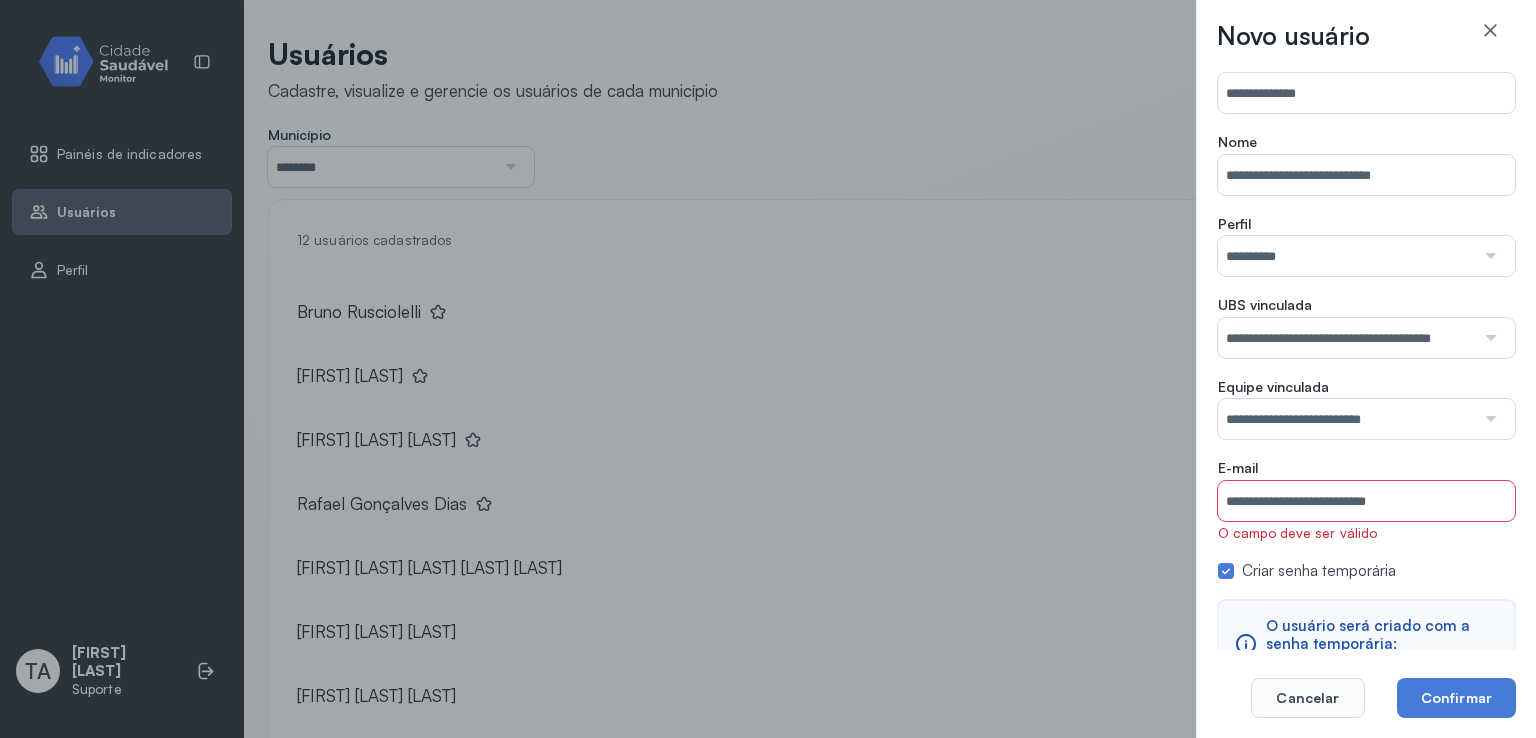 click on "**********" at bounding box center (1366, 501) 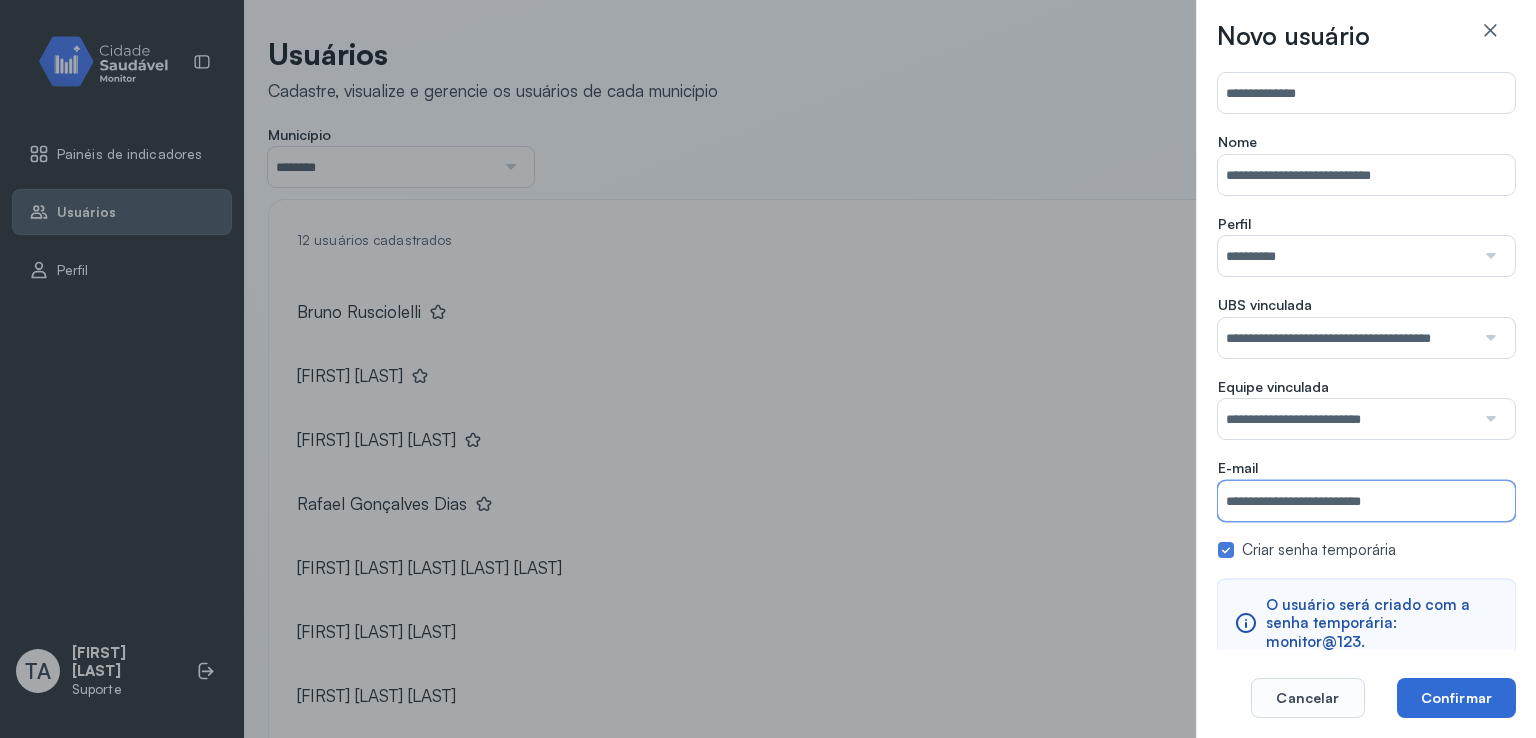 type on "**********" 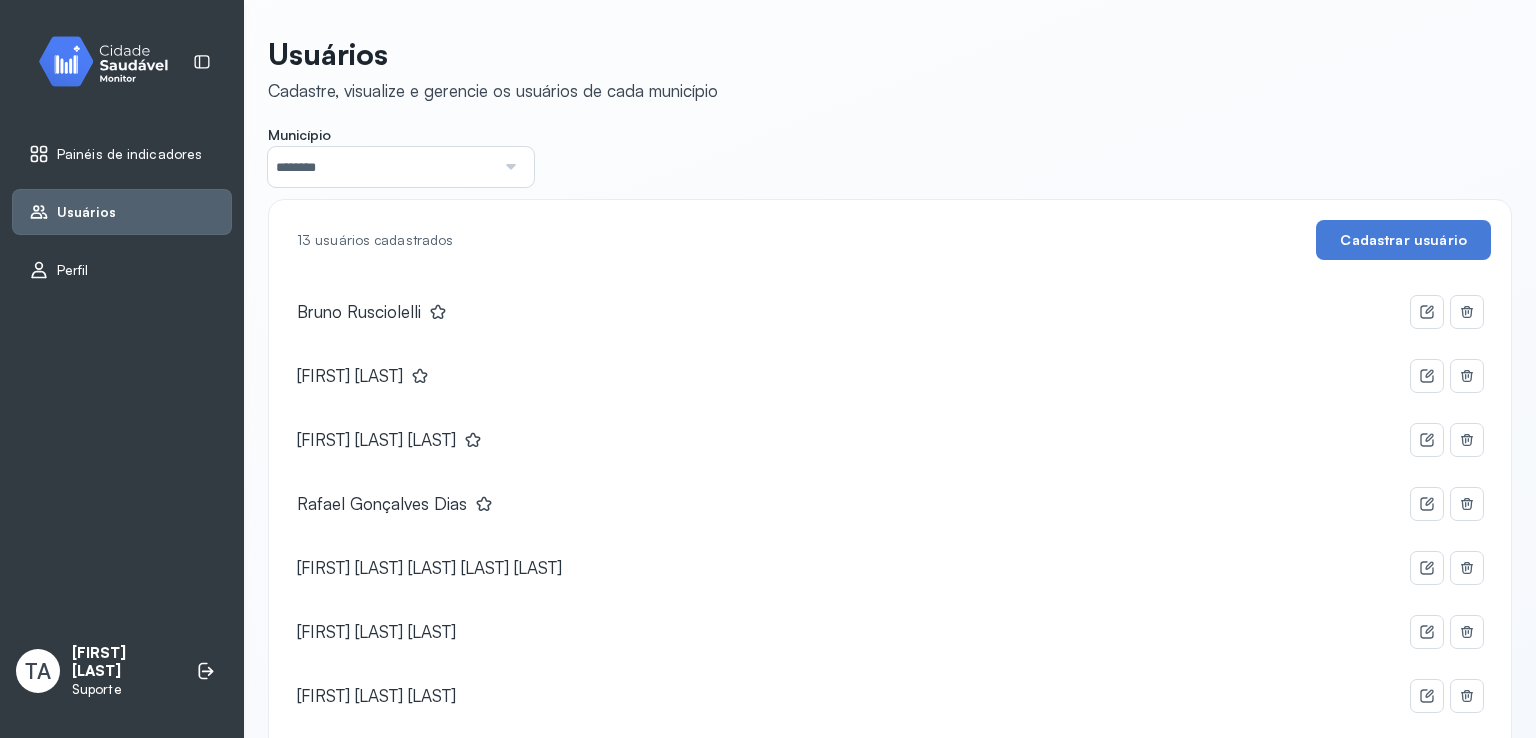 click on "13 usuários cadastrados   Cadastrar usuário  Bruno Rusciolelli Lucas Eliaquim Naira Gomes Santos Kaloczi Rafael Gonçalves Dias Izabelly Virgínia Pereira Jorge da Silva Jorgiana Suely Neves Silva Maria CONCEIÇÃO OLIVEIRA MELO Maria VERÔNICA BEZERRA Mayane FERNANDES LIMA Poliana Cristina de Oliveira Rodrigo Gonçalves Paulino Sarmento Severina AMORIM CASSIMIRO Thiago OLIVEIRA TEIXEIRA" at bounding box center [890, 666] 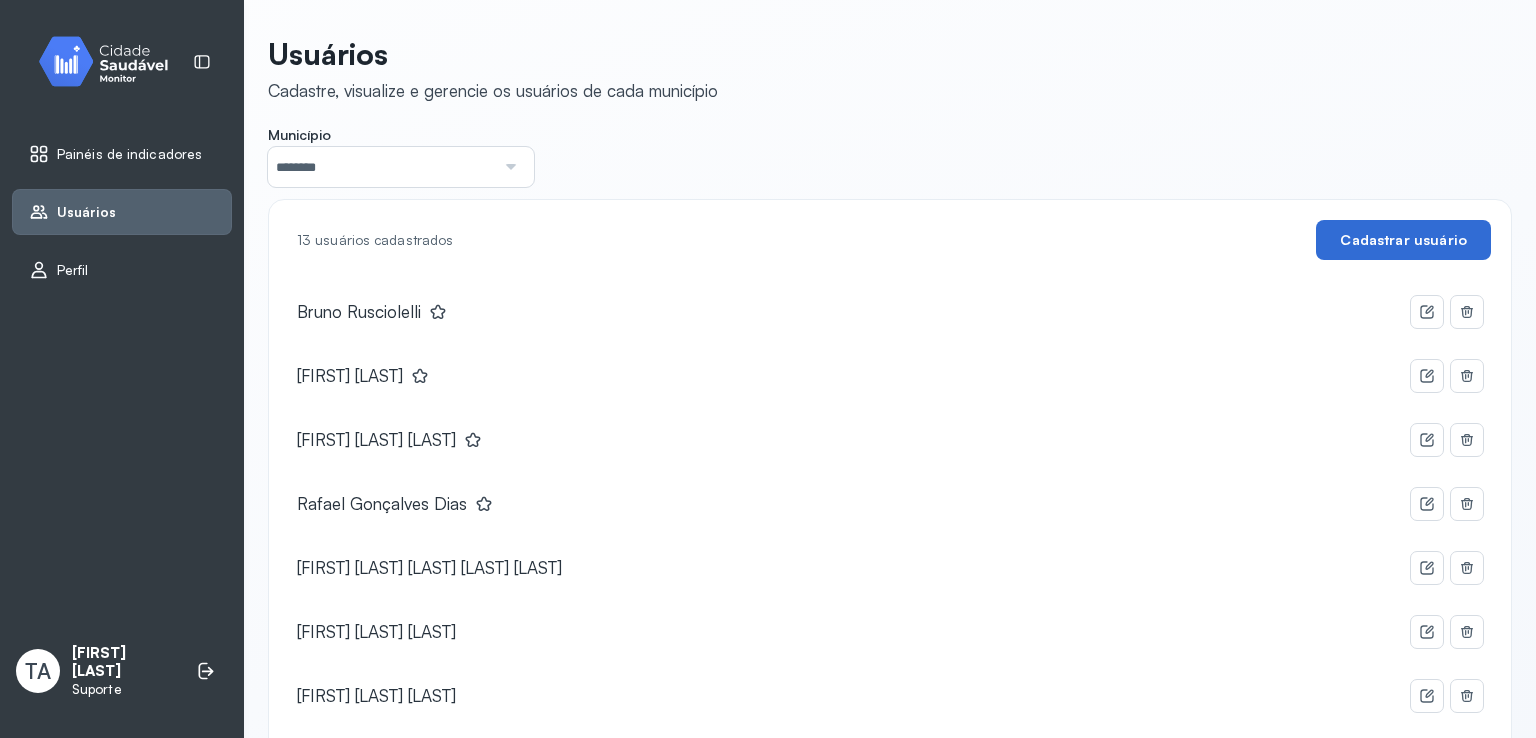 click on "Cadastrar usuário" 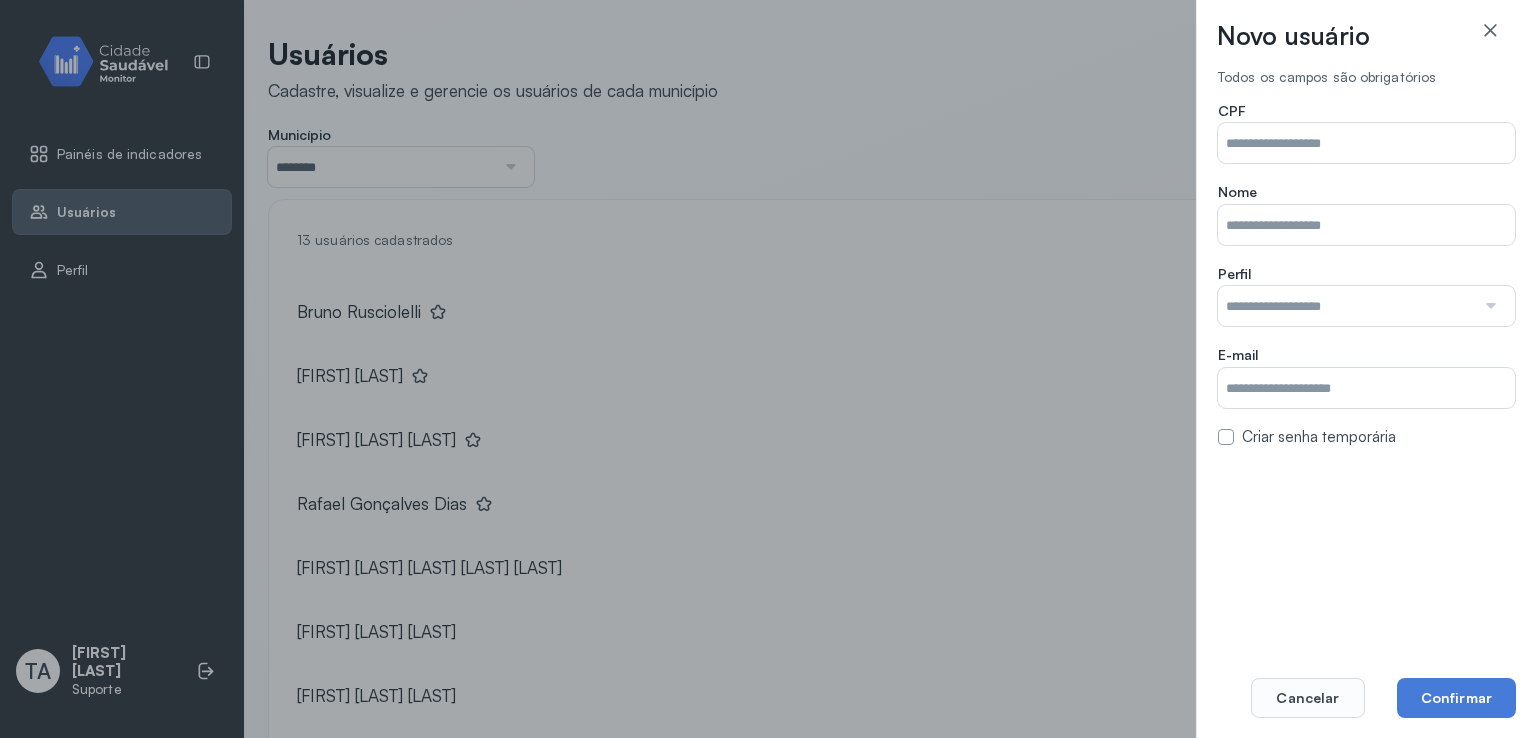 type 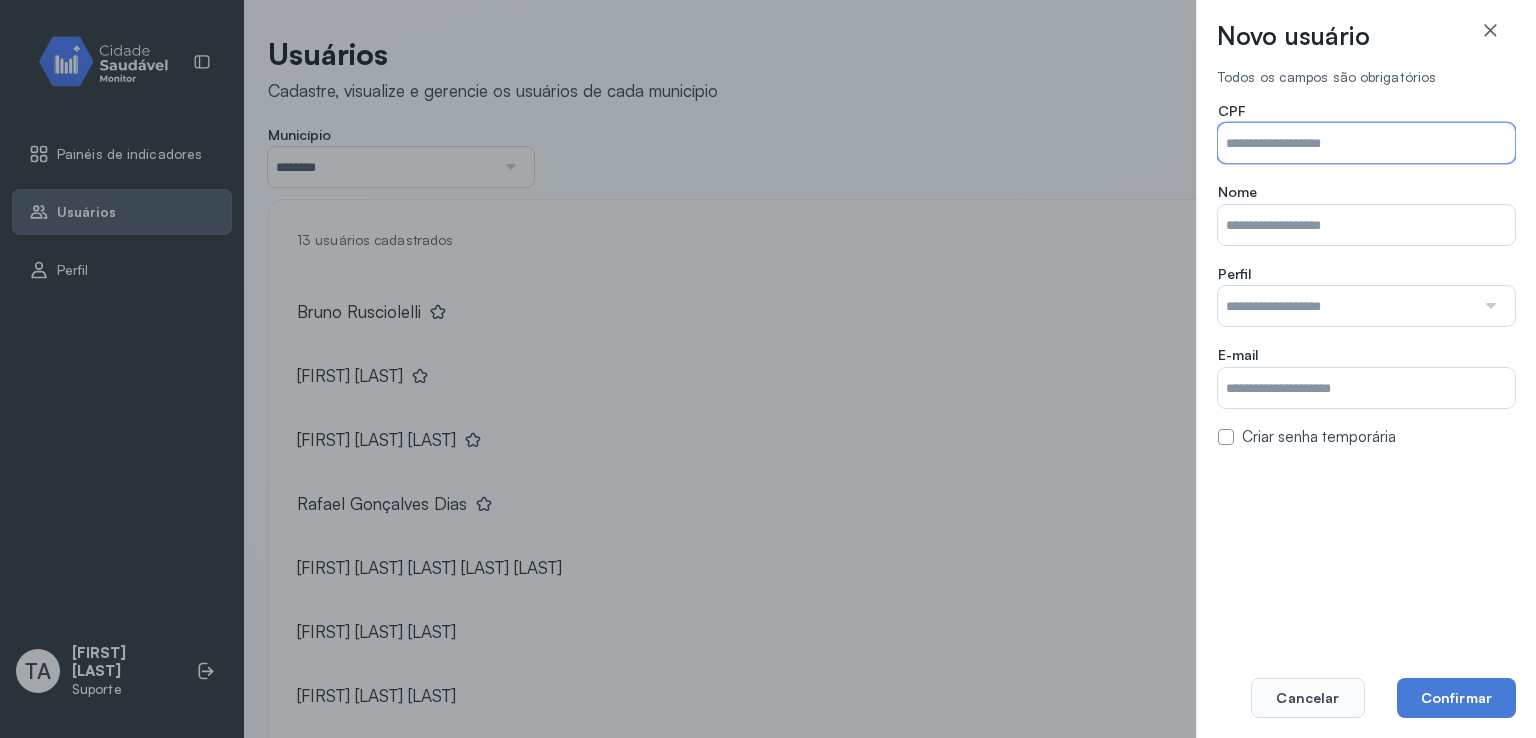 paste on "**********" 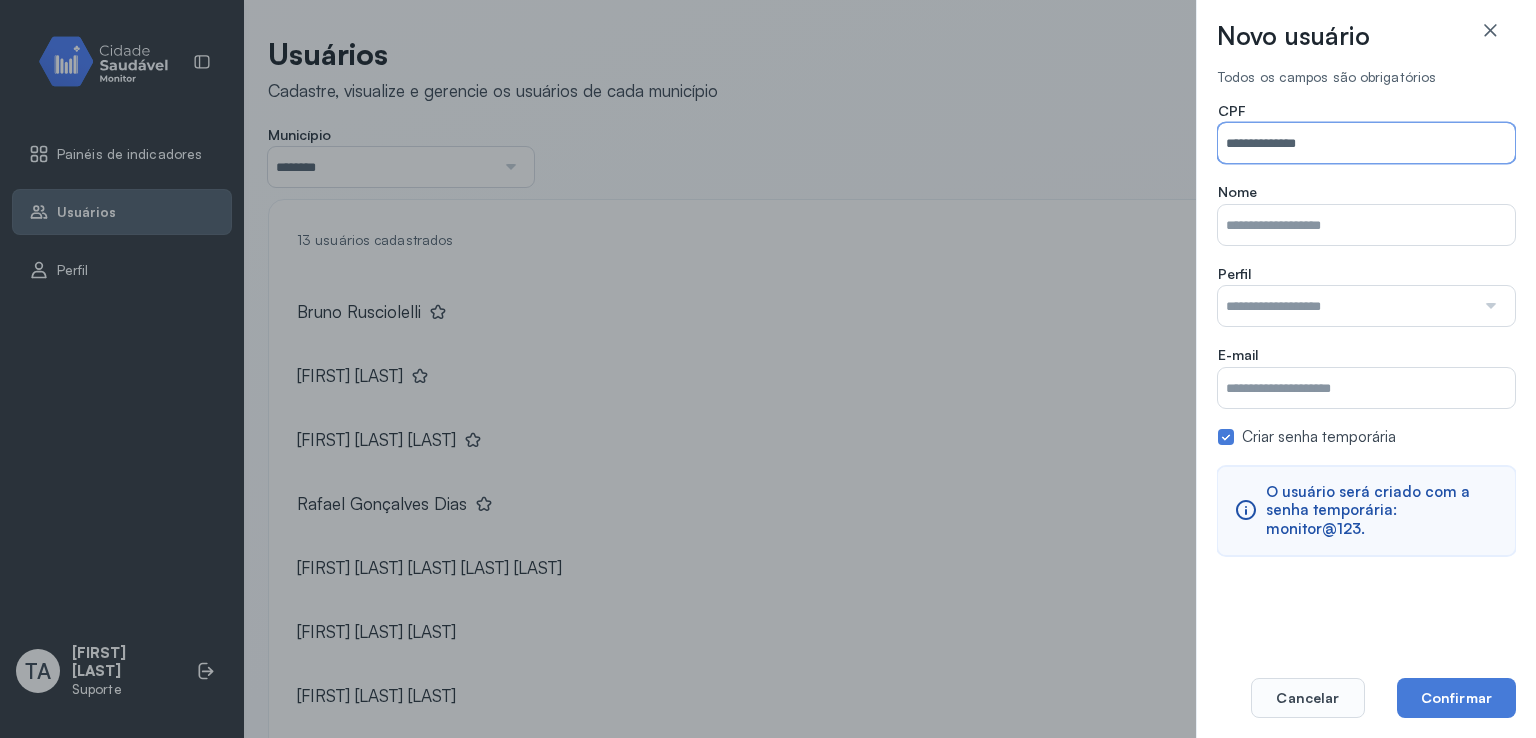 type on "**********" 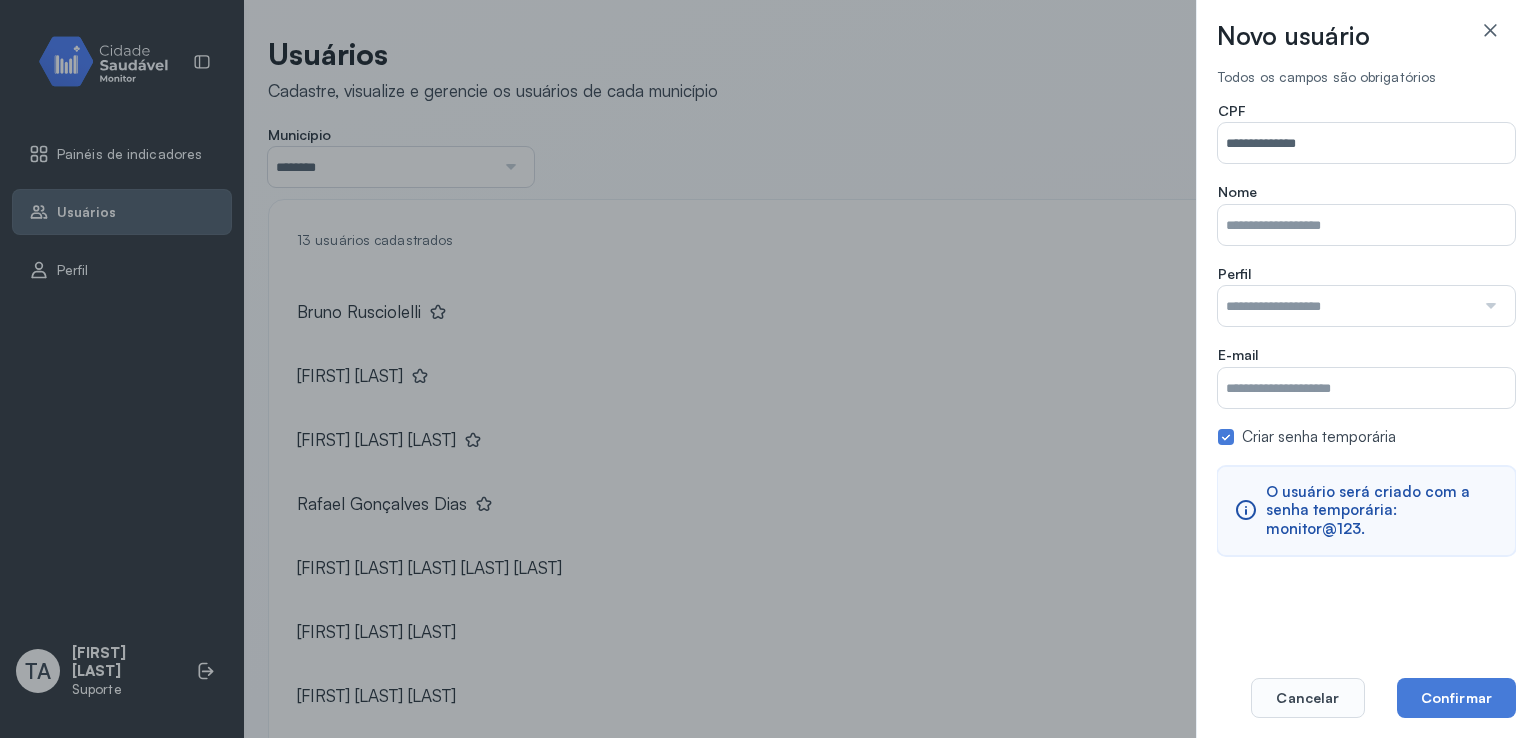click on "Município" at bounding box center (1366, 225) 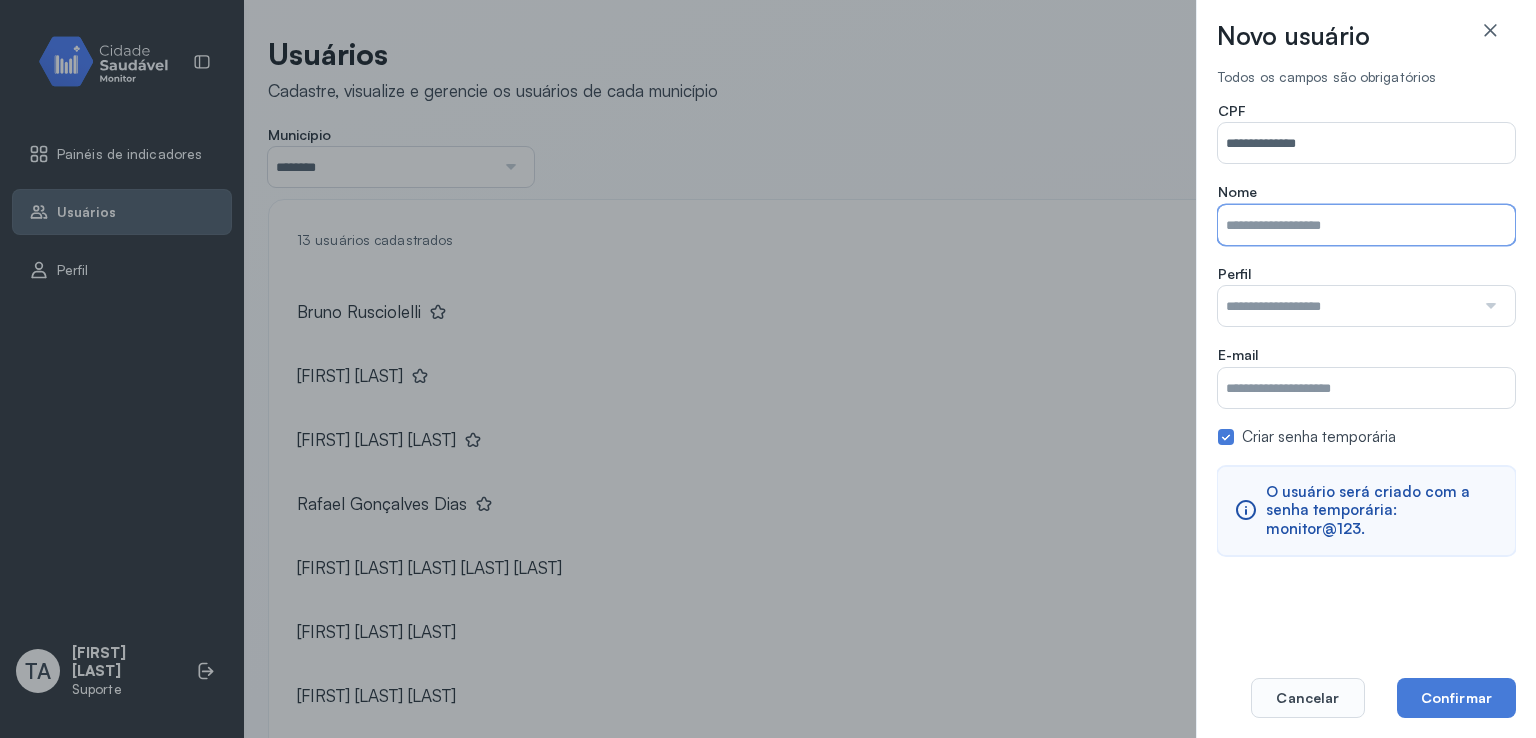 paste on "**********" 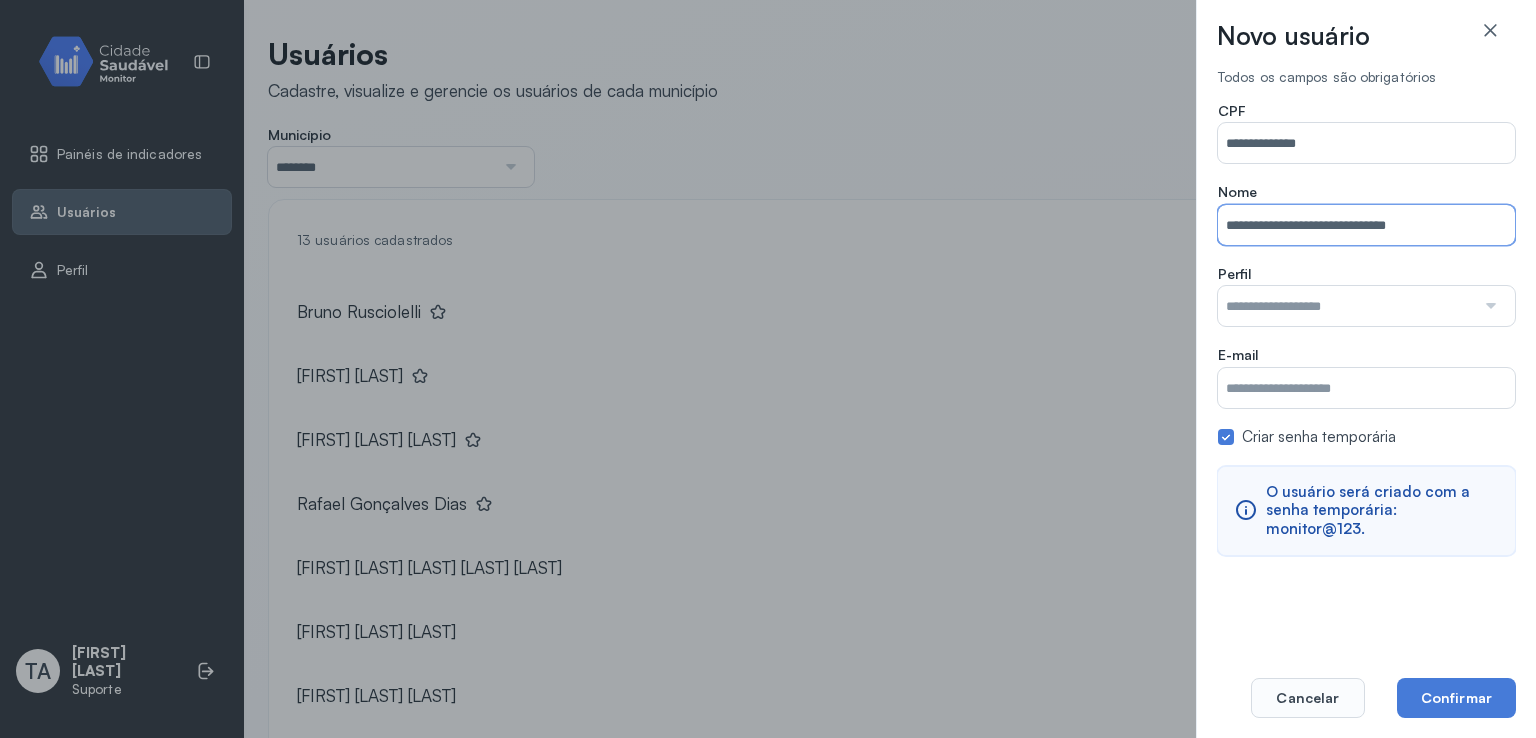 type on "**********" 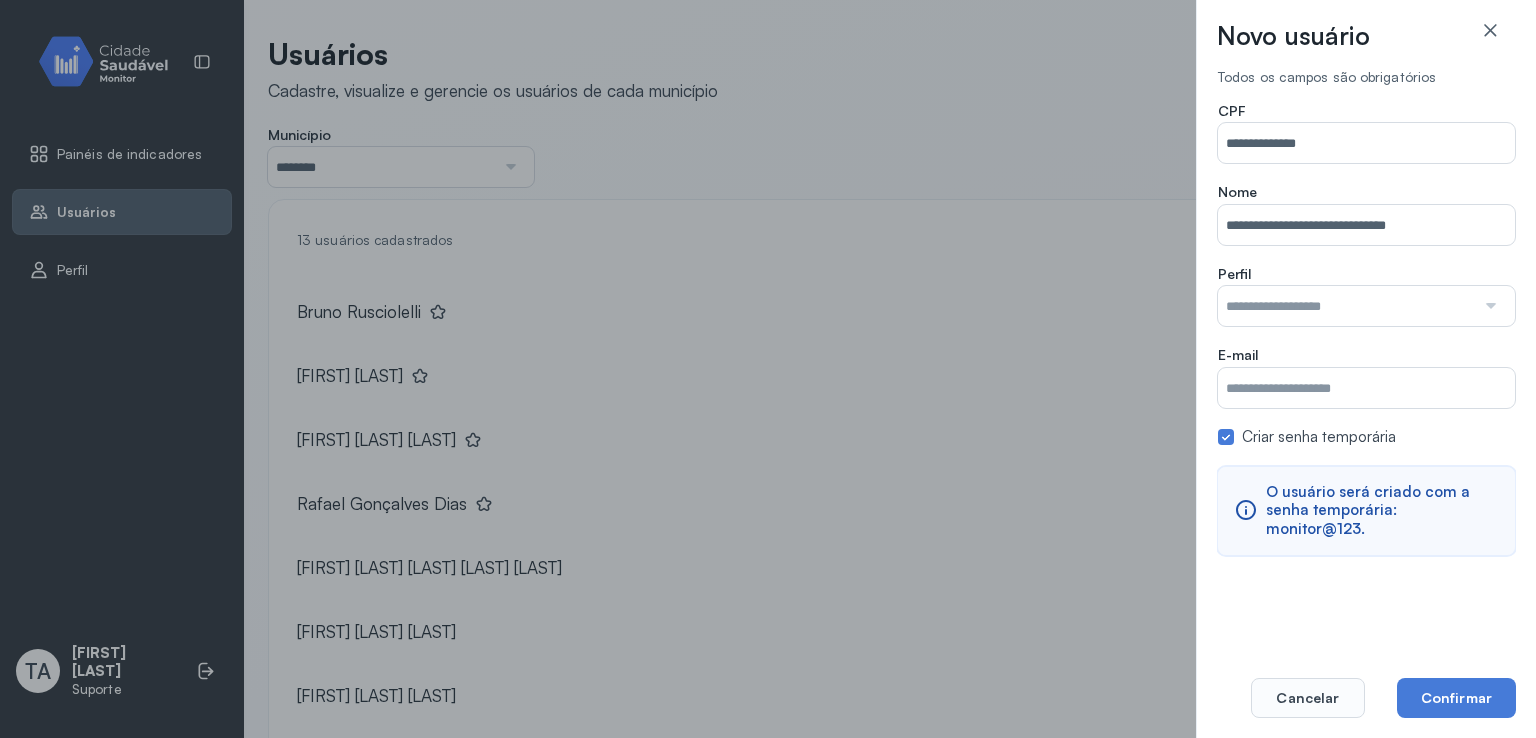 click on "Perfil" 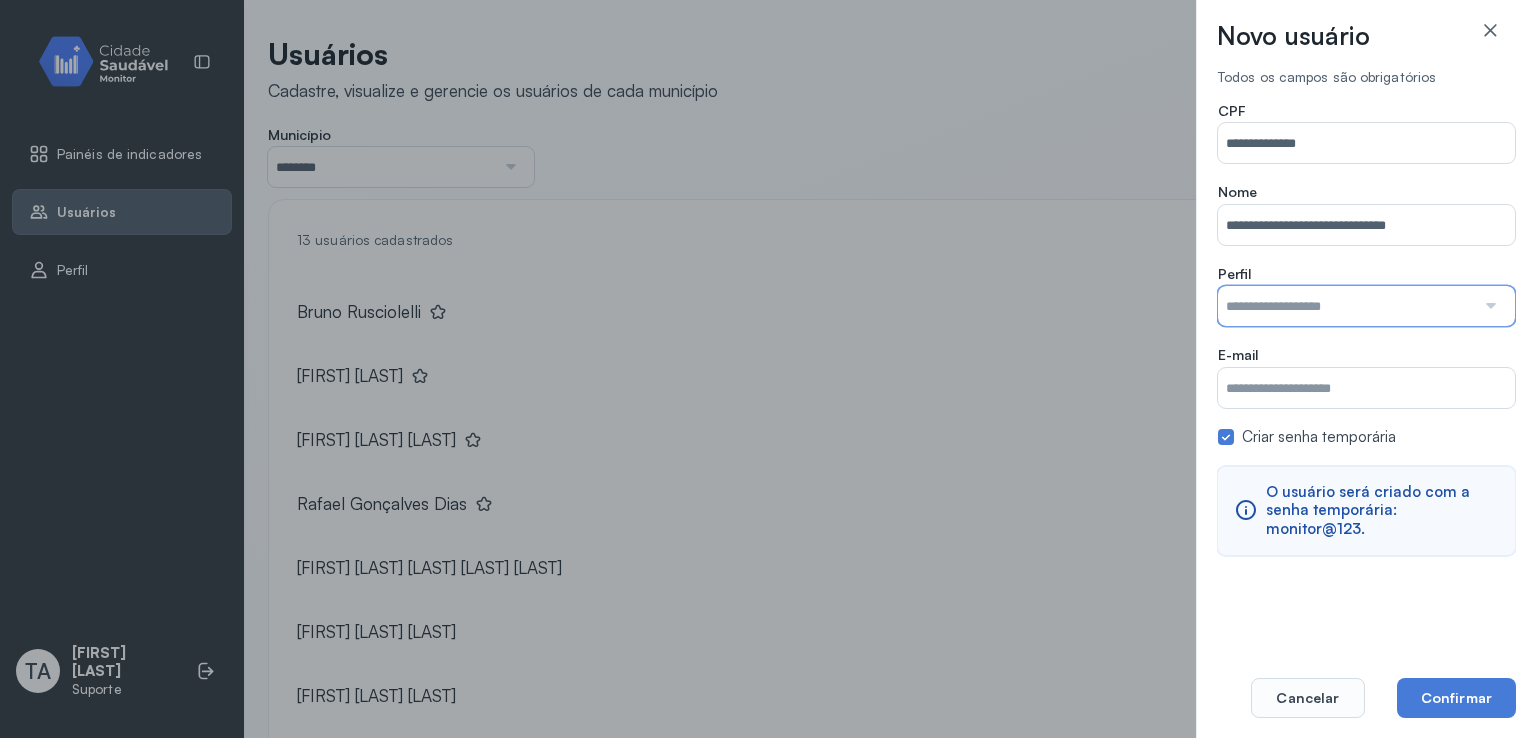 click at bounding box center (1346, 306) 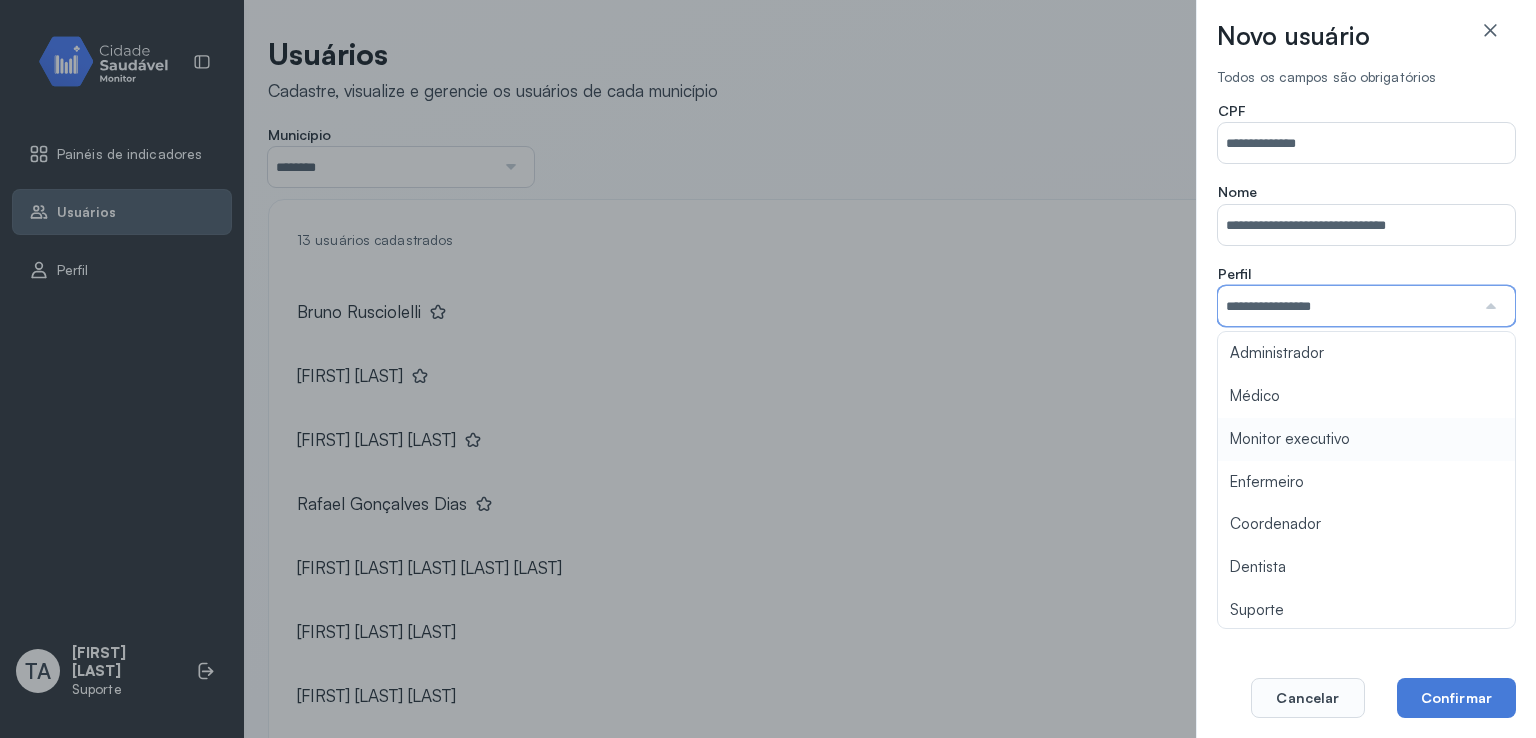 click on "**********" at bounding box center (1366, 328) 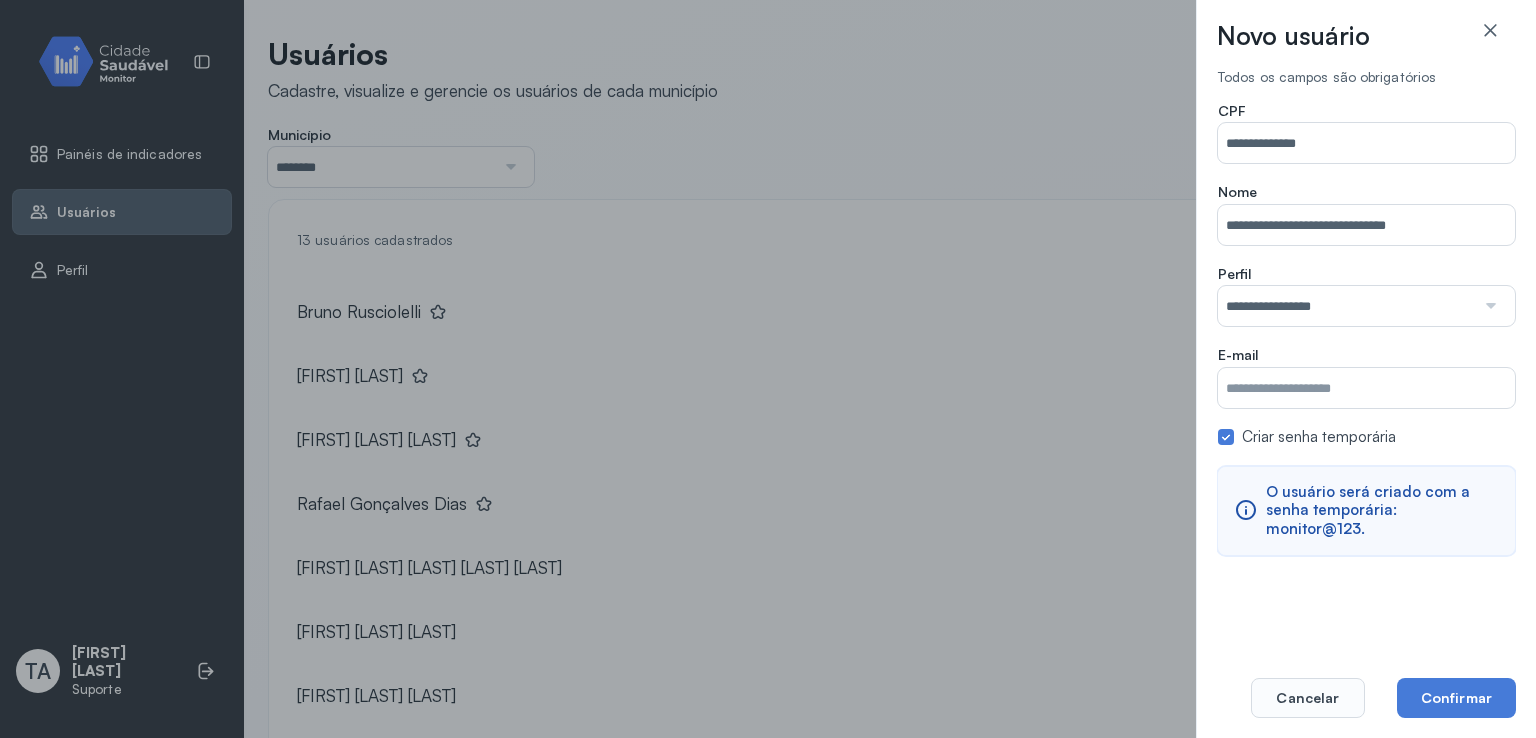 click on "Município" at bounding box center [1366, 388] 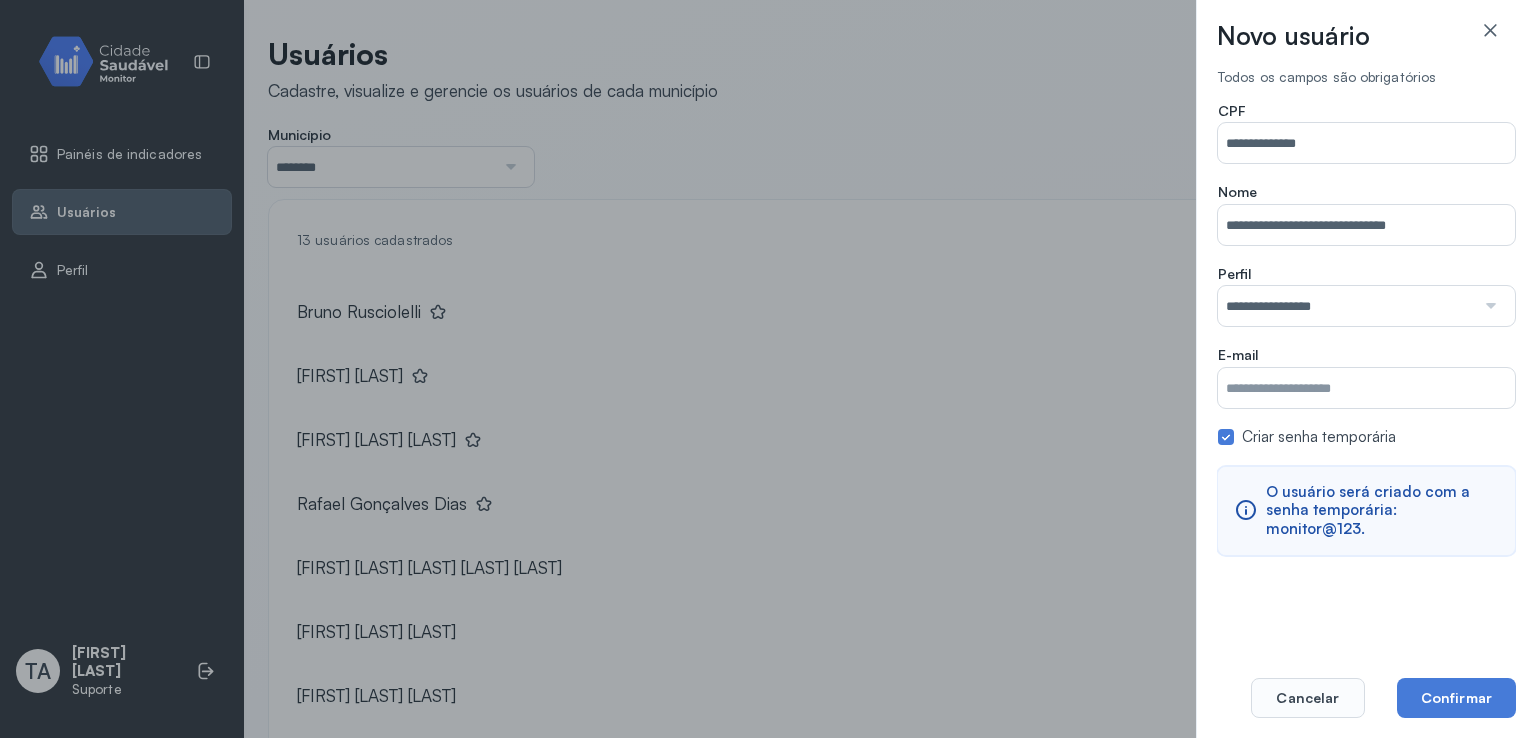 click on "Município" at bounding box center (1366, 388) 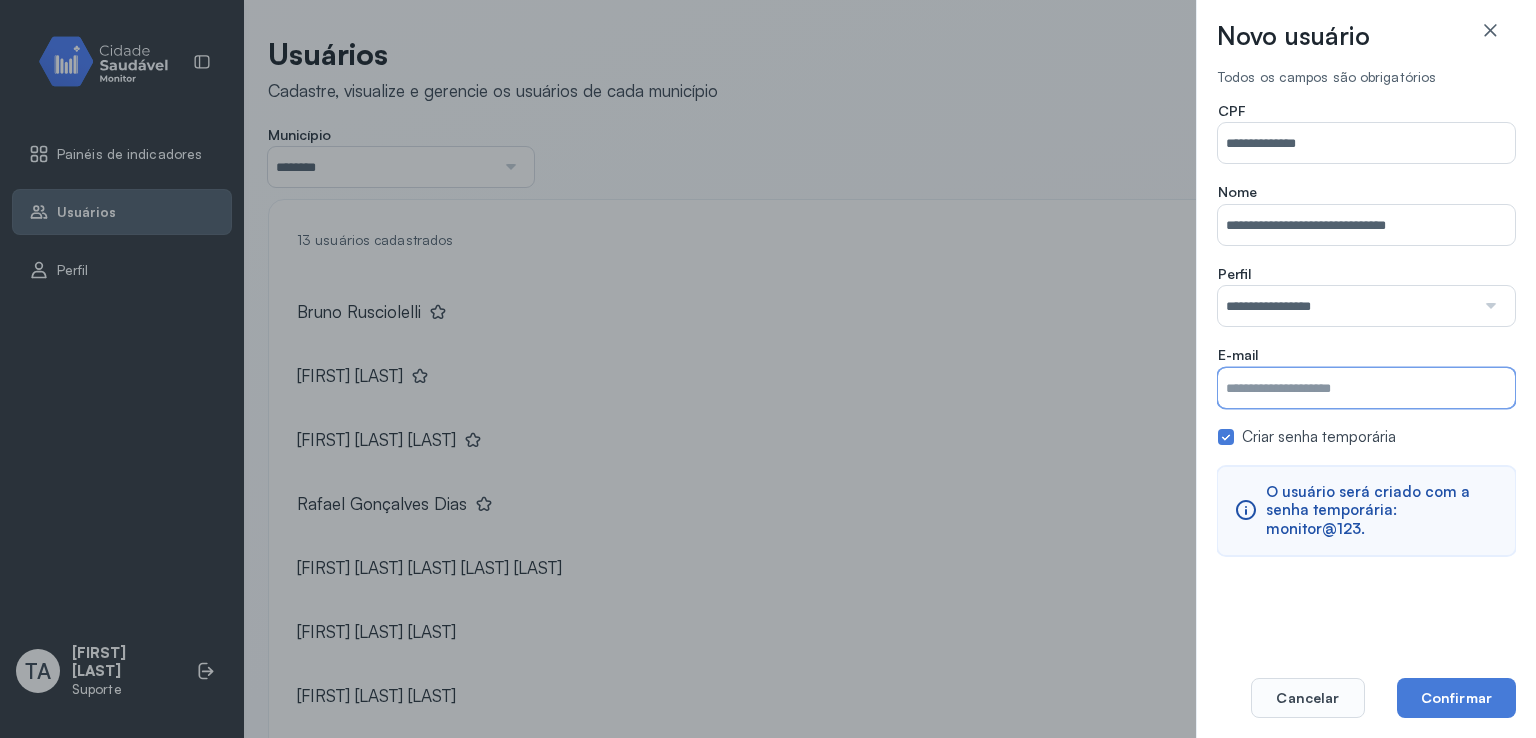 paste on "**********" 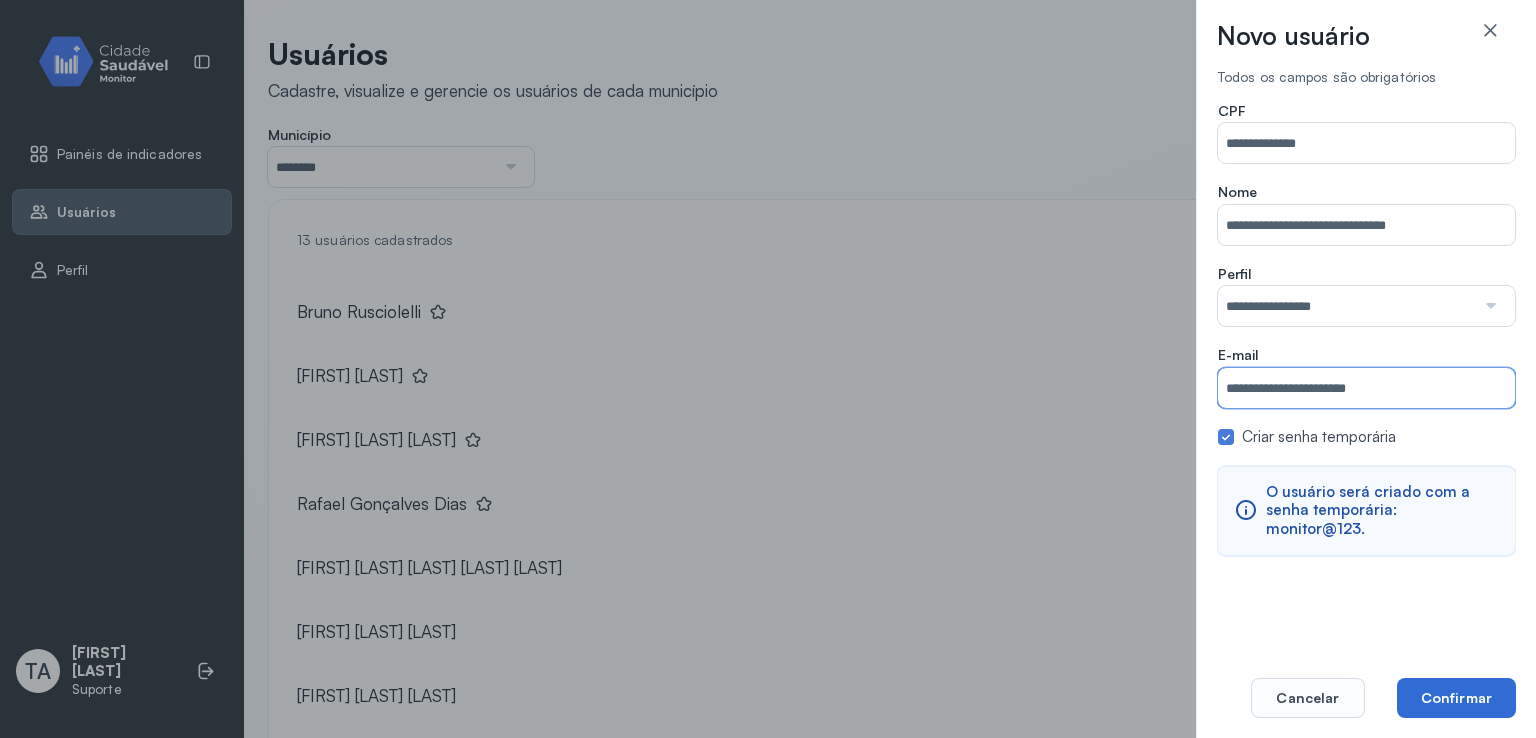 type on "**********" 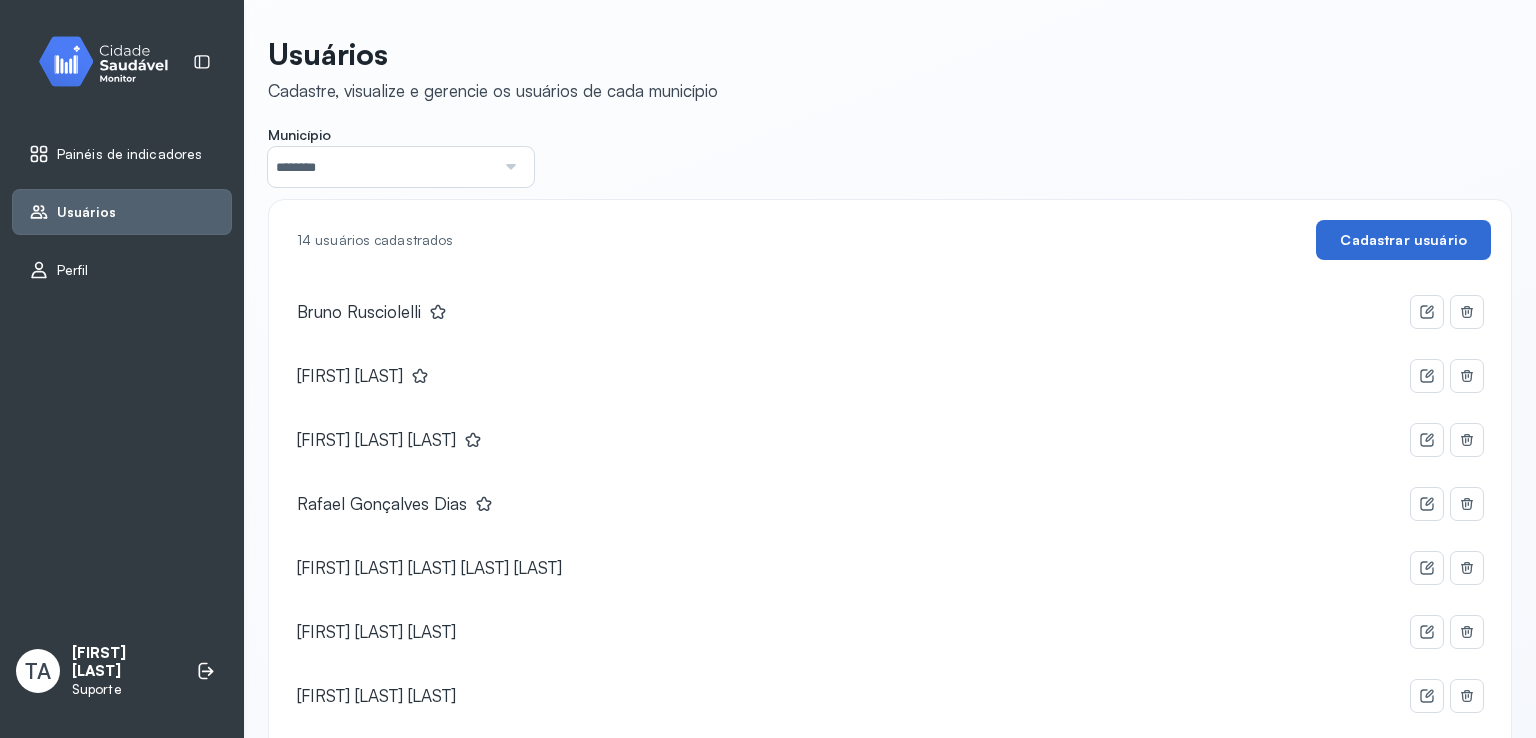 click on "Cadastrar usuário" 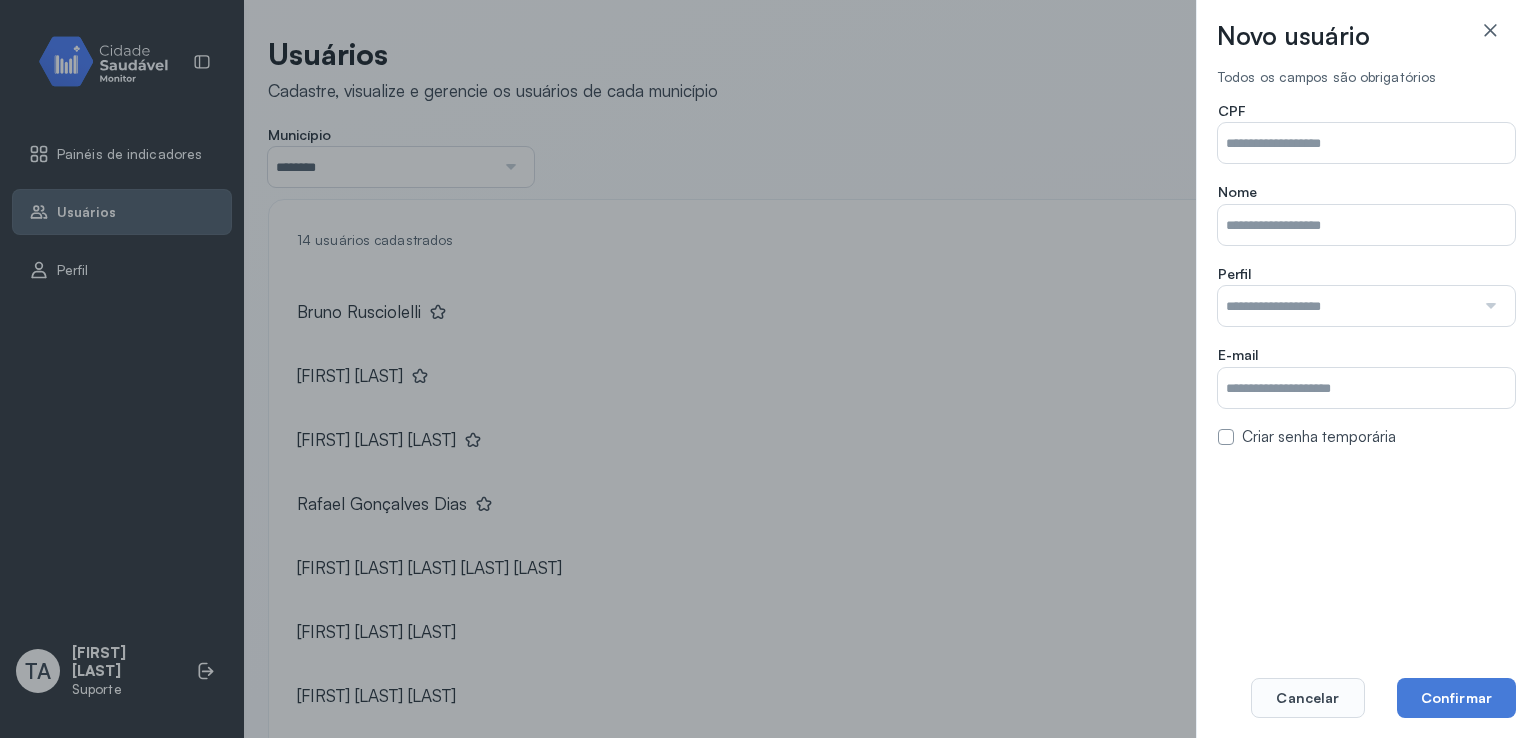 click on "Município" at bounding box center (1366, 143) 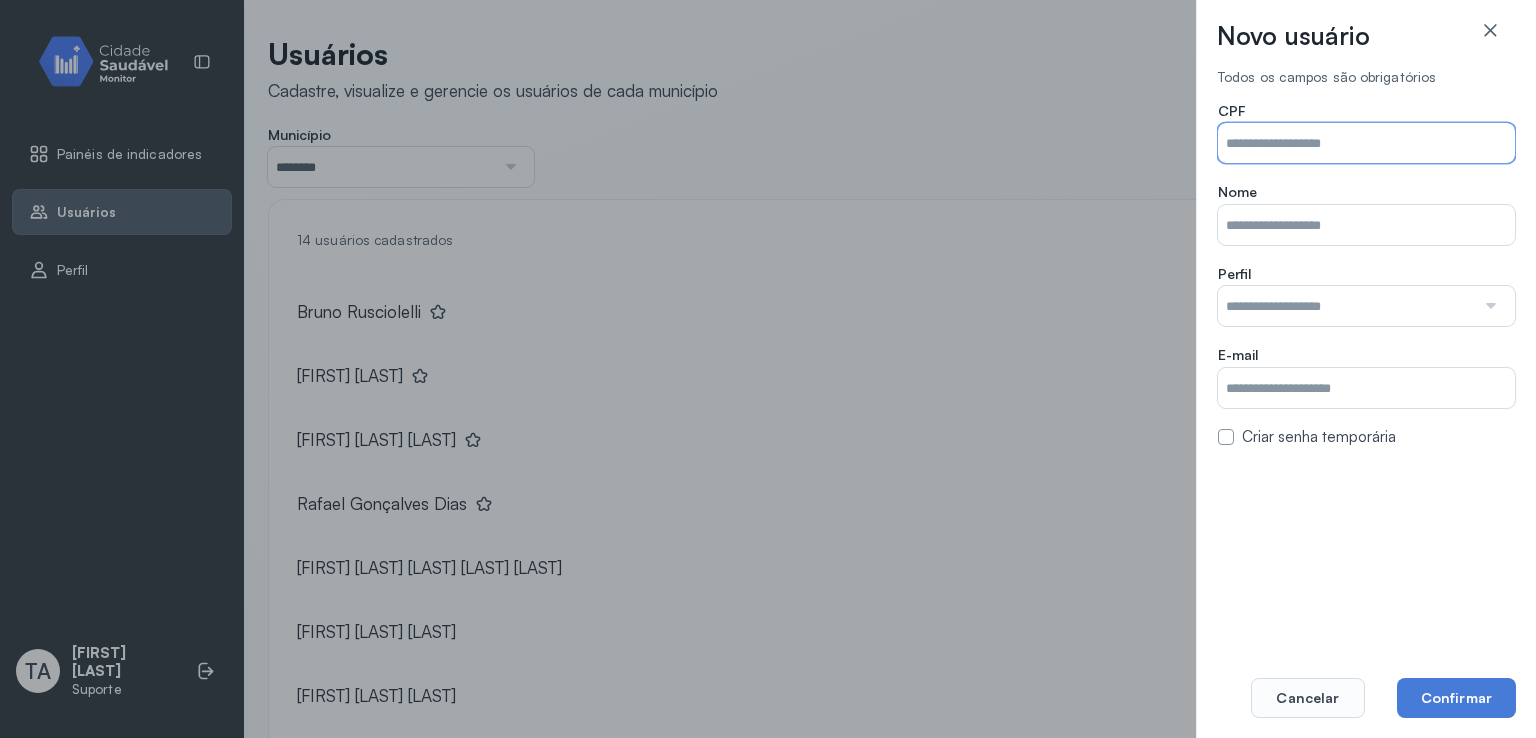 paste 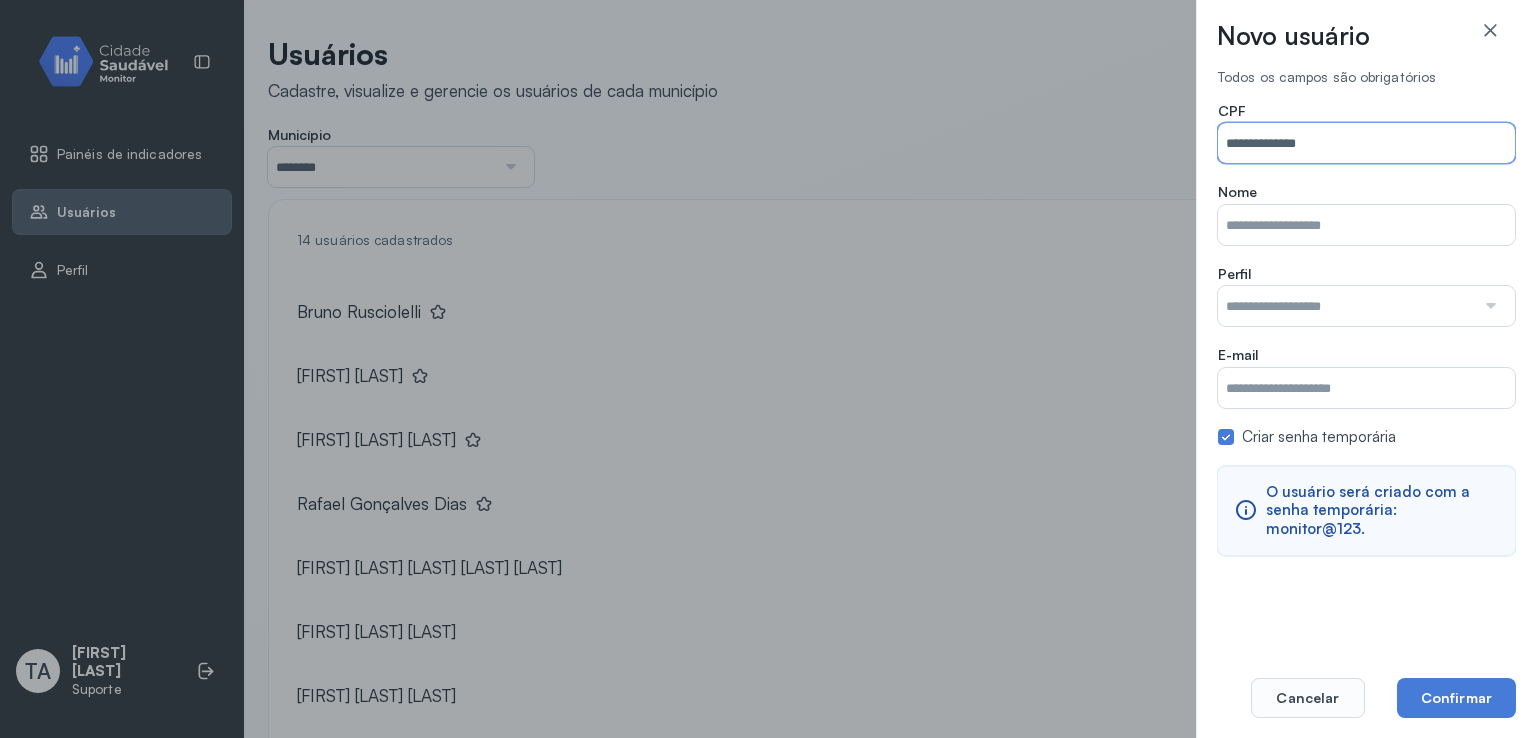 type on "**********" 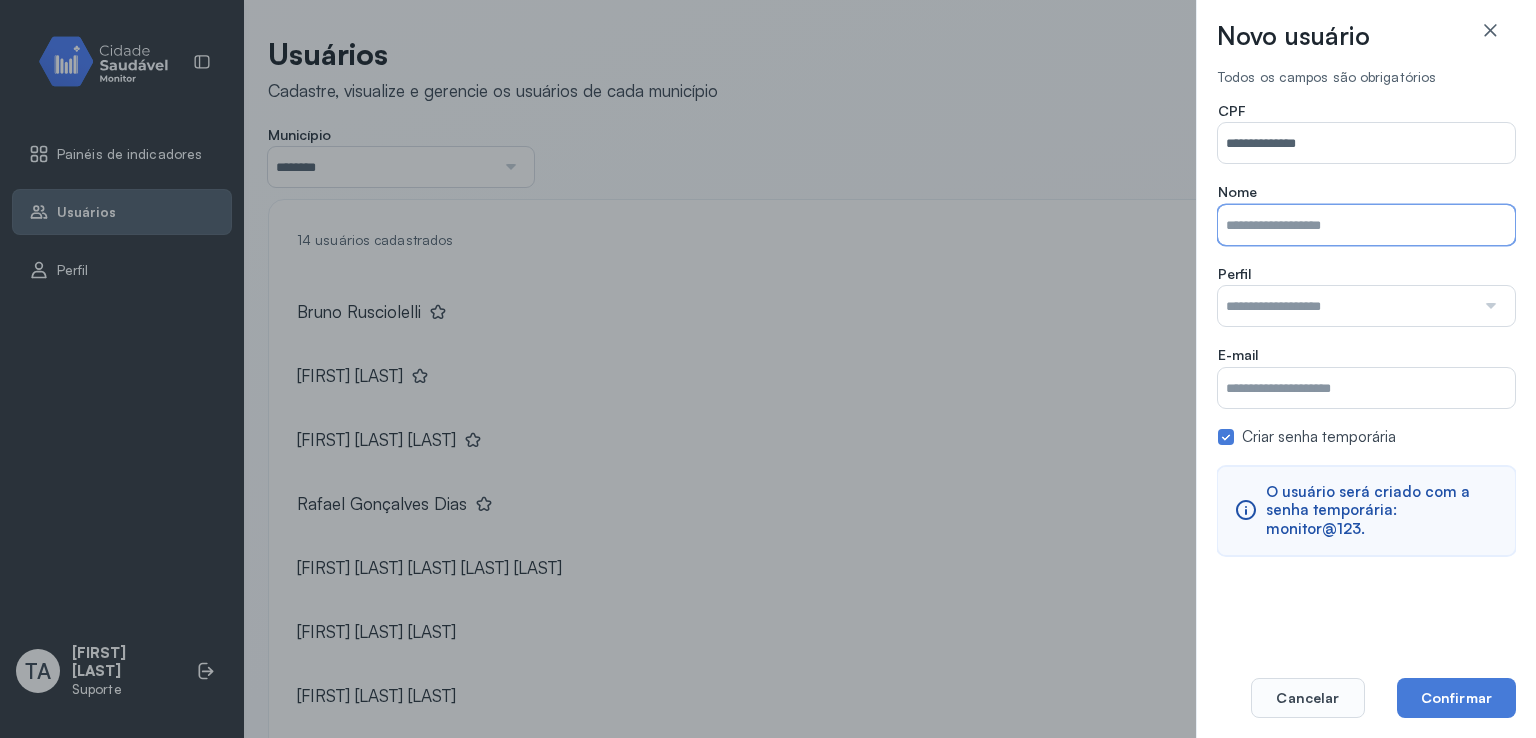 click on "Município" at bounding box center [1366, 225] 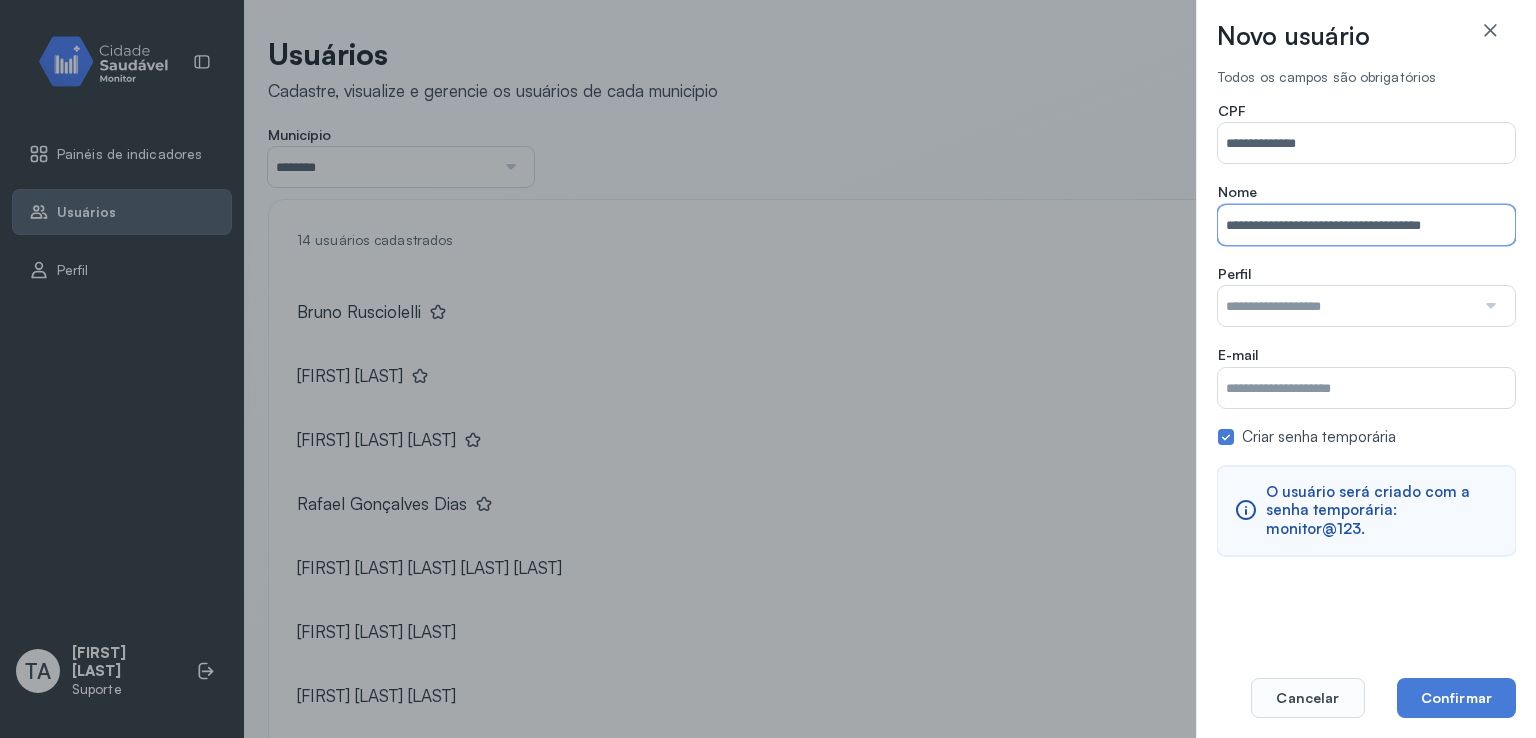 type on "**********" 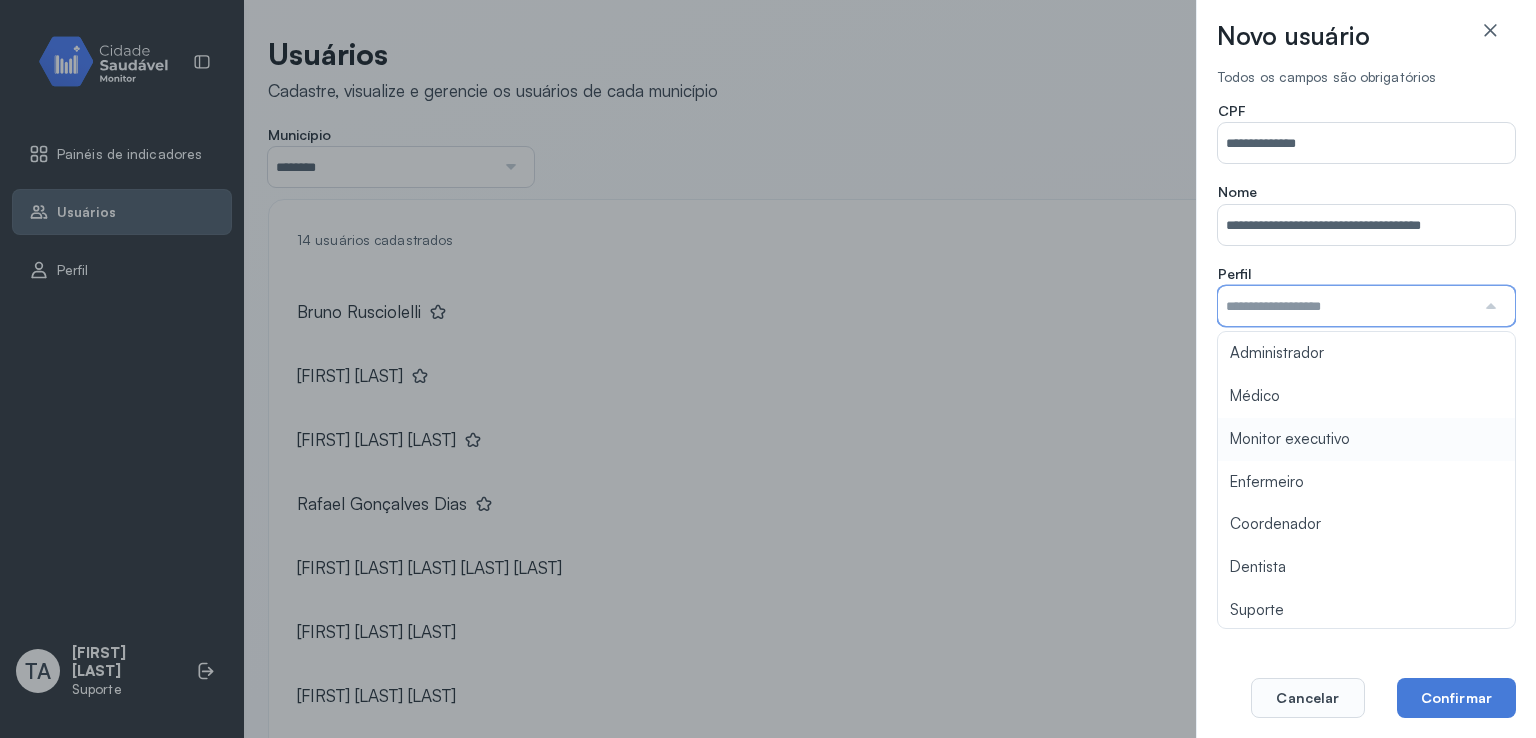 scroll, scrollTop: 3, scrollLeft: 0, axis: vertical 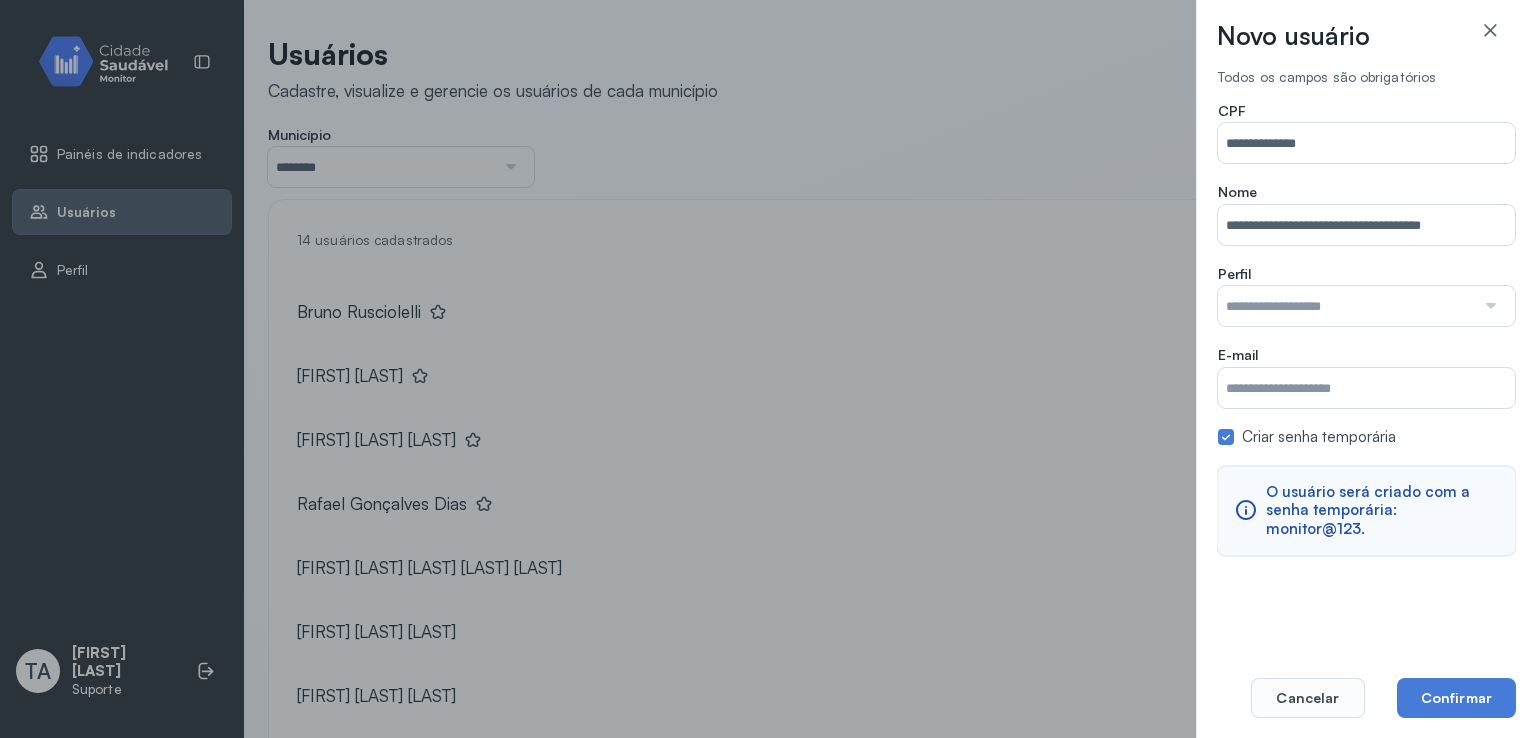 click at bounding box center [1346, 306] 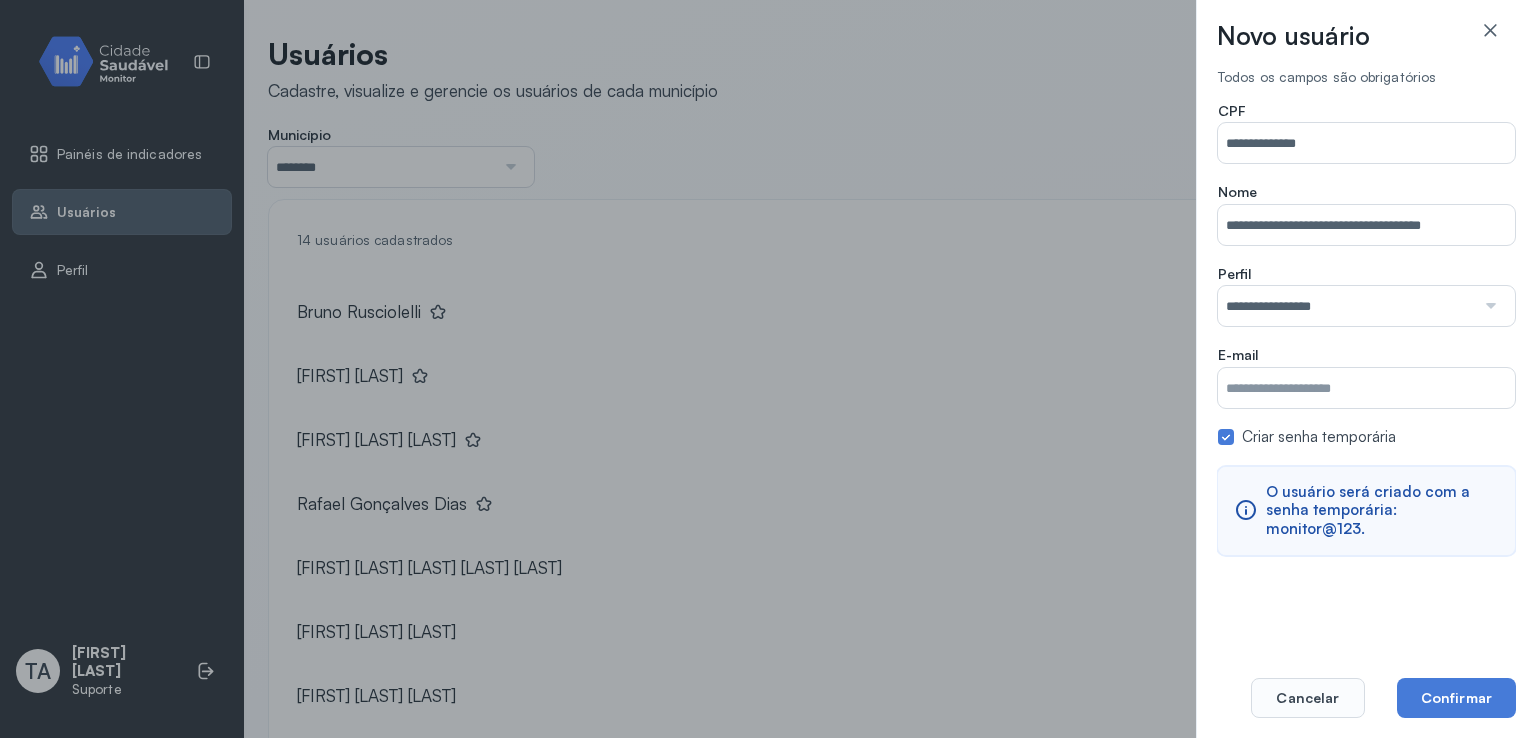 click on "**********" at bounding box center (1366, 328) 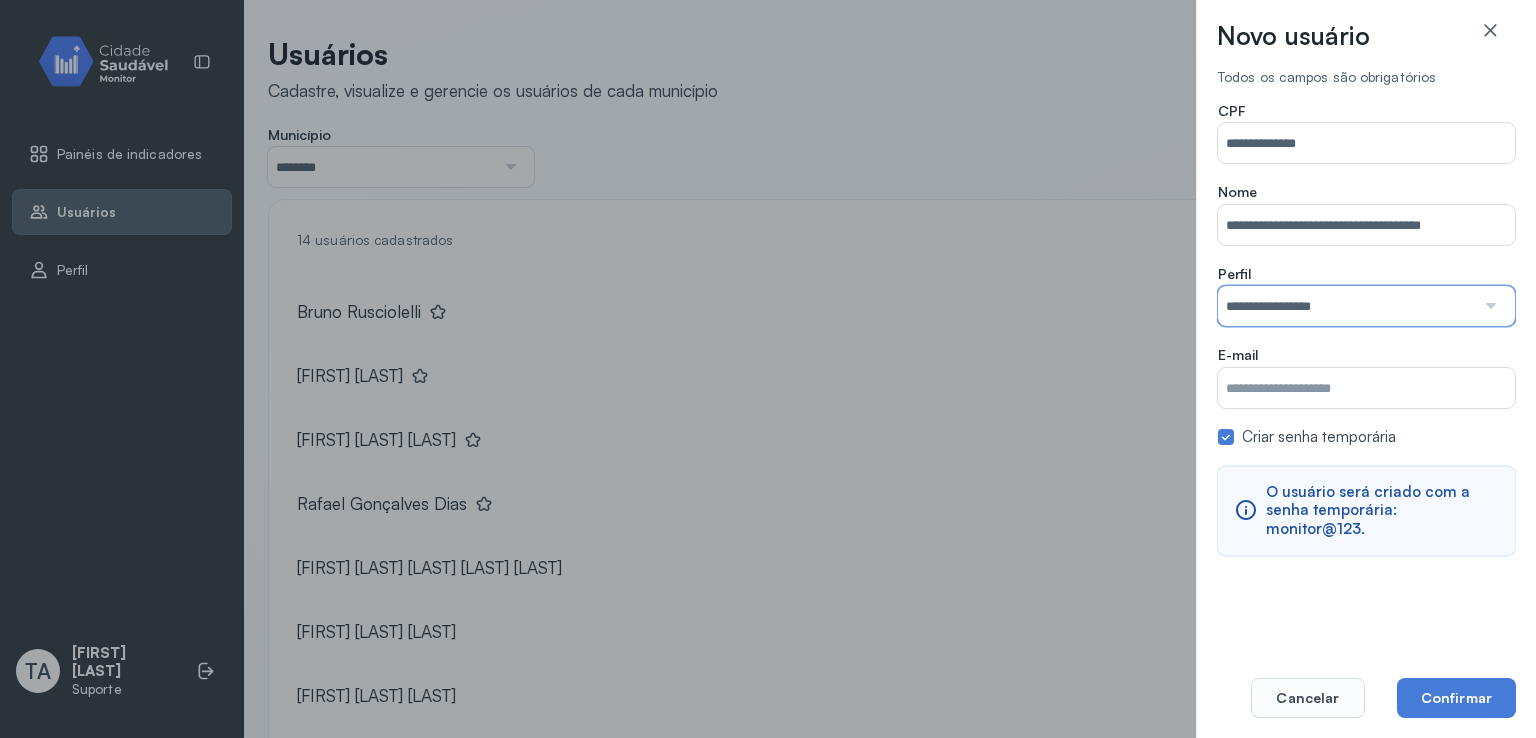 click on "**********" at bounding box center (1346, 306) 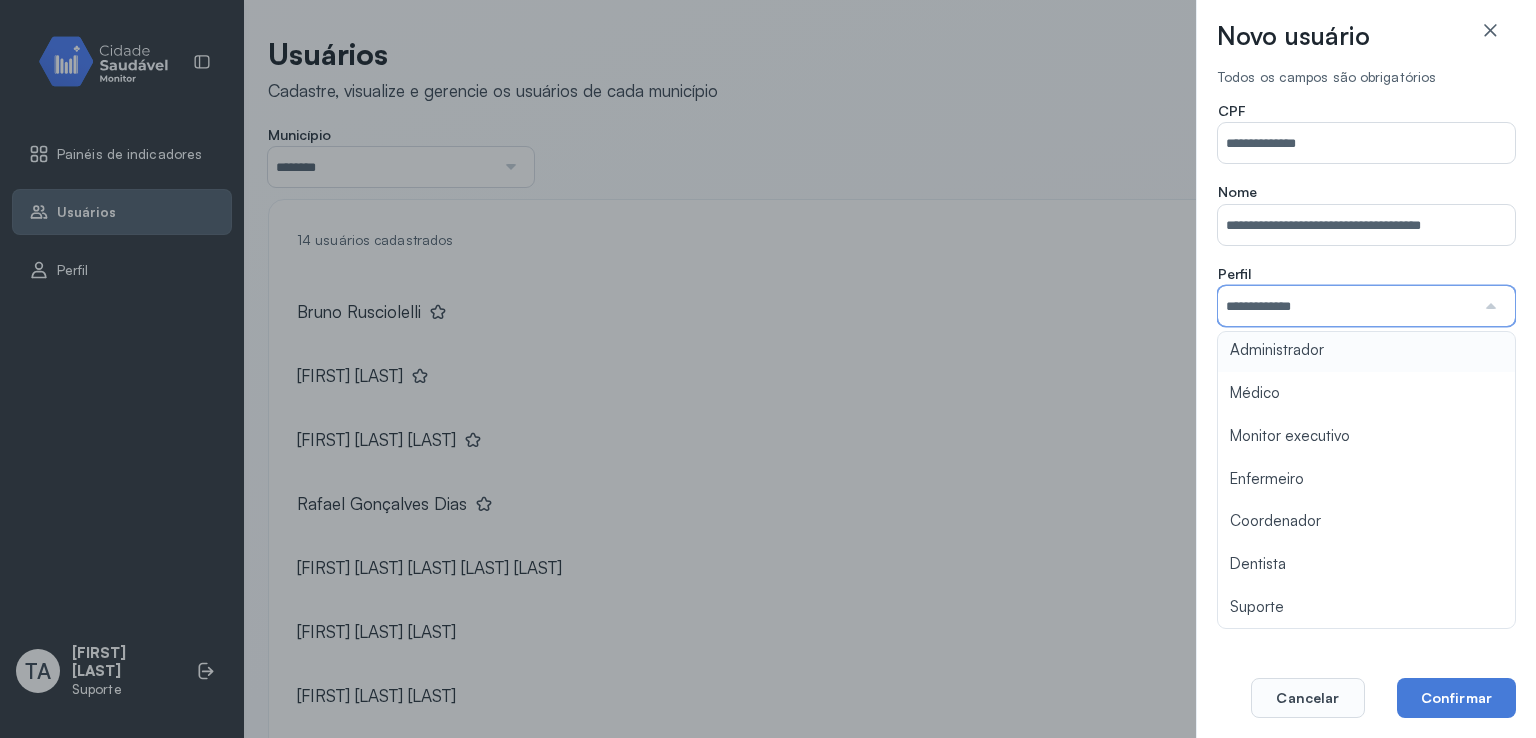 click on "**********" at bounding box center [1366, 328] 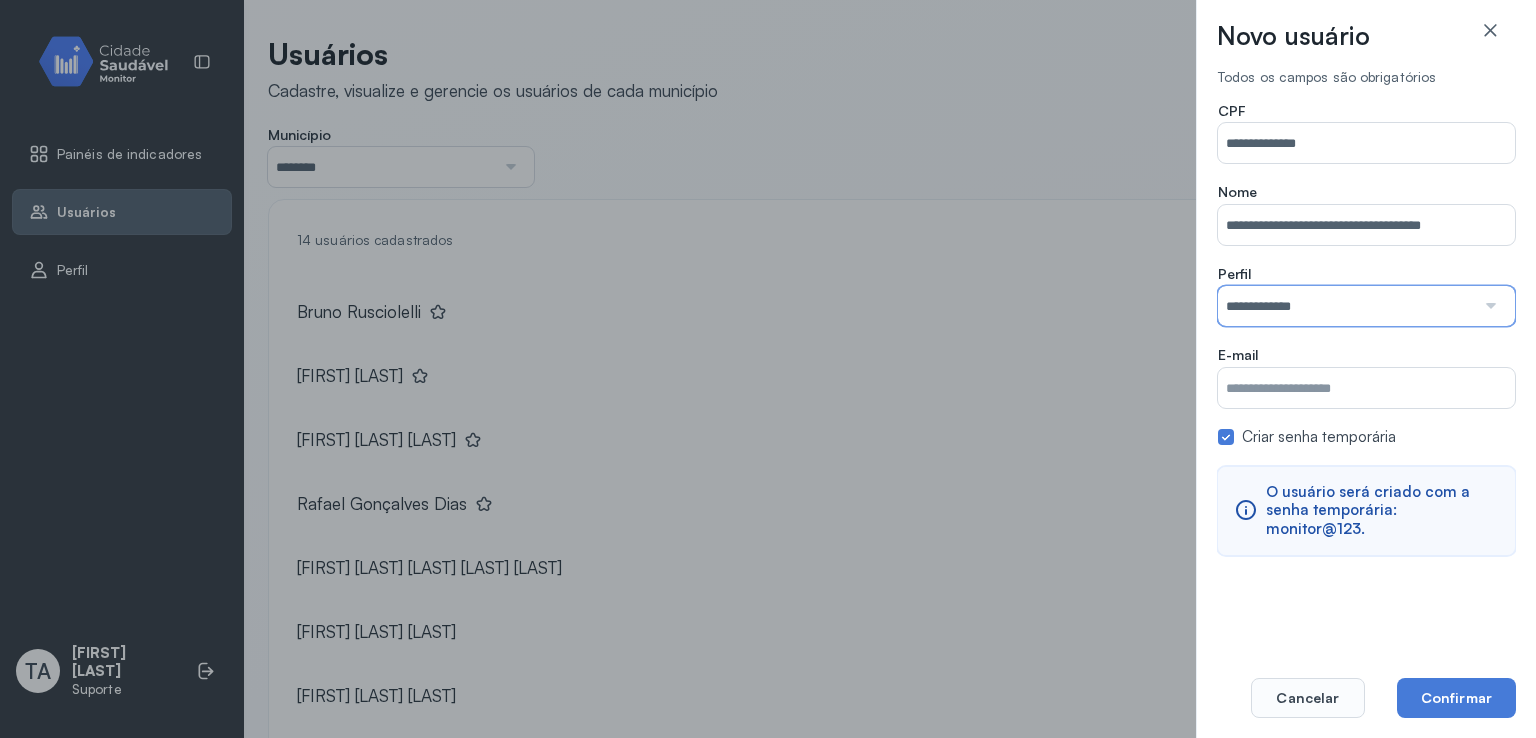 click on "**********" at bounding box center [1346, 306] 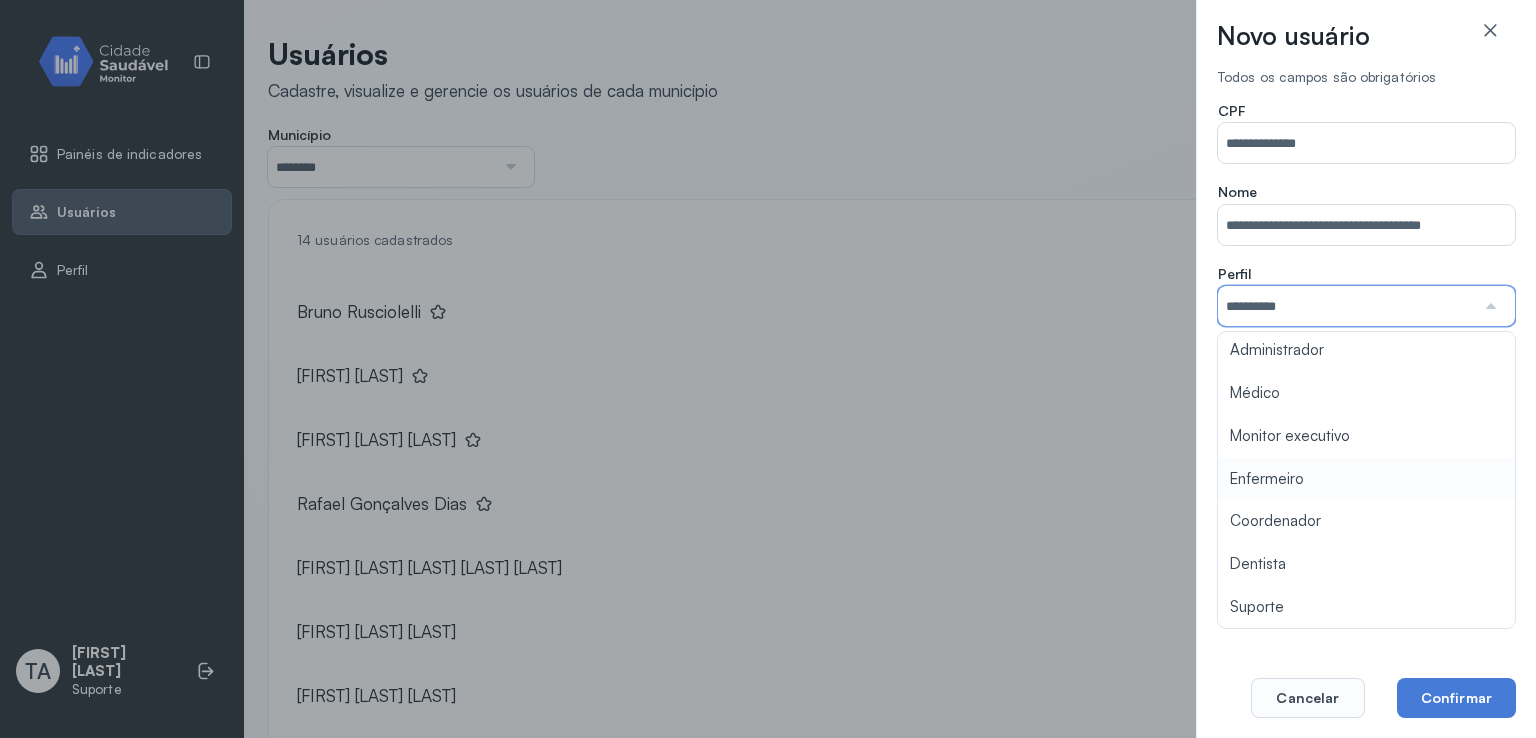 click on "**********" at bounding box center [1366, 328] 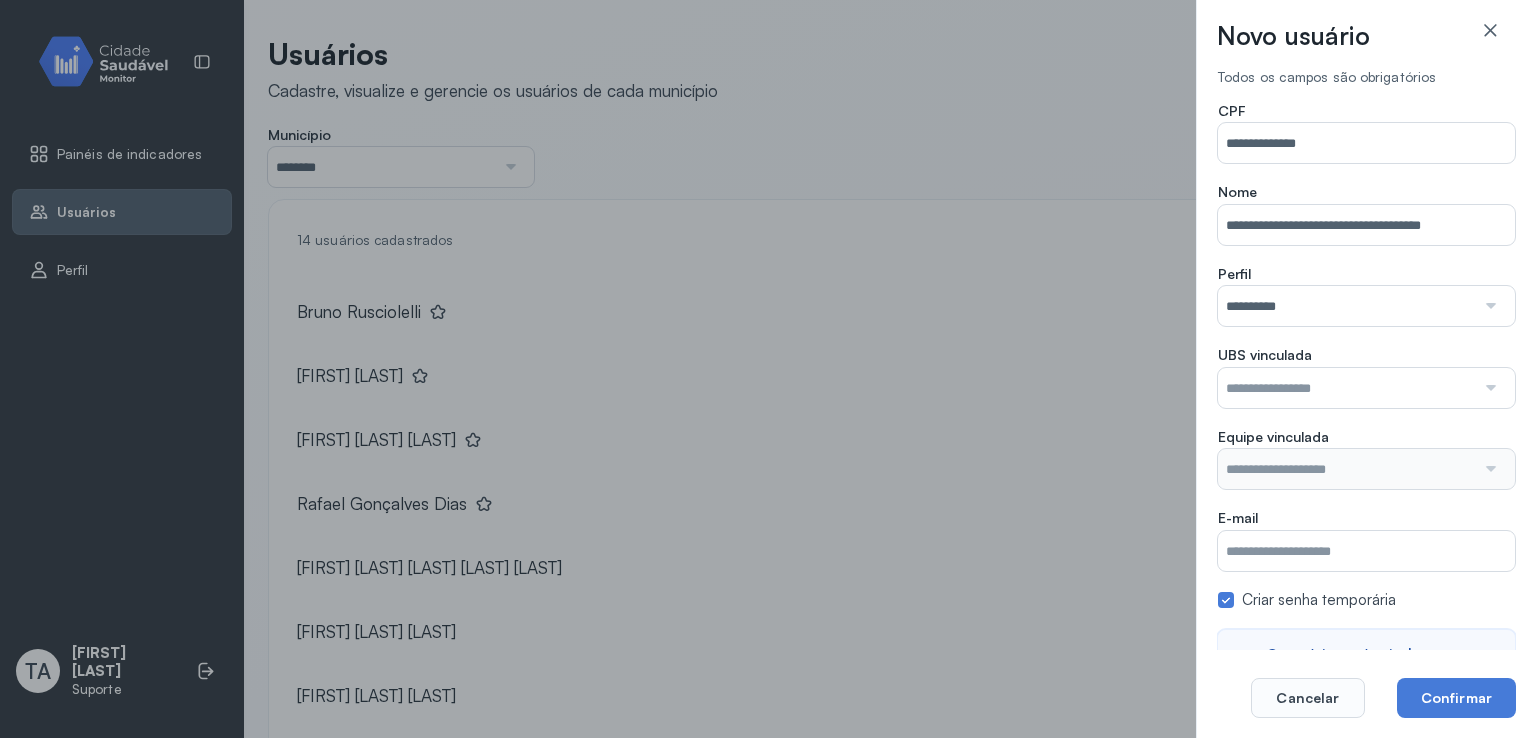 click at bounding box center [1346, 388] 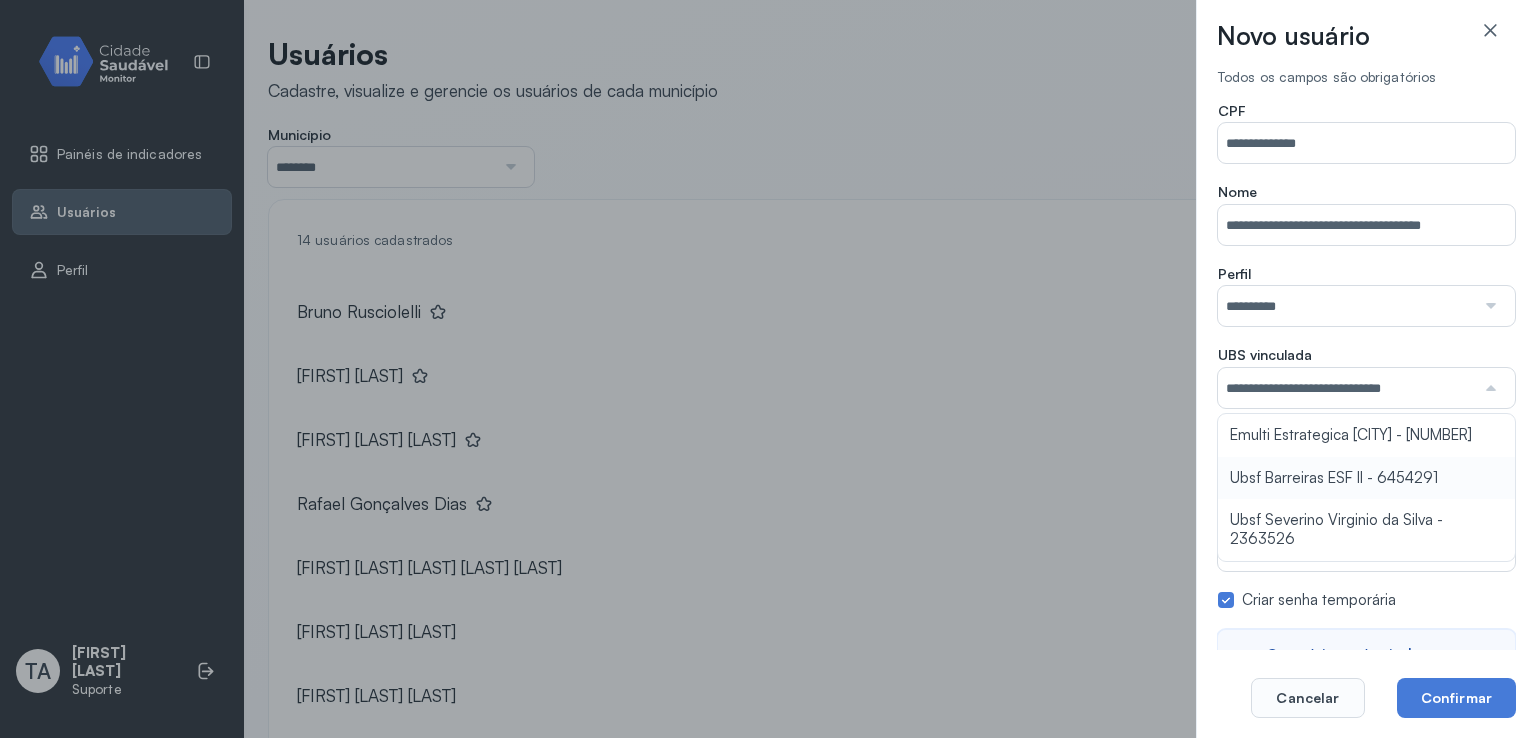 click on "**********" at bounding box center (1366, 410) 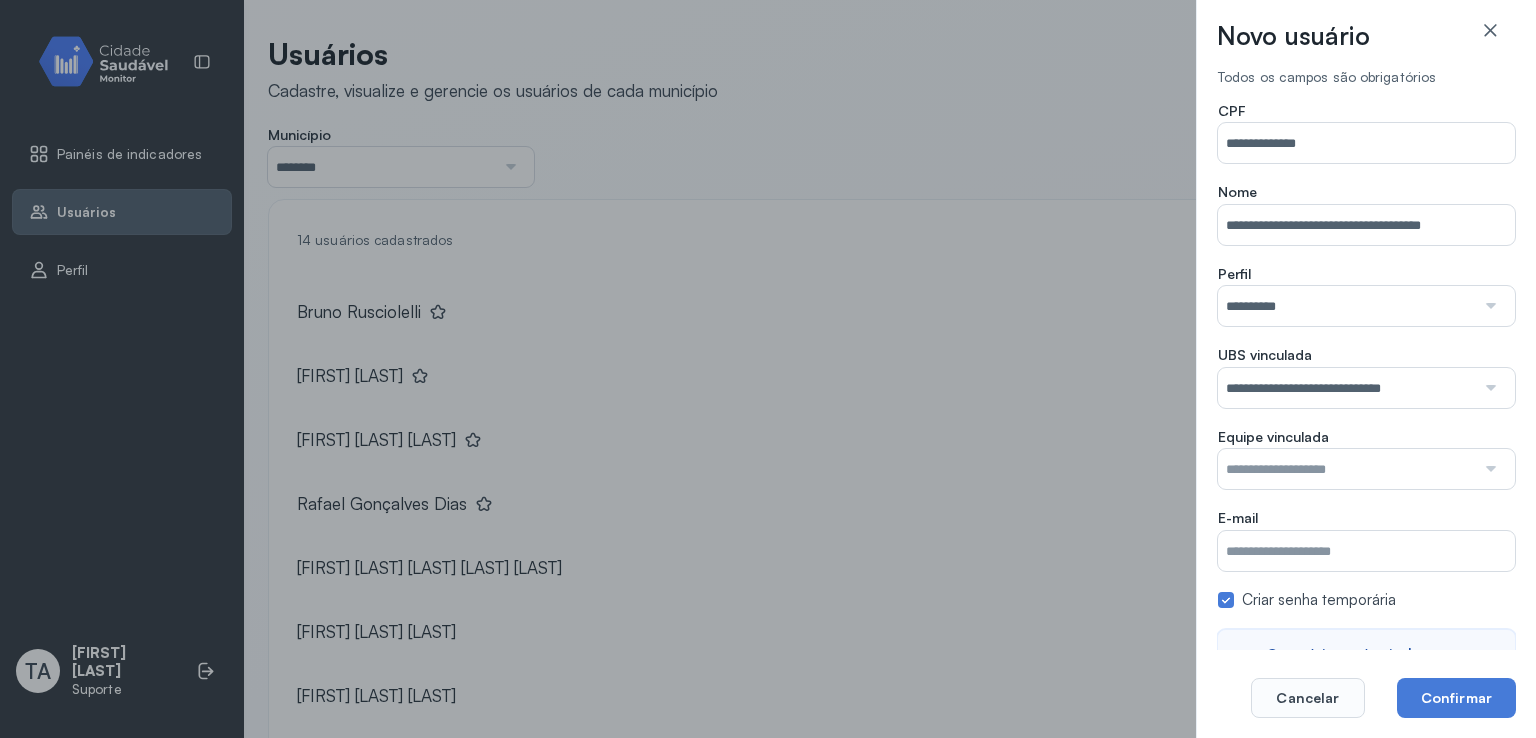 click at bounding box center [1346, 469] 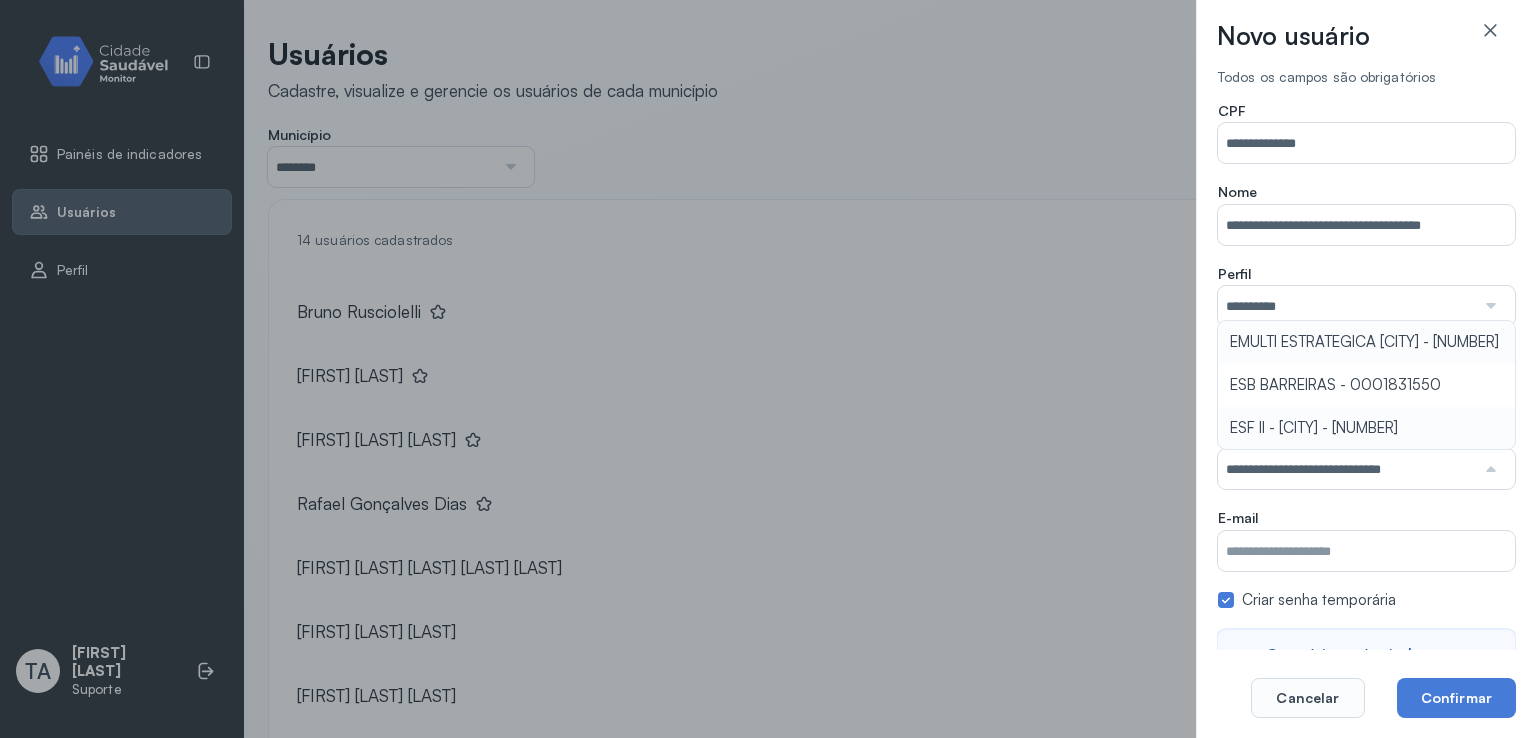 click on "**********" at bounding box center (1366, 459) 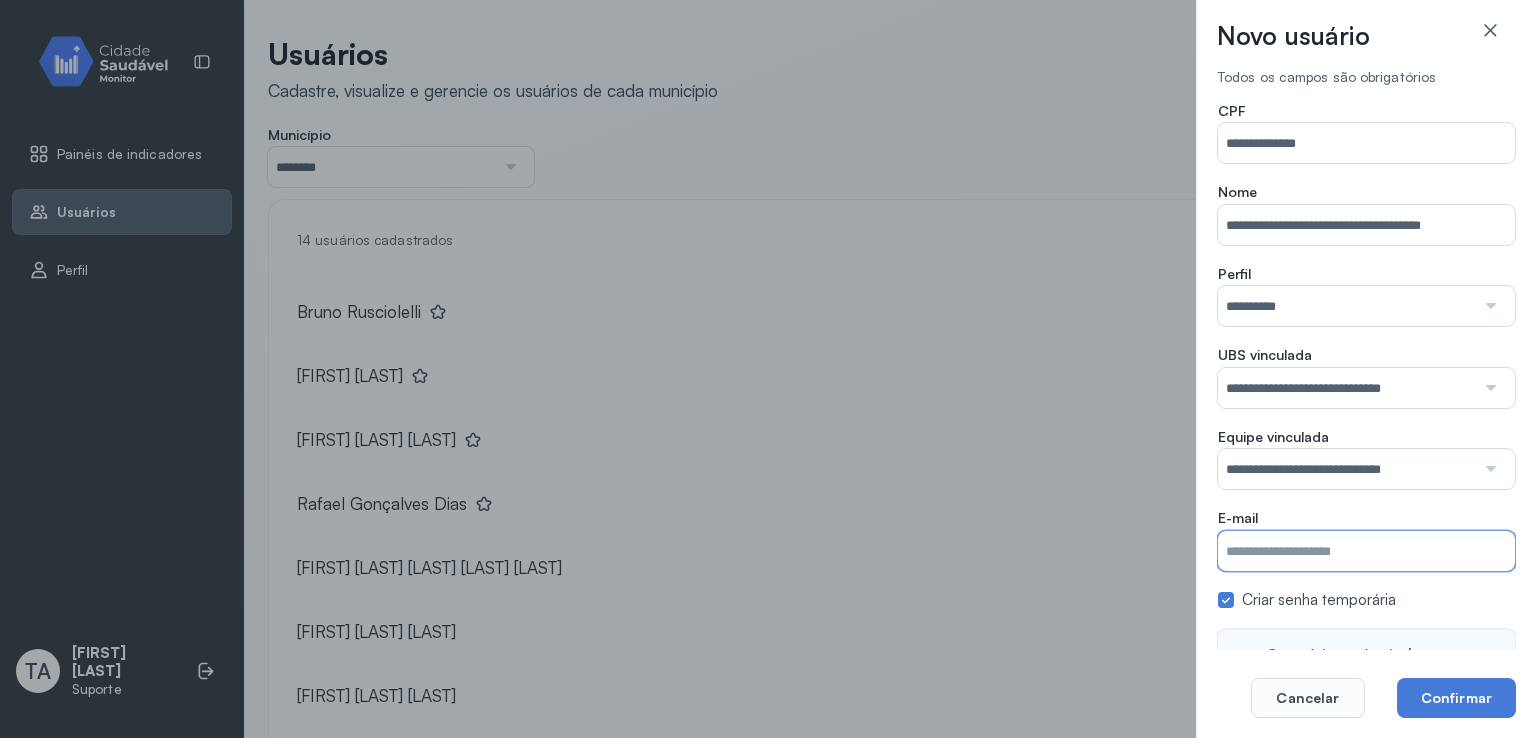 drag, startPoint x: 1388, startPoint y: 551, endPoint x: 1357, endPoint y: 551, distance: 31 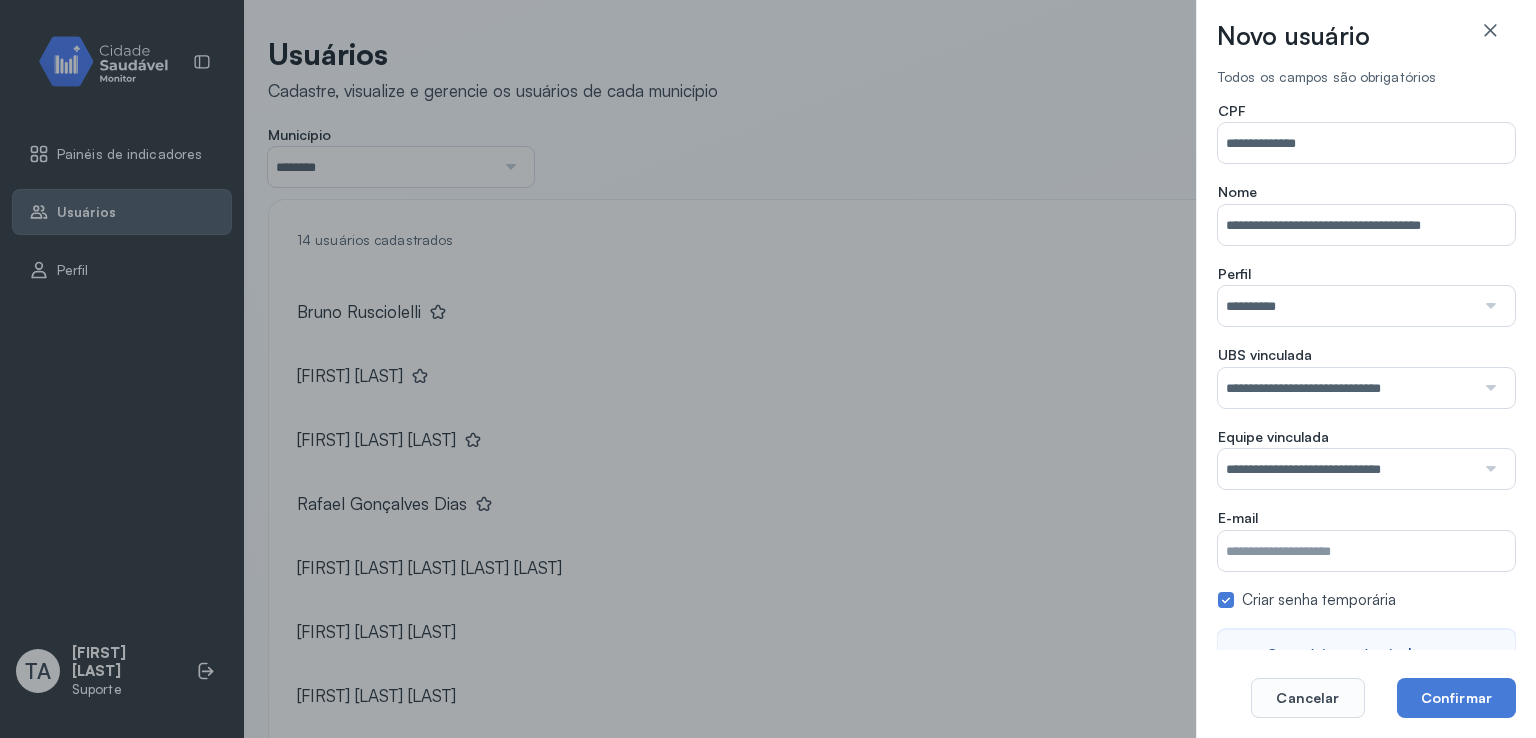 click on "Município" at bounding box center (1366, 551) 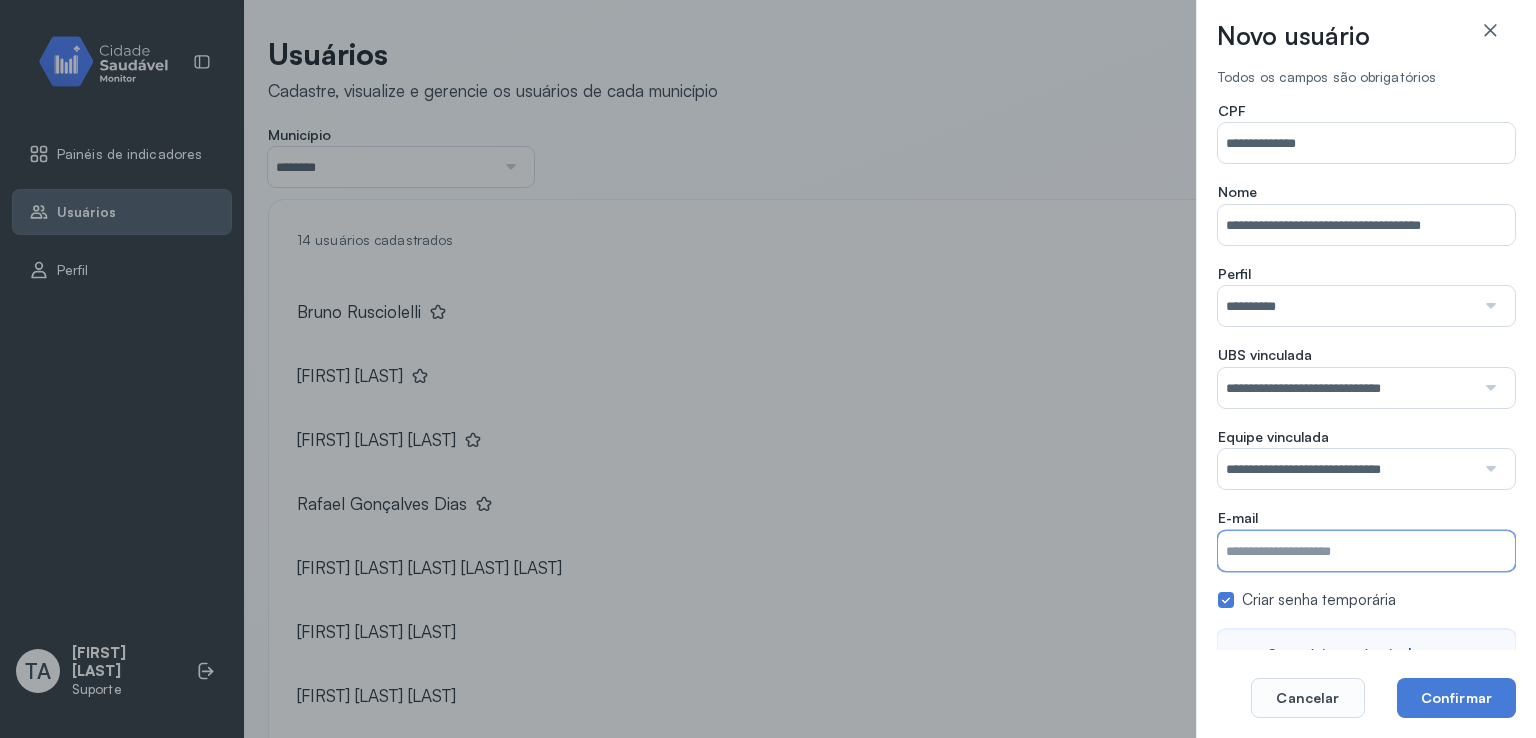 paste on "**********" 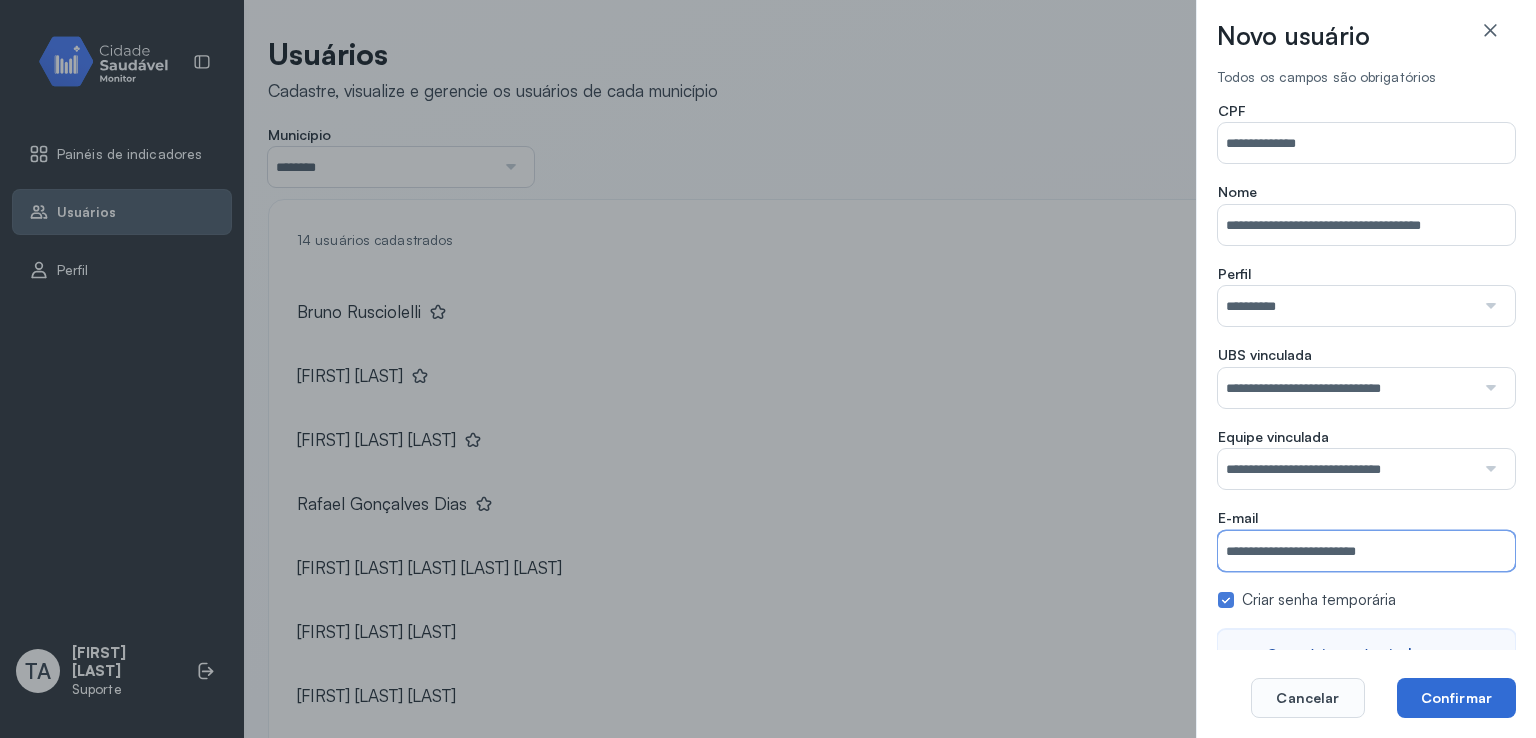 type on "**********" 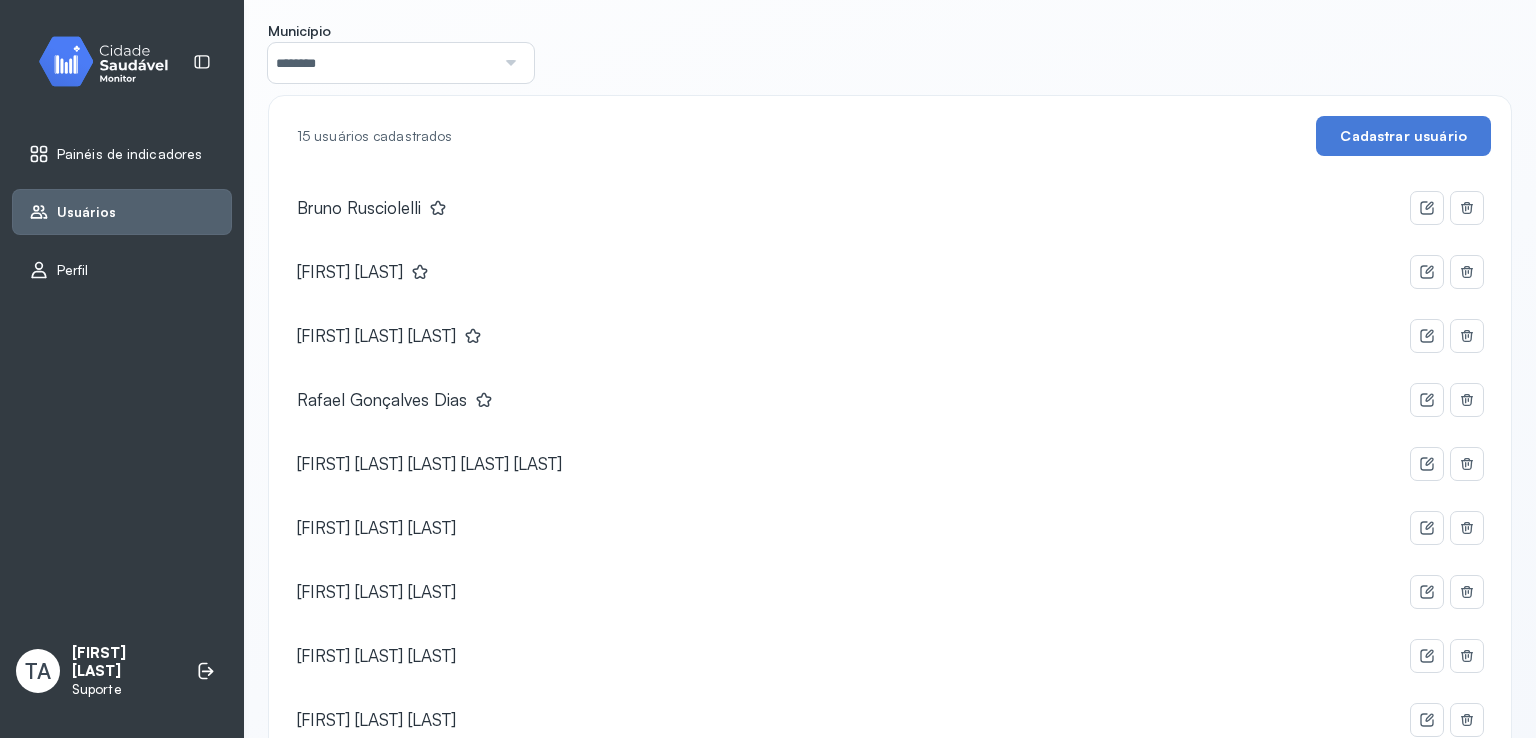scroll, scrollTop: 0, scrollLeft: 0, axis: both 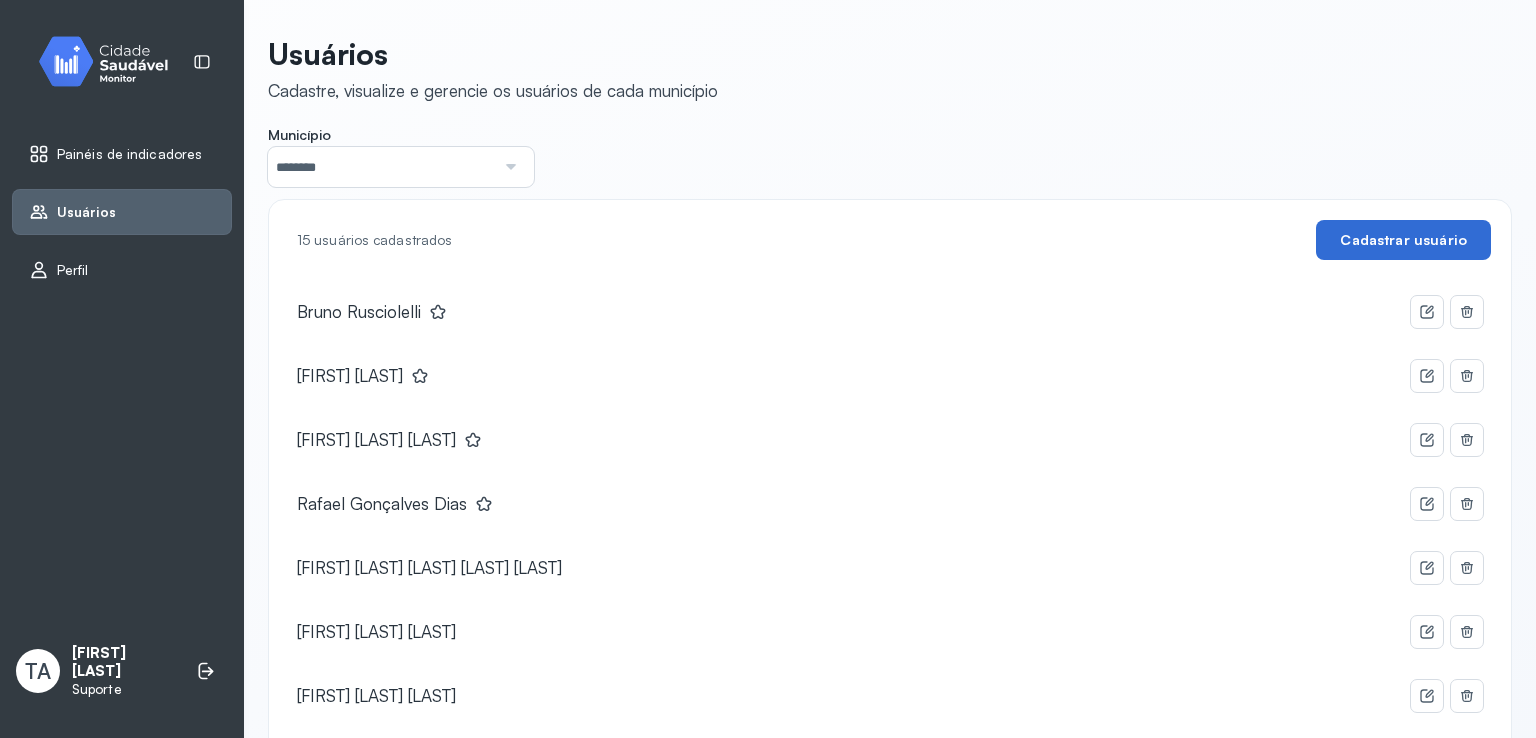 click on "Cadastrar usuário" 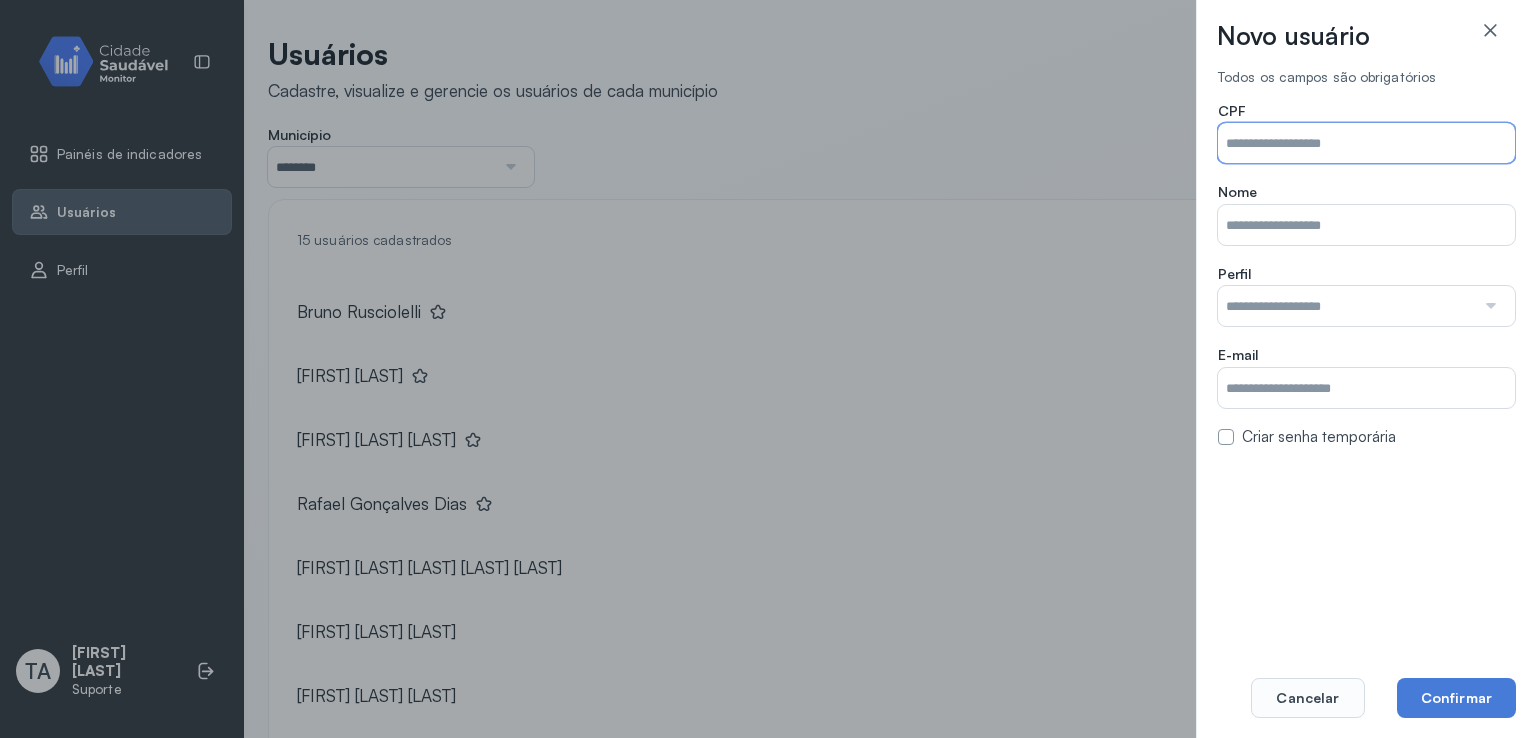 drag, startPoint x: 1319, startPoint y: 146, endPoint x: 1214, endPoint y: 193, distance: 115.03912 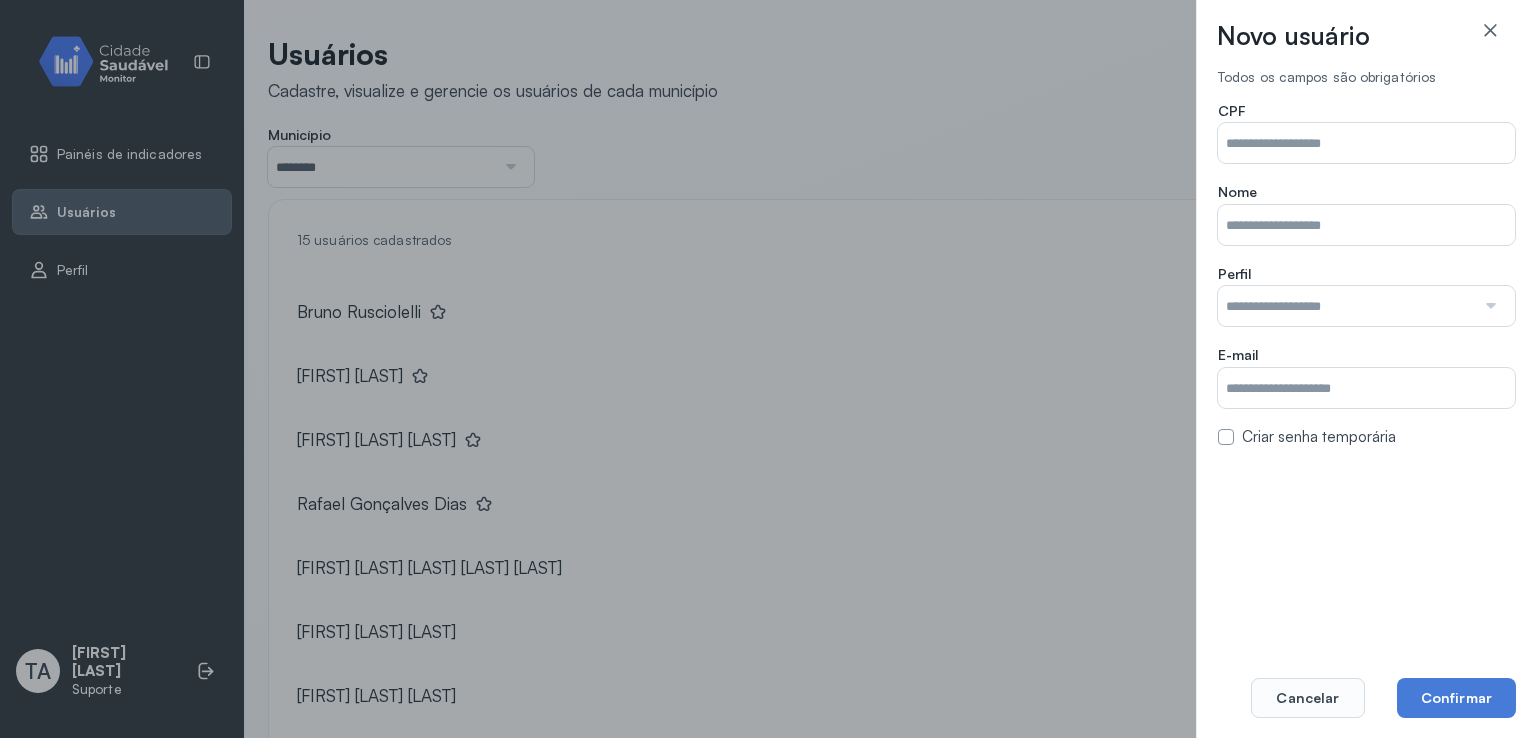 click on "Município" at bounding box center (1366, 143) 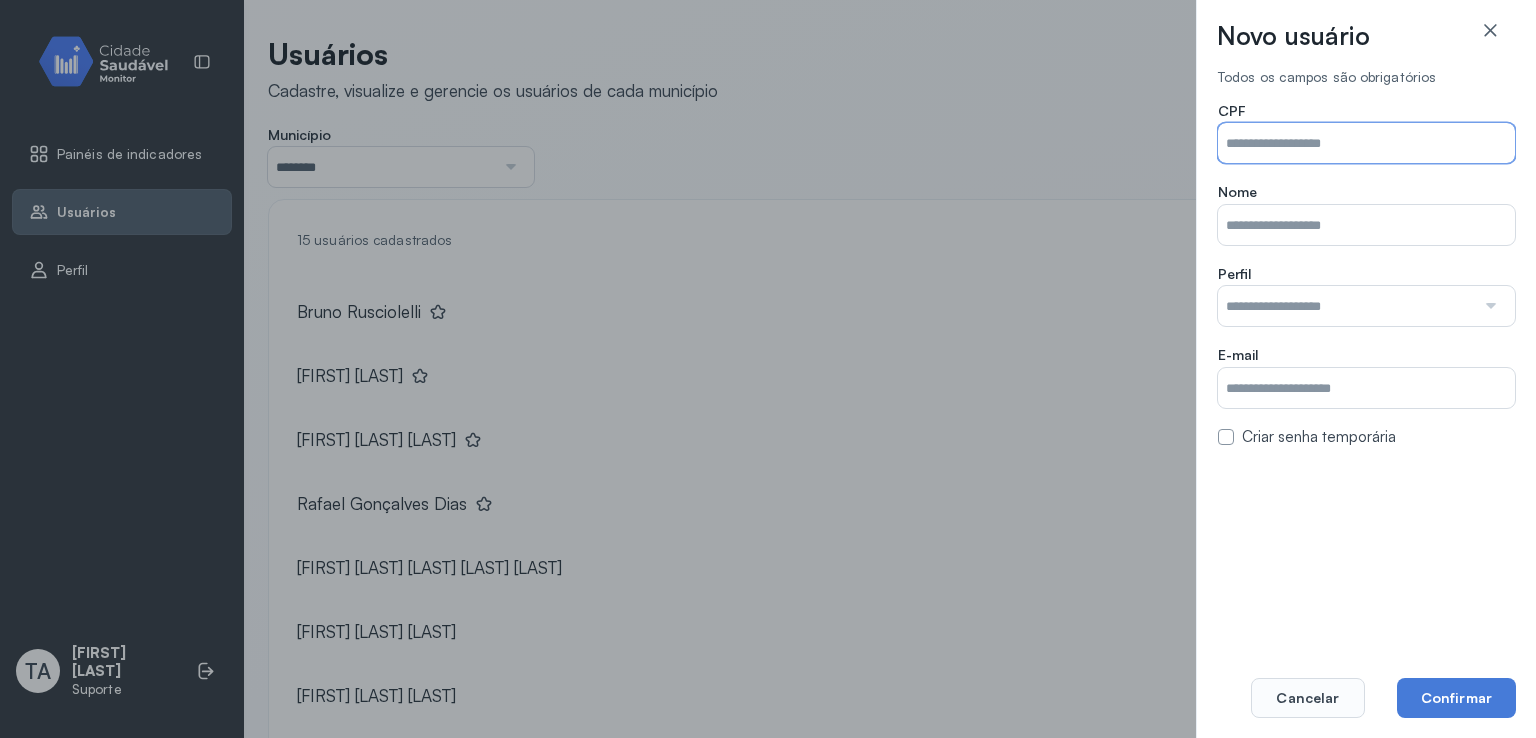 paste on "**********" 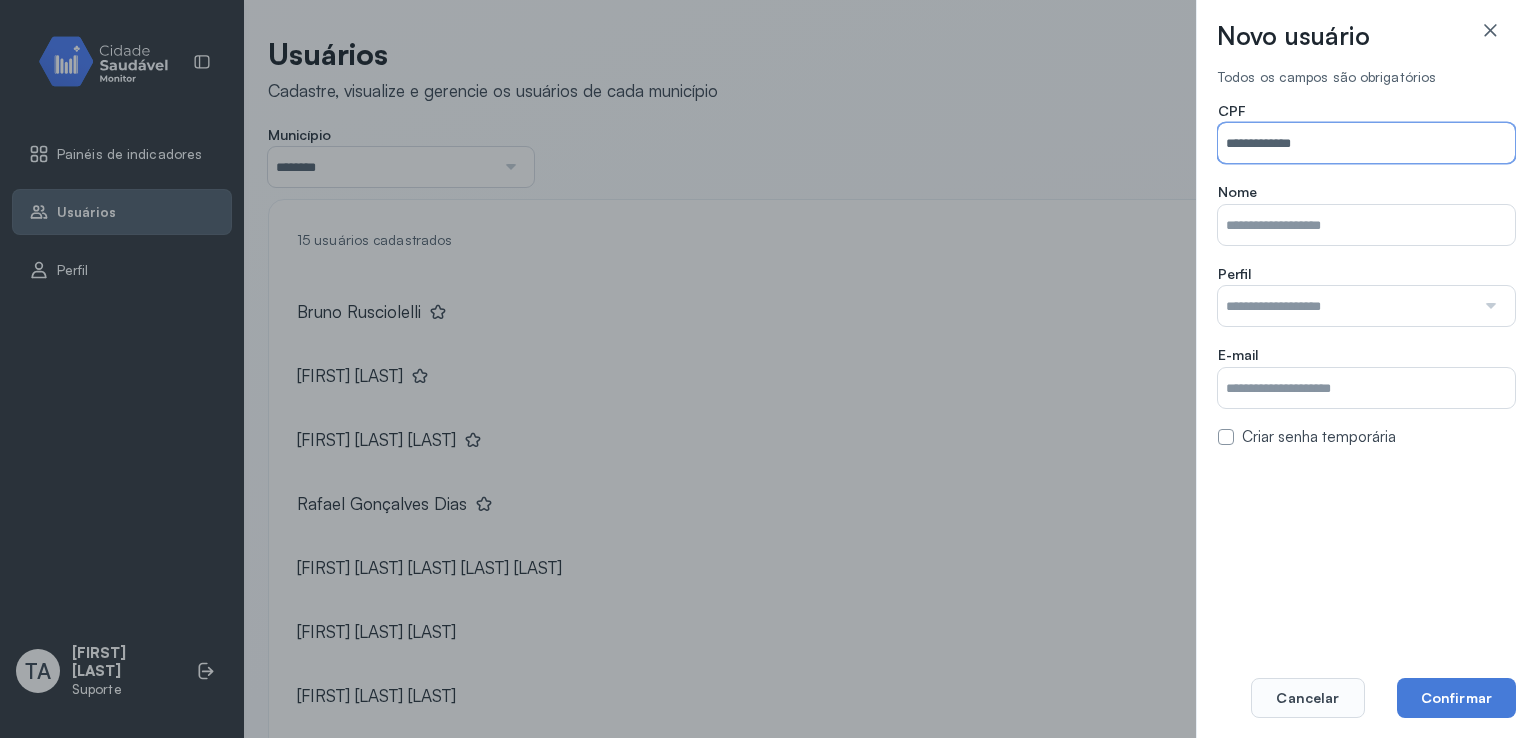 type on "**********" 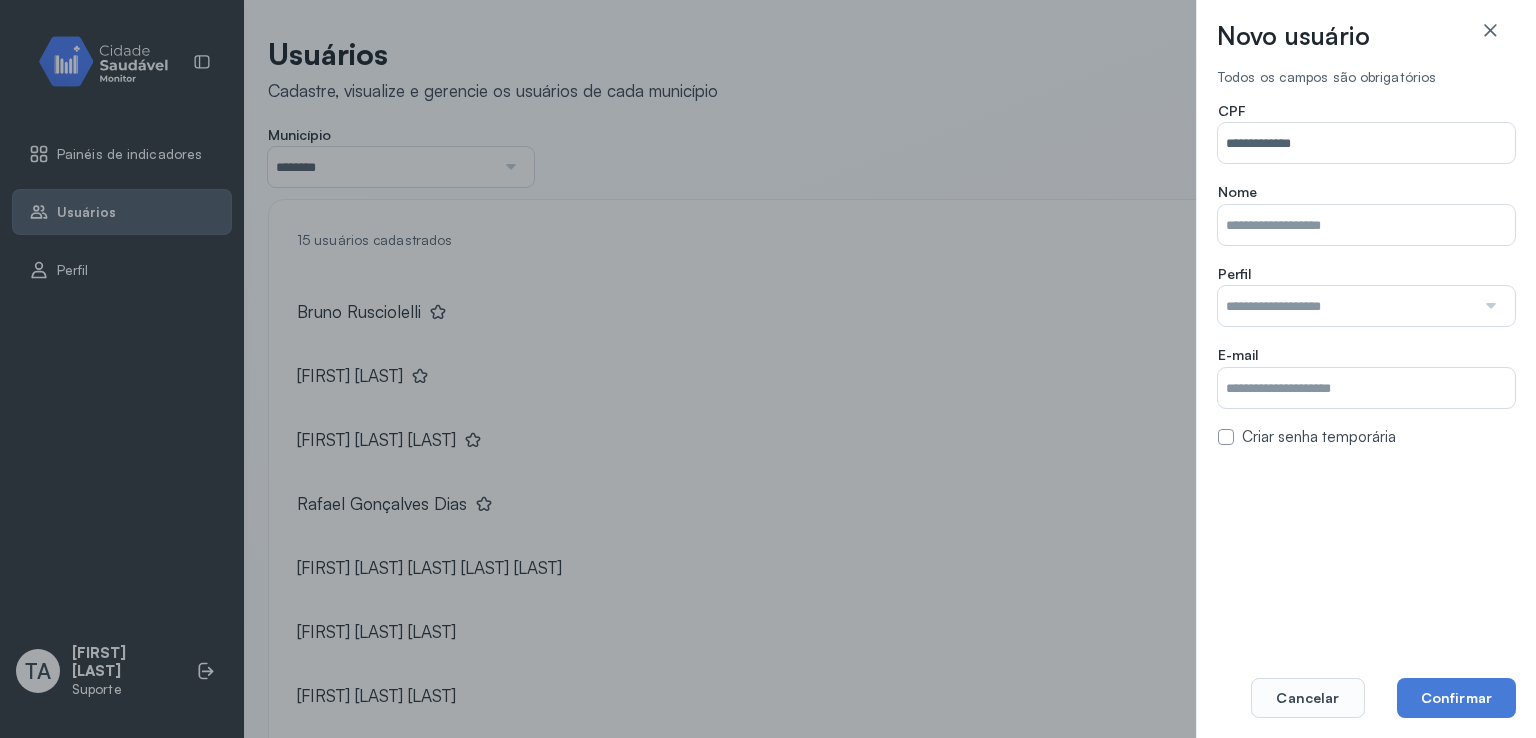 click on "Município" at bounding box center (1366, 225) 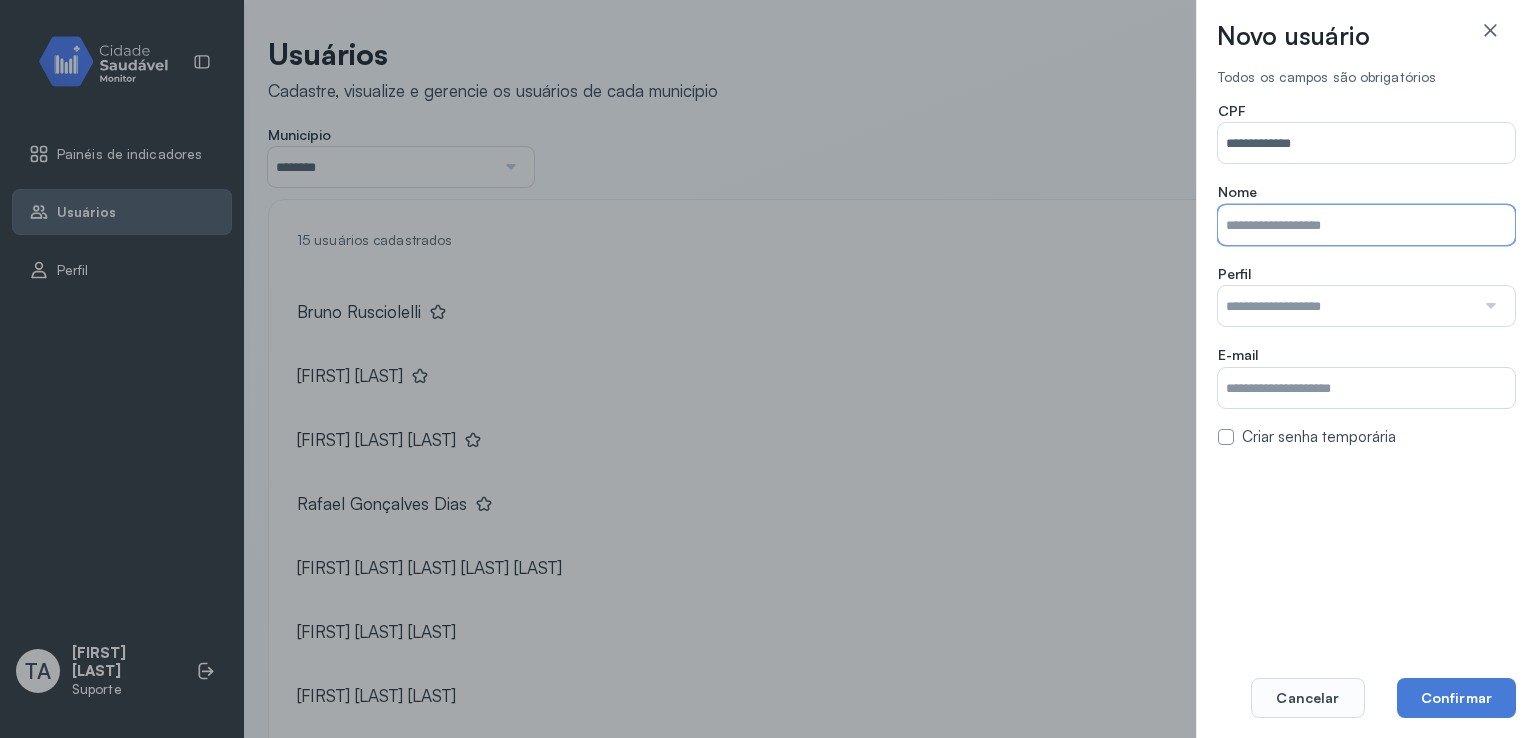 paste on "**********" 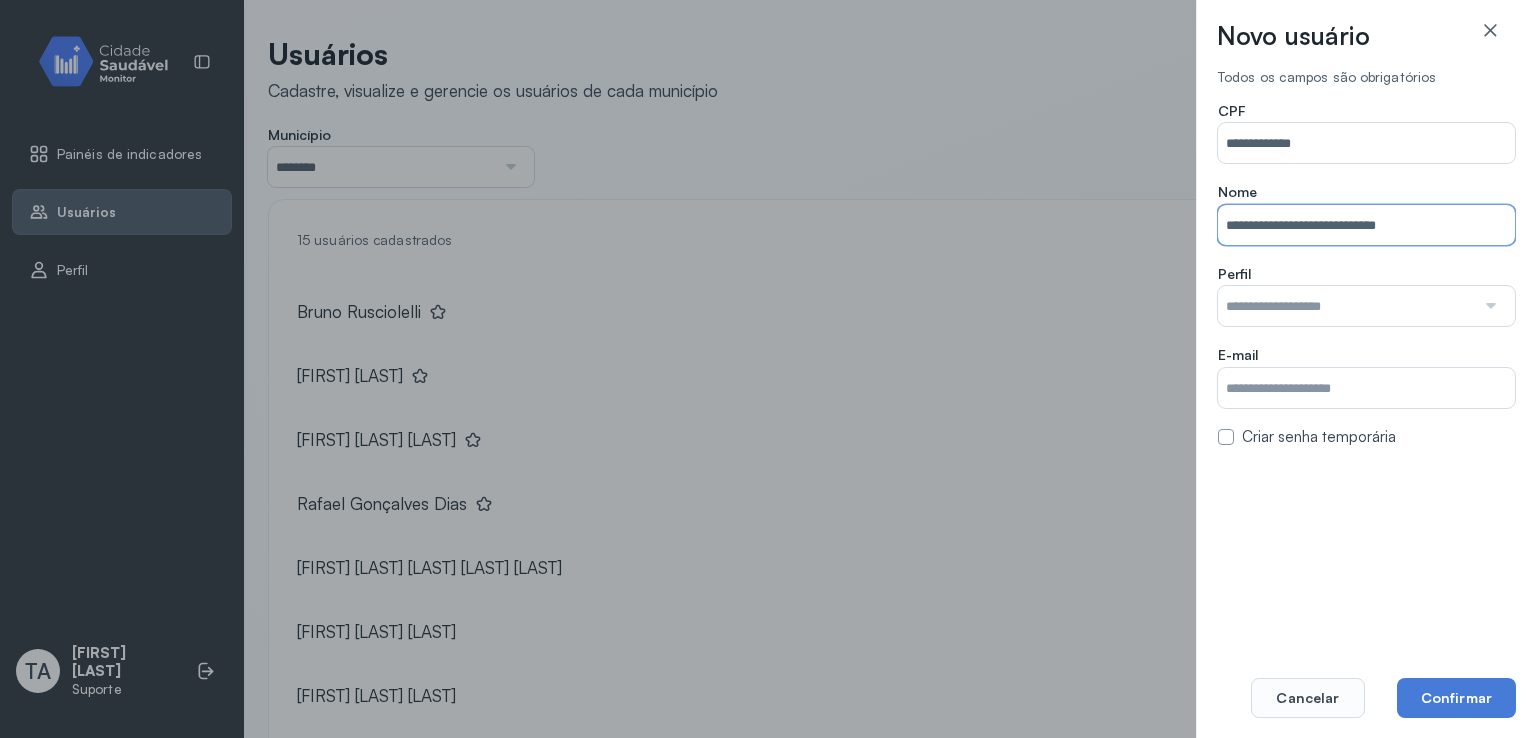 type on "**********" 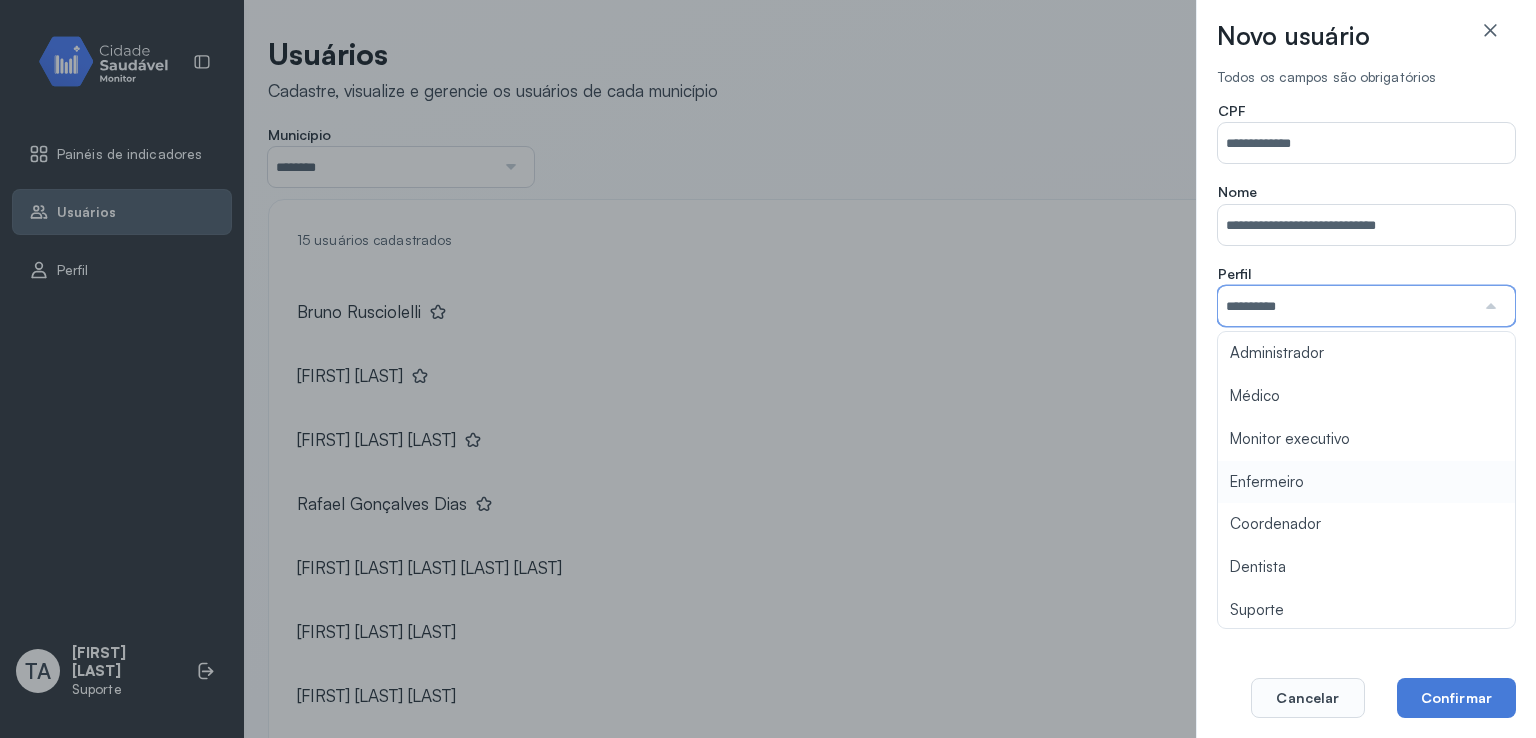 click on "**********" at bounding box center [1366, 274] 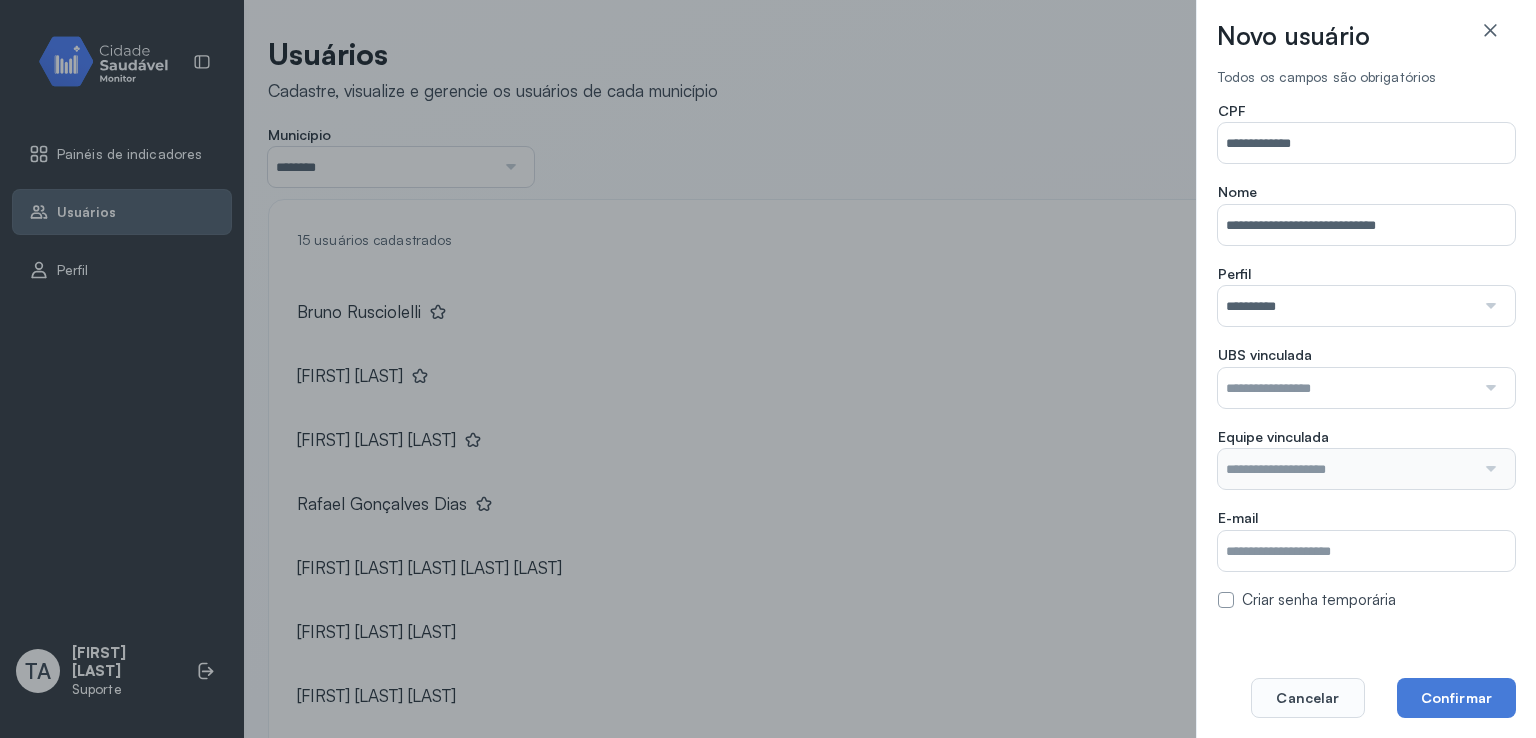 click at bounding box center [1346, 388] 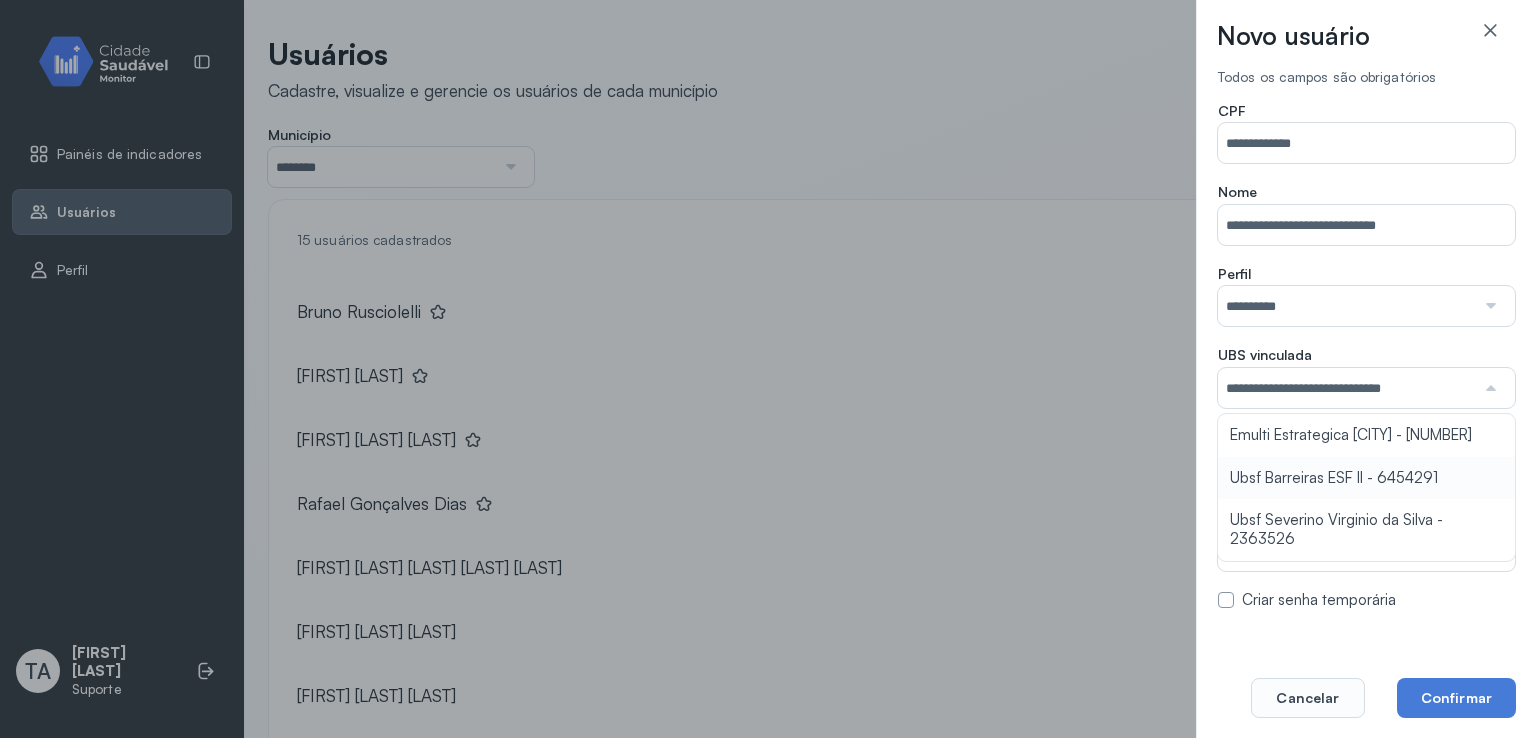 click on "**********" at bounding box center [1366, 356] 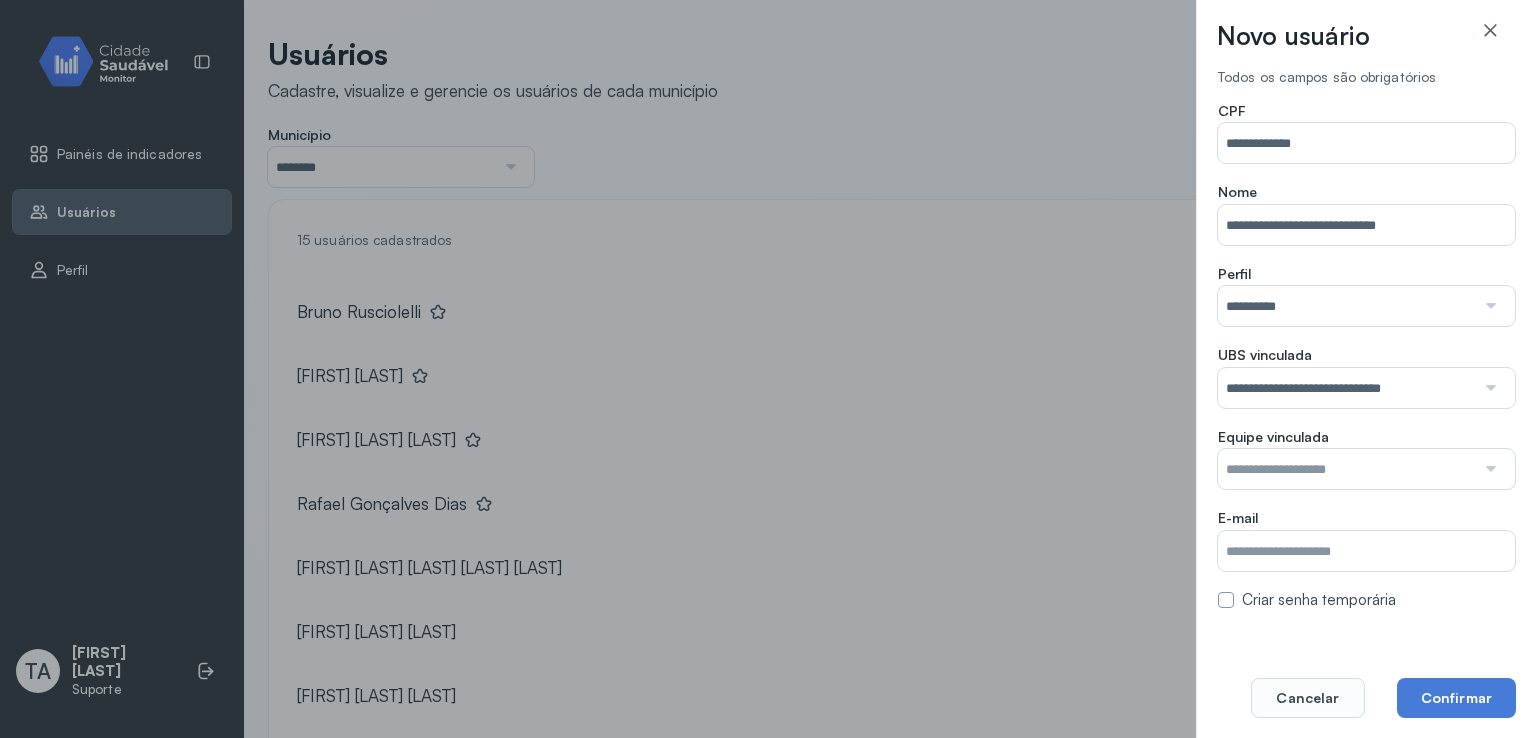 click at bounding box center [1346, 469] 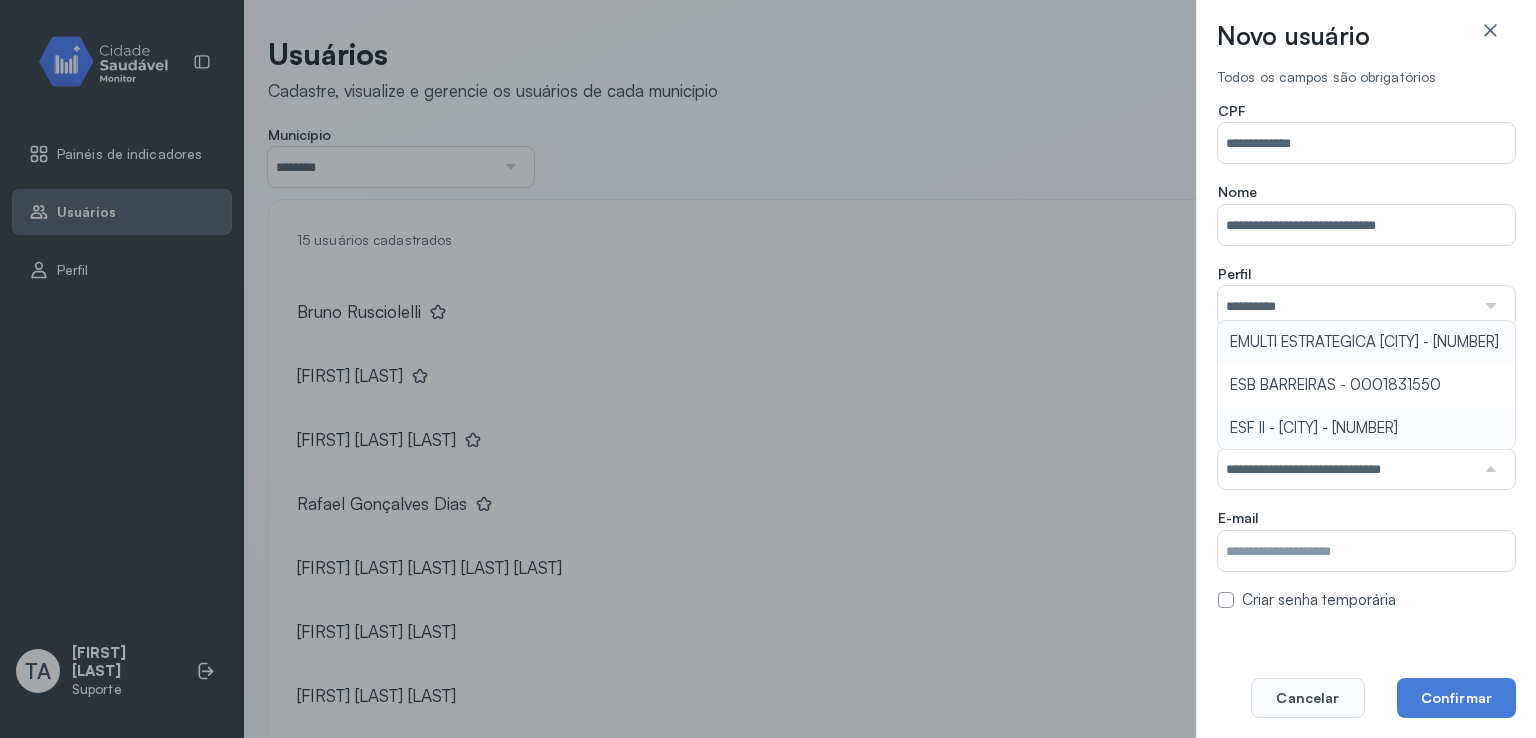 click on "**********" at bounding box center (1366, 459) 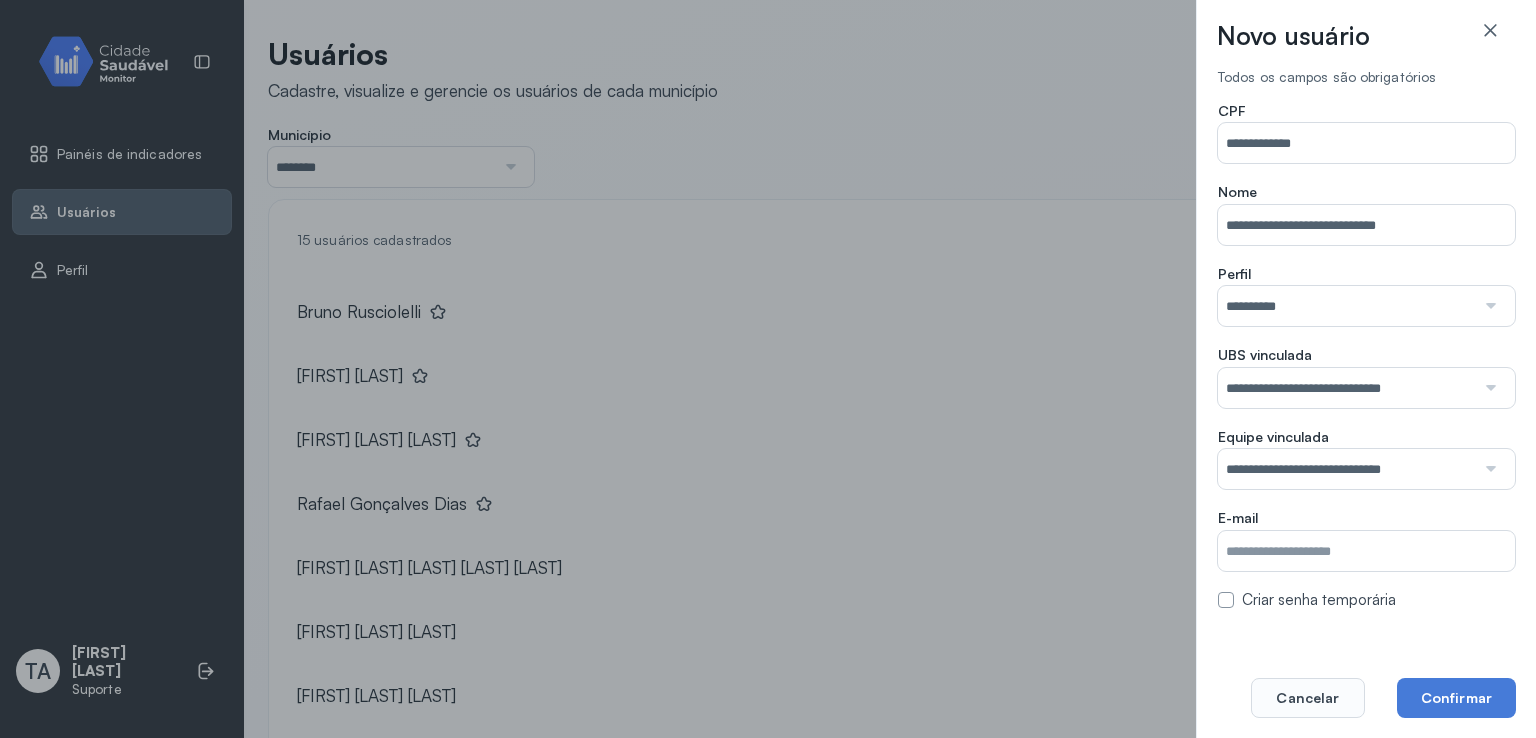click on "Município" at bounding box center (1366, 551) 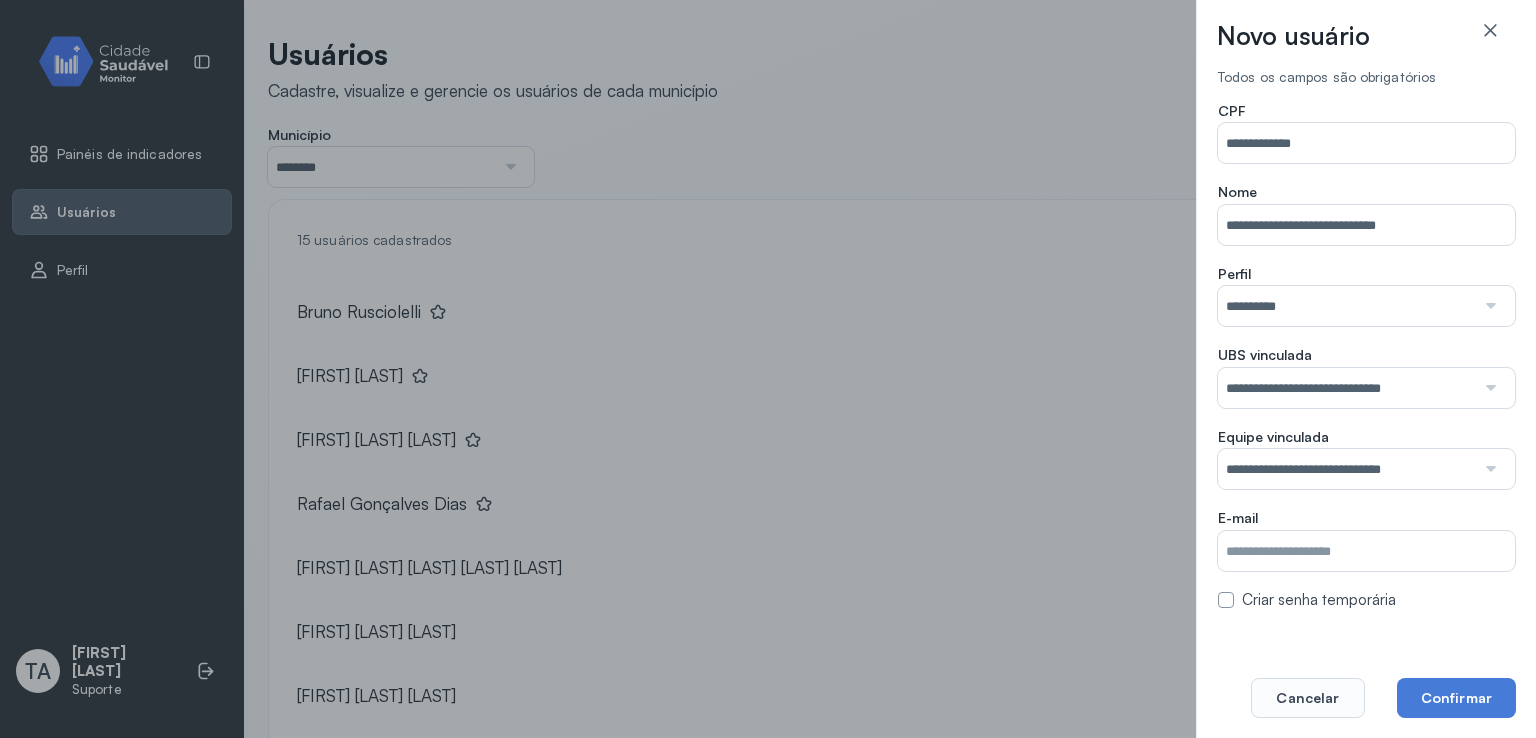 click on "Município" at bounding box center (1366, 551) 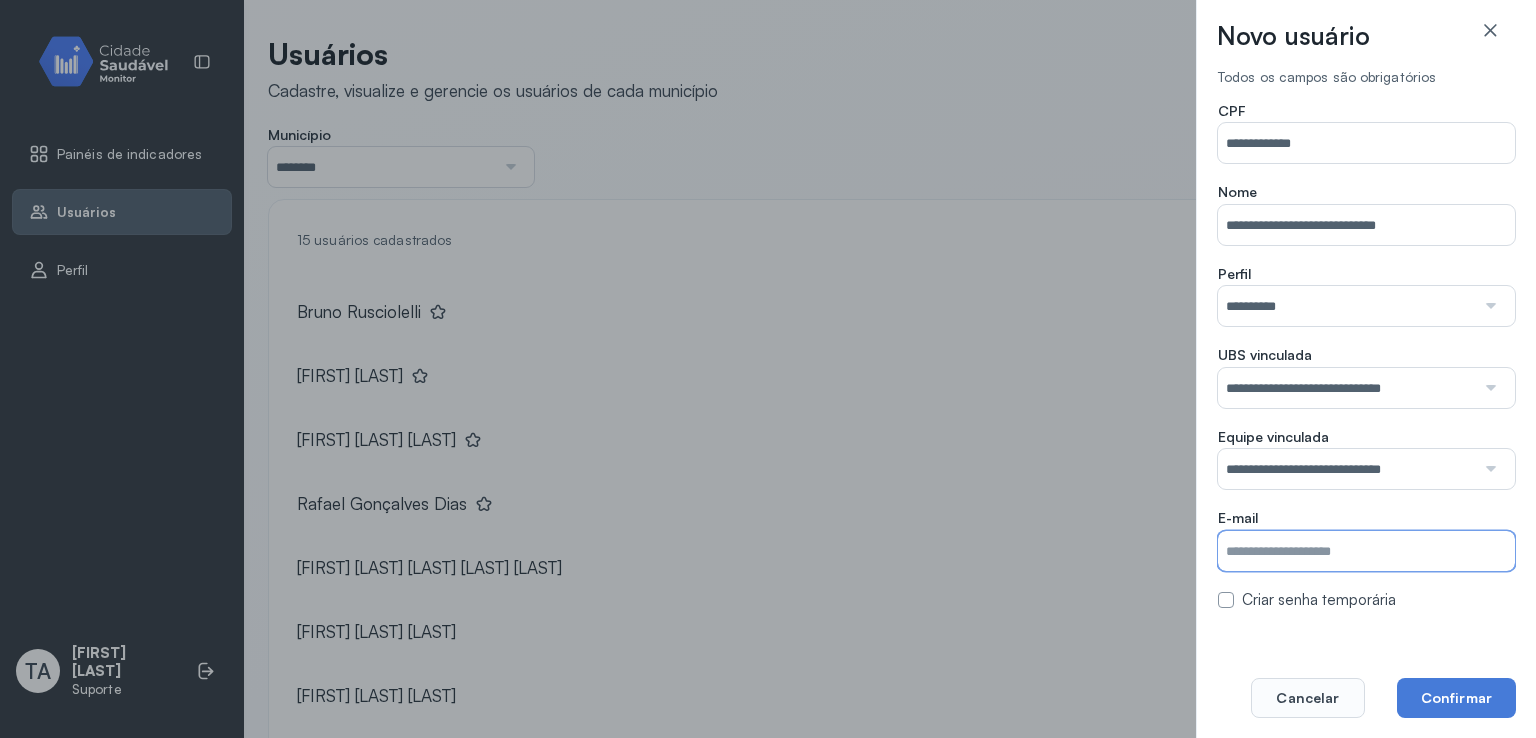 paste on "**********" 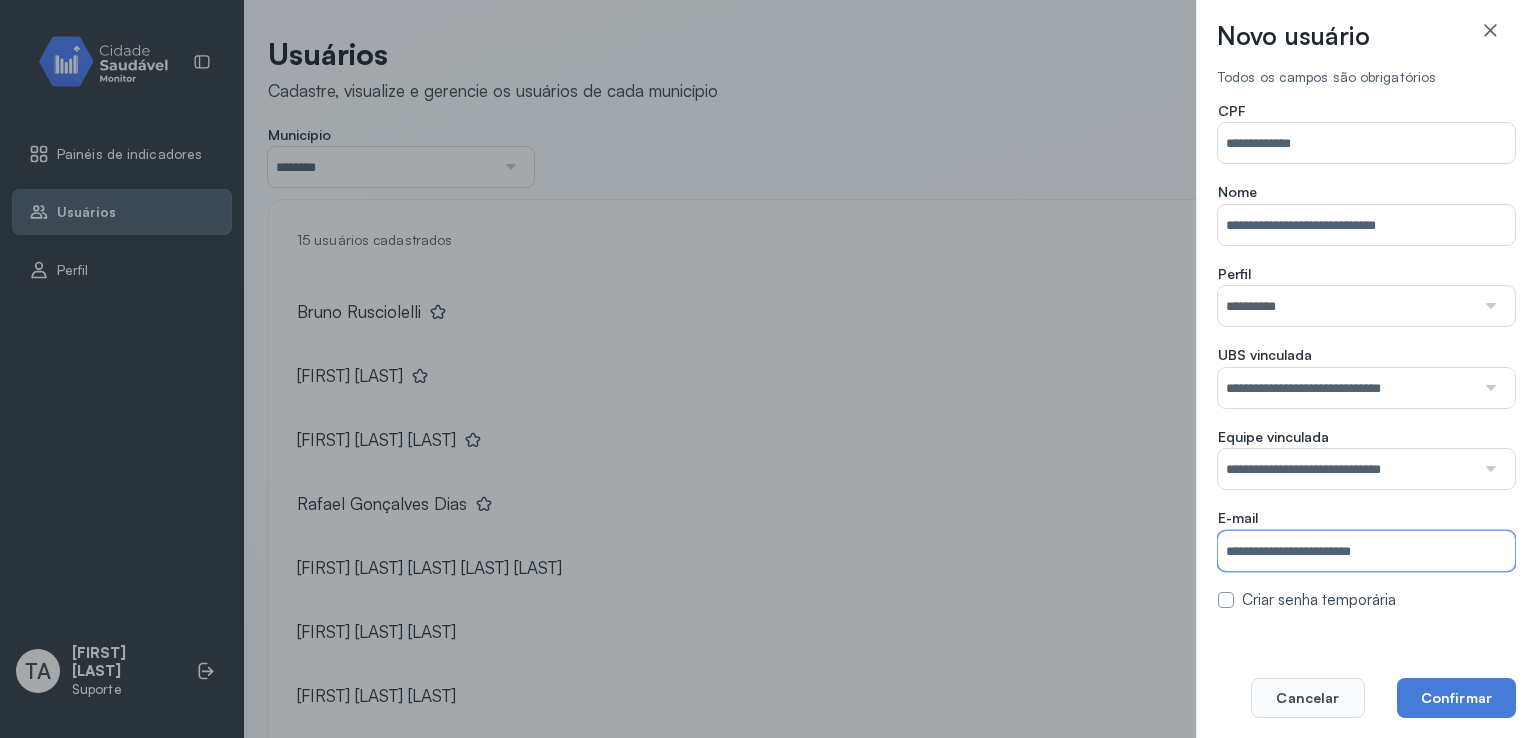 type on "**********" 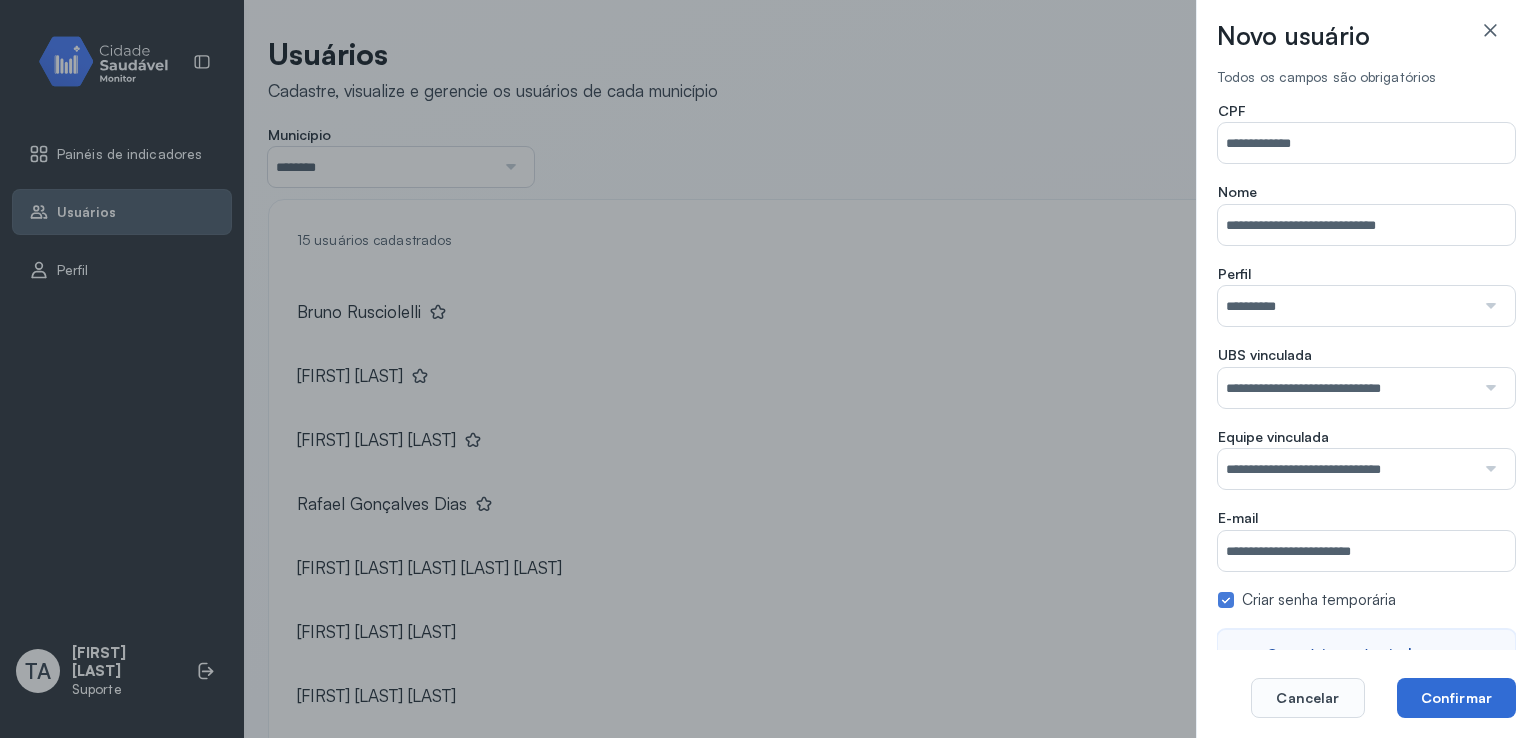 click on "Confirmar" 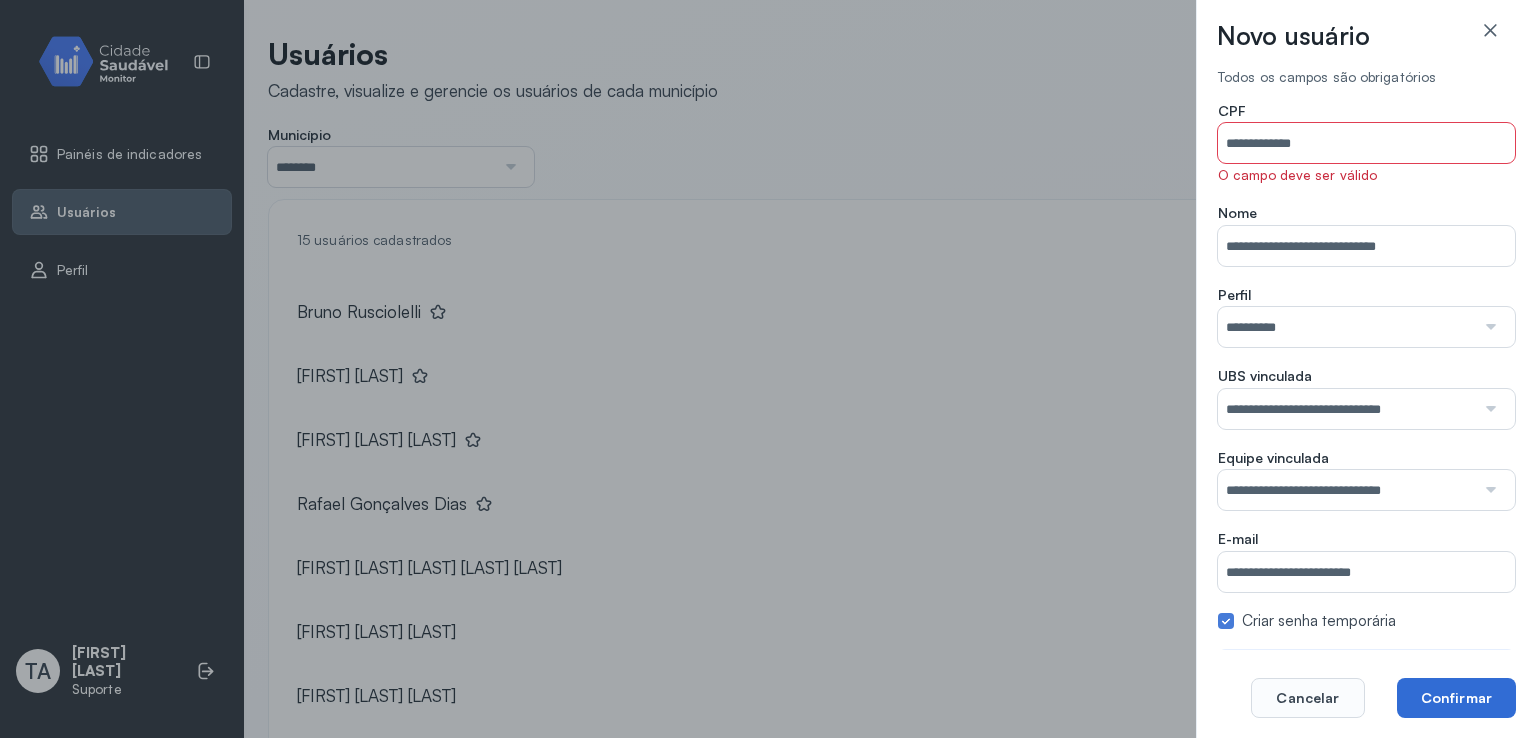 click on "Confirmar" 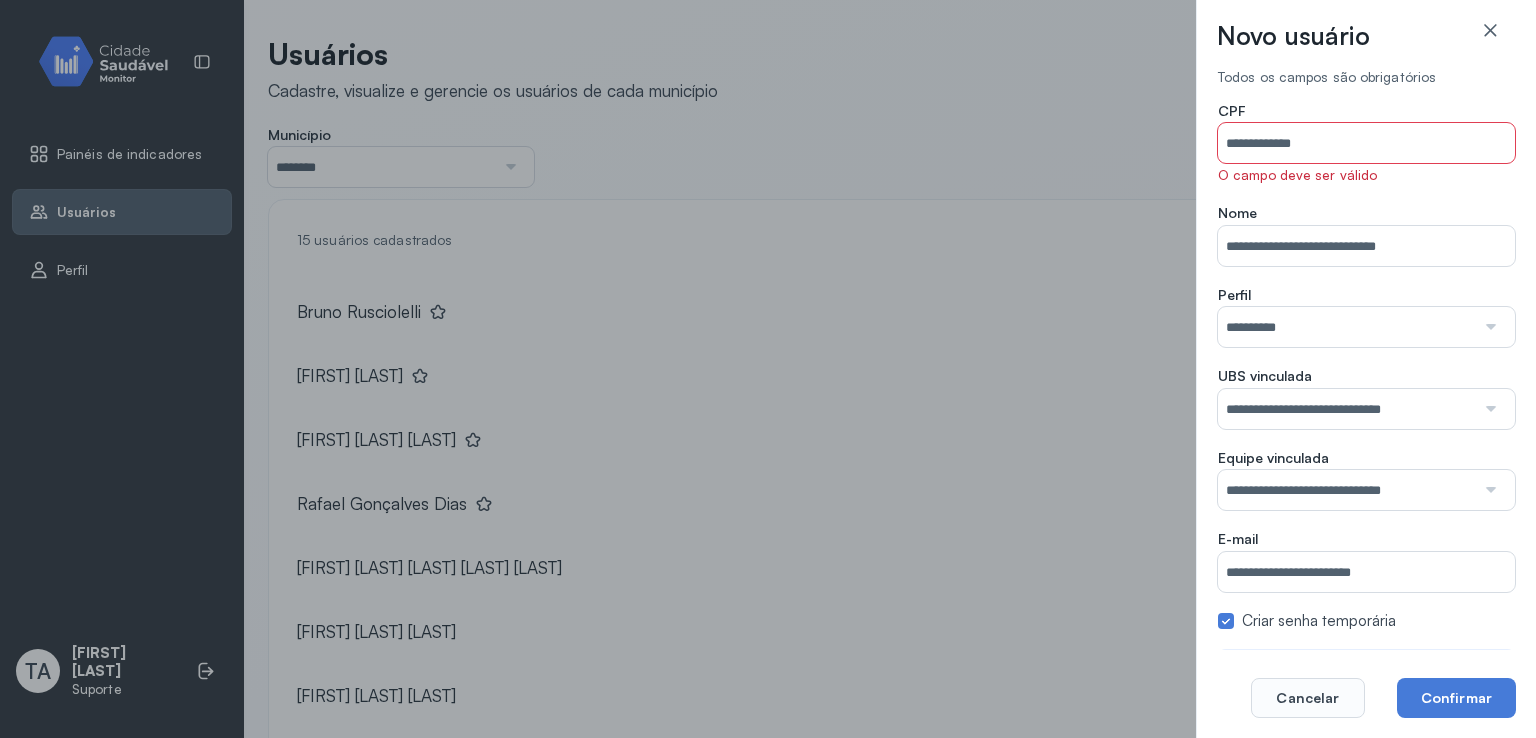 click on "**********" at bounding box center (1366, 143) 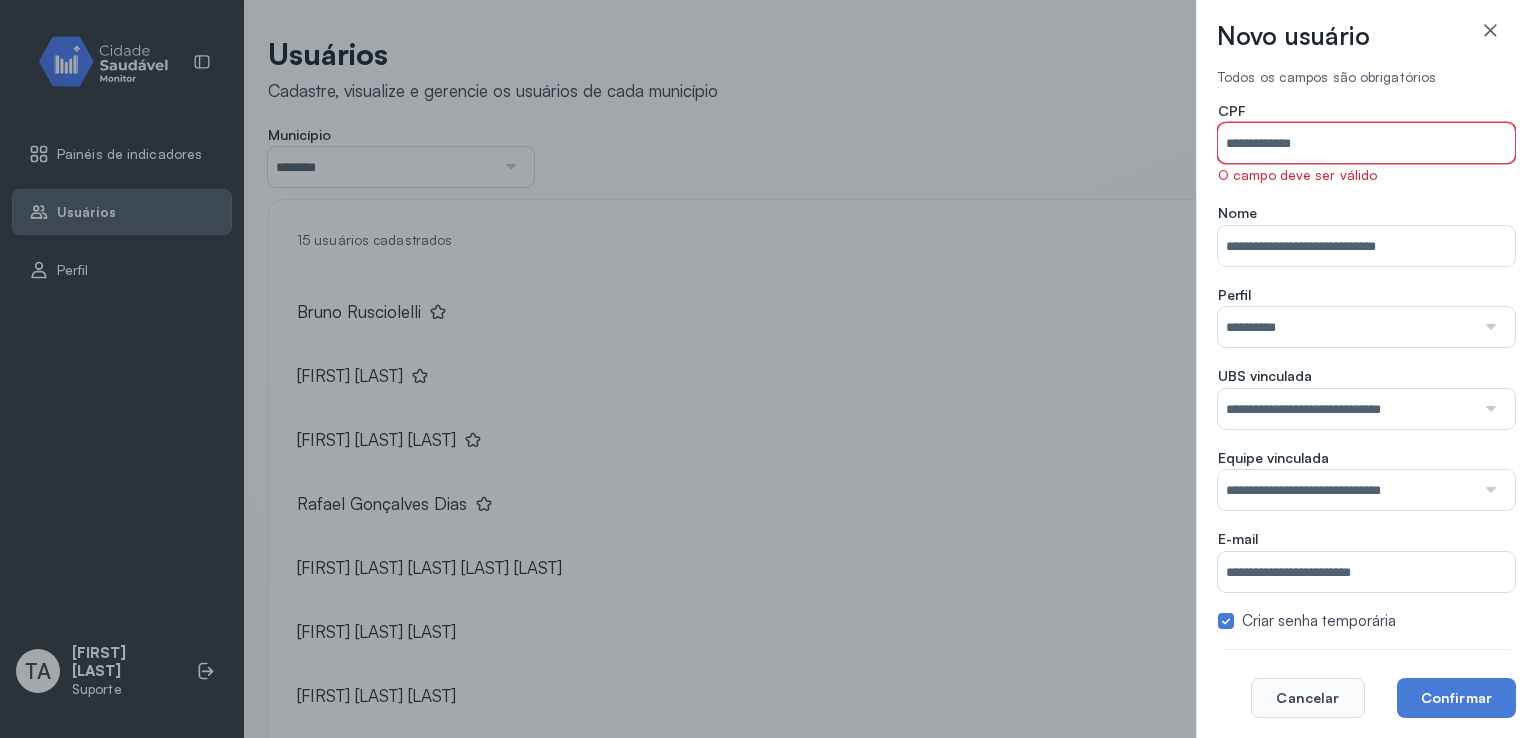 click on "**********" at bounding box center [1366, 143] 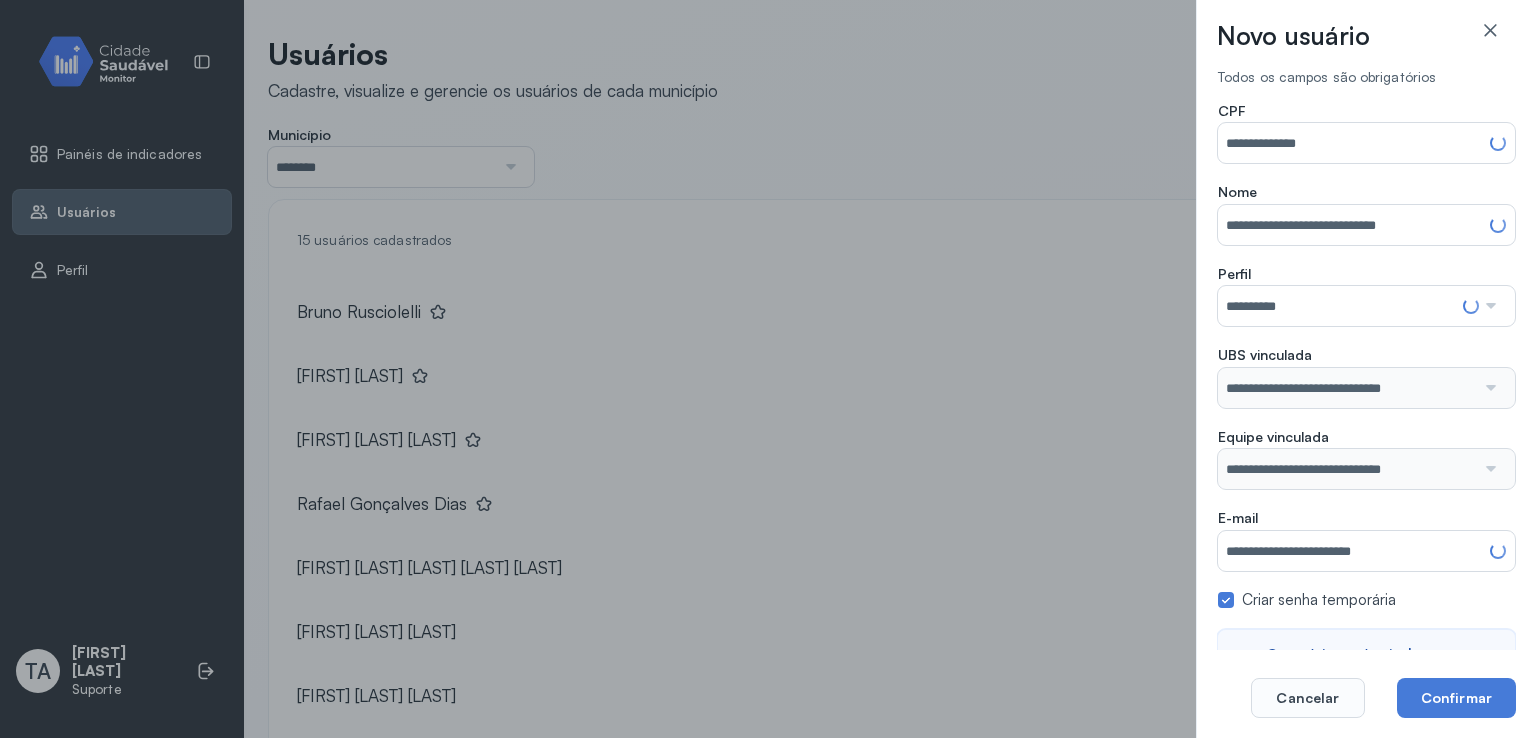 type on "**********" 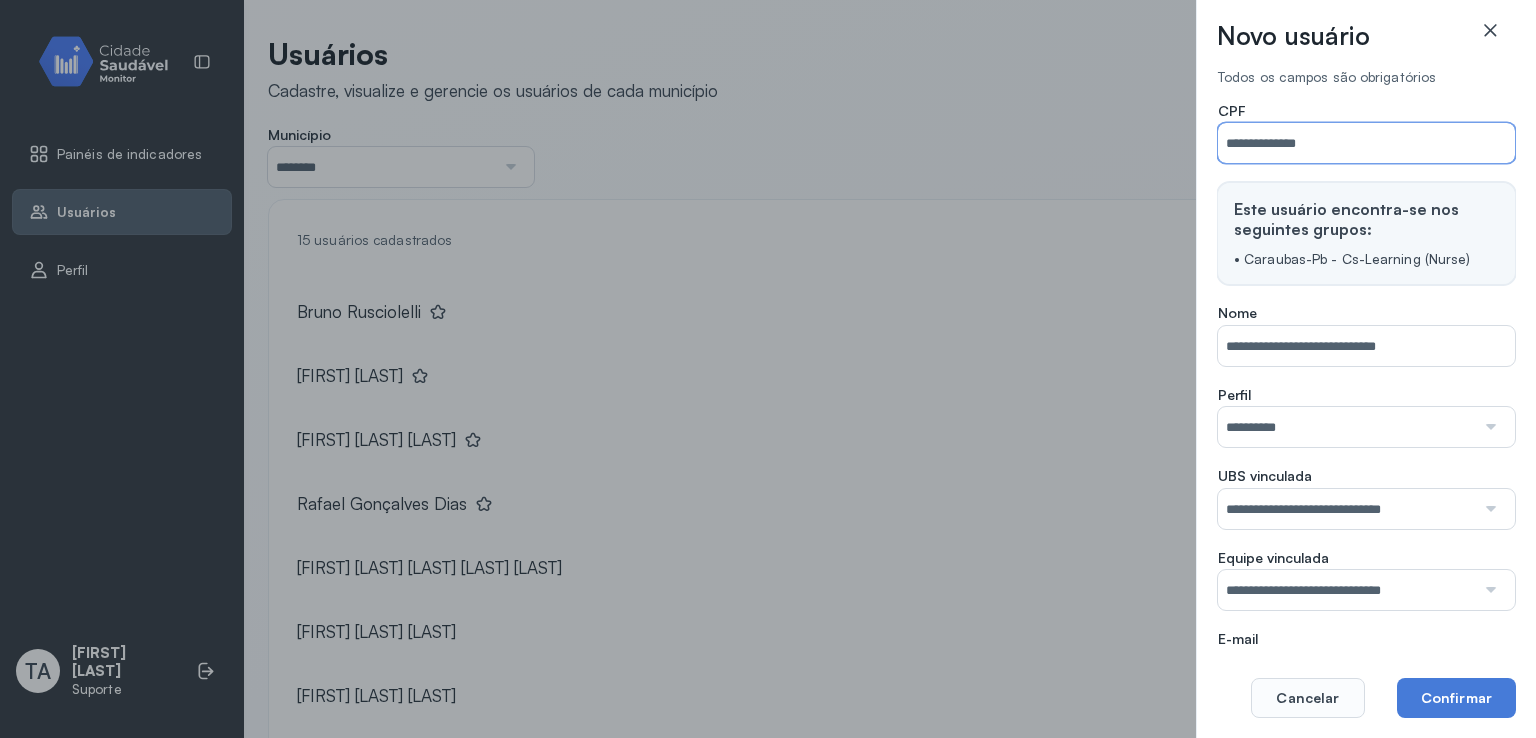 type on "**********" 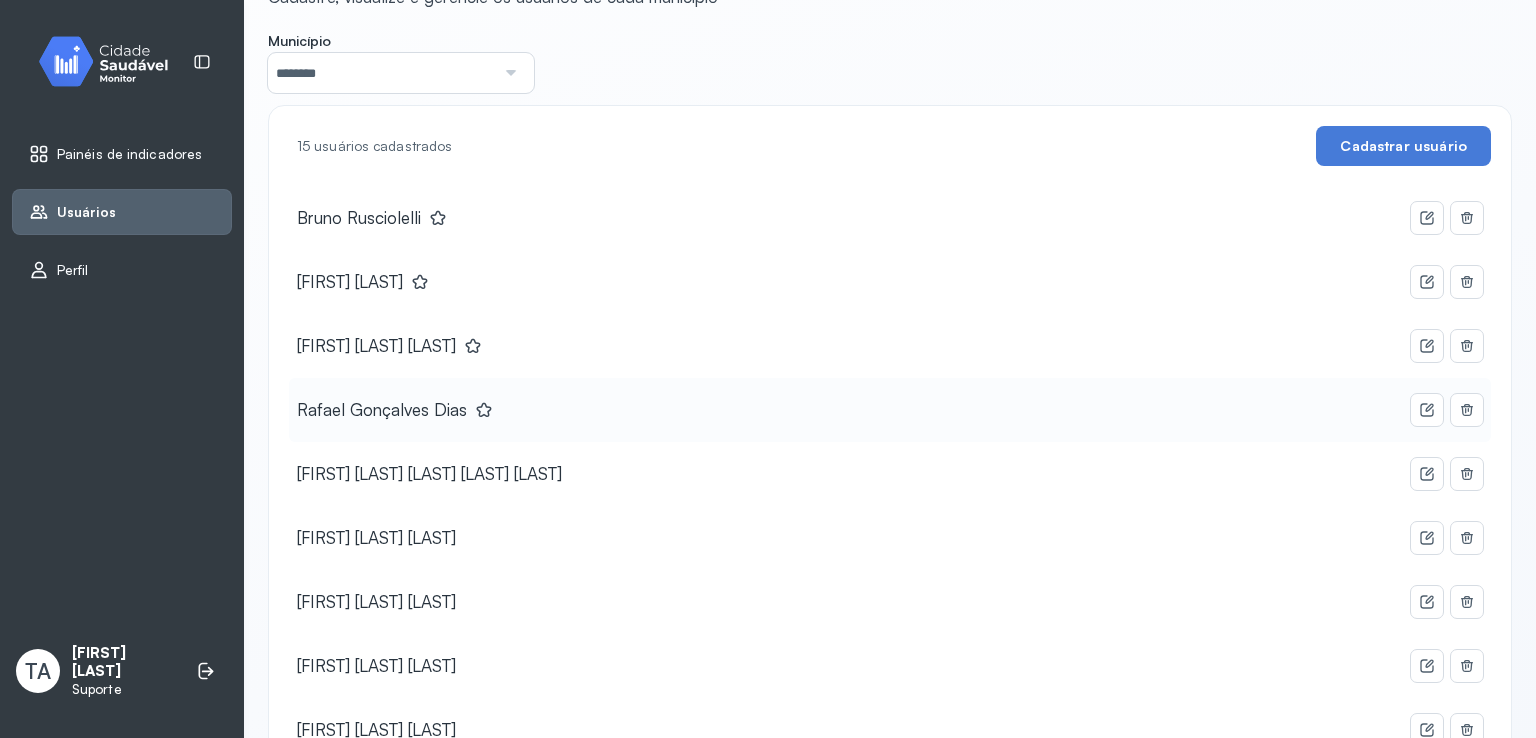 scroll, scrollTop: 47, scrollLeft: 0, axis: vertical 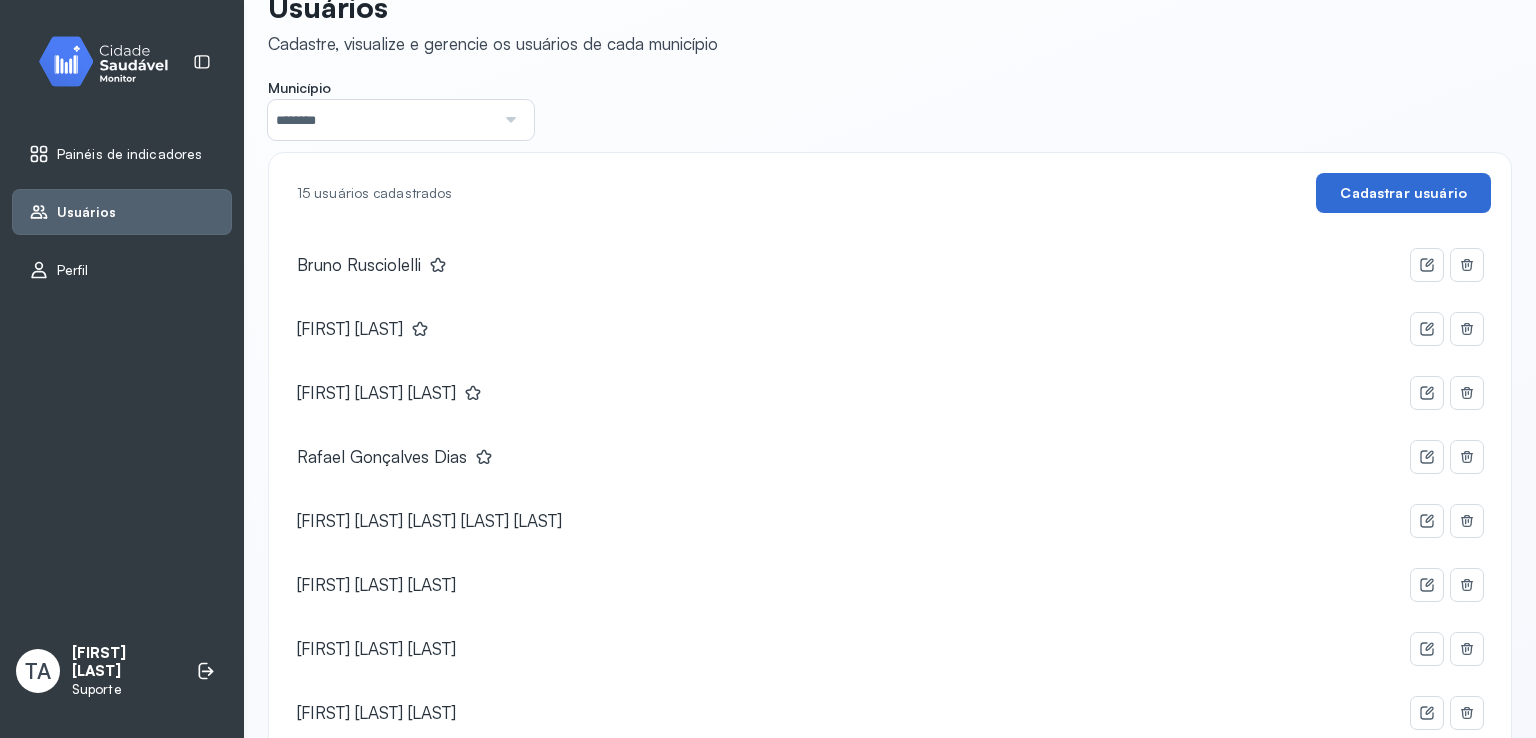 click on "Cadastrar usuário" 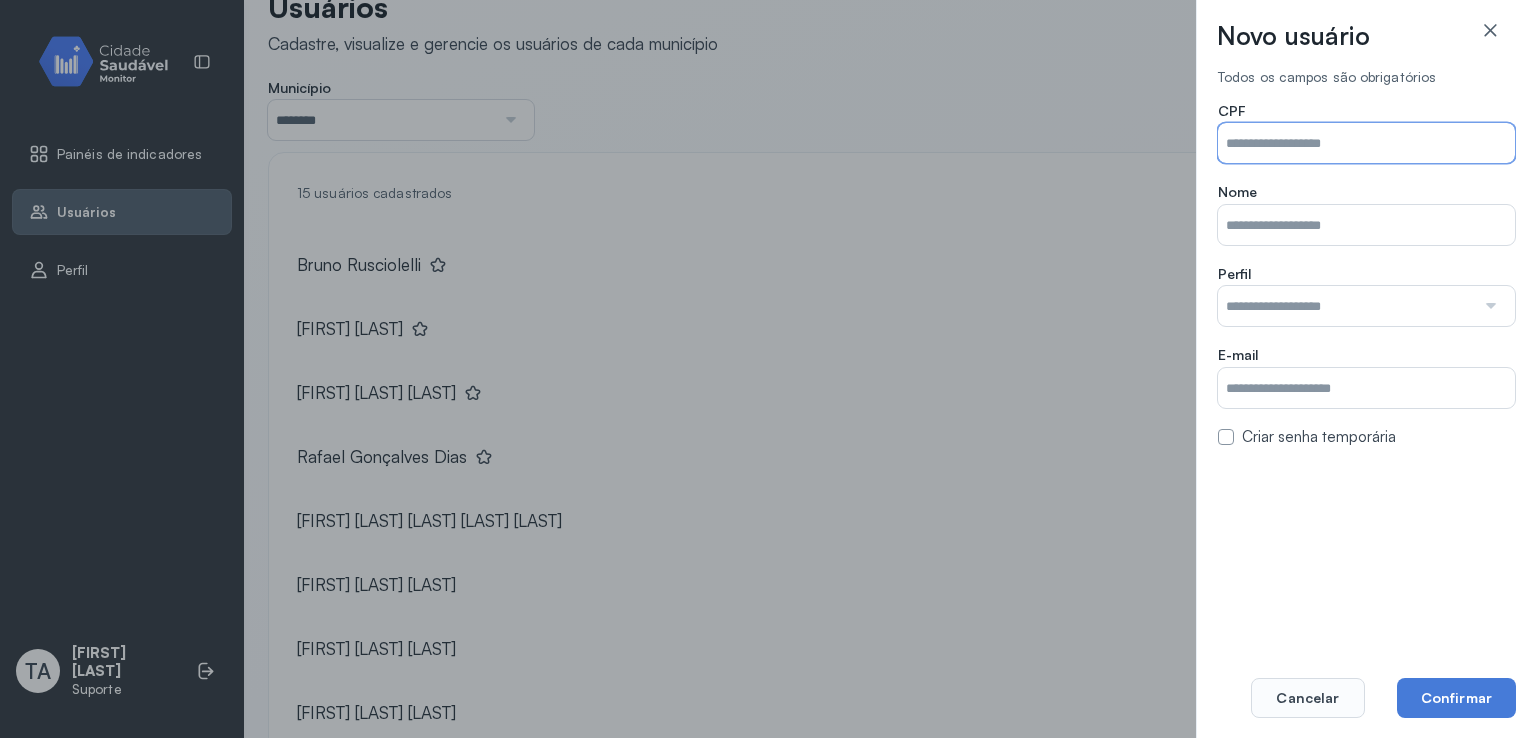 click on "Município" at bounding box center (1366, 143) 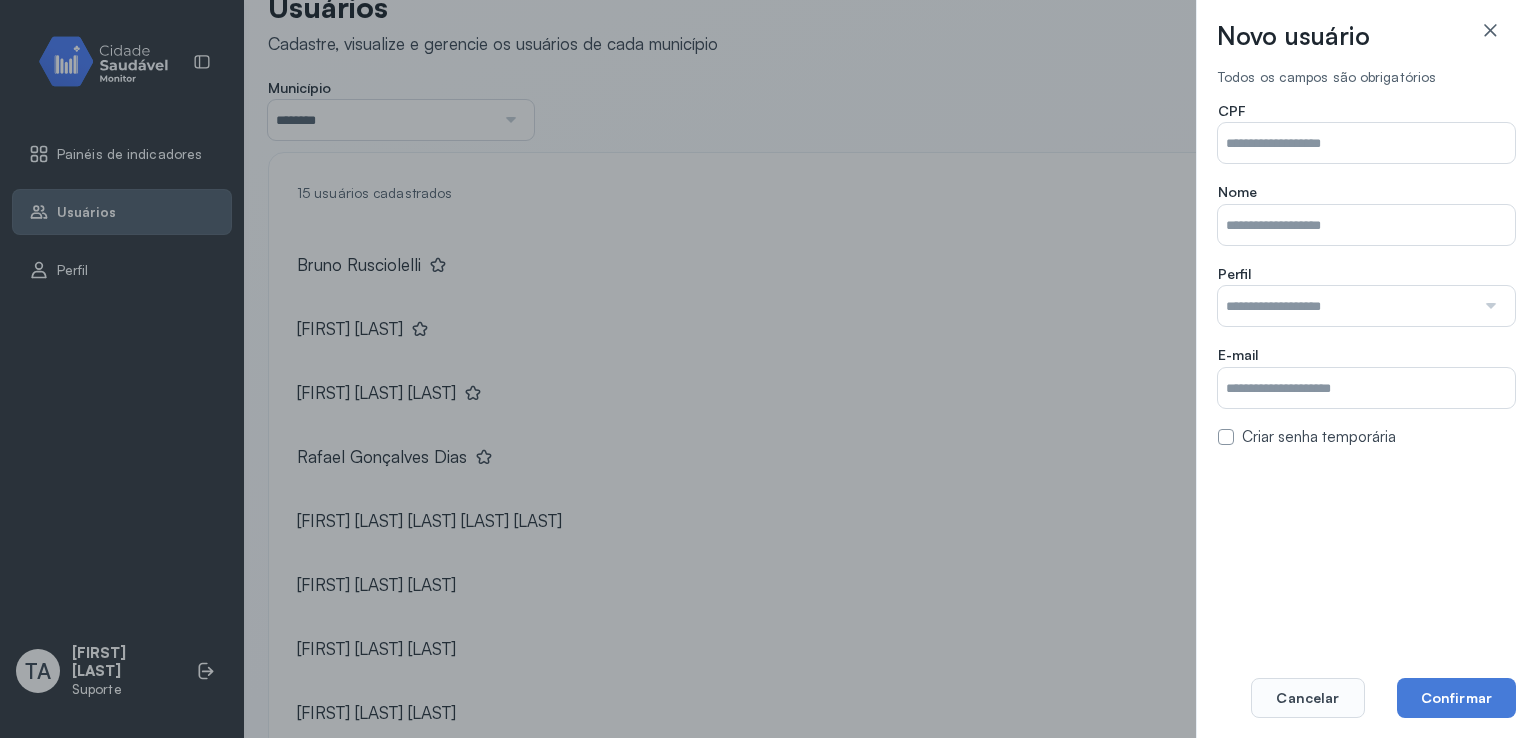 click on "Município" at bounding box center (1366, 143) 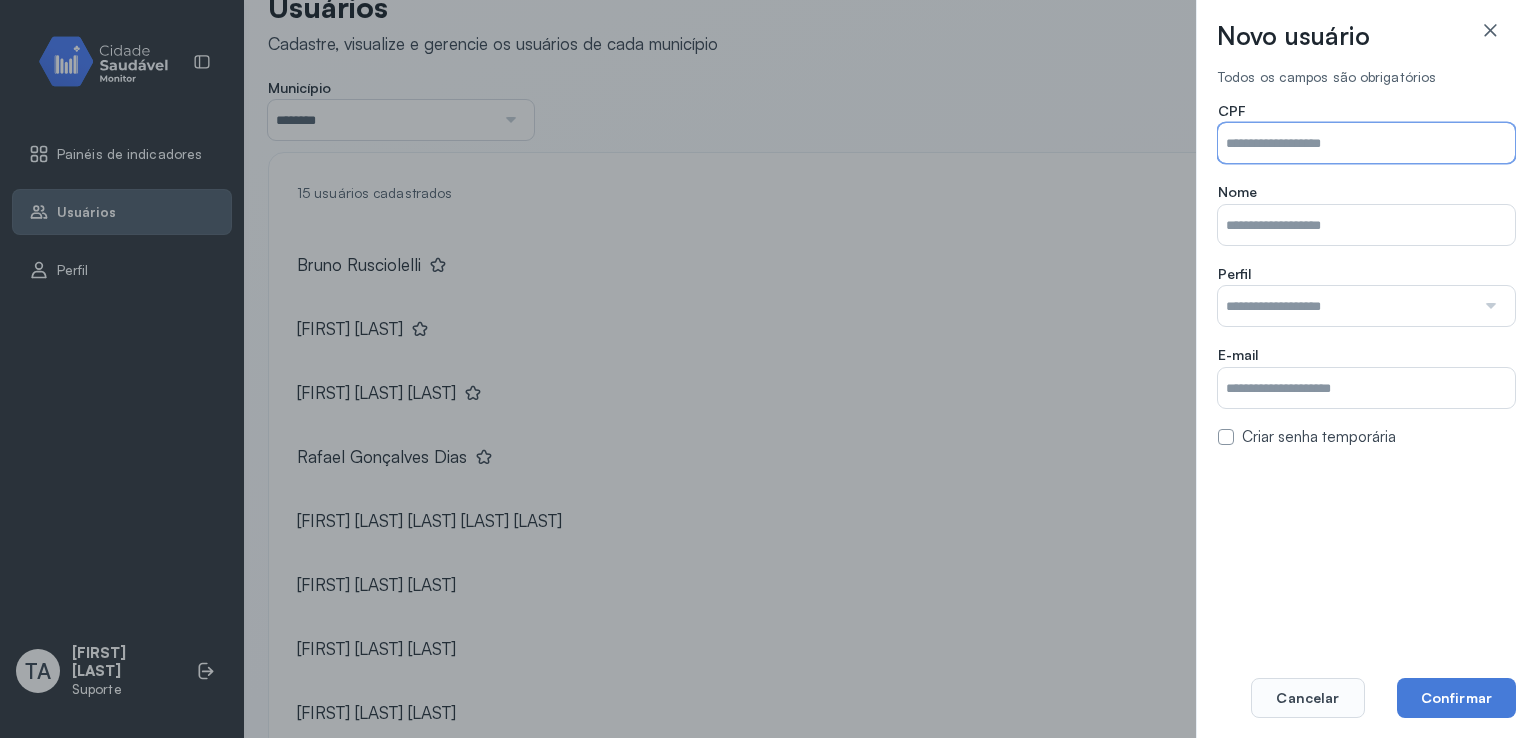 paste on "**********" 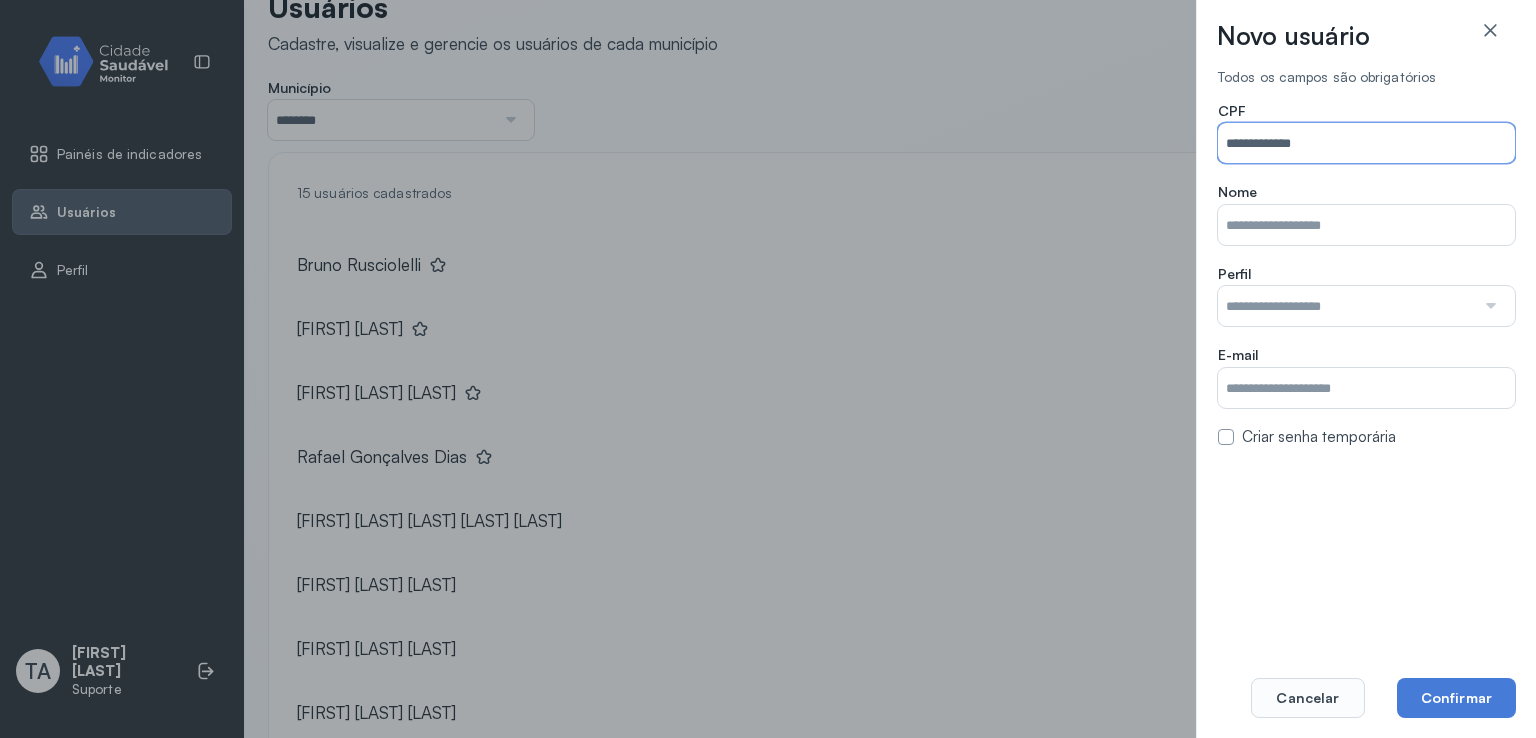 click on "**********" at bounding box center [1366, 143] 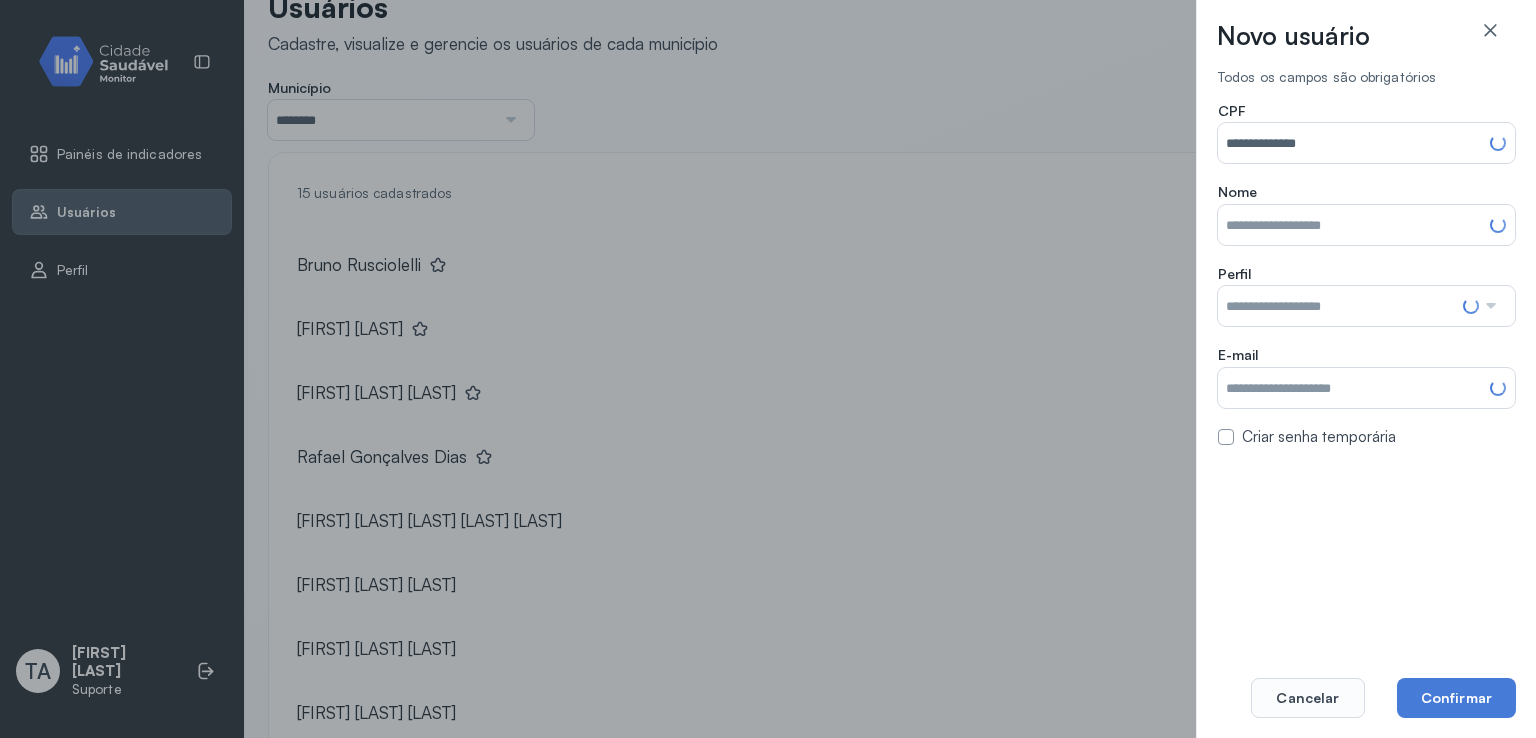 type on "**********" 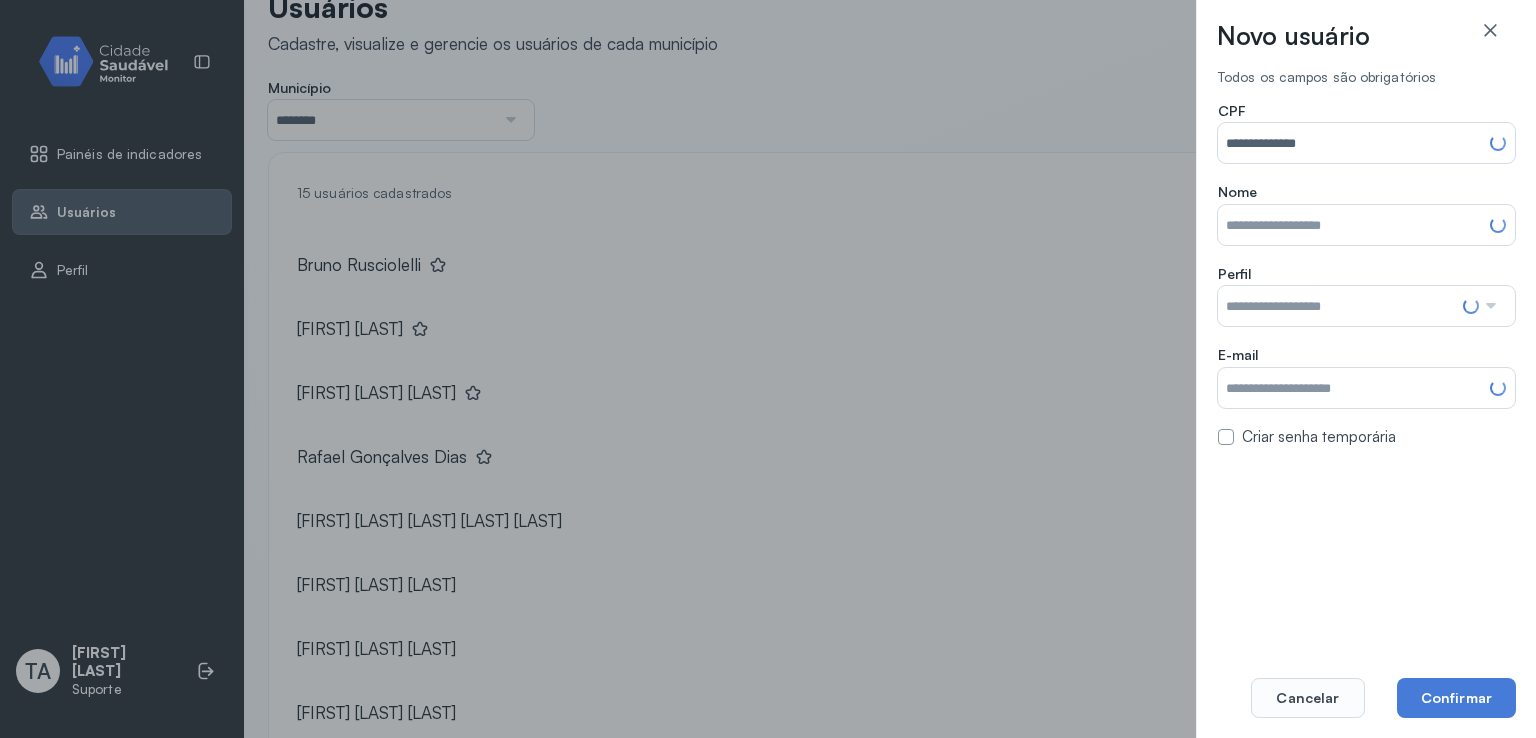 type on "**********" 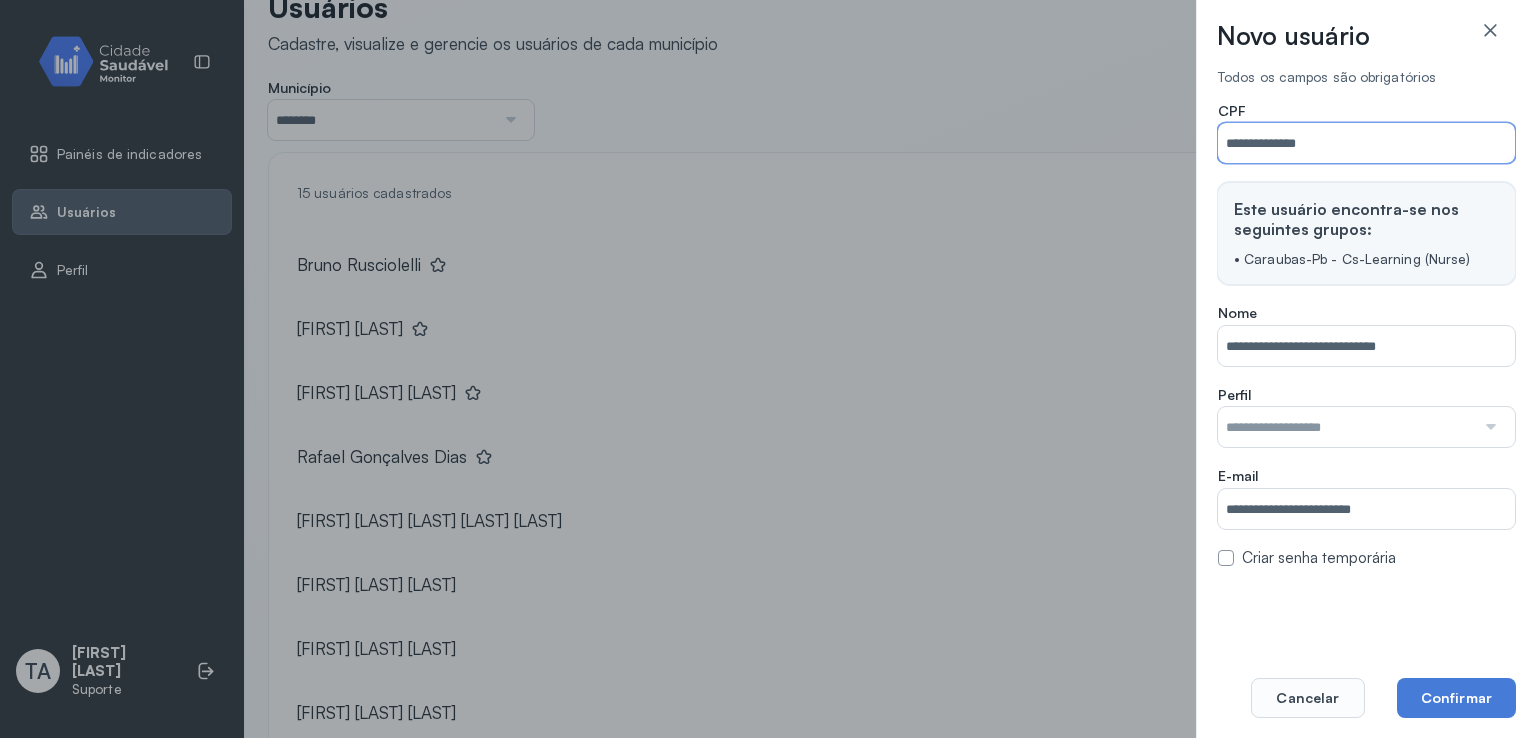 type on "**********" 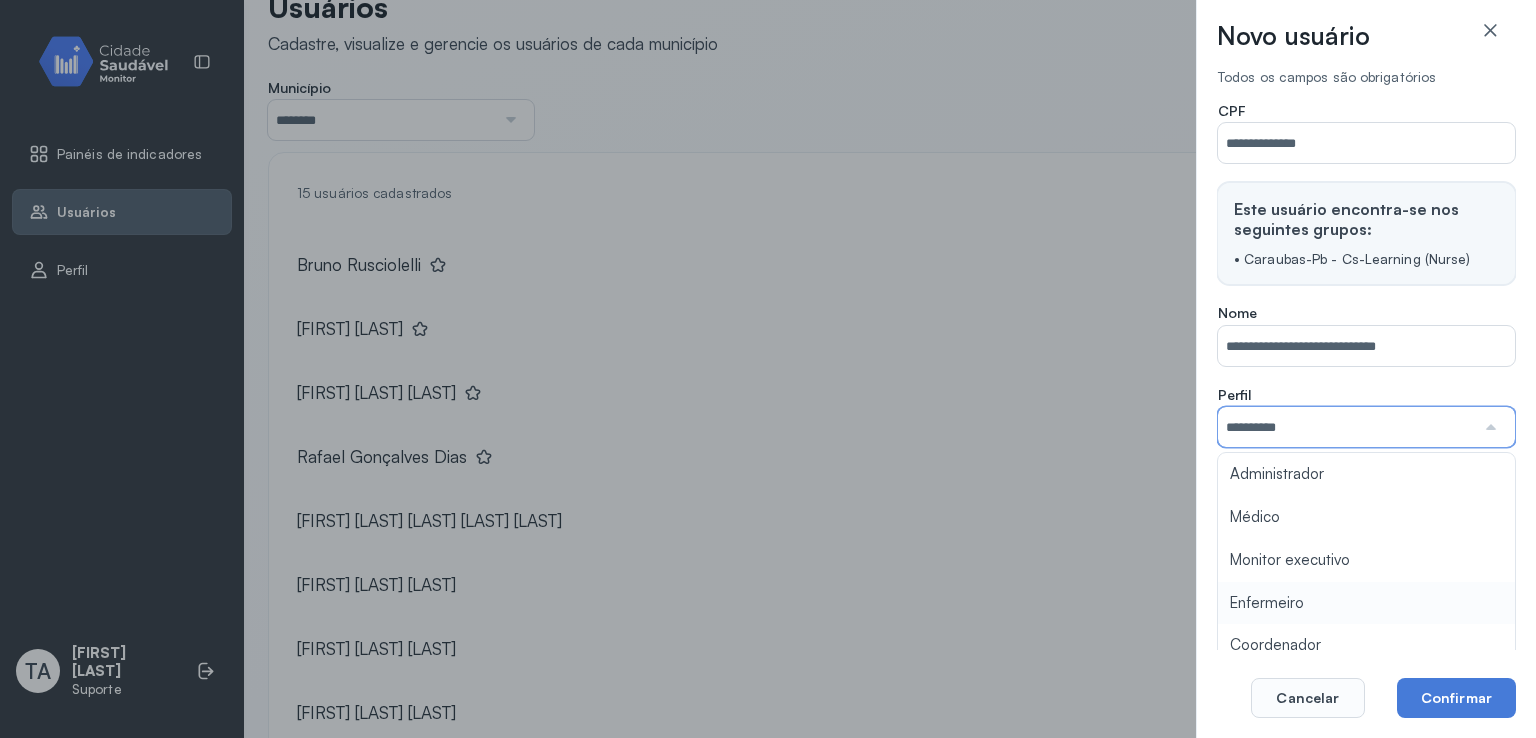 click on "**********" at bounding box center [1366, 335] 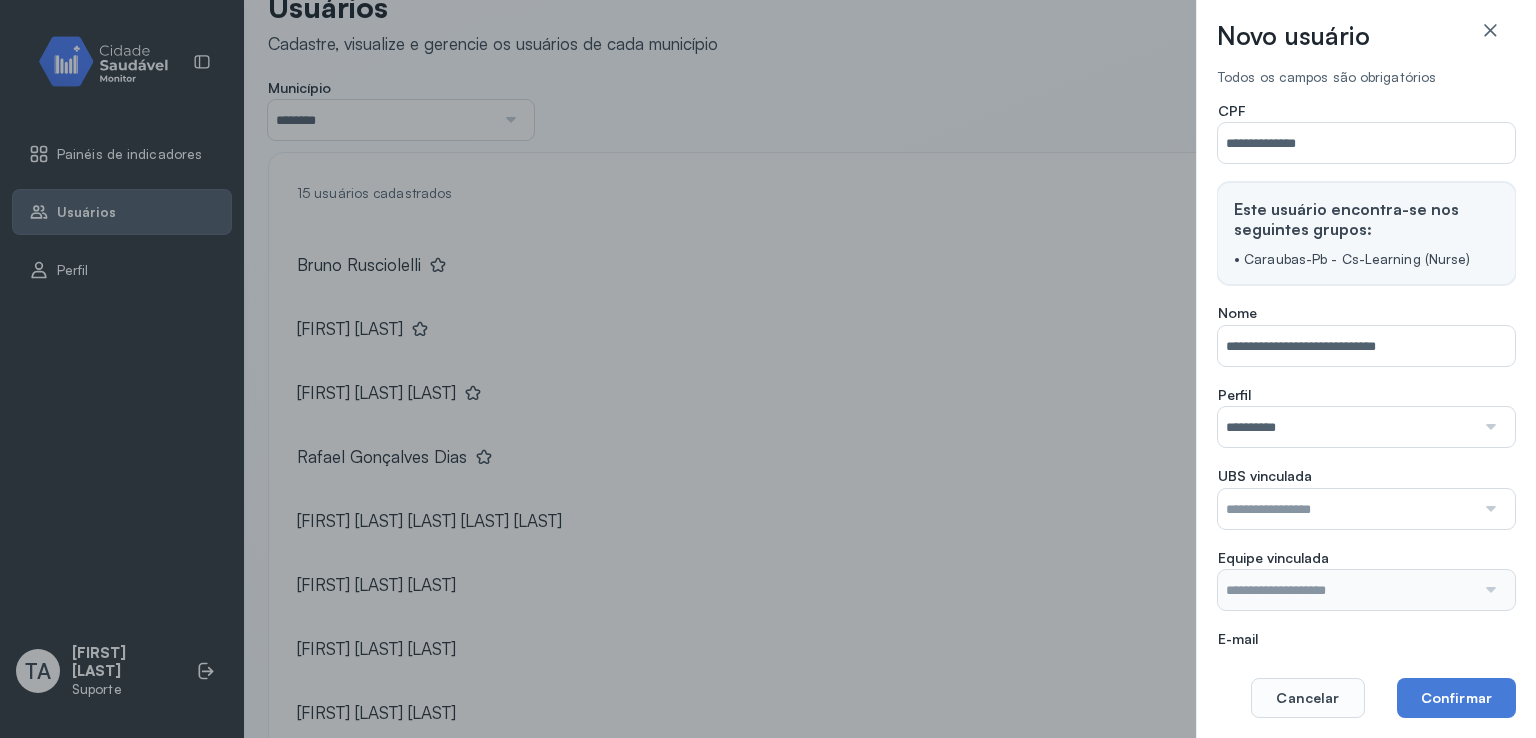 click at bounding box center [1346, 509] 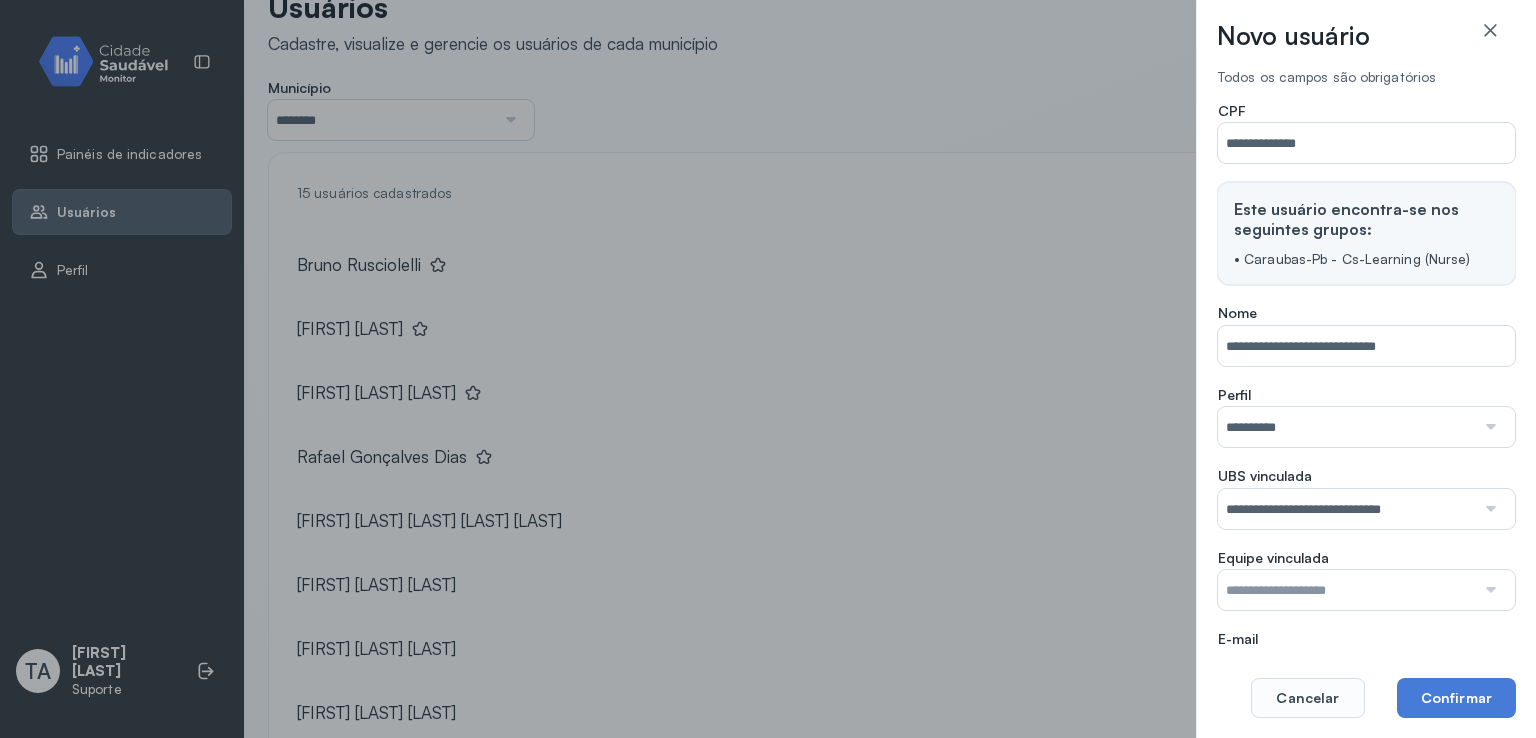click on "**********" at bounding box center [1366, 416] 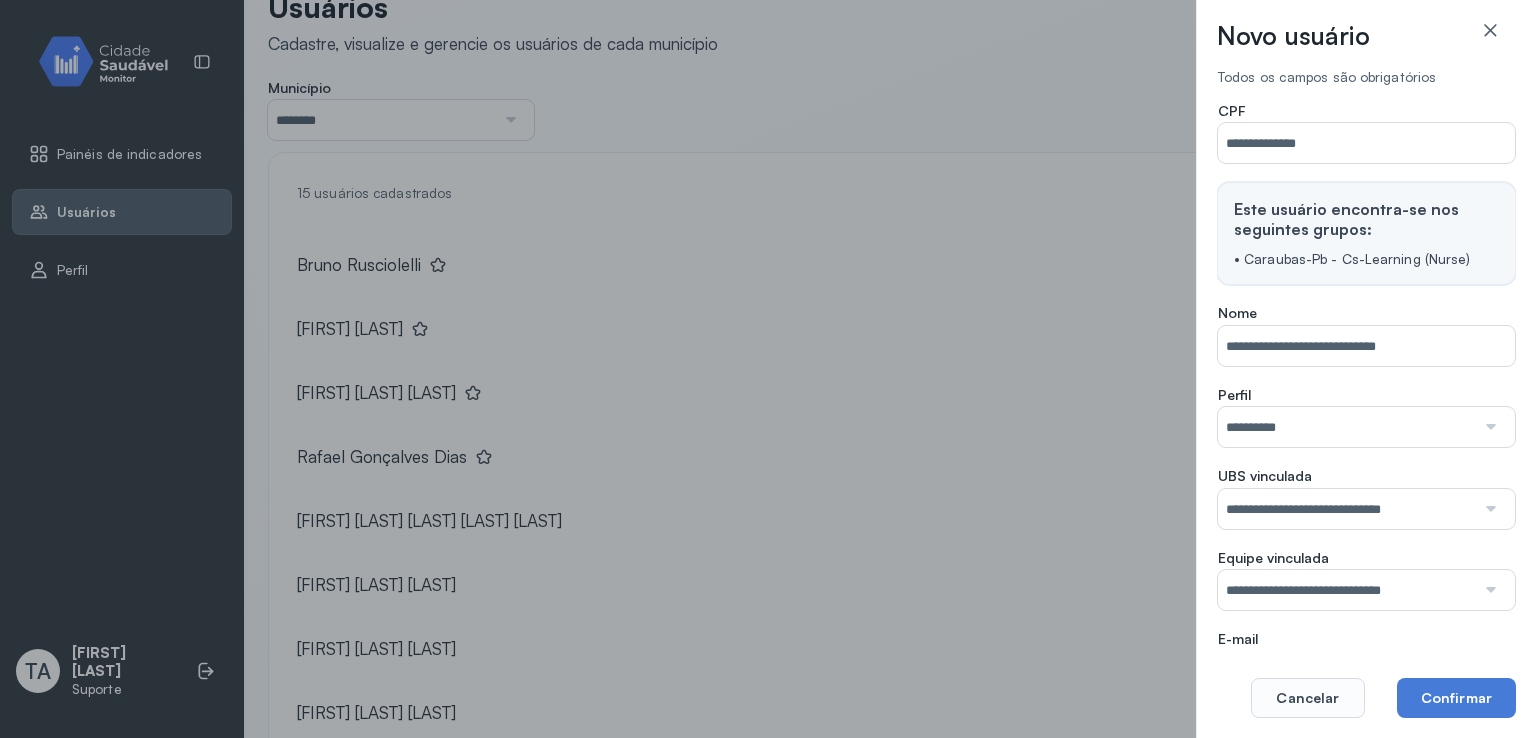 click on "**********" at bounding box center (1366, 580) 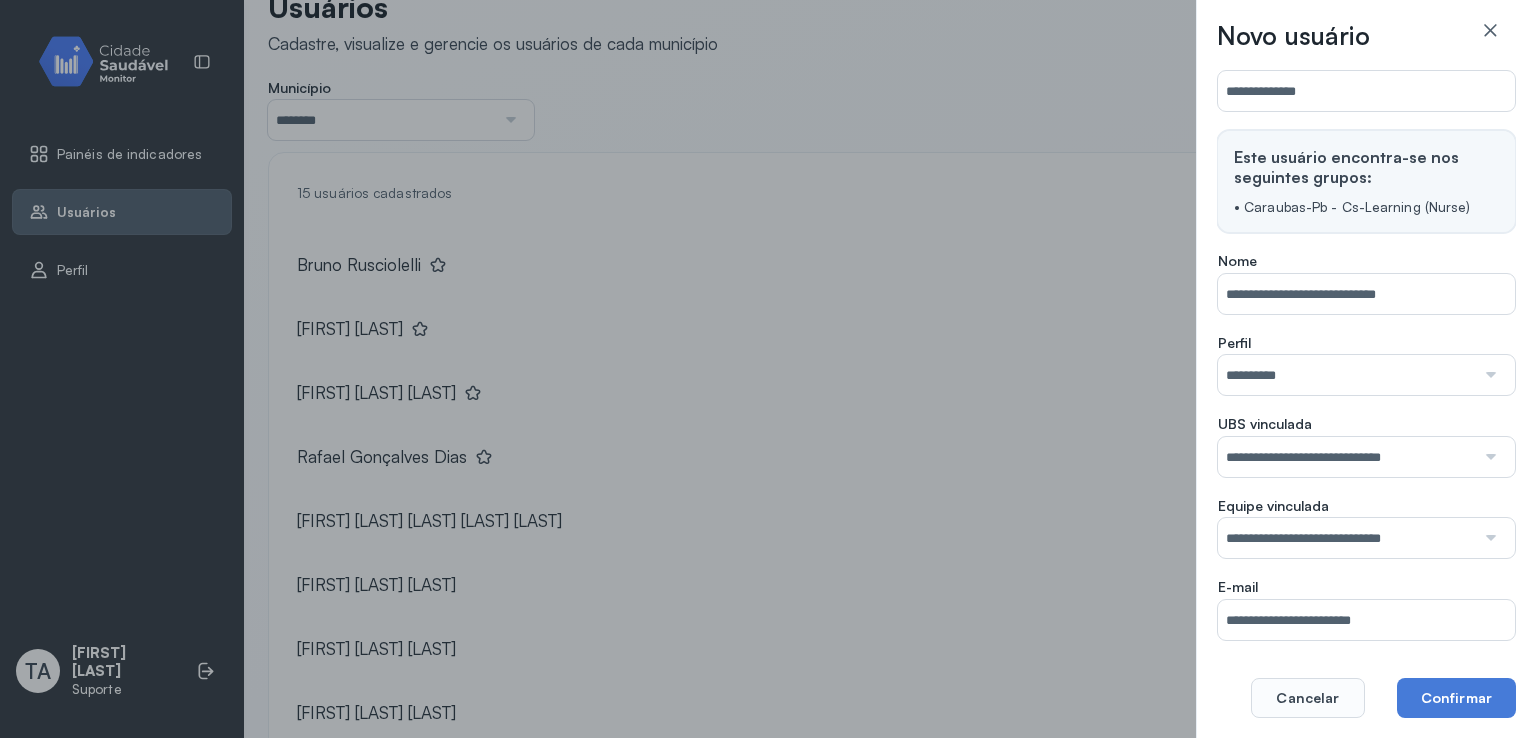scroll, scrollTop: 81, scrollLeft: 0, axis: vertical 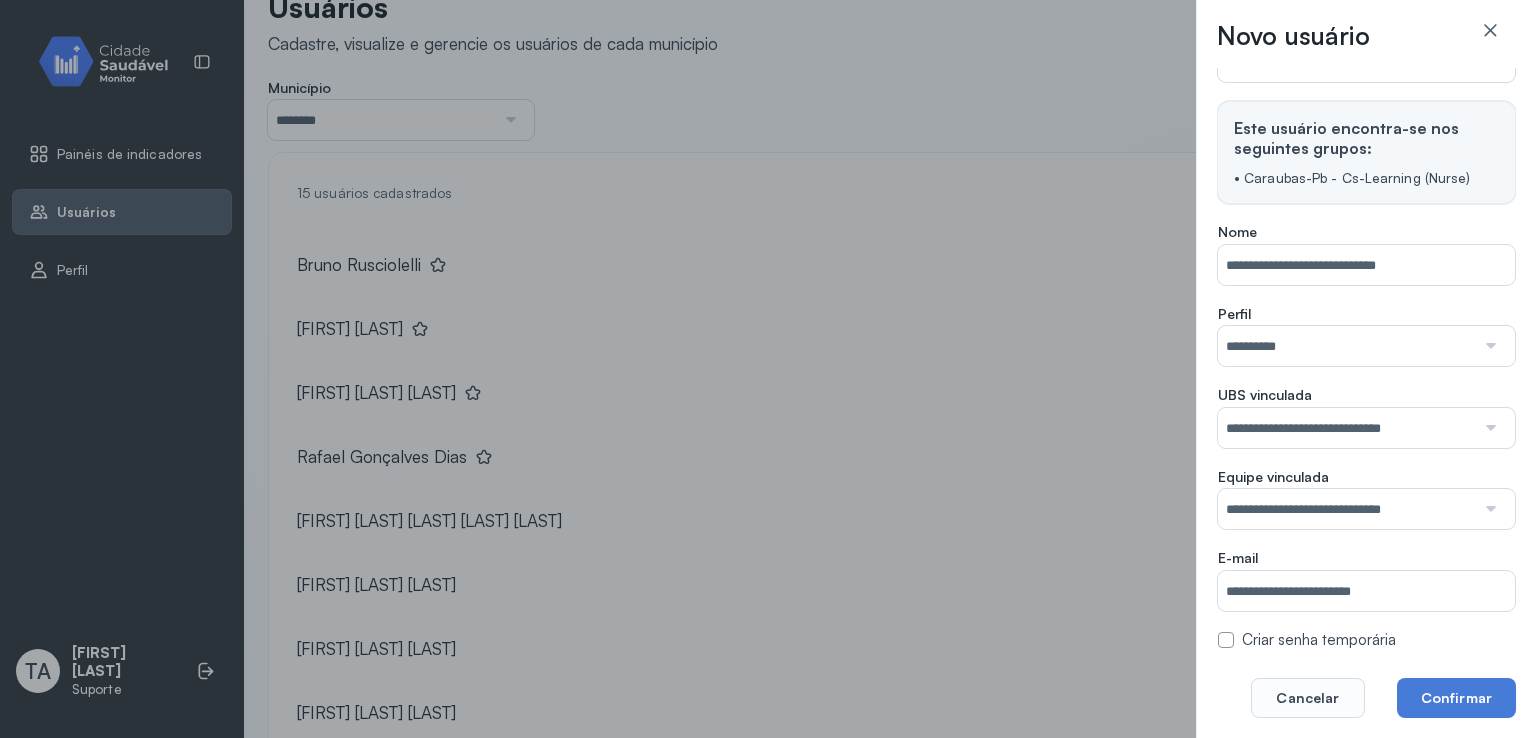 click at bounding box center (1226, 640) 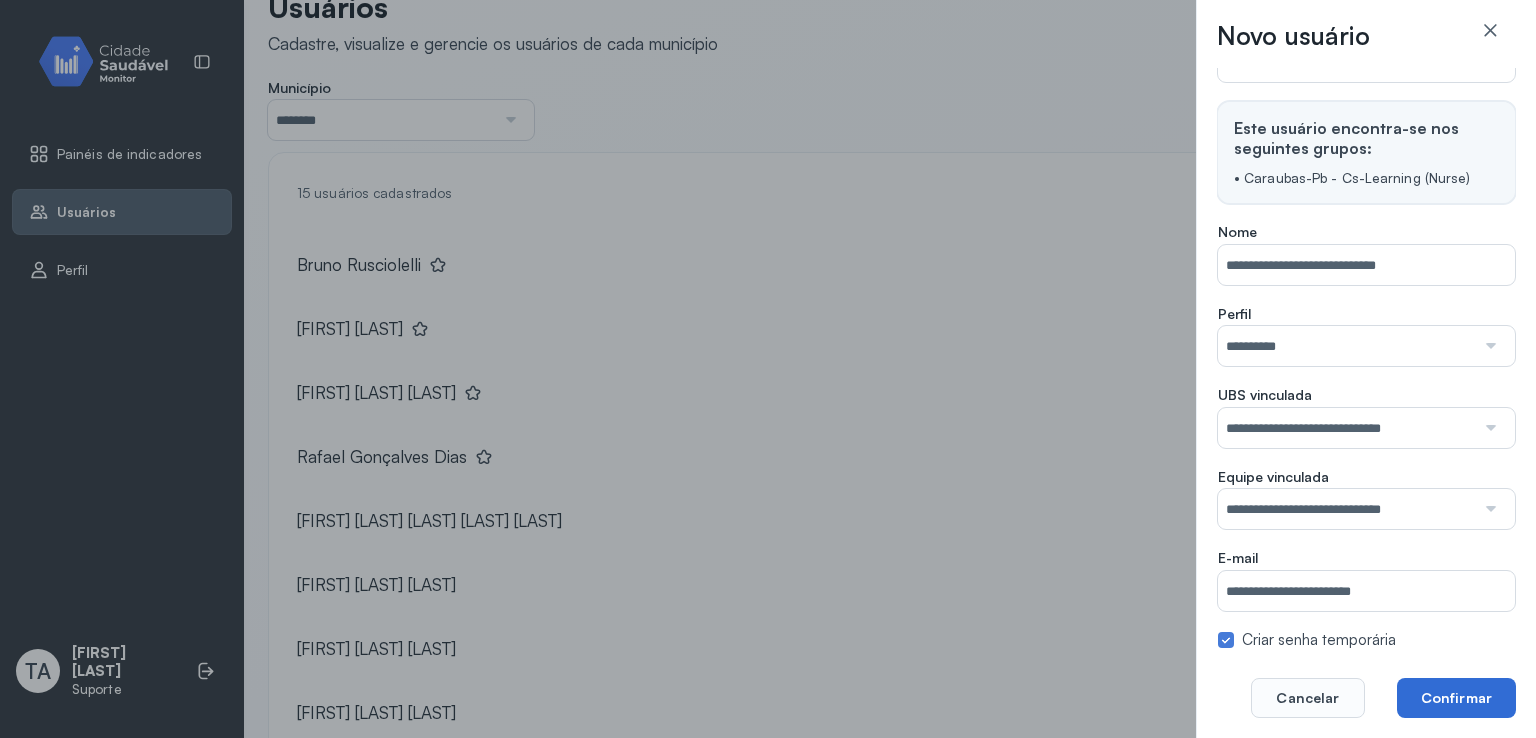 click on "Confirmar" 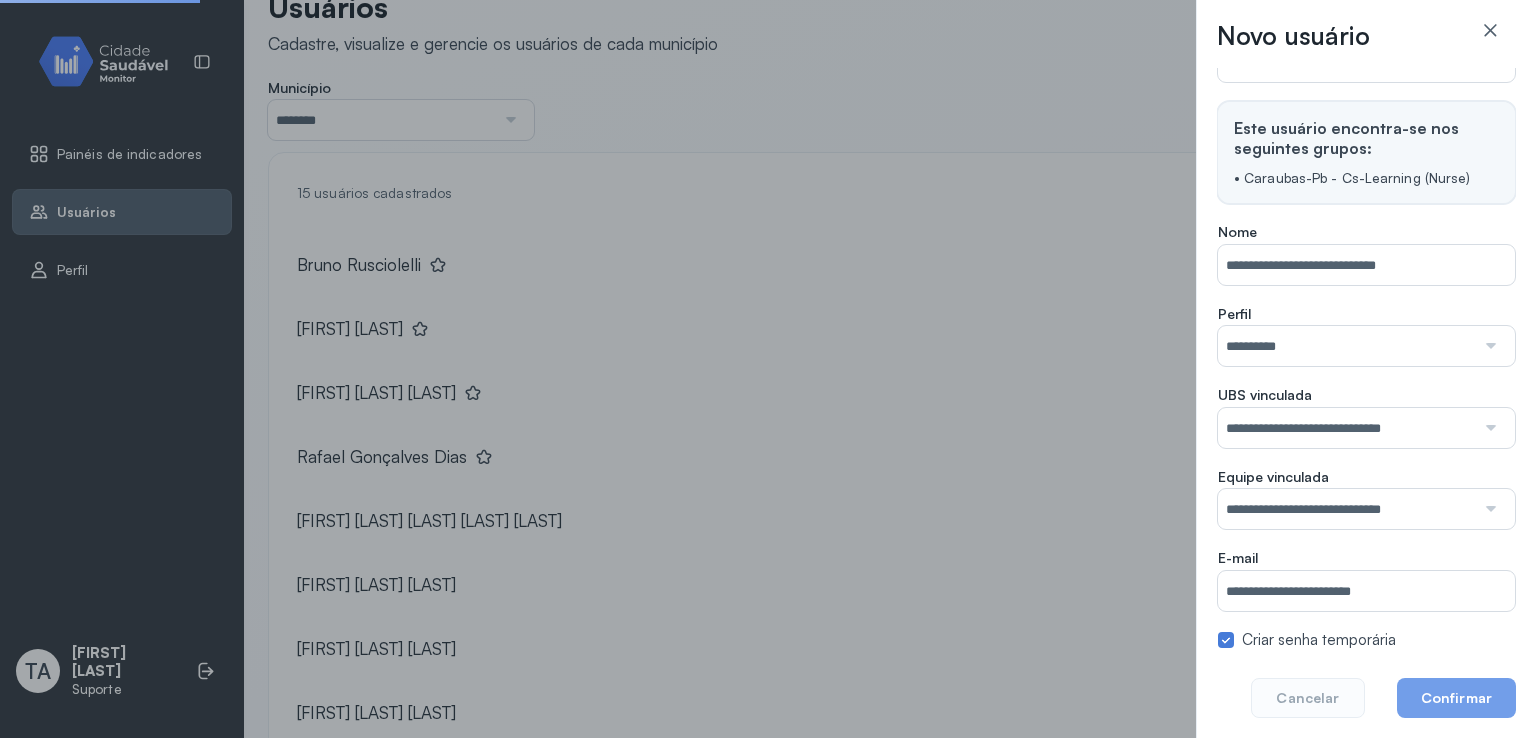 click on "Confirmar" 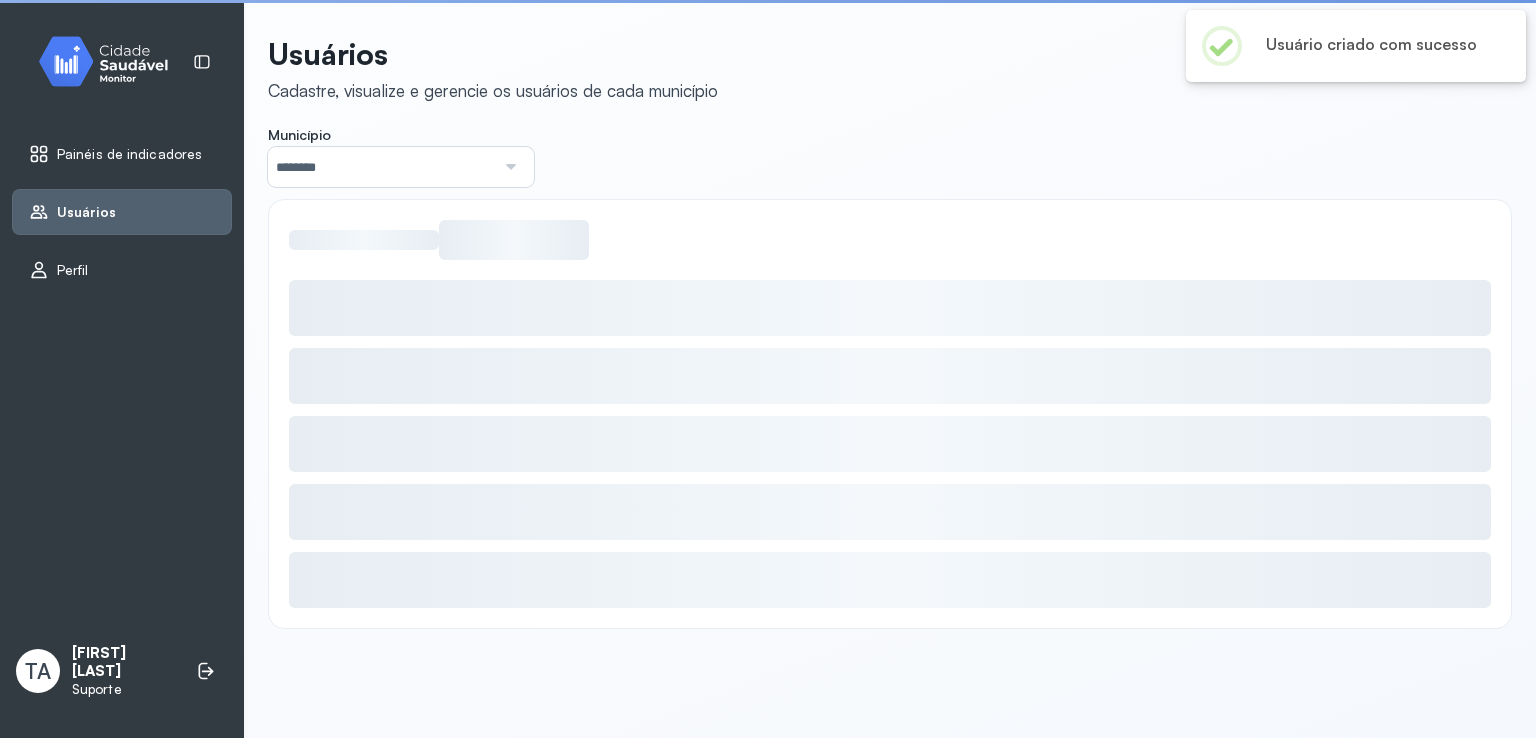 scroll, scrollTop: 0, scrollLeft: 0, axis: both 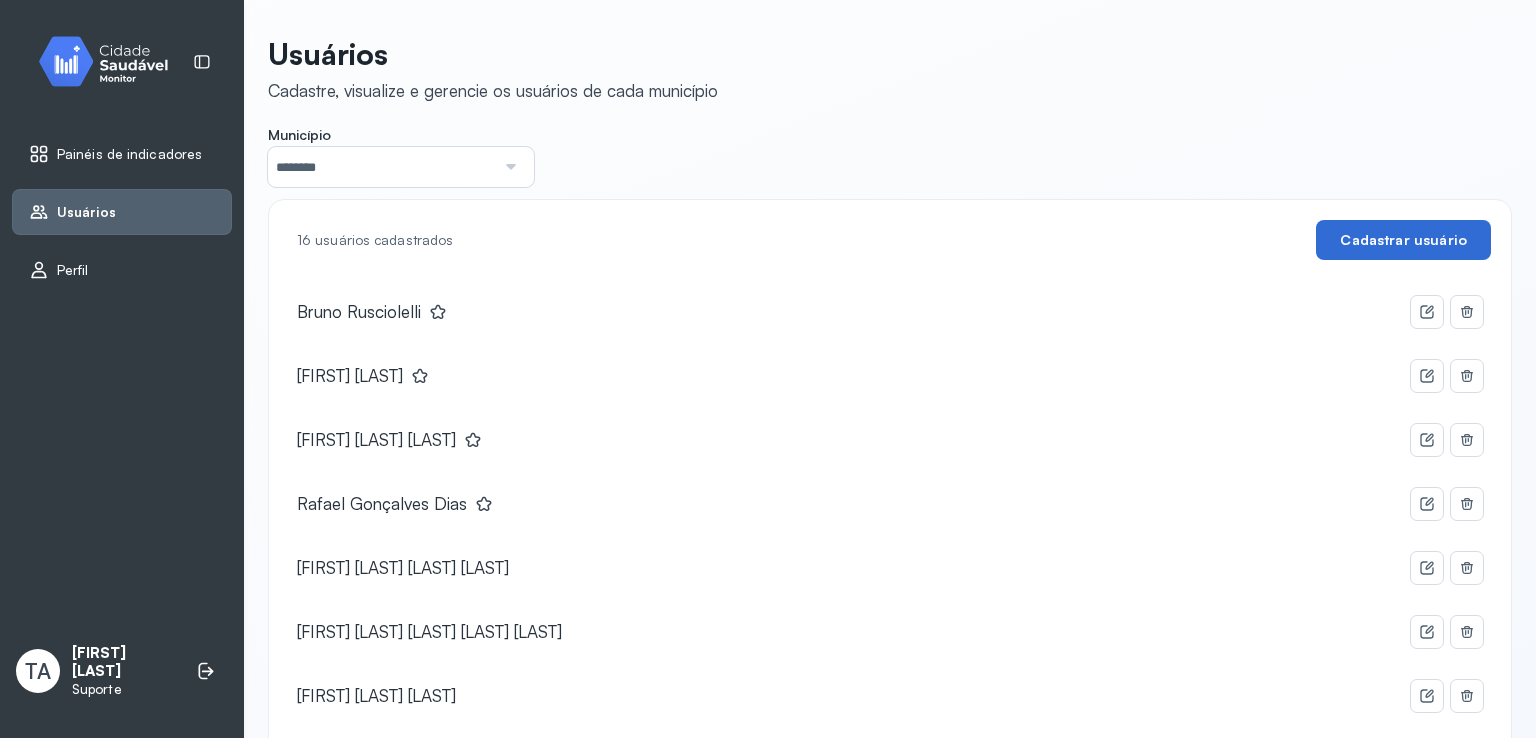 click on "Cadastrar usuário" 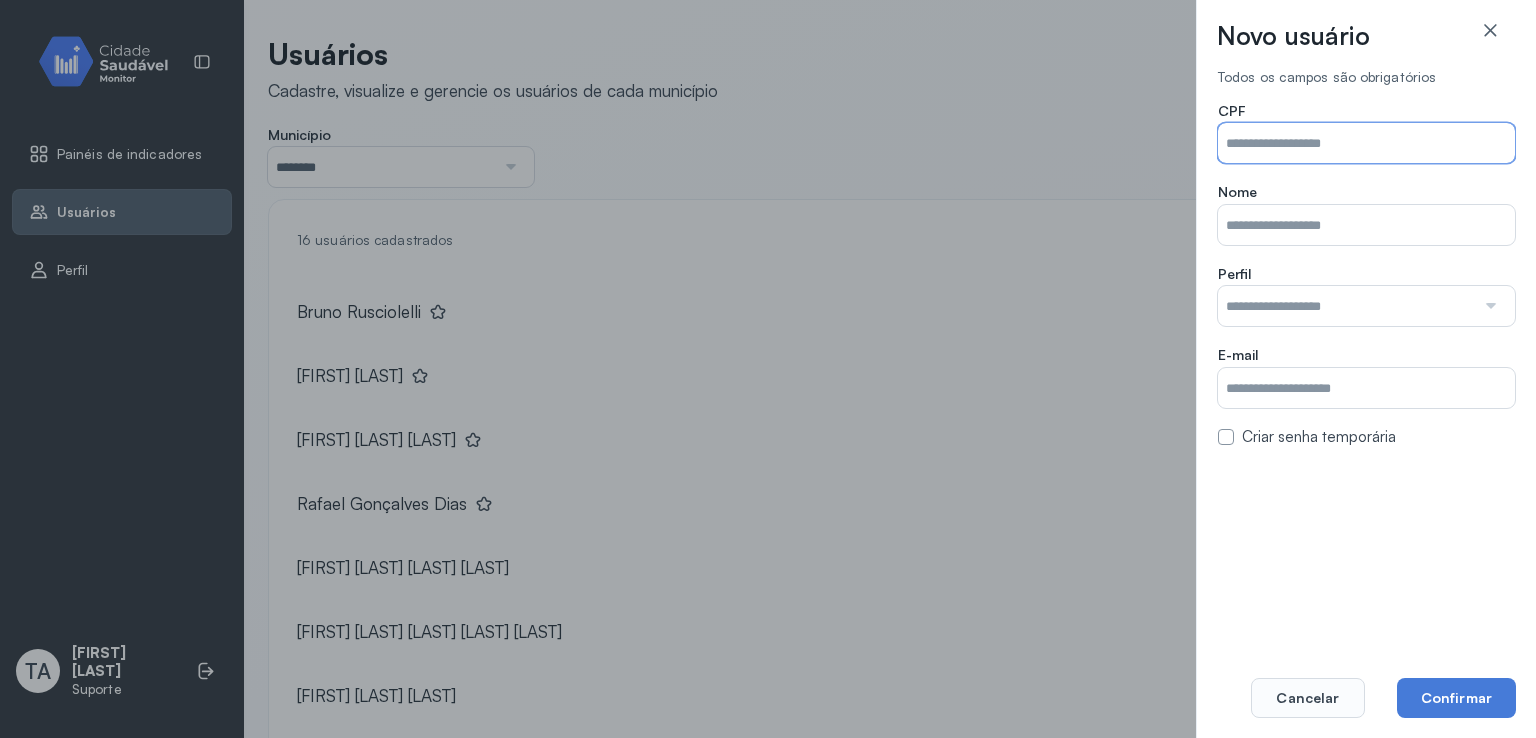 click on "Município" at bounding box center [1366, 143] 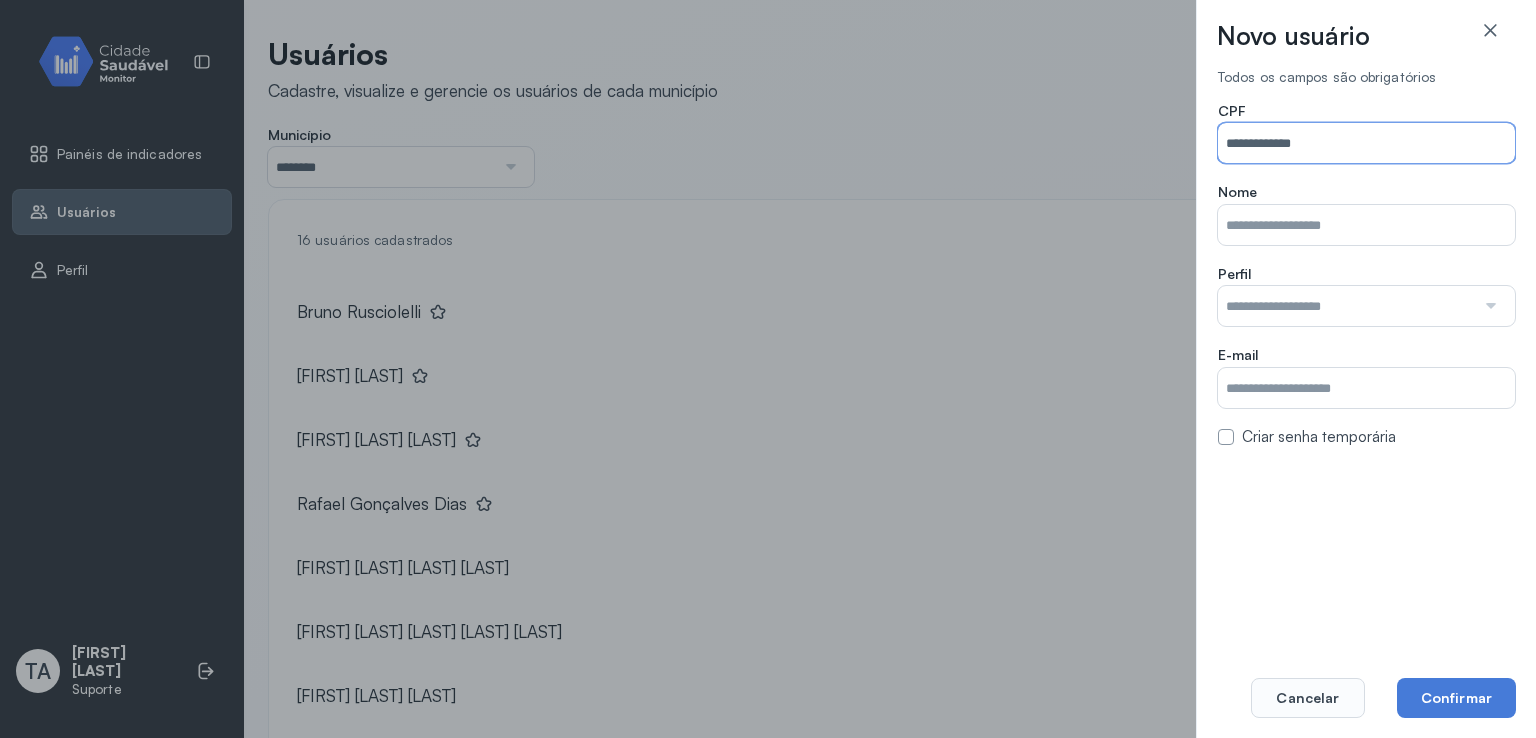 click on "**********" at bounding box center [1366, 143] 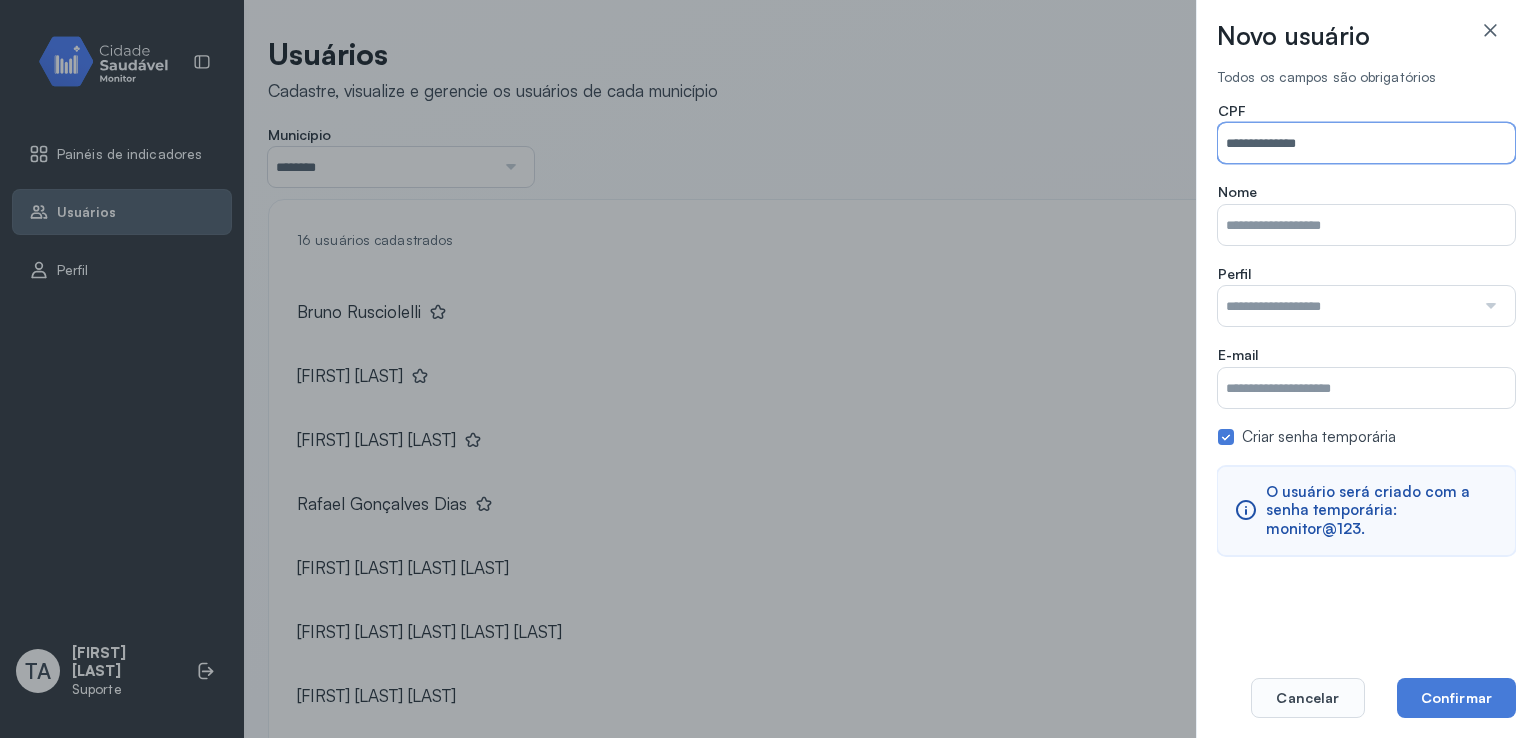 type on "**********" 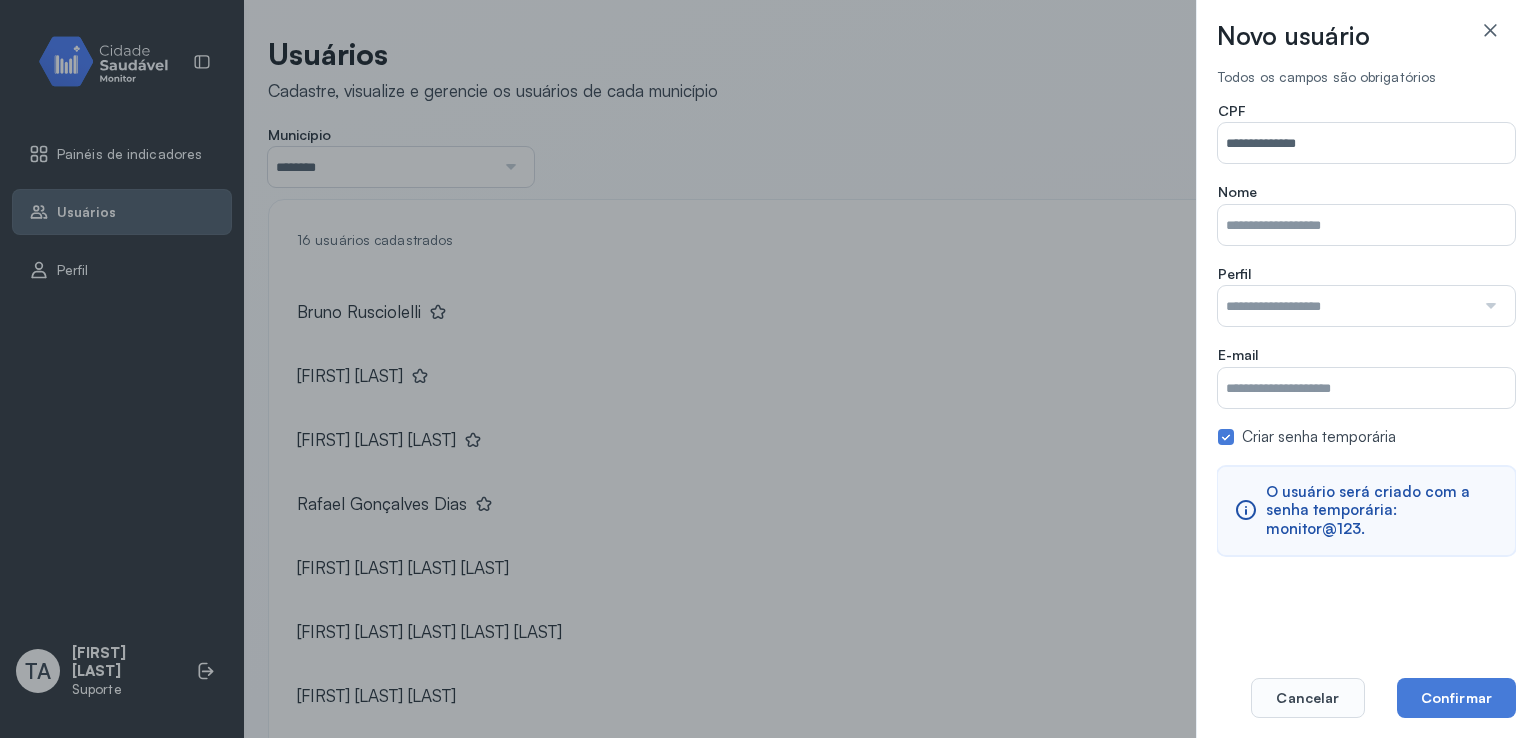 click on "Município" at bounding box center (1366, 225) 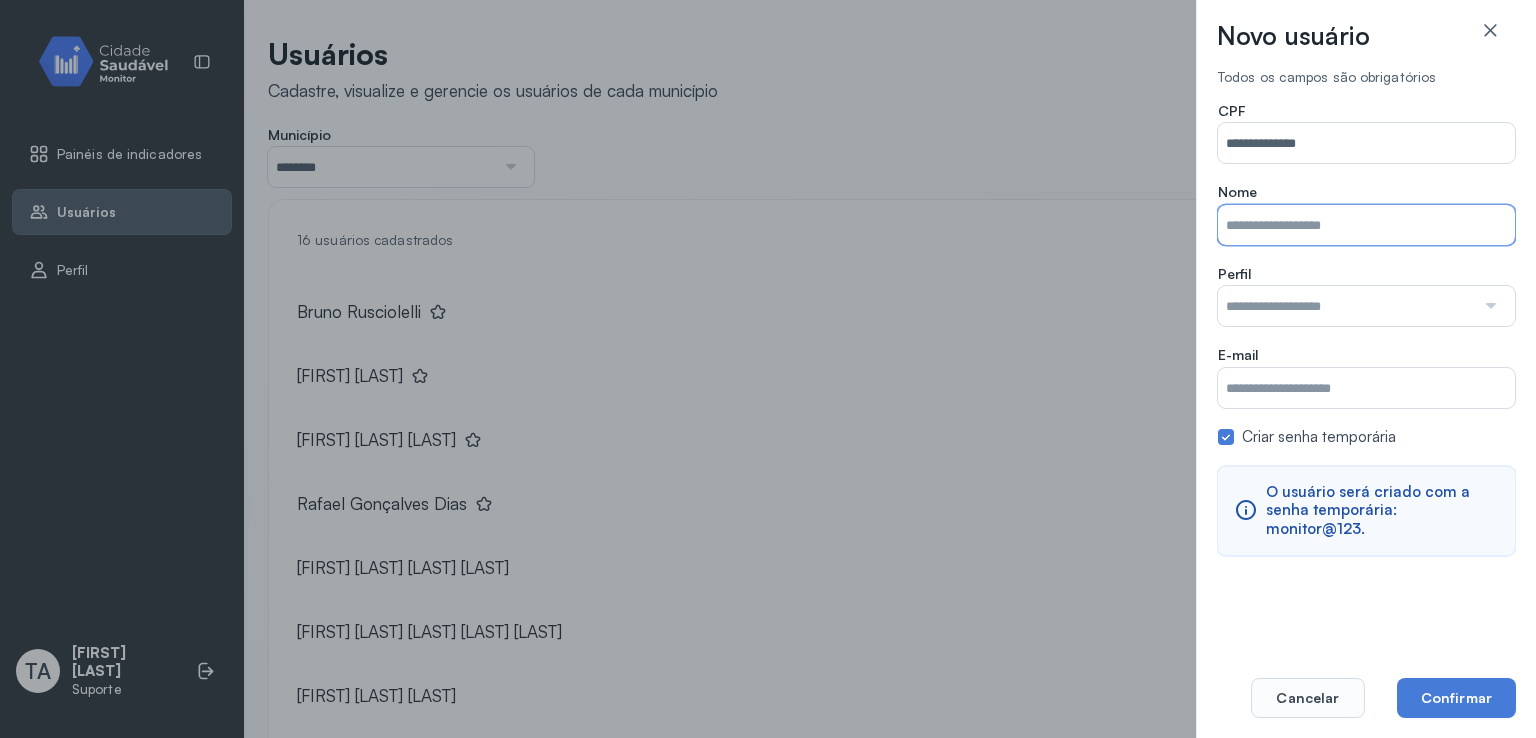 paste on "**********" 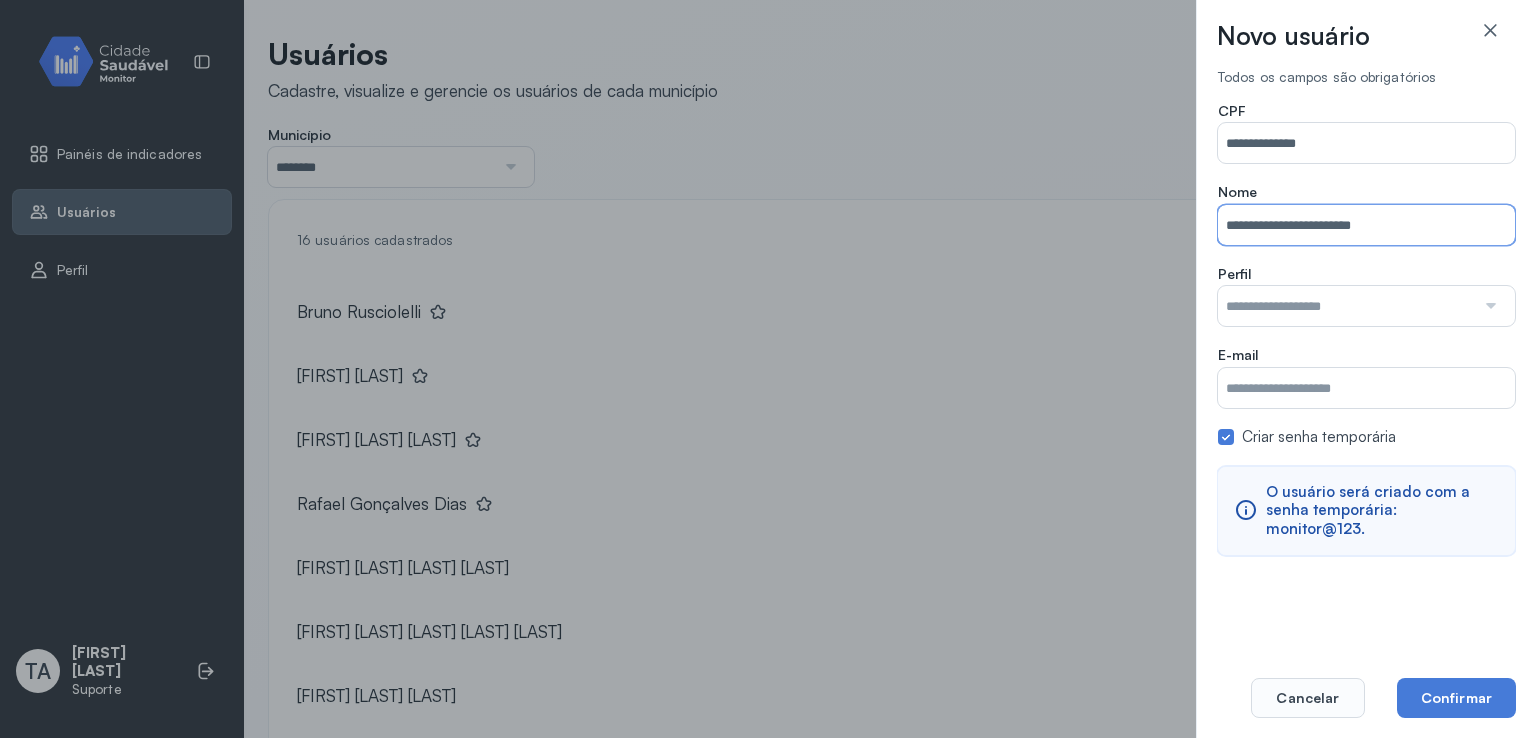 type on "**********" 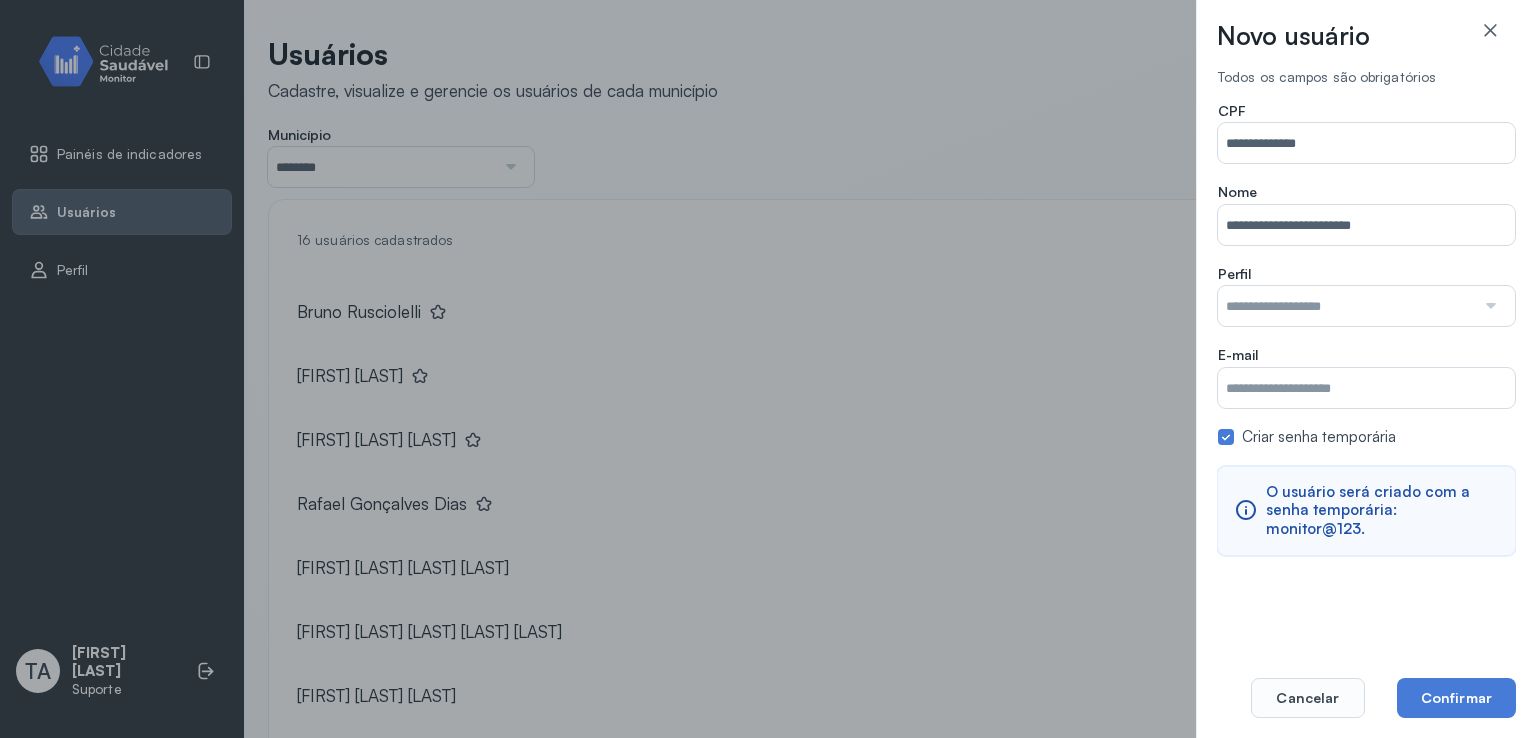 click on "**********" at bounding box center [1366, 328] 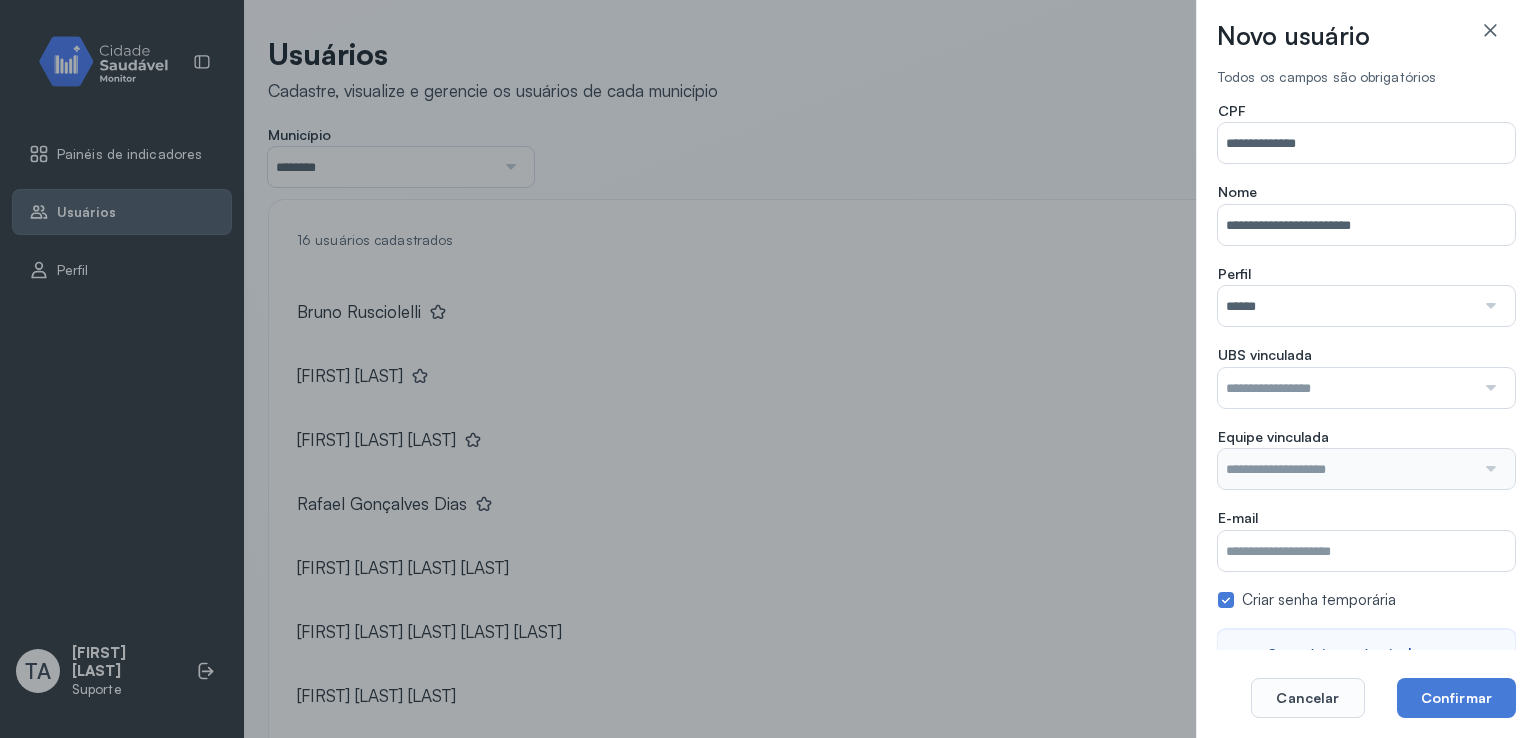 click on "**********" at bounding box center [1366, 410] 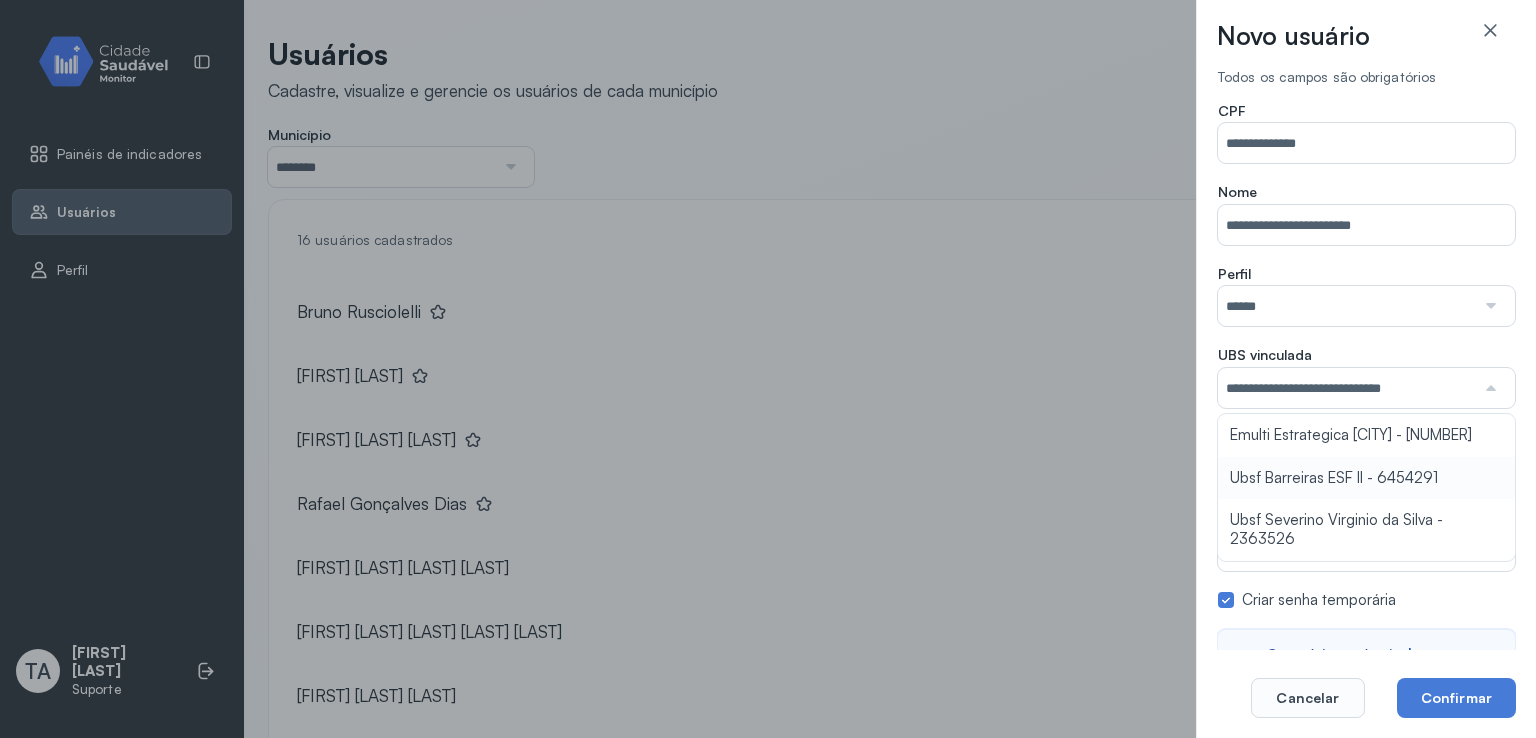 click on "**********" at bounding box center (1366, 410) 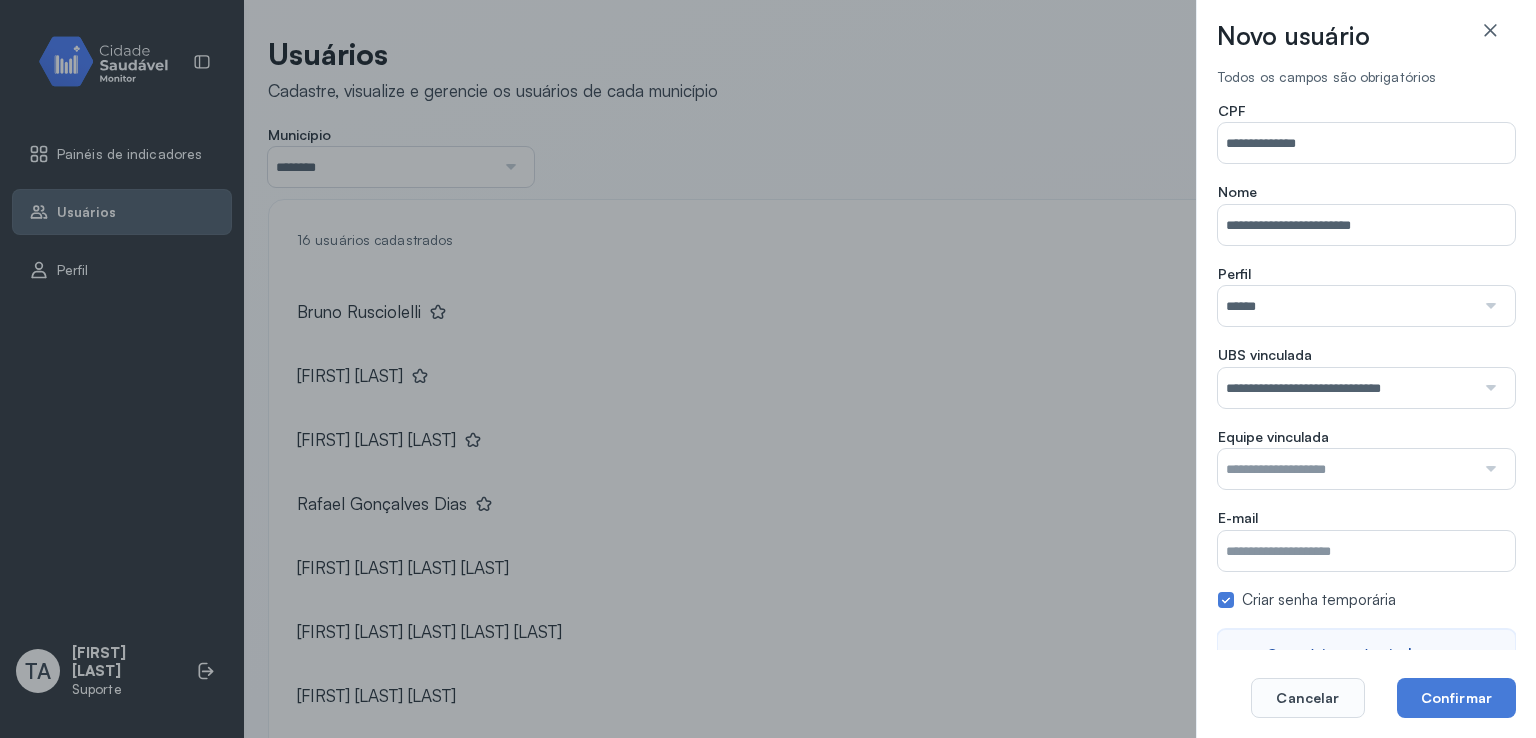 click at bounding box center [1346, 469] 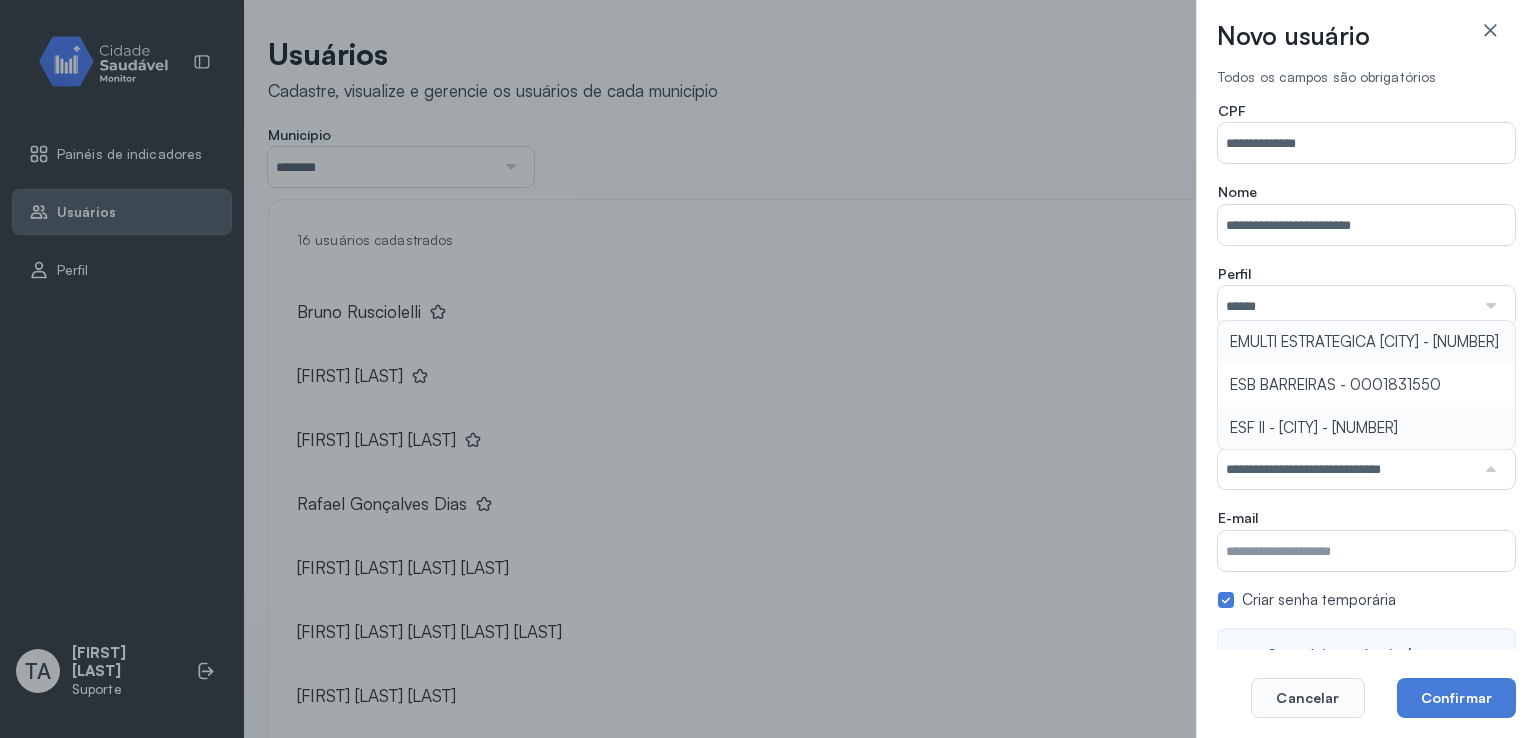 click on "**********" at bounding box center (1366, 459) 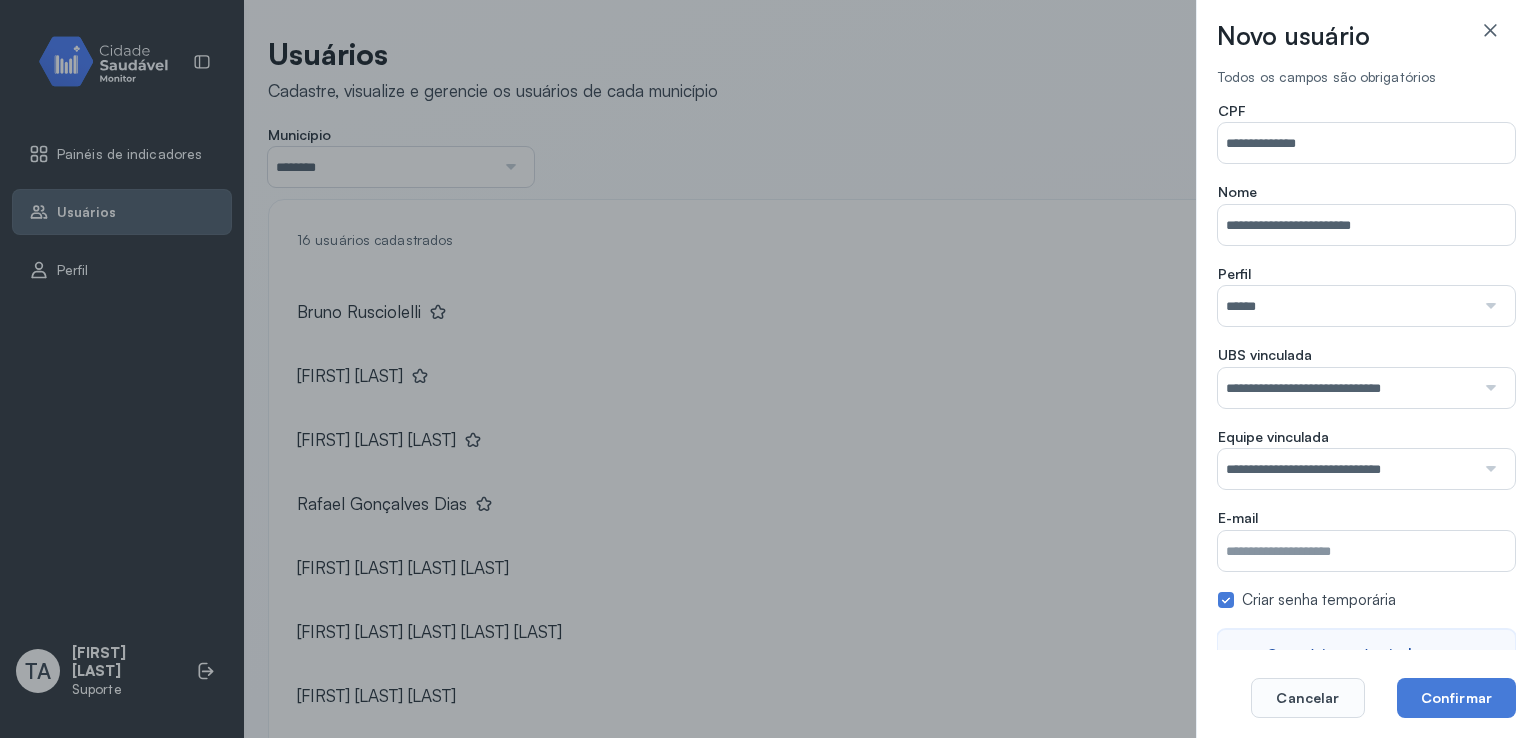 click on "E-mail" 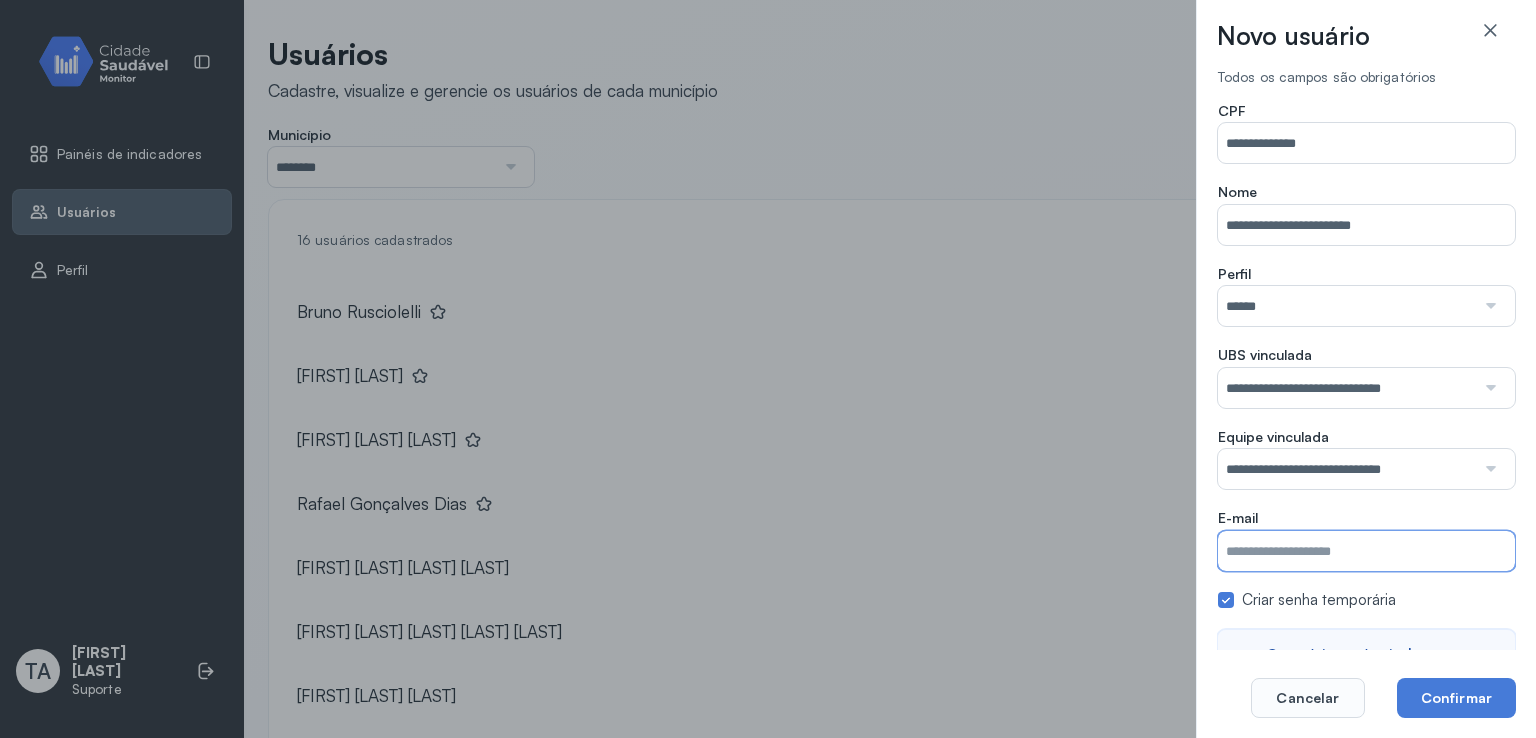 click on "Município" at bounding box center [1366, 551] 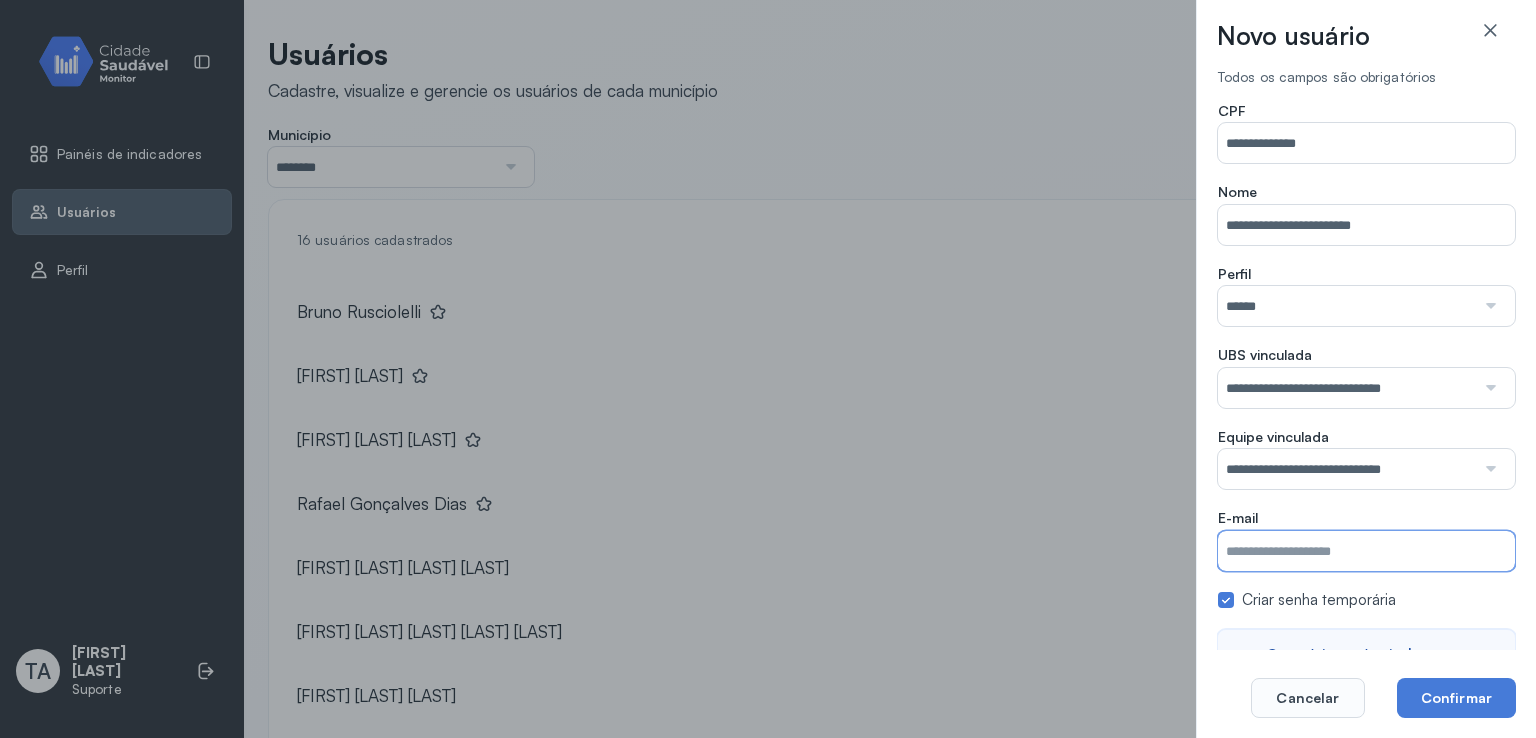 click on "Município" at bounding box center (1366, 551) 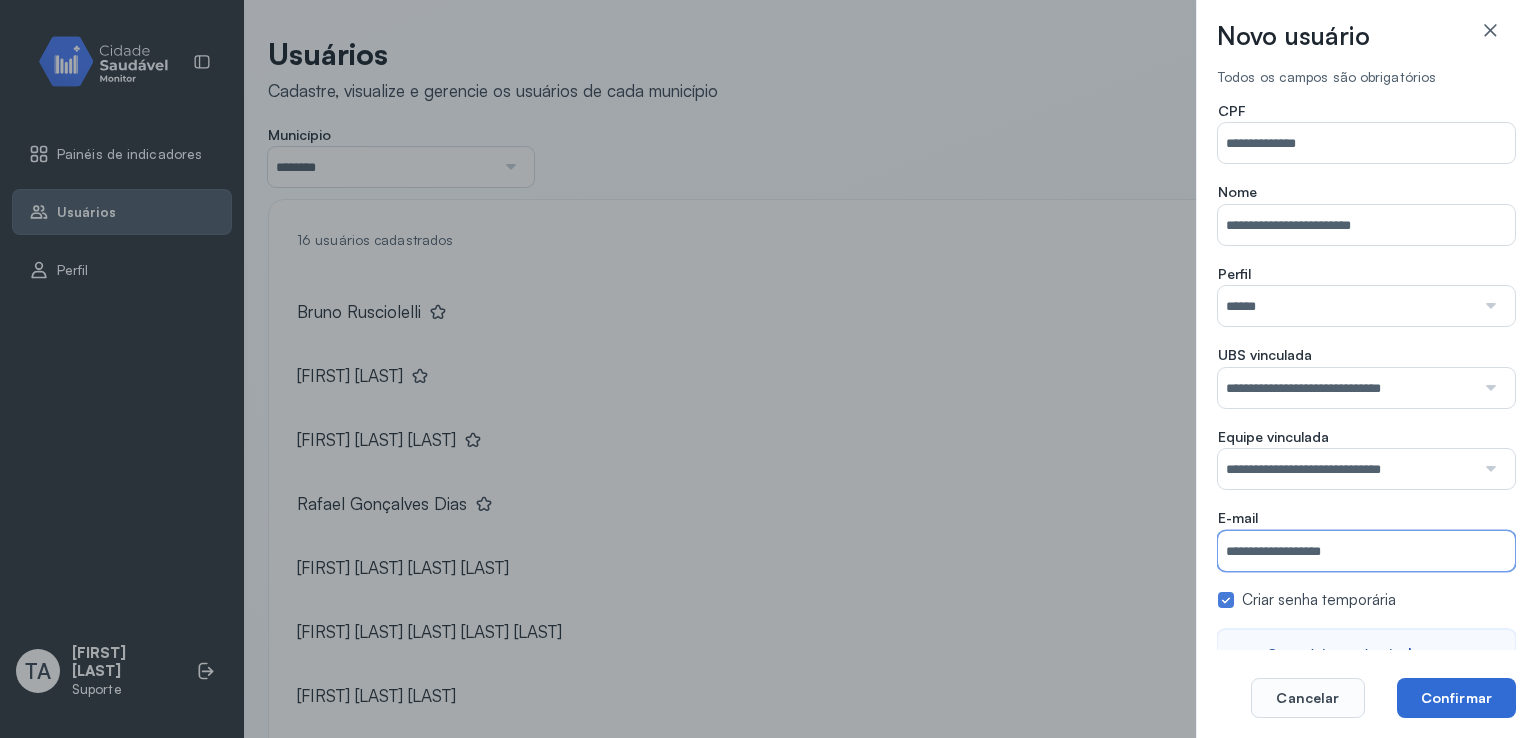 type on "**********" 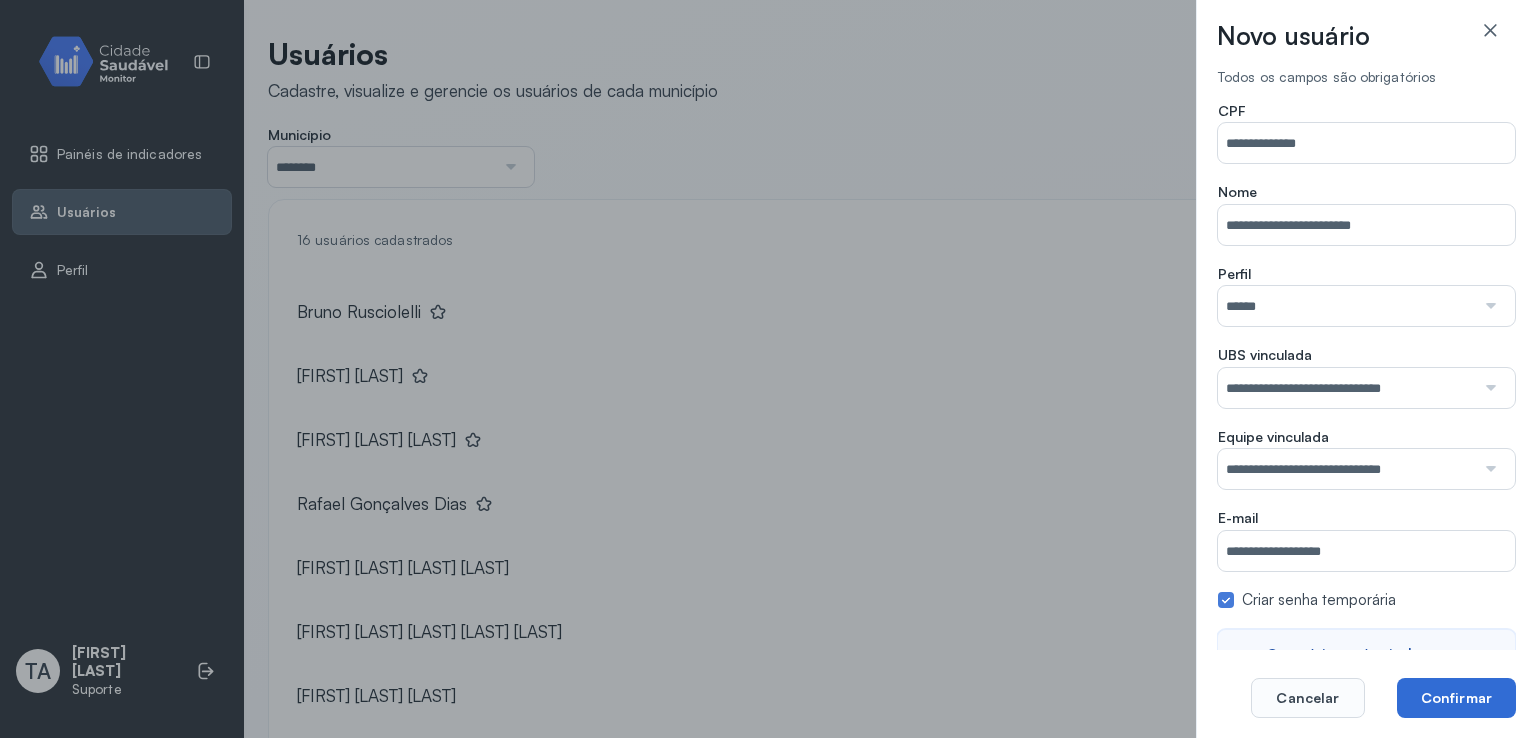 click on "Confirmar" 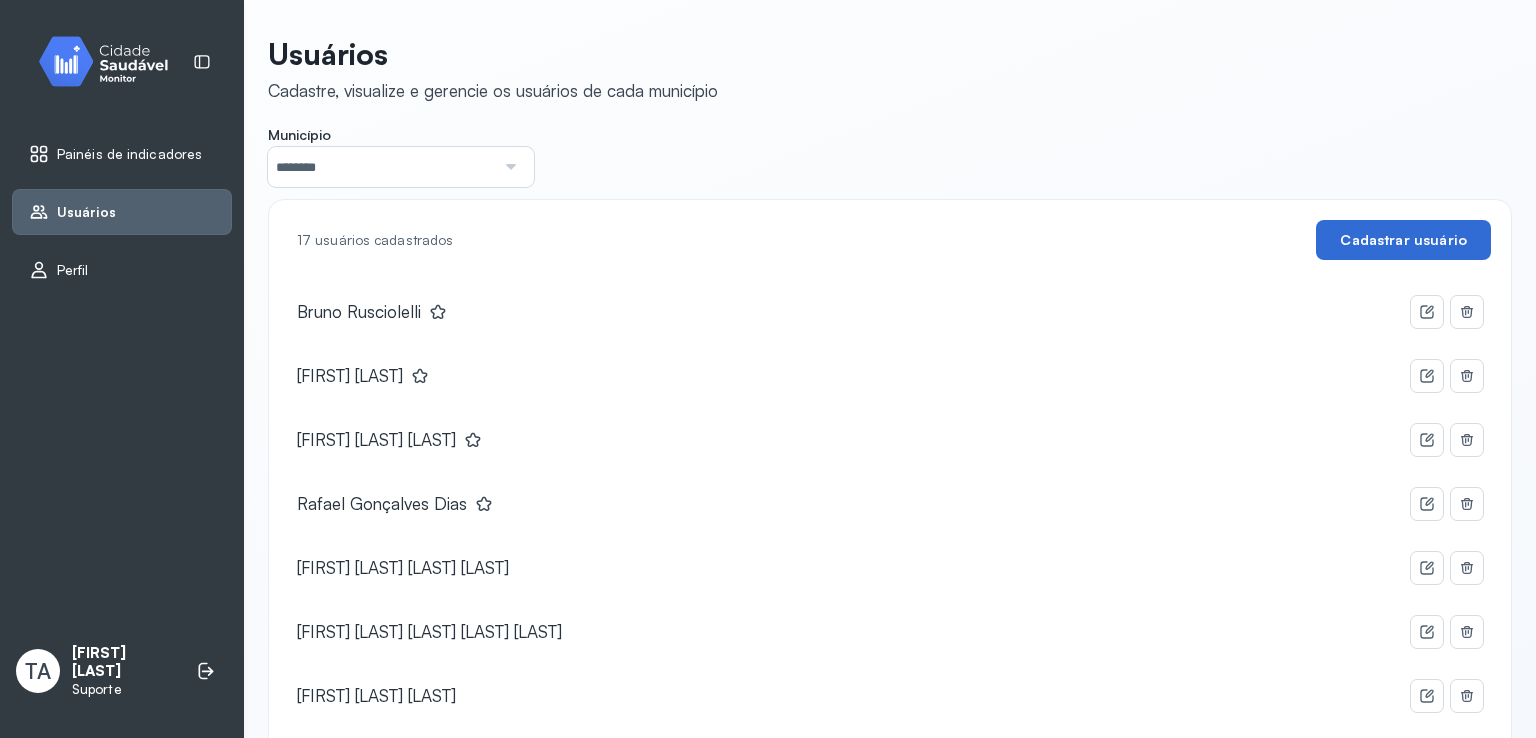 click on "Cadastrar usuário" 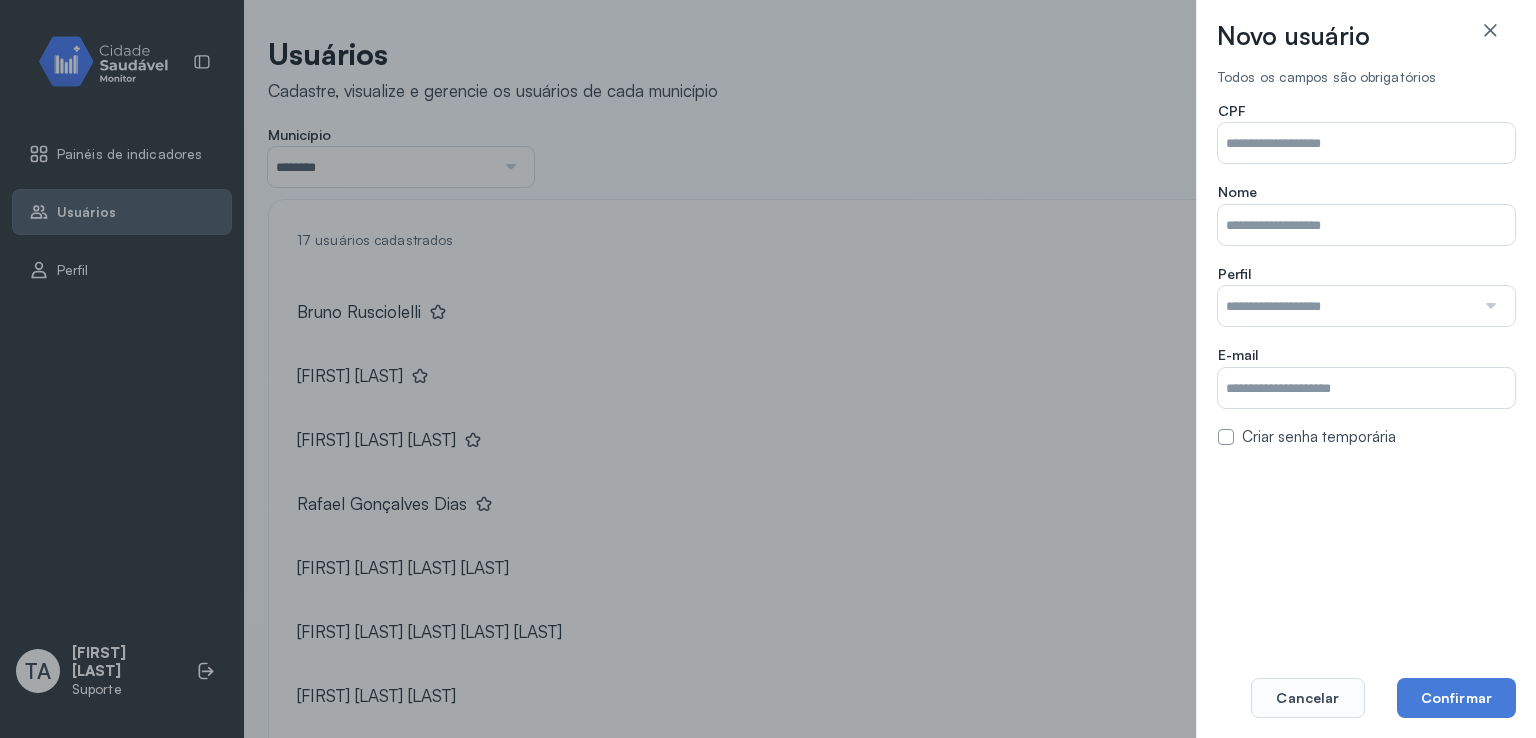 click on "Município" at bounding box center (1366, 143) 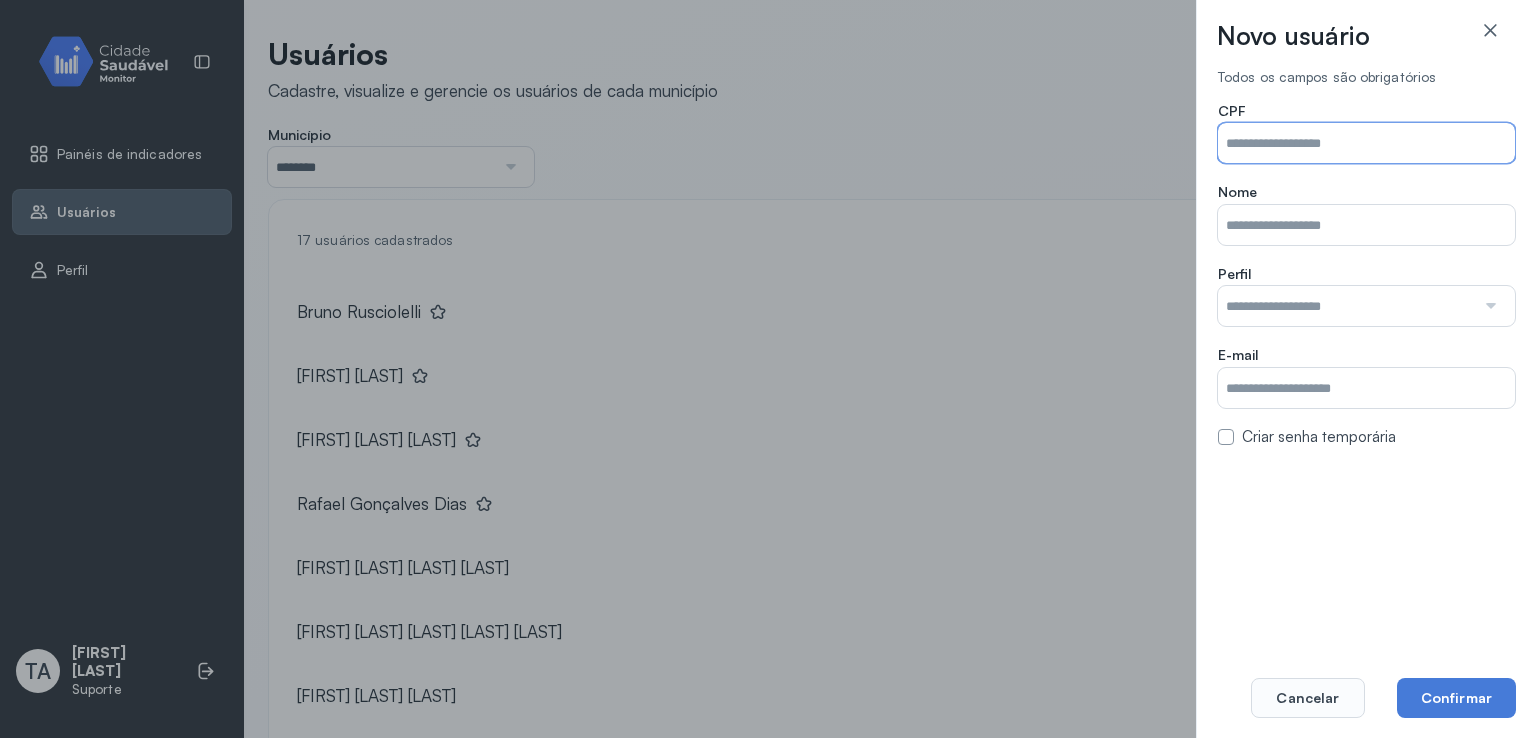 paste on "**********" 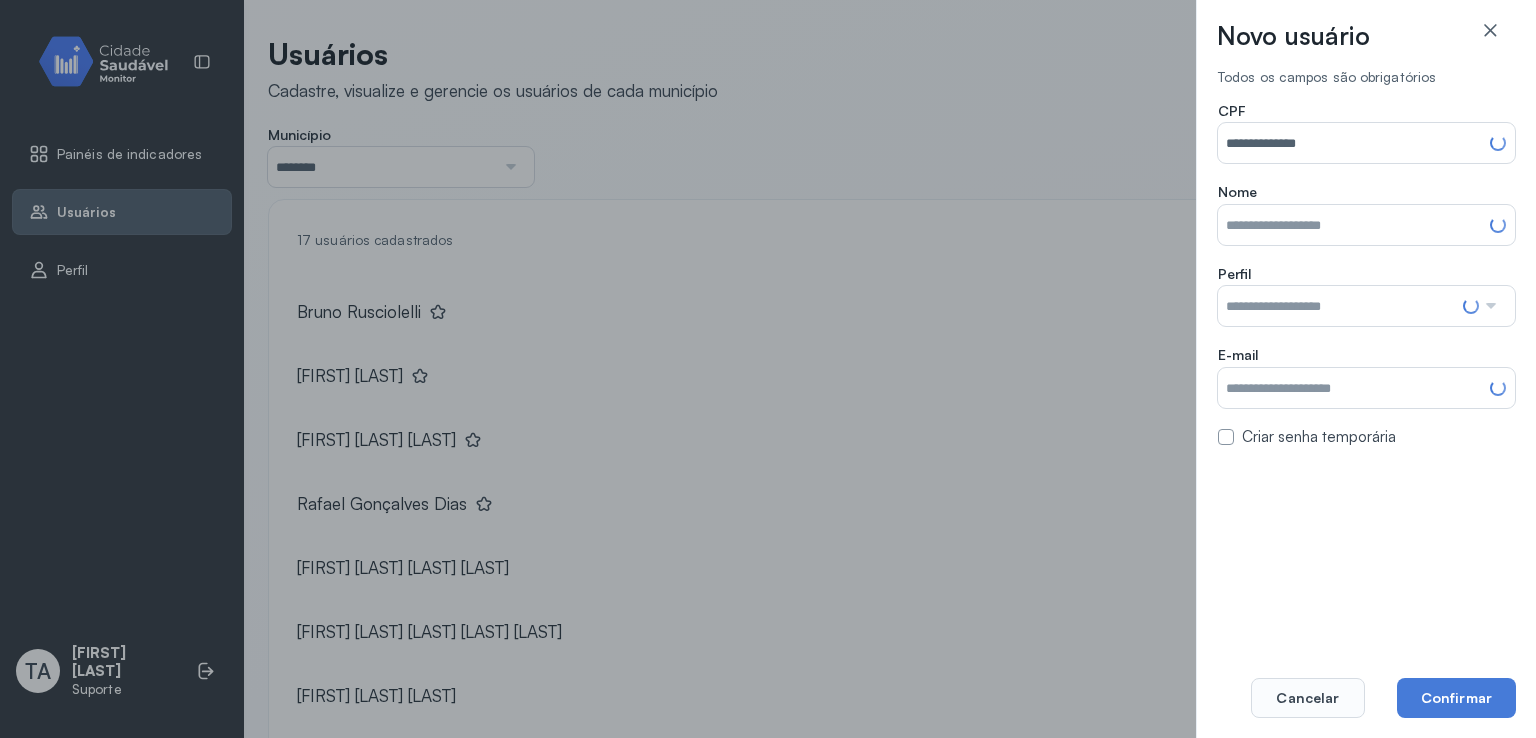 type on "**********" 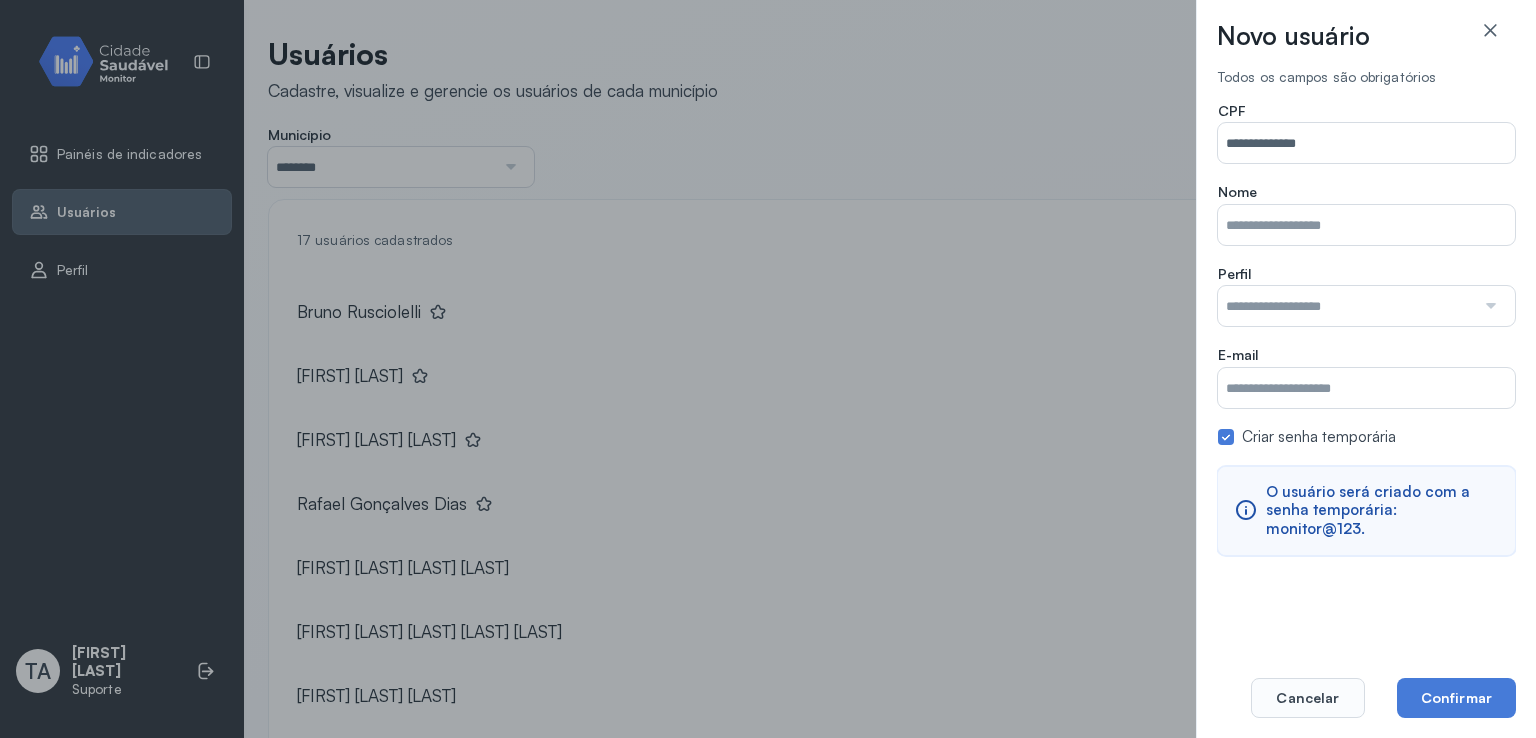 click on "Município" at bounding box center (1366, 225) 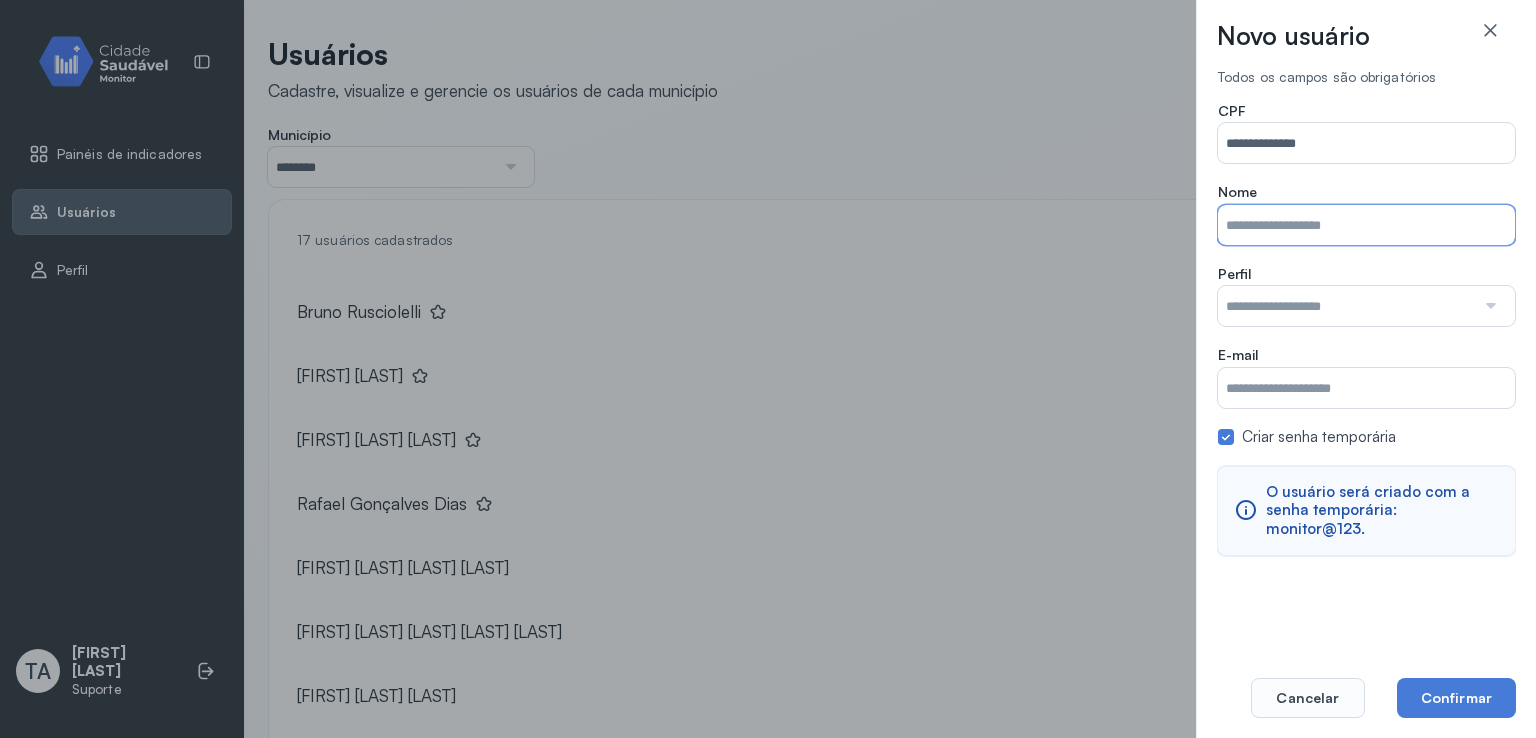 paste on "**********" 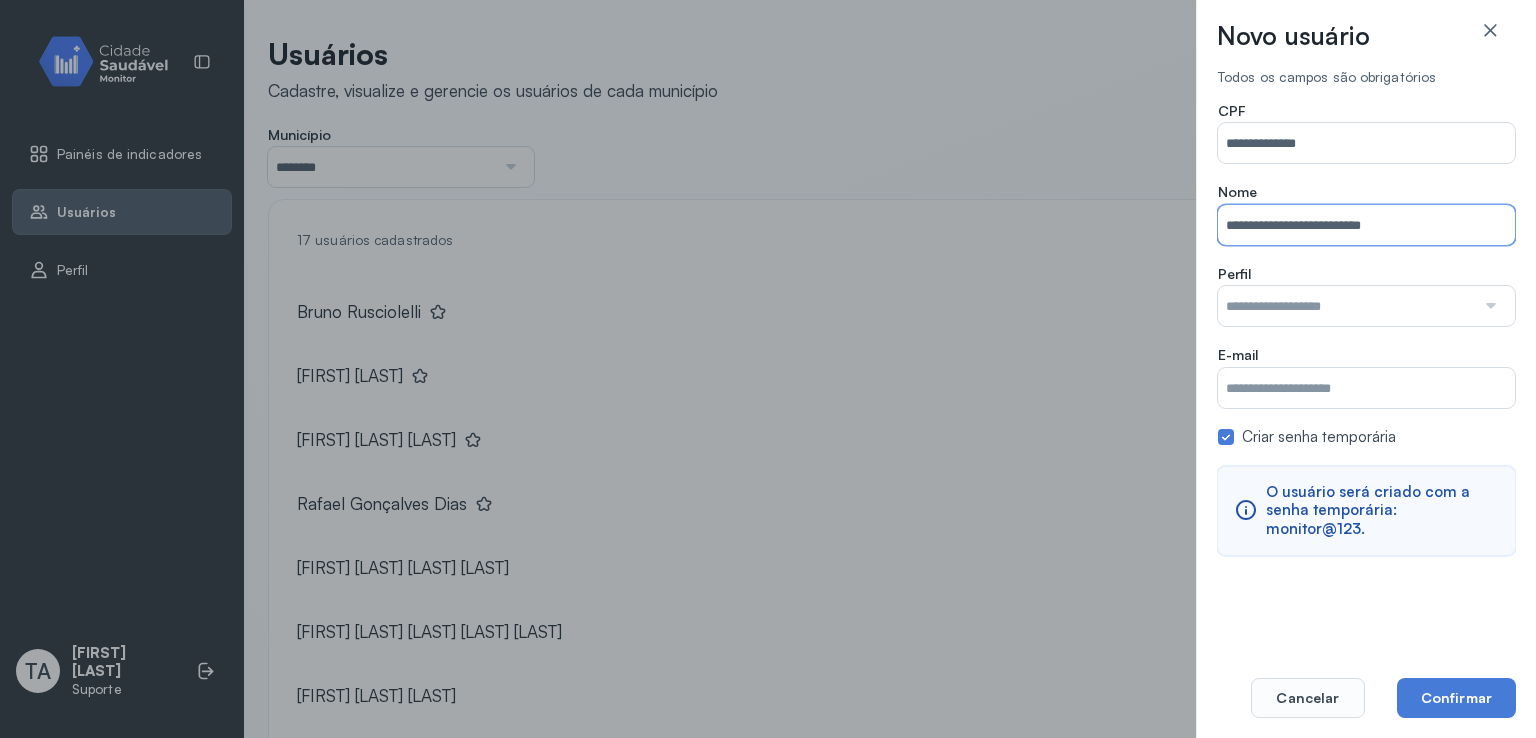 type on "**********" 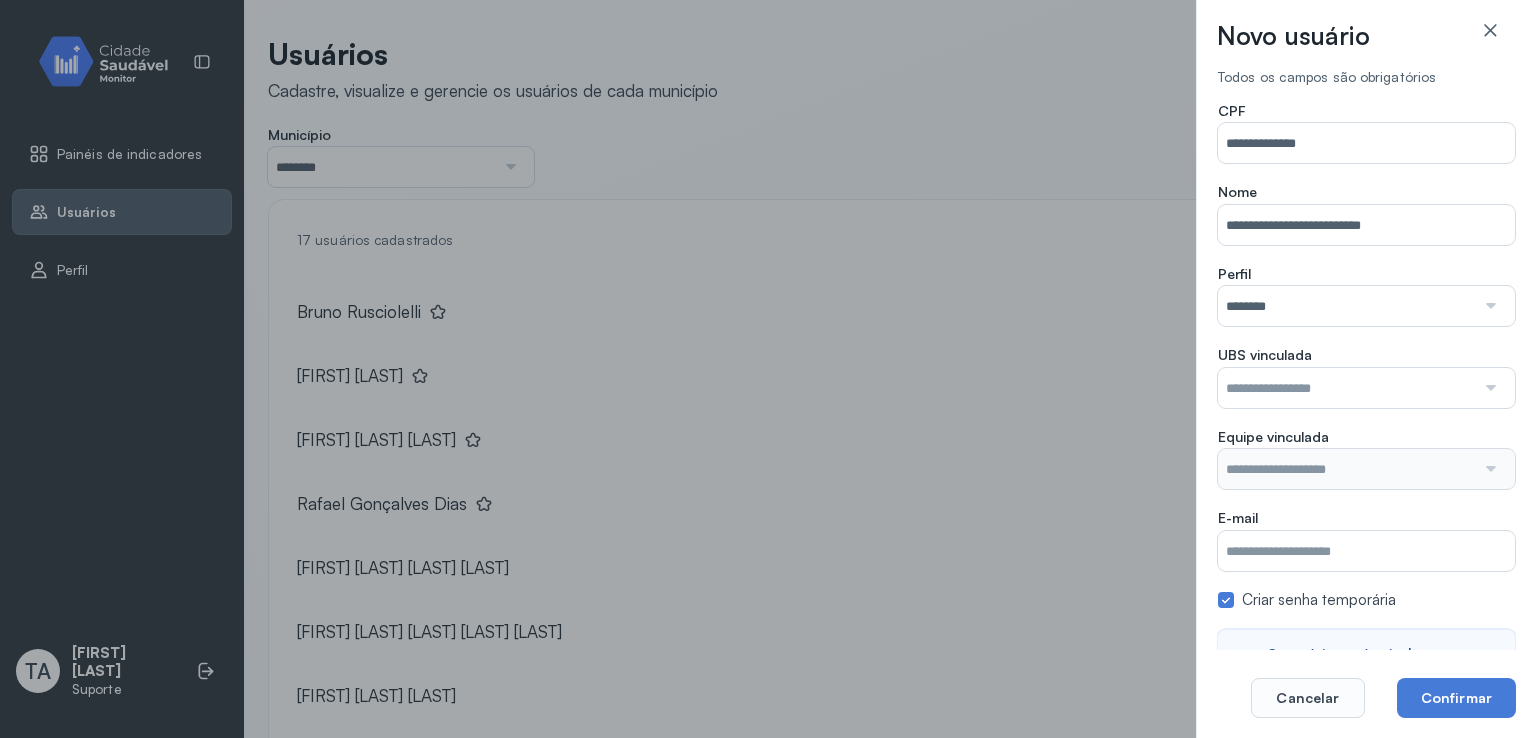 click on "**********" at bounding box center [1366, 410] 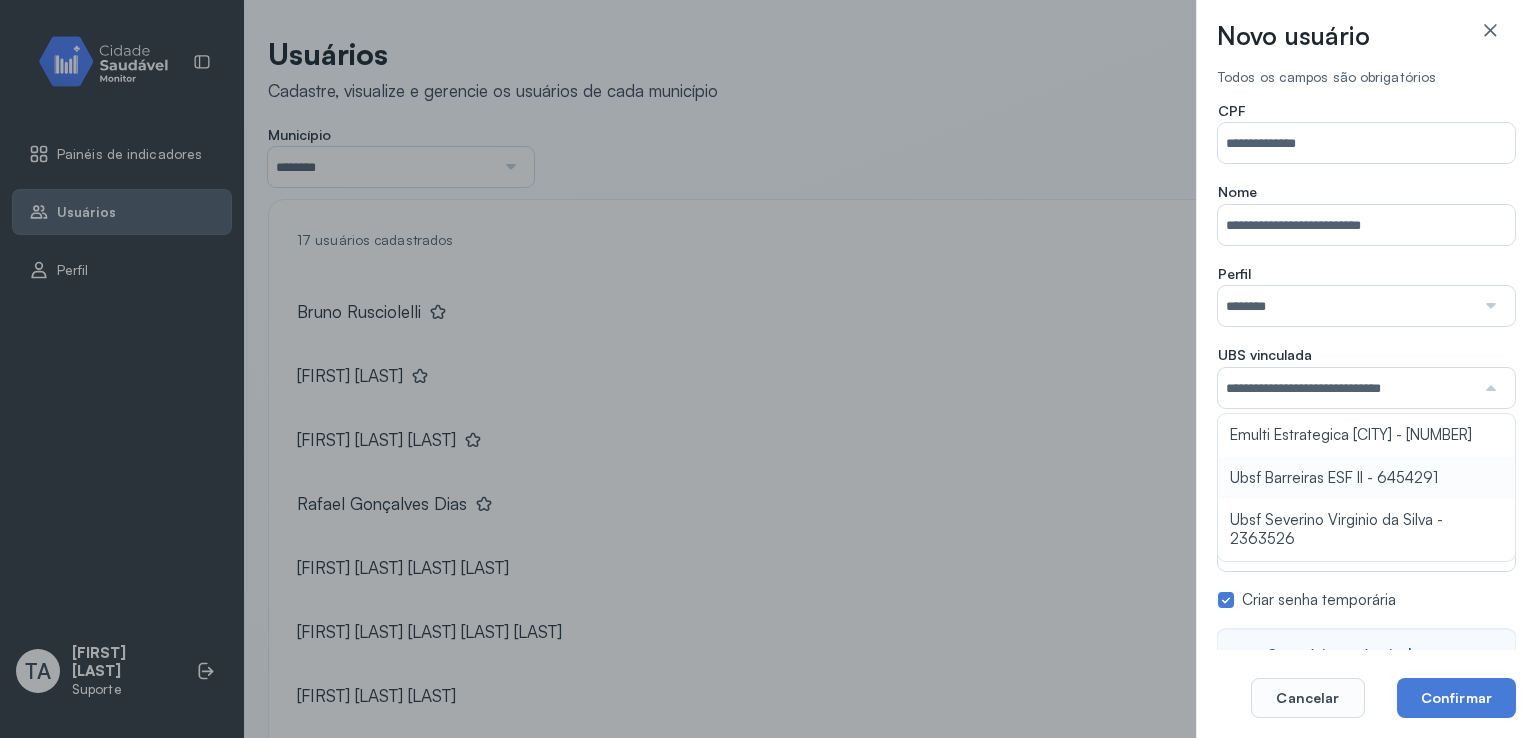 click on "**********" at bounding box center [1366, 410] 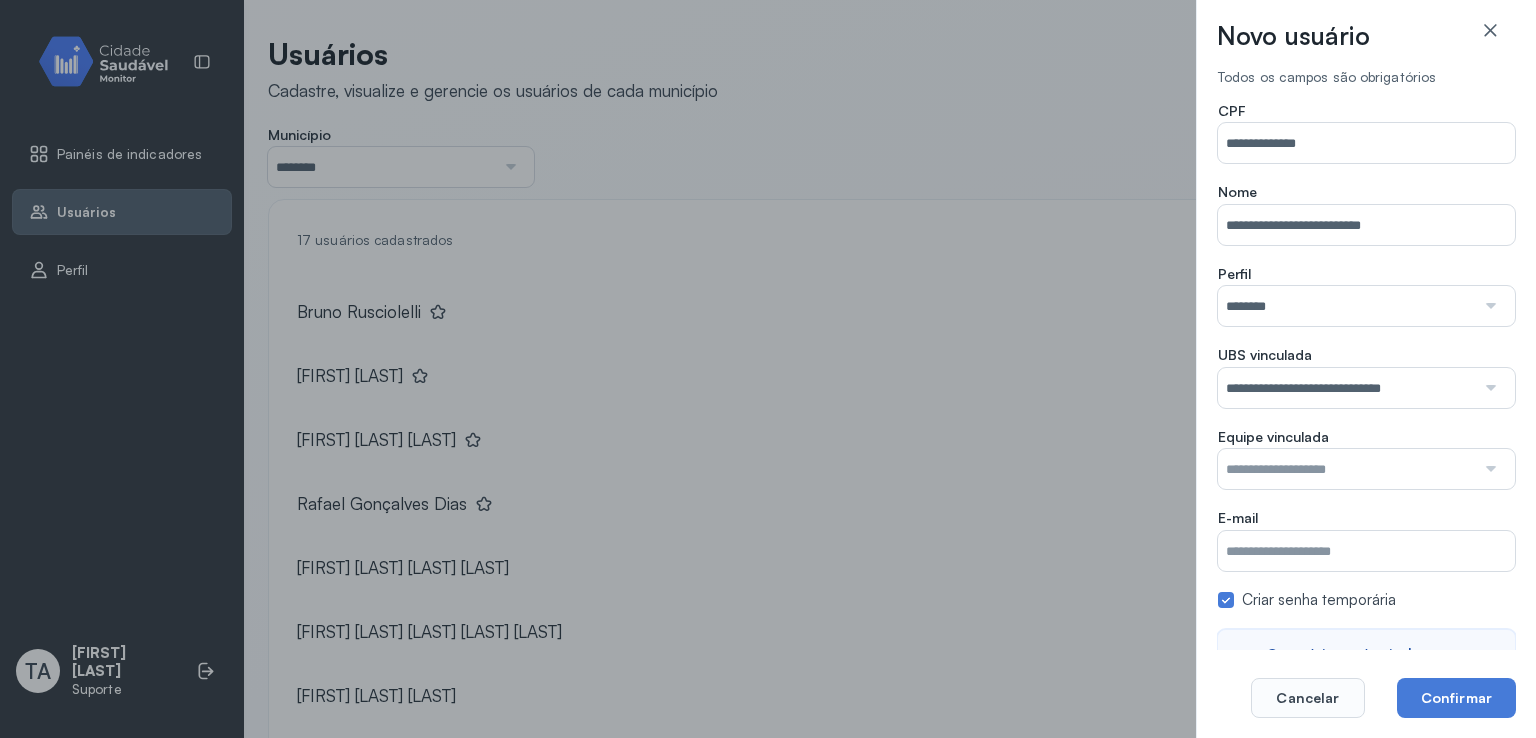 click at bounding box center (1346, 469) 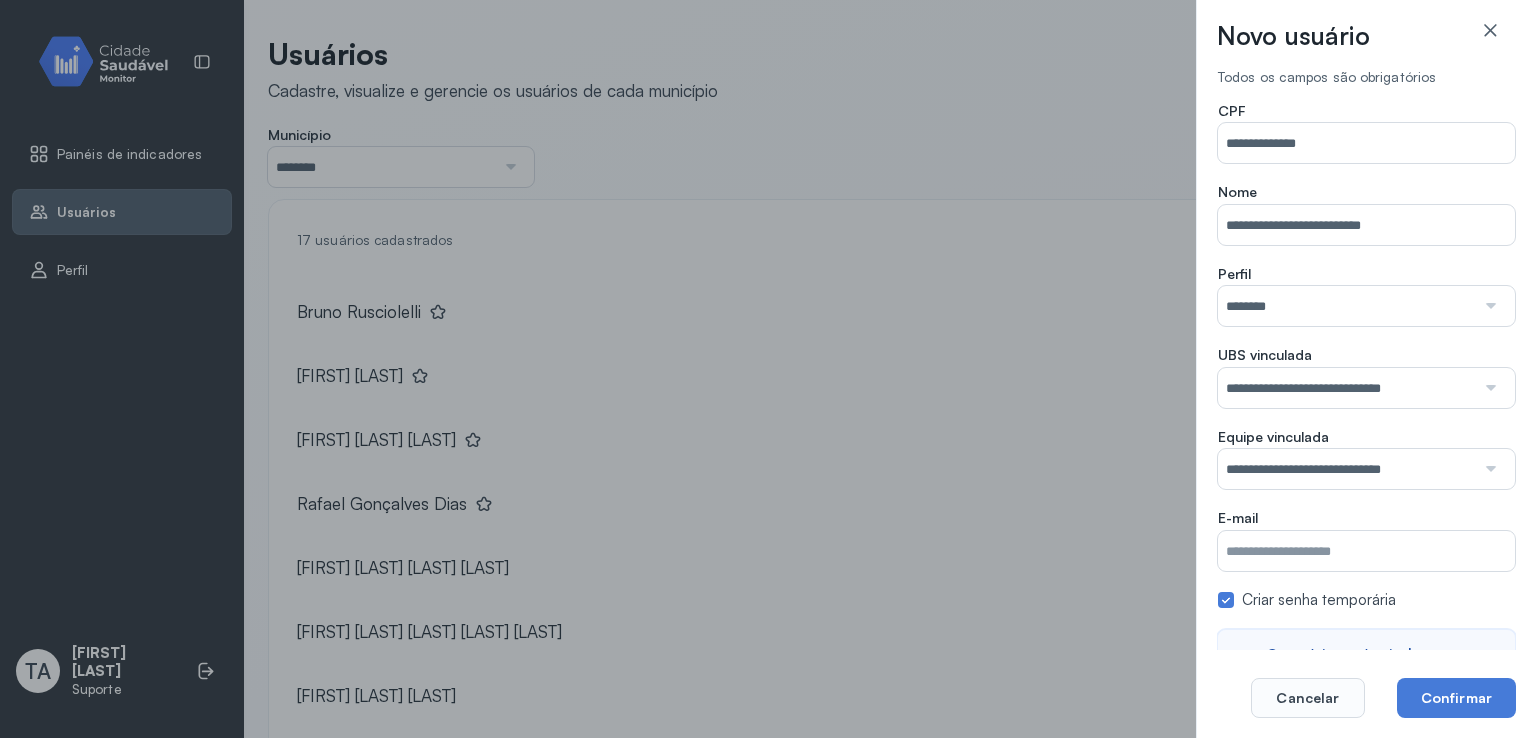 click on "**********" at bounding box center [1366, 459] 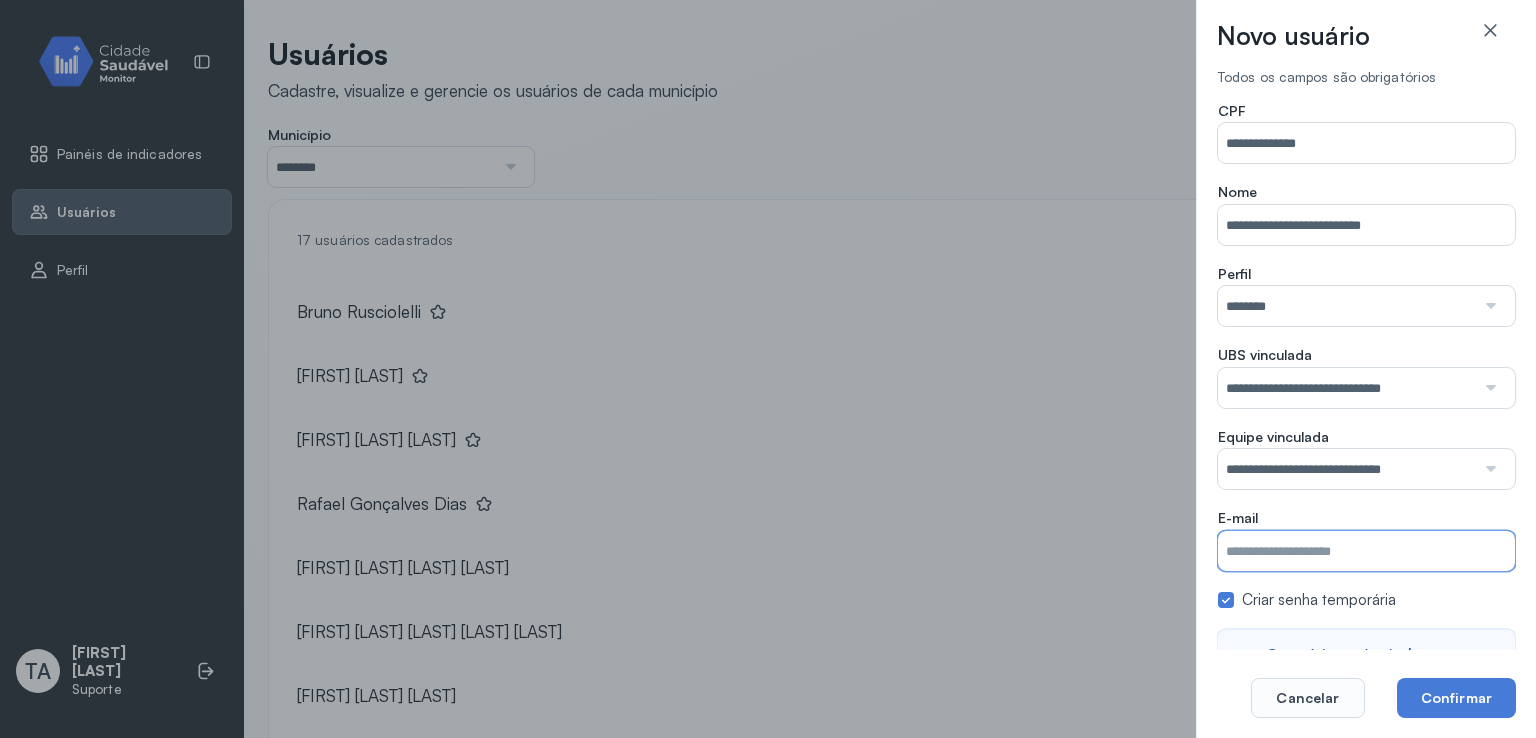 click on "Município" at bounding box center (1366, 551) 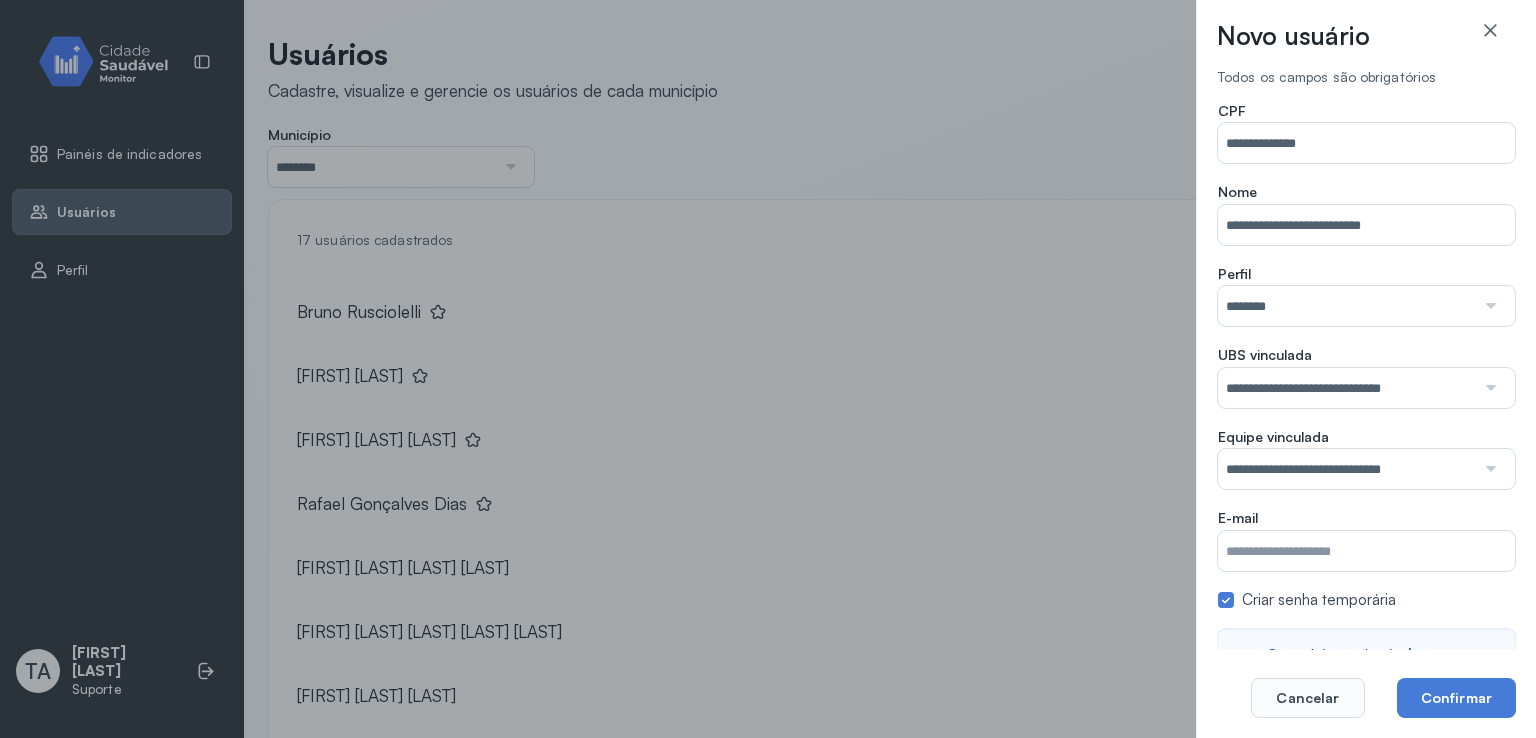 click on "E-mail" 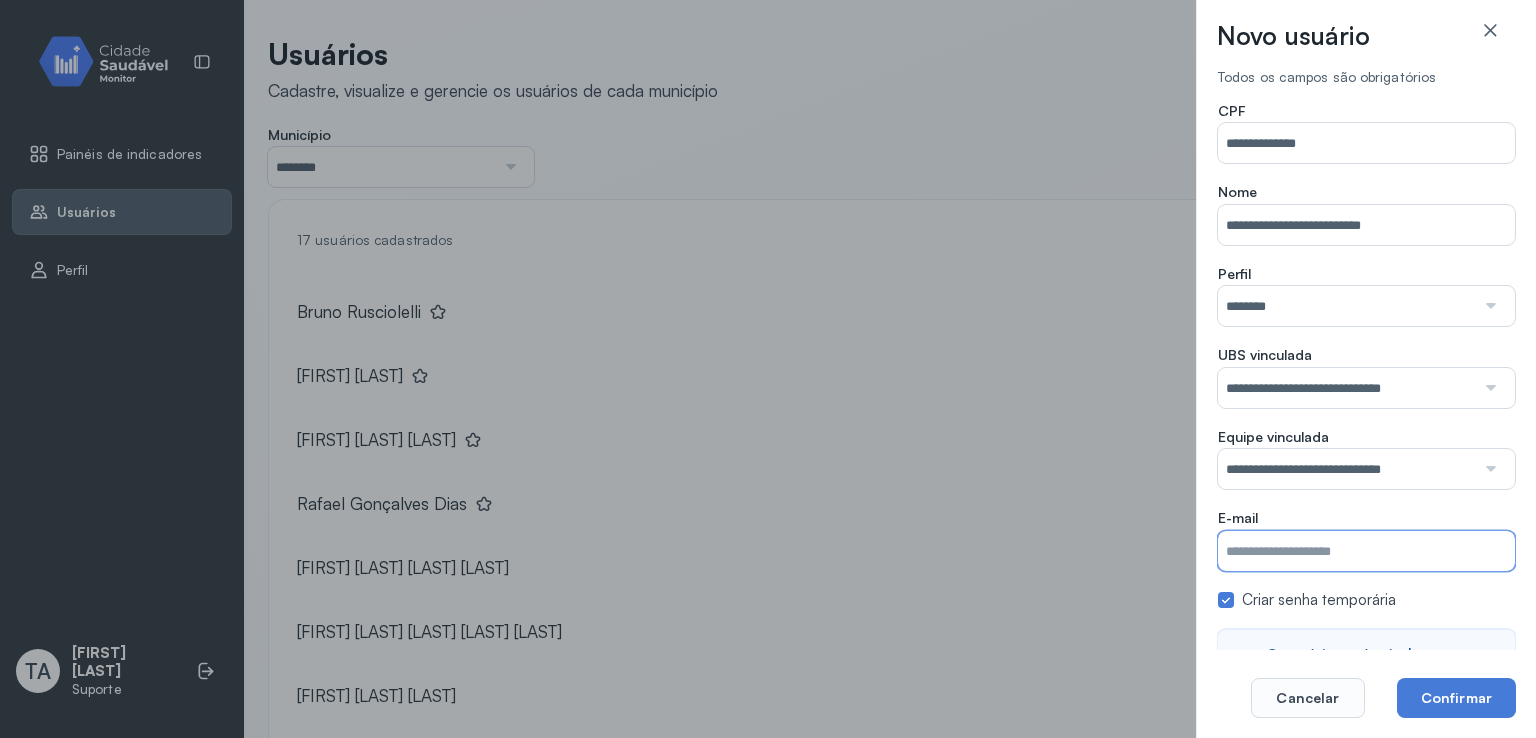 paste on "**********" 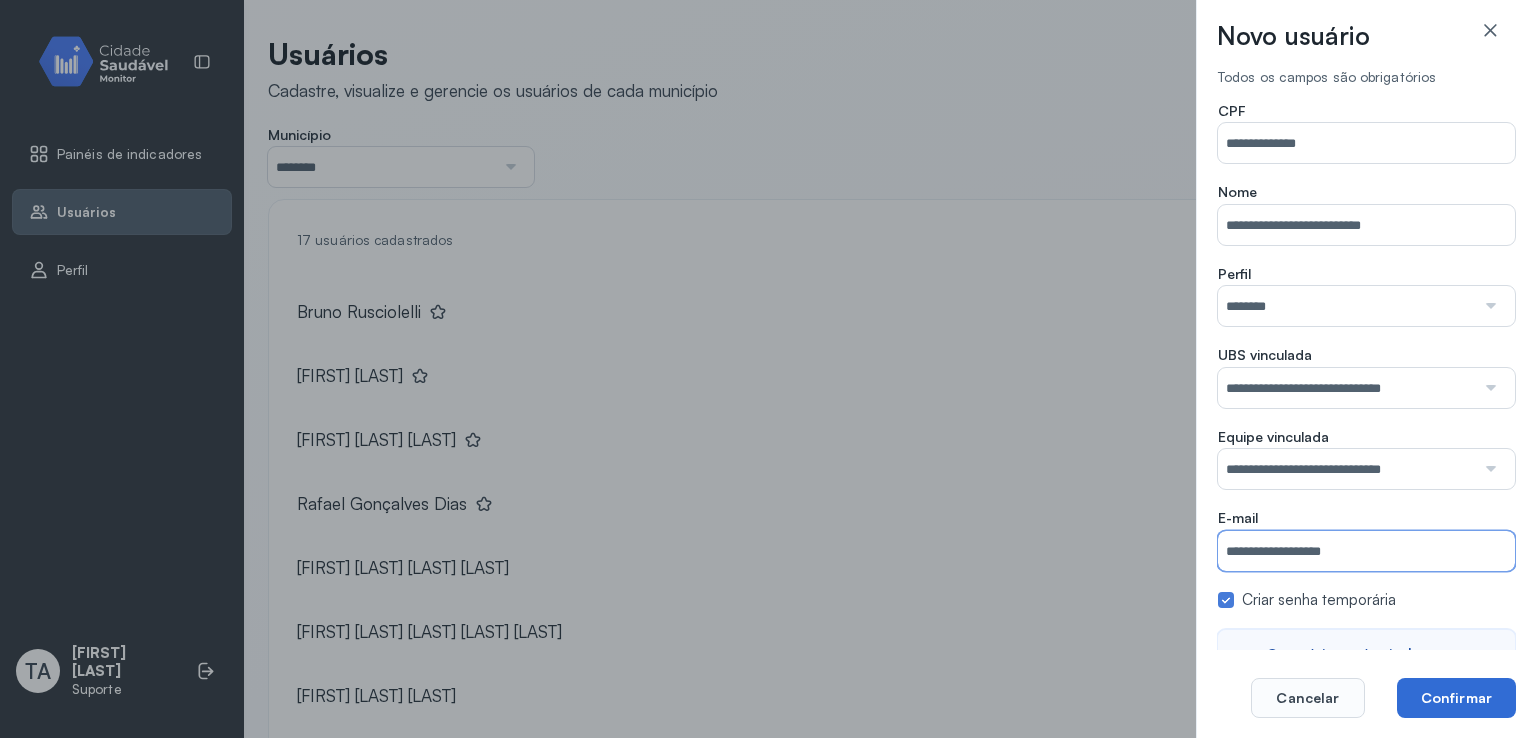 type on "**********" 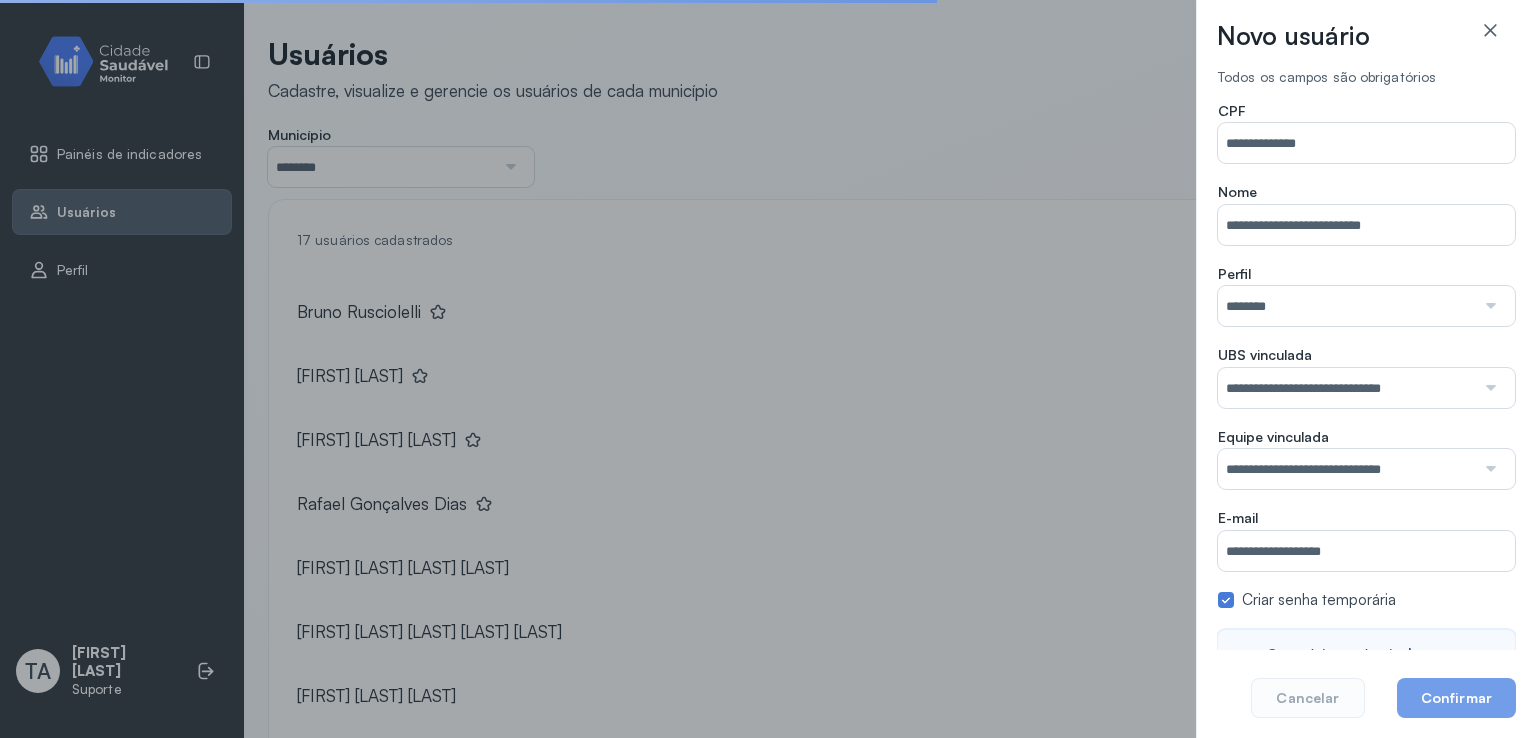 type 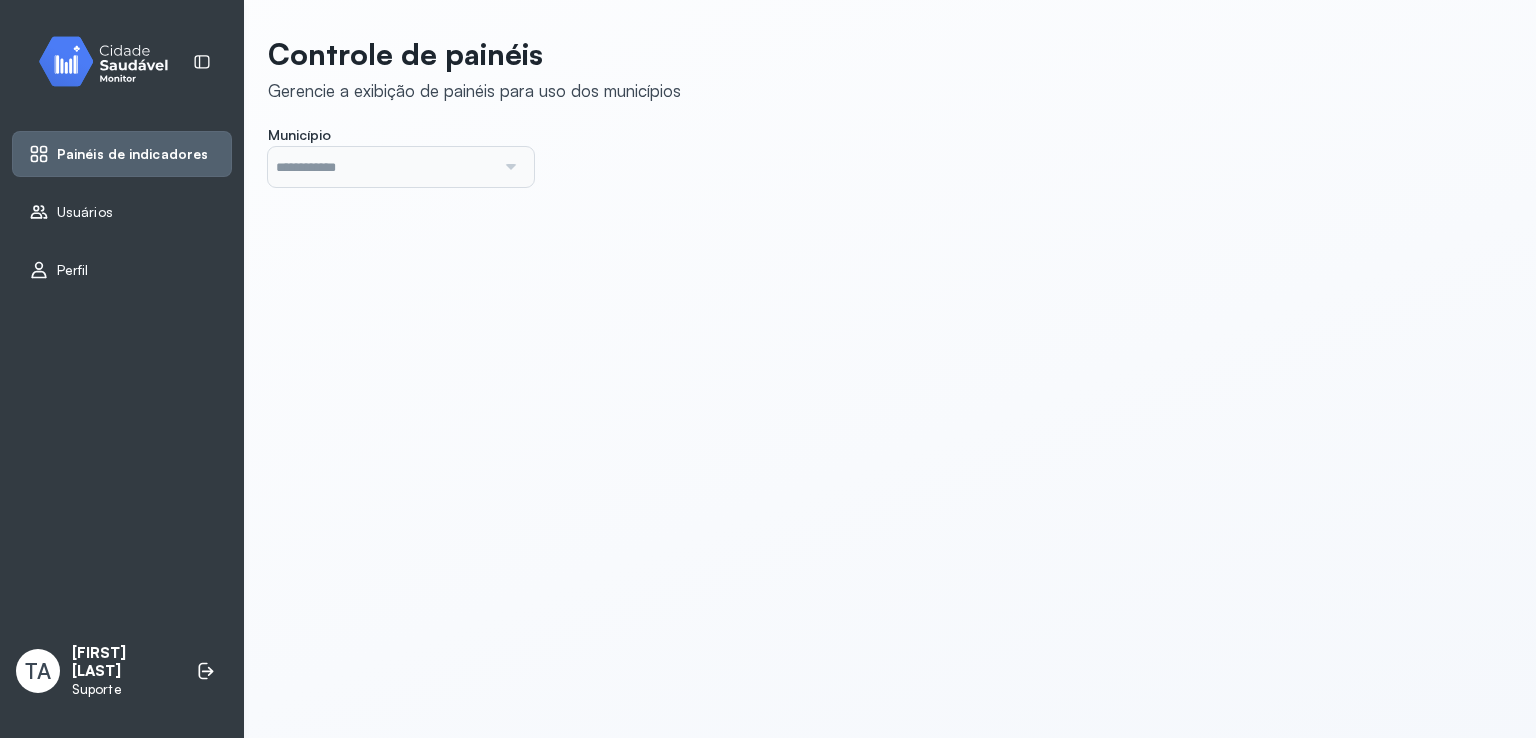 scroll, scrollTop: 0, scrollLeft: 0, axis: both 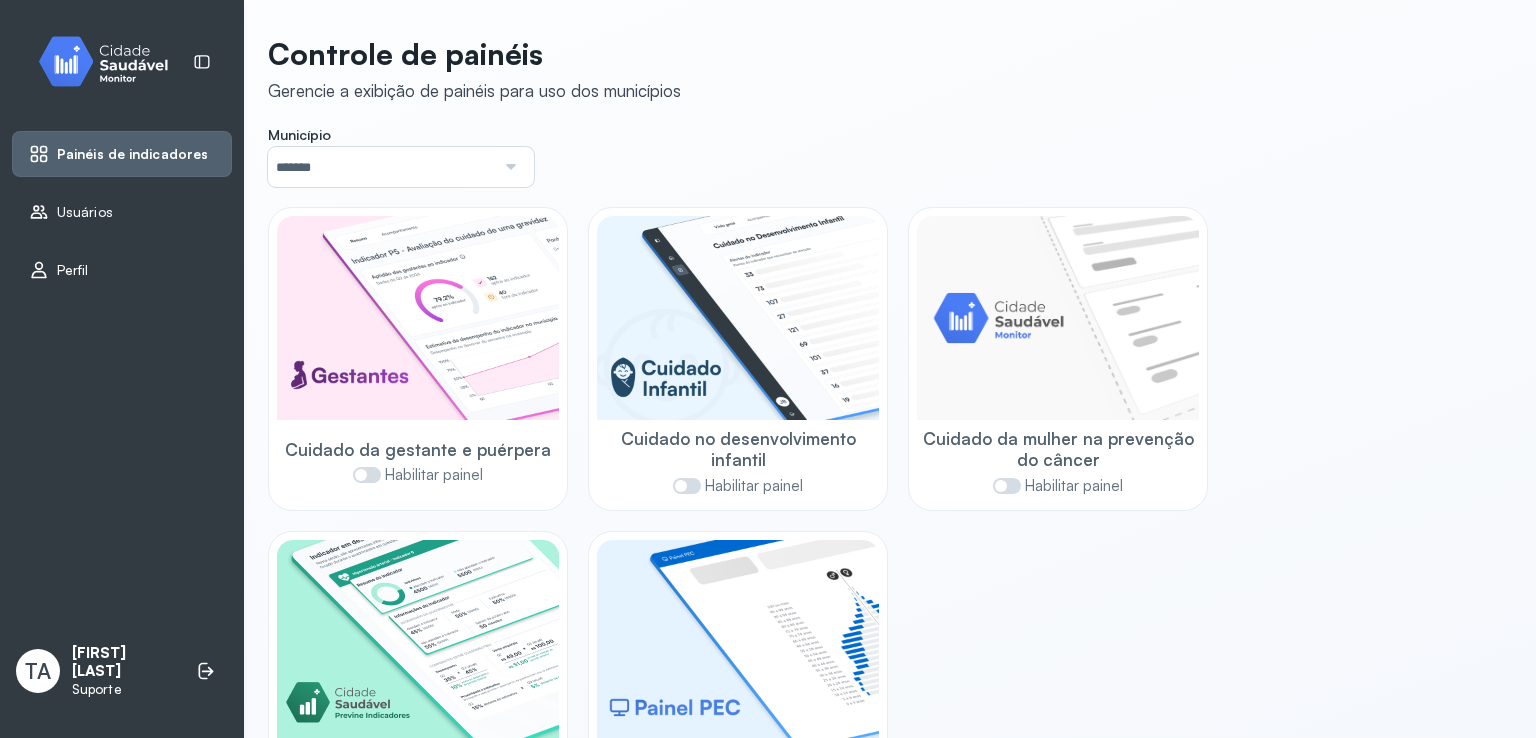 click 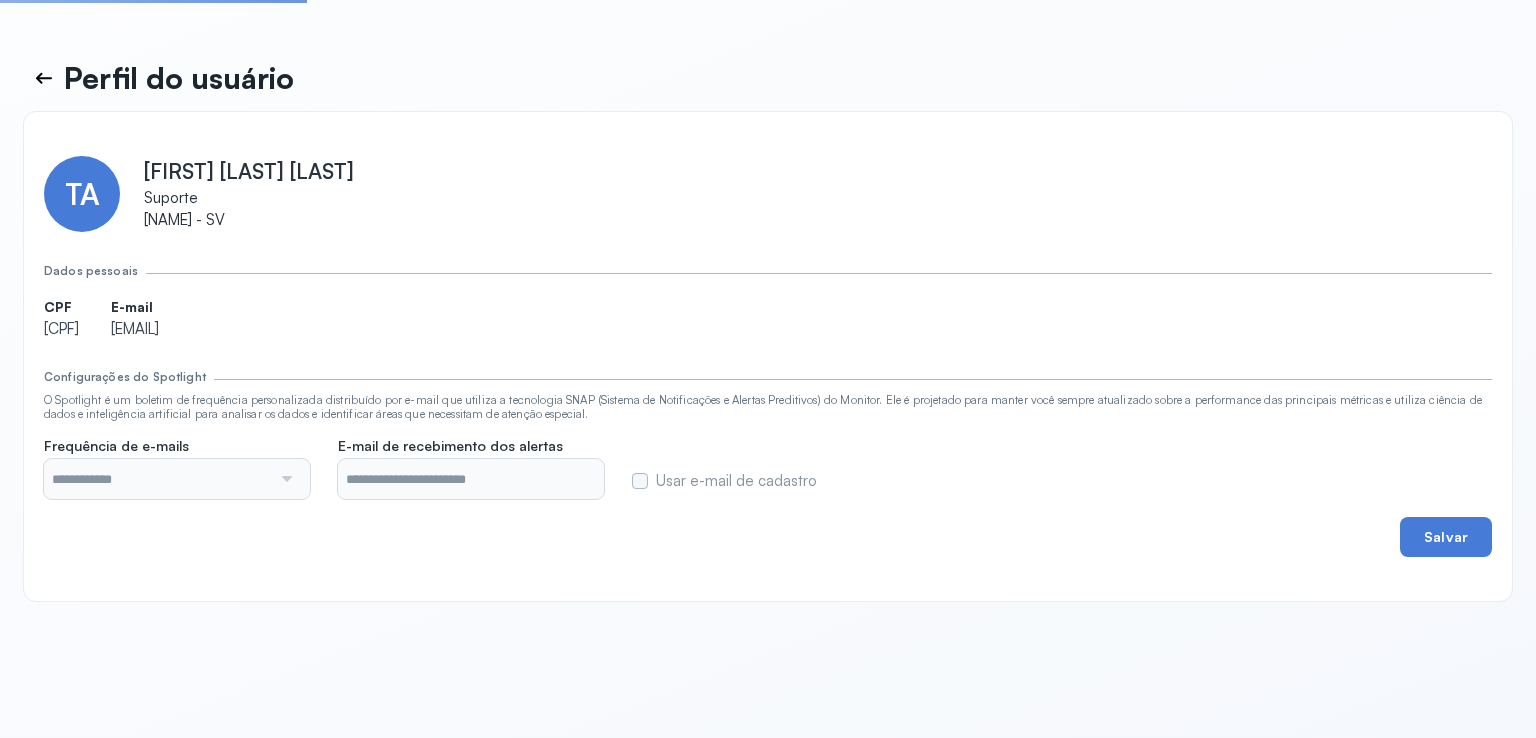 type on "**********" 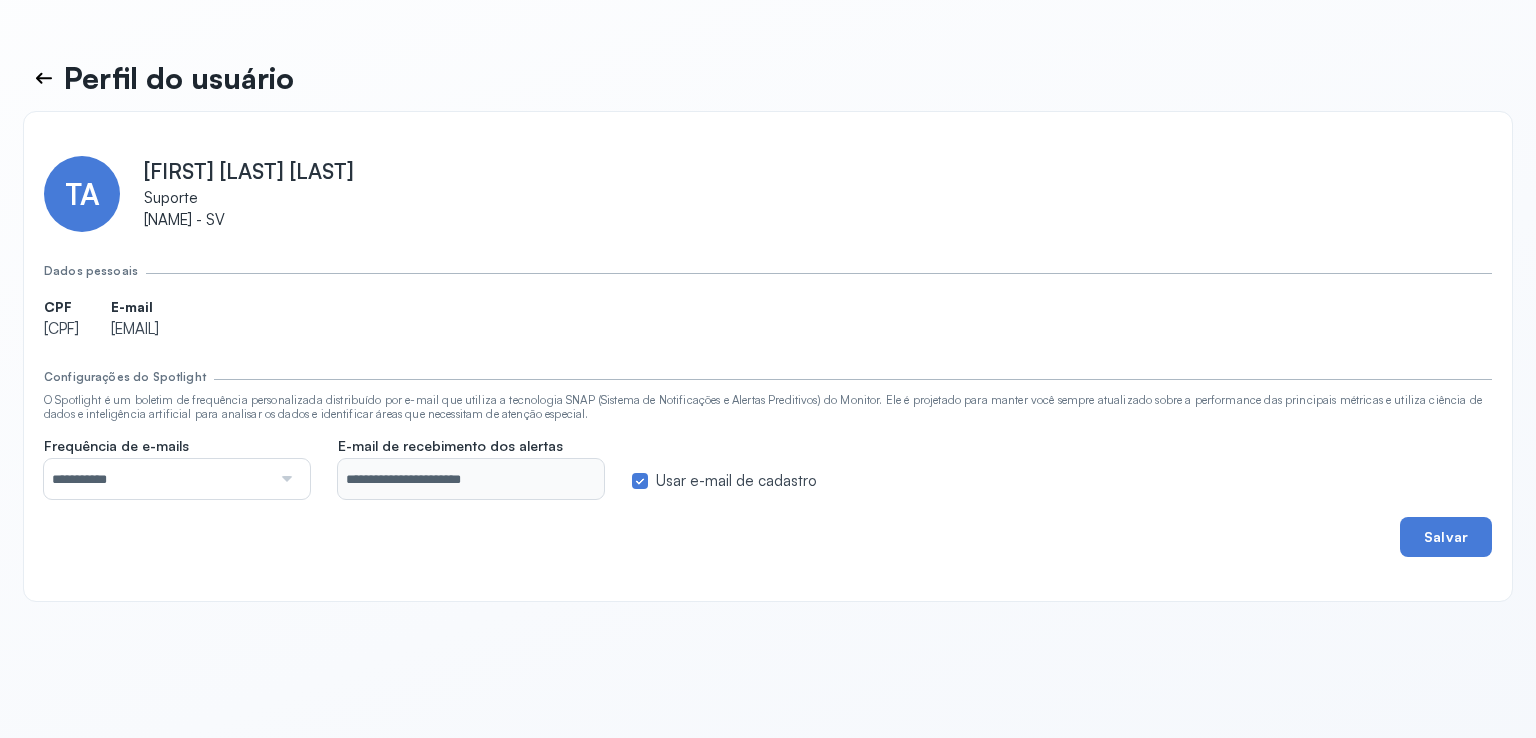 click 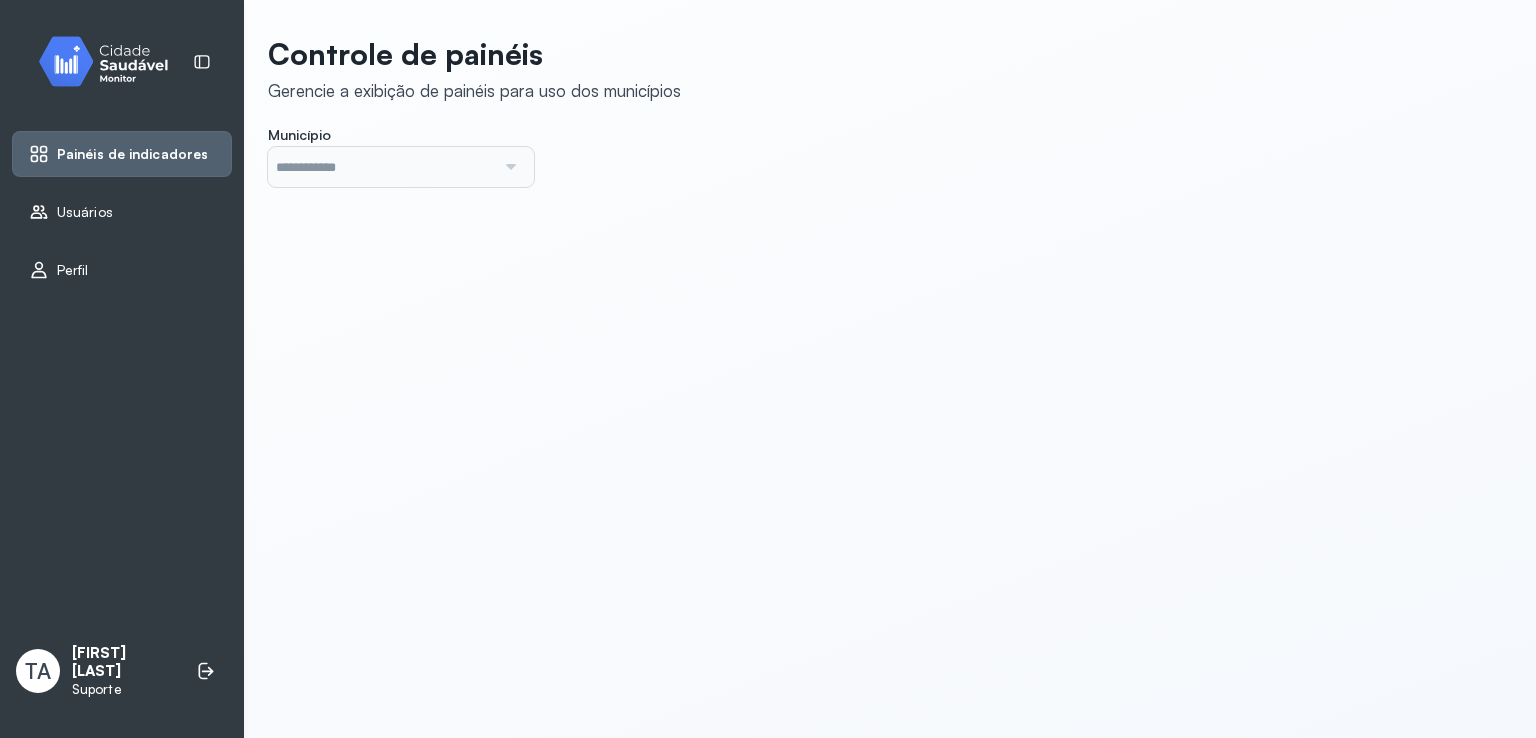 click 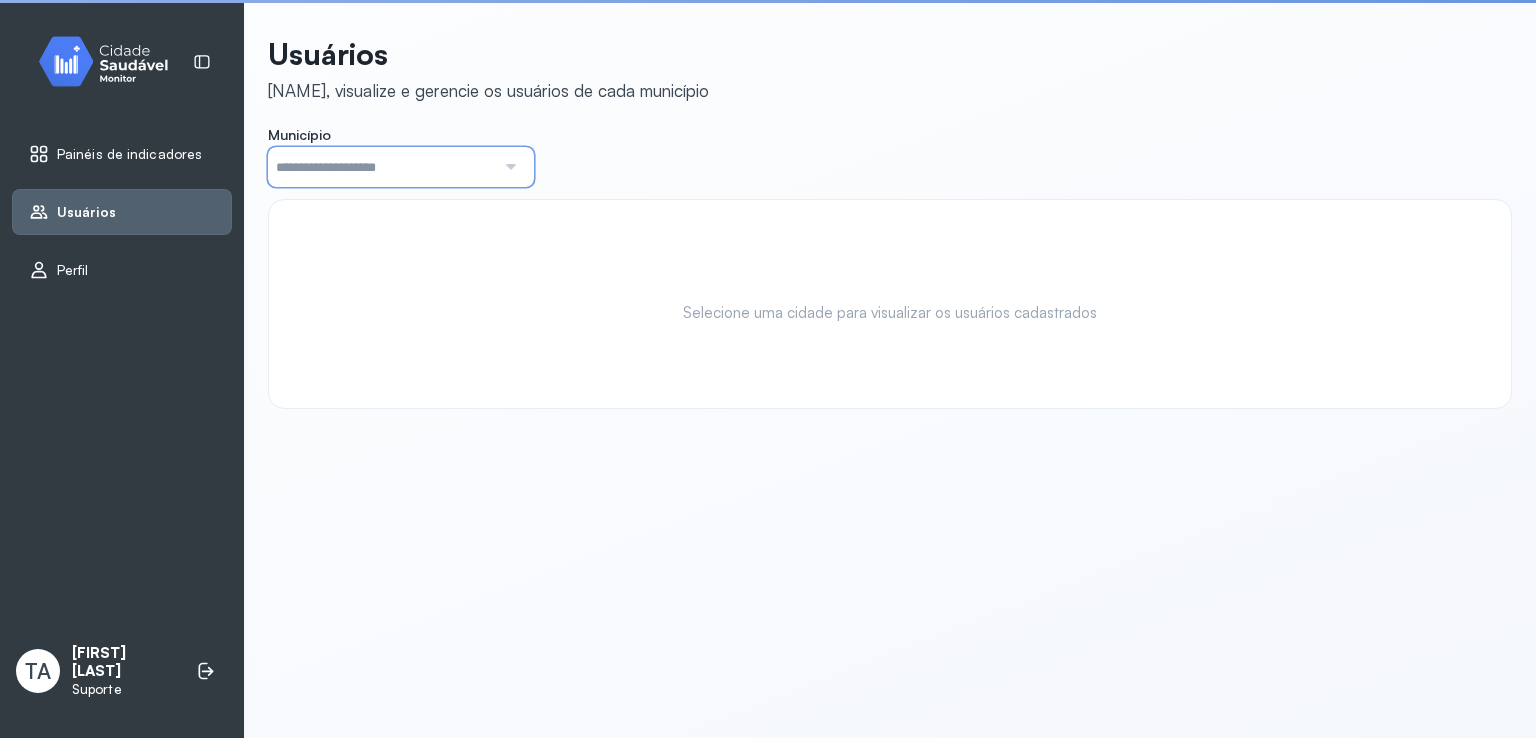 click at bounding box center [381, 167] 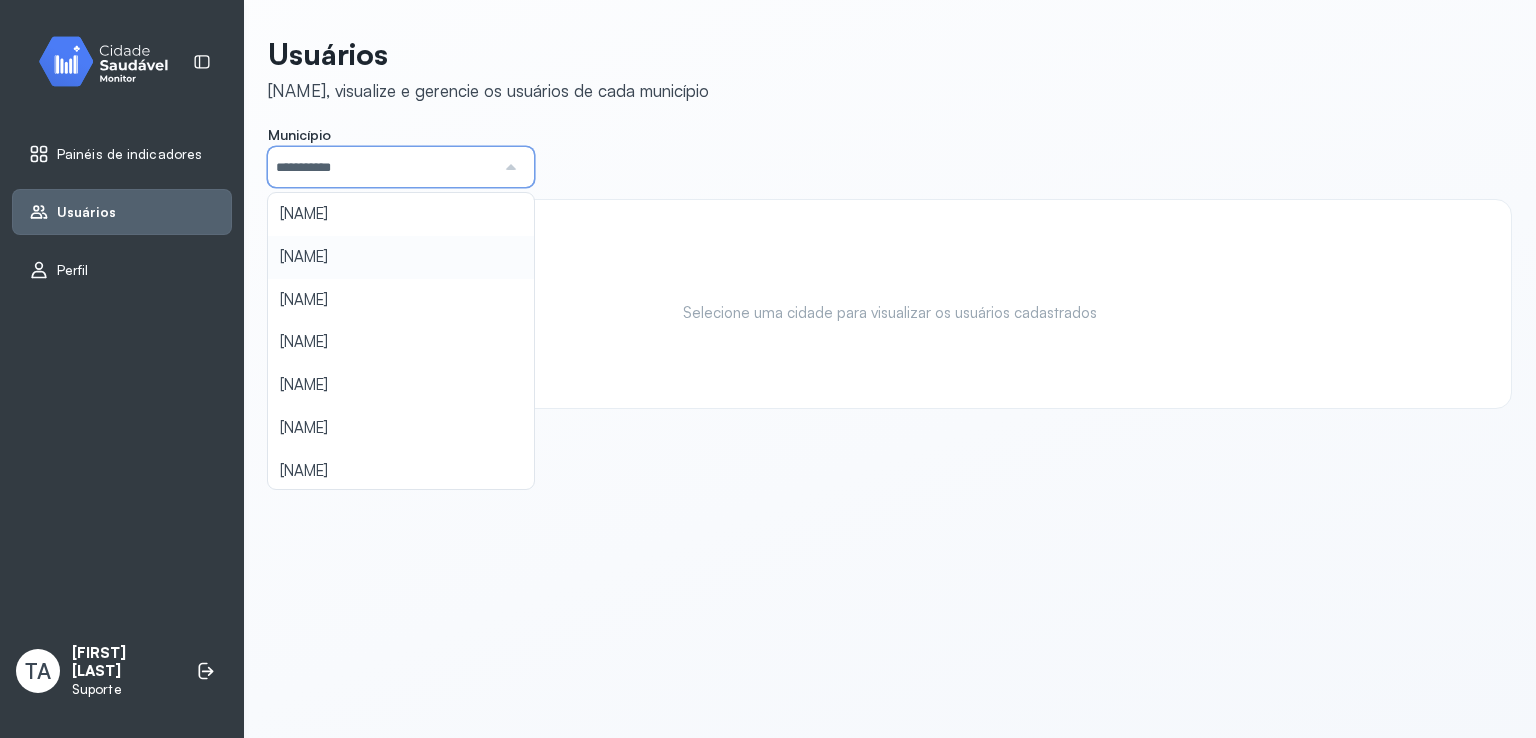 click on "**********" 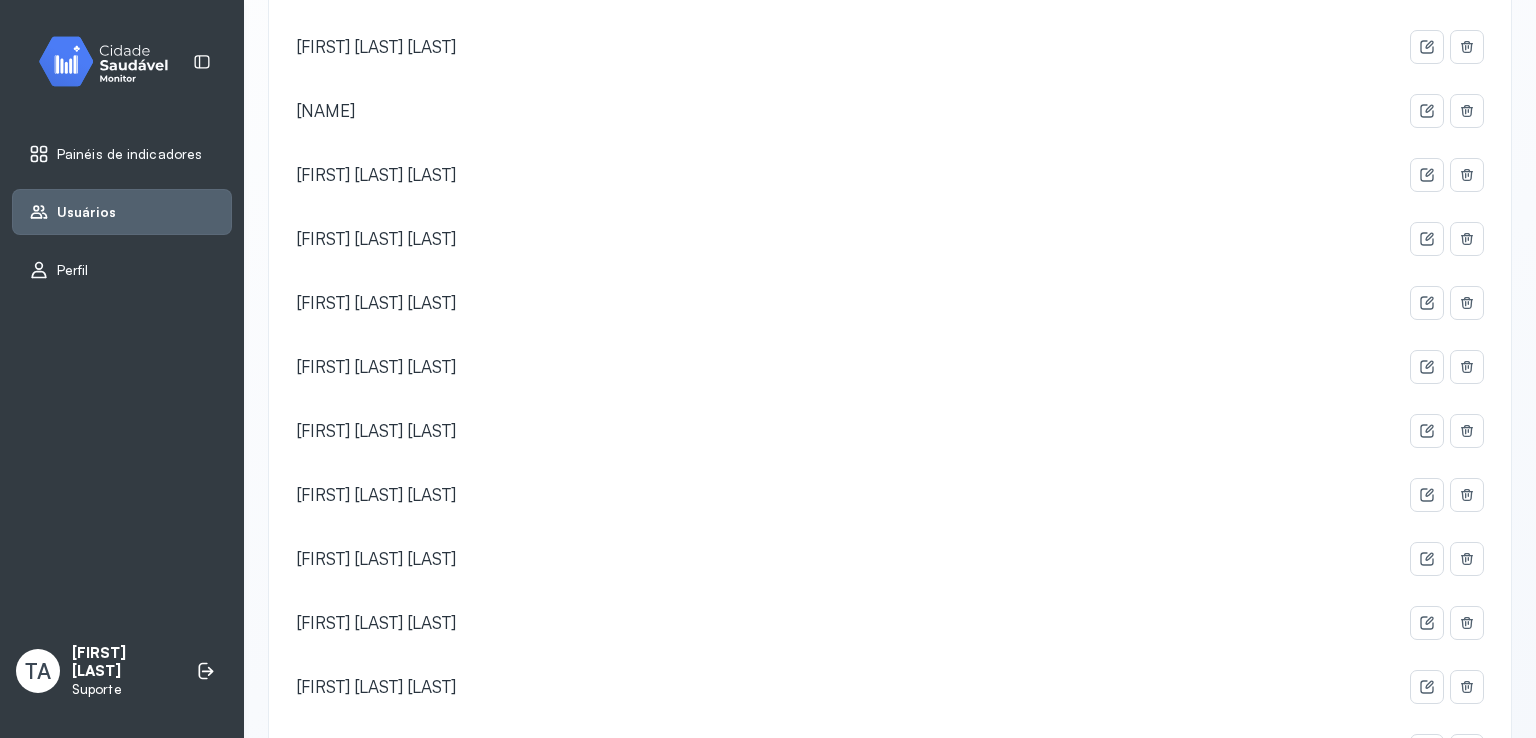 scroll, scrollTop: 1500, scrollLeft: 0, axis: vertical 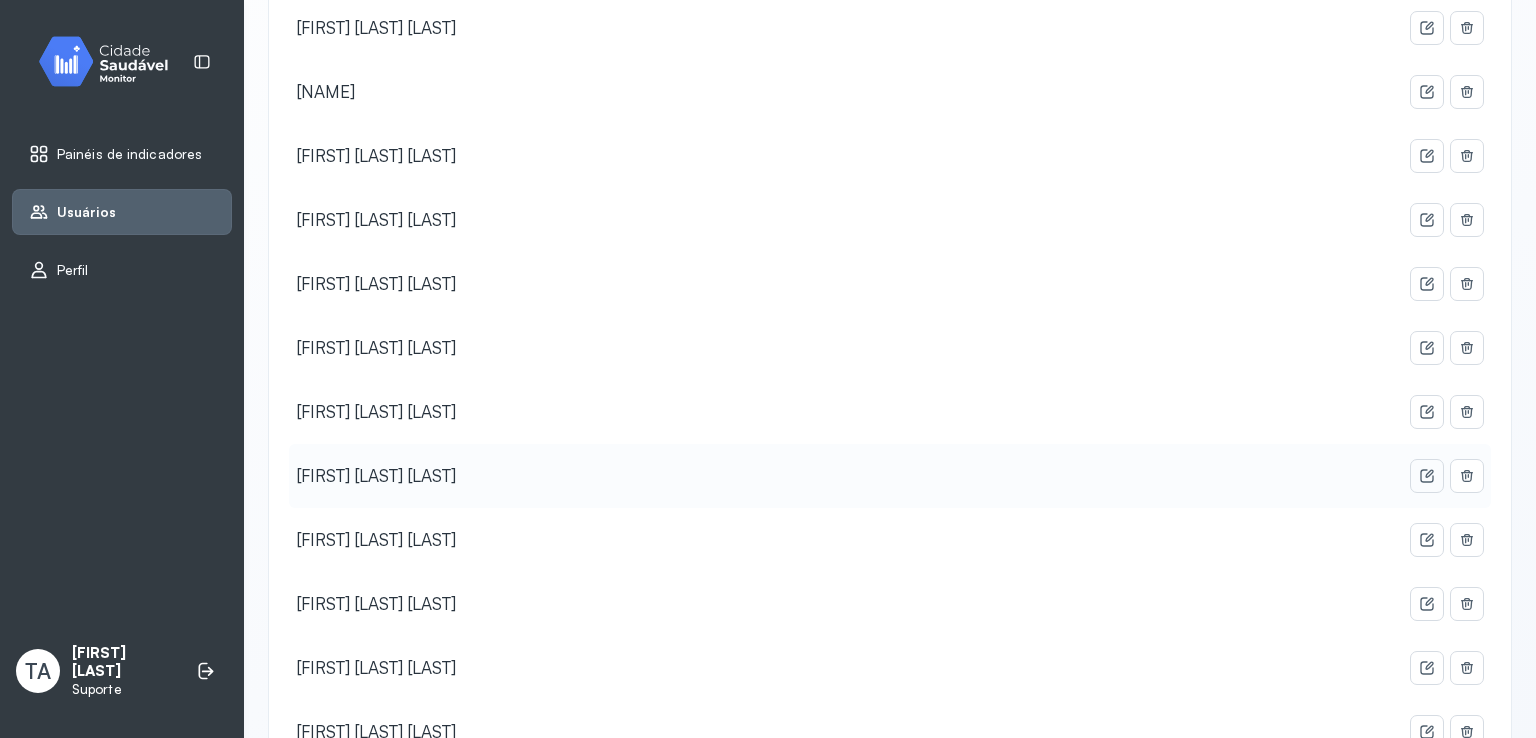 click 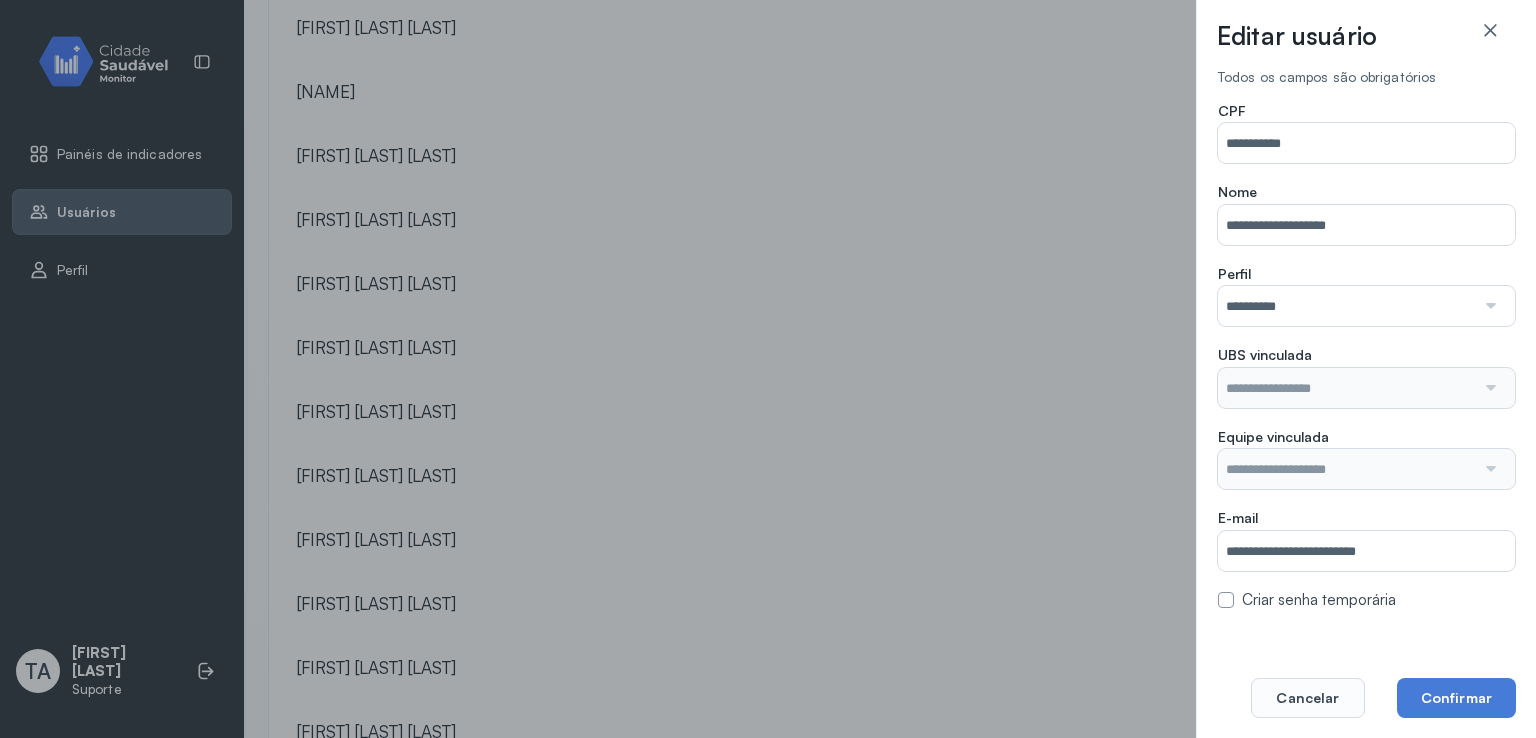 type on "**********" 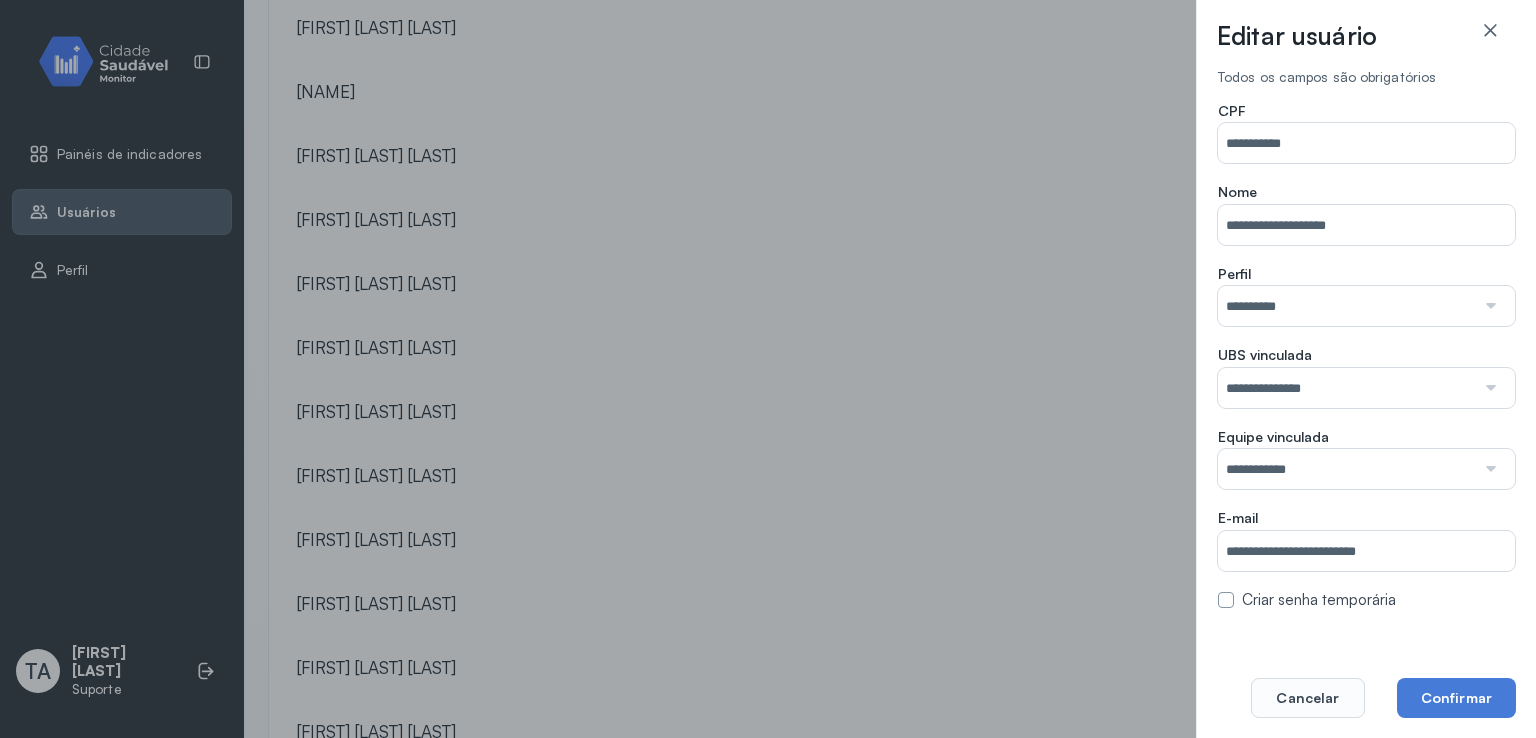 click on "**********" at bounding box center (1346, 388) 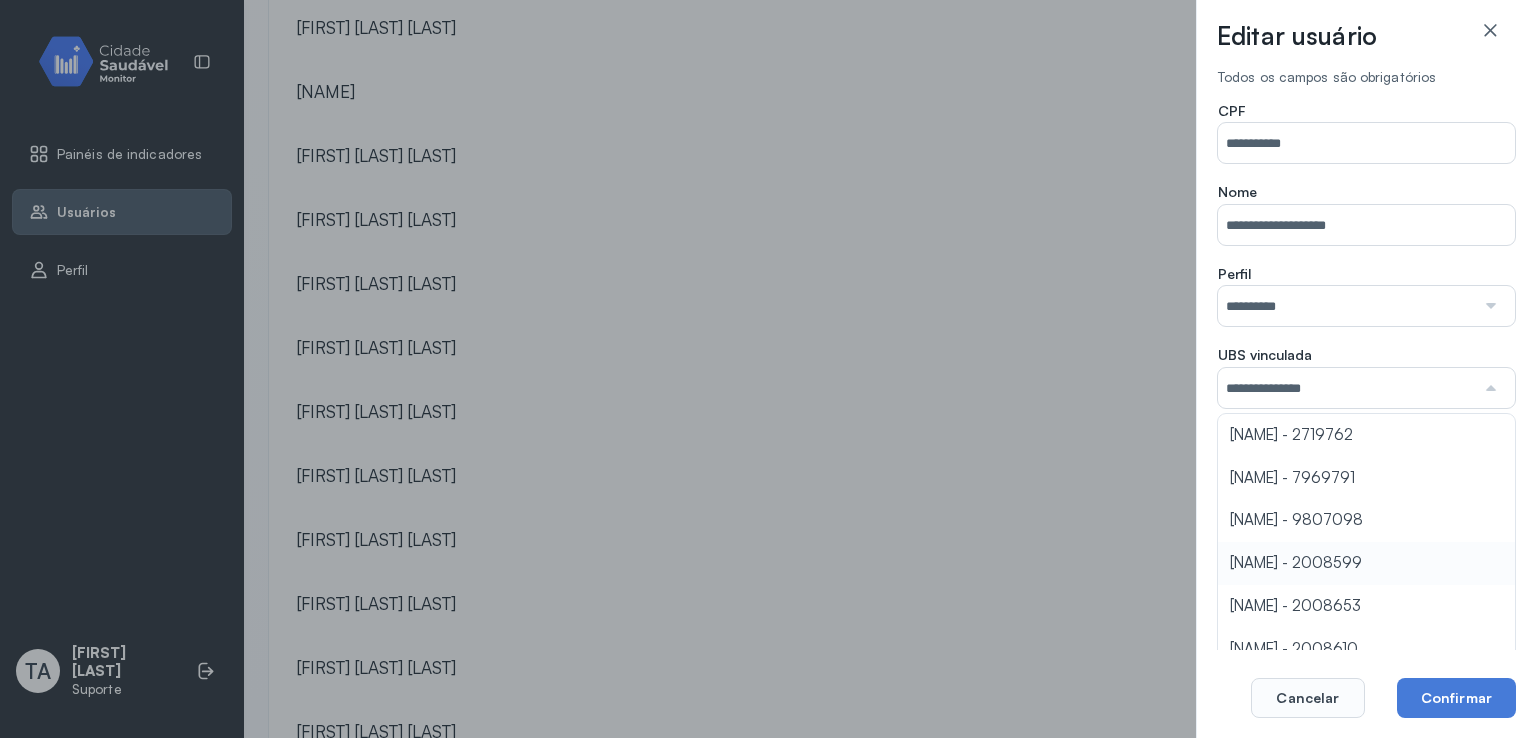 type 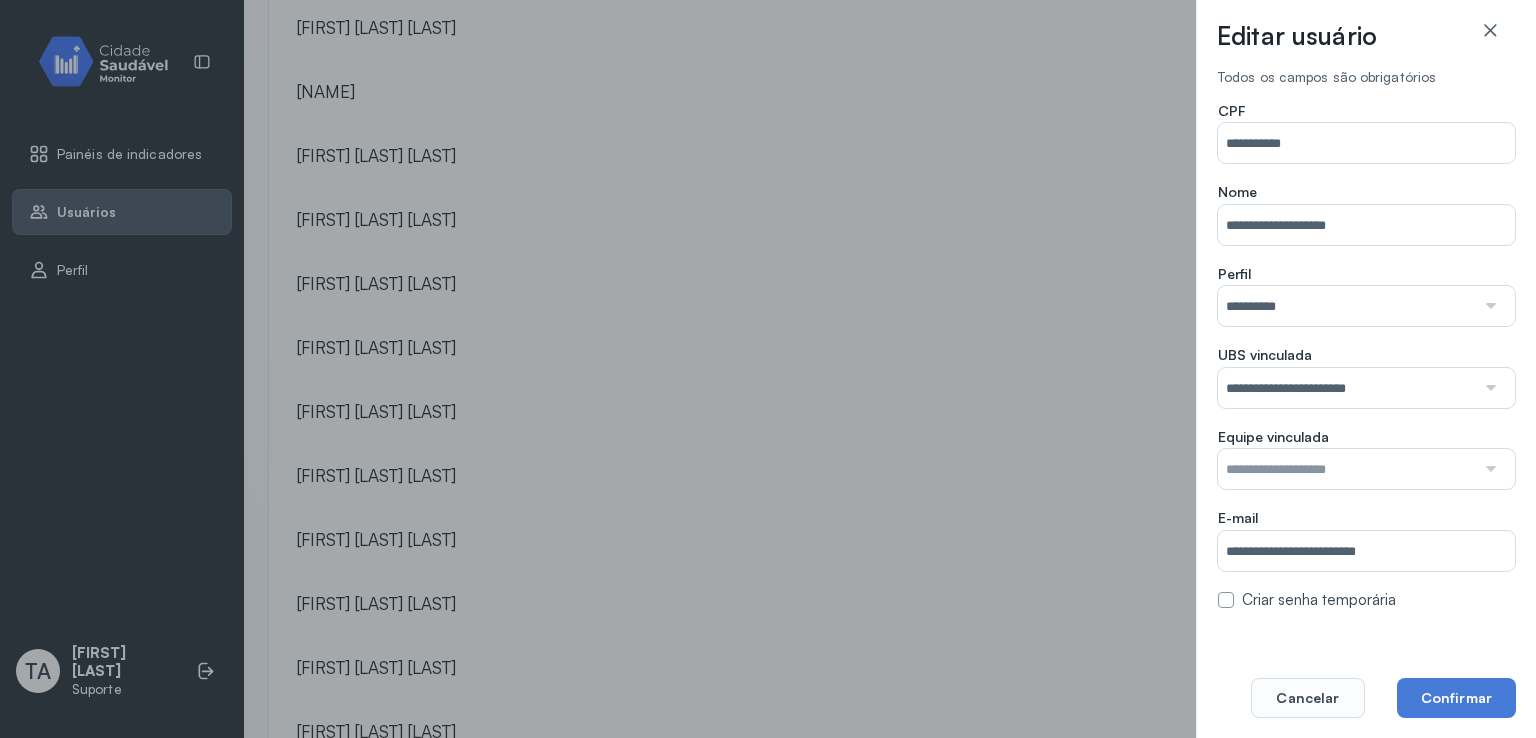 click on "**********" at bounding box center (1366, 356) 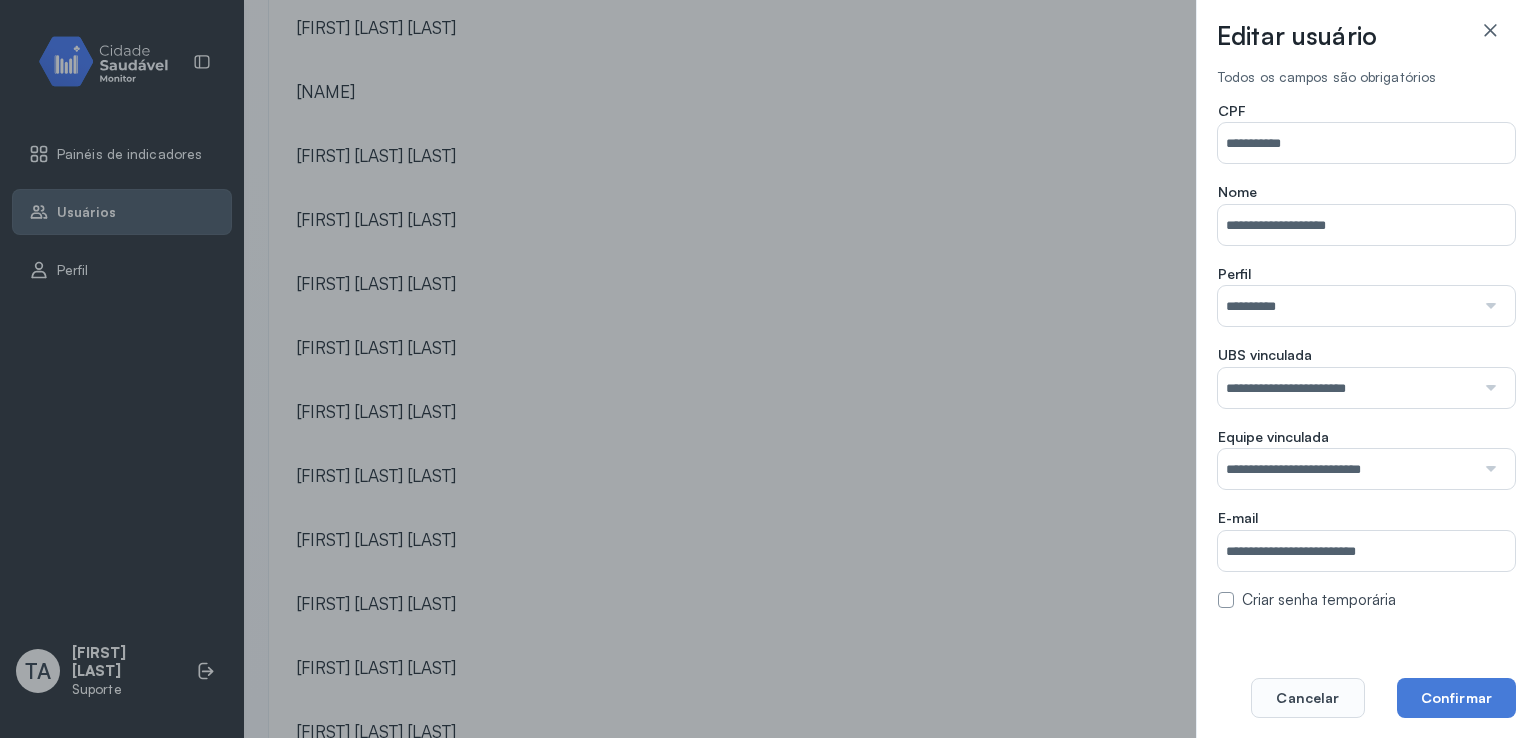 click on "**********" at bounding box center (1366, 459) 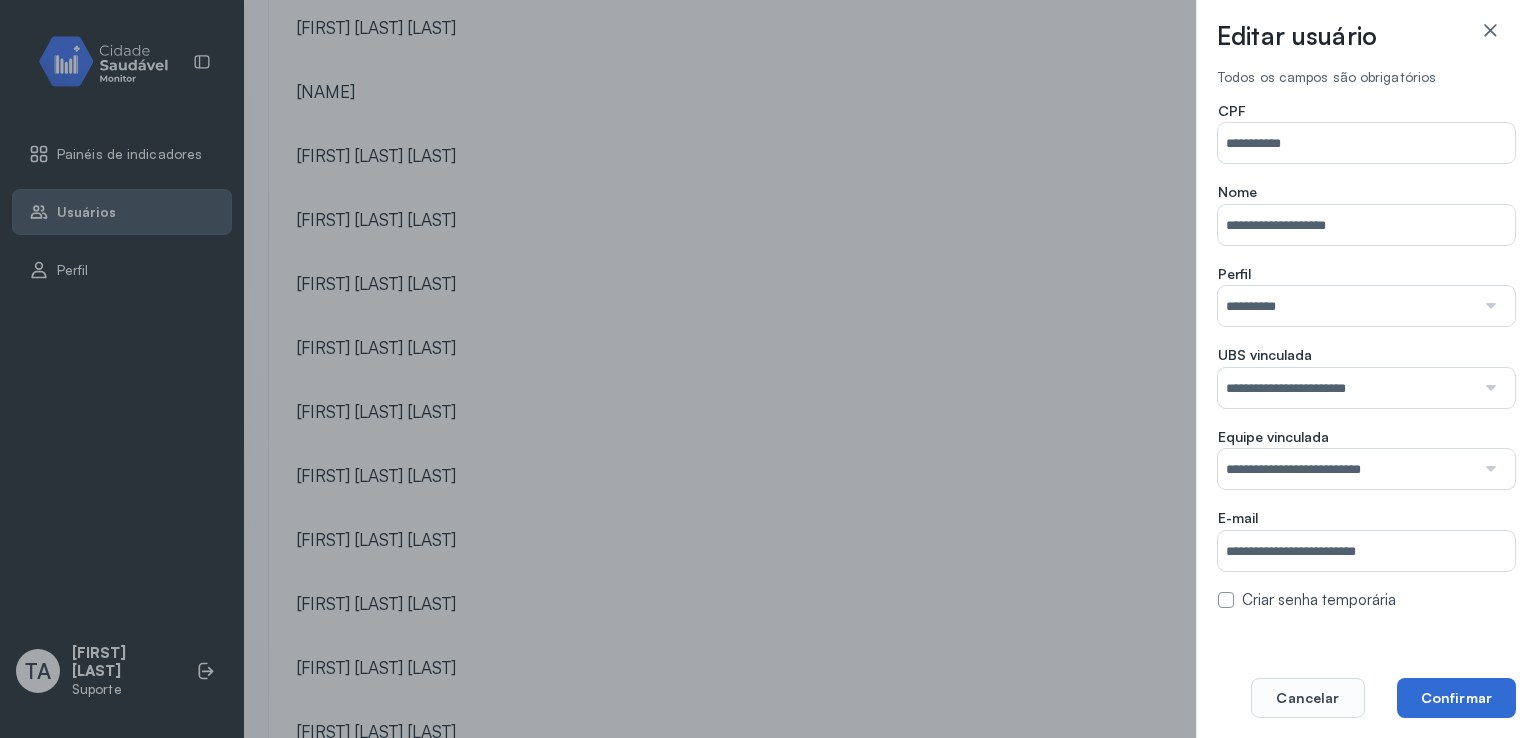 click on "Confirmar" 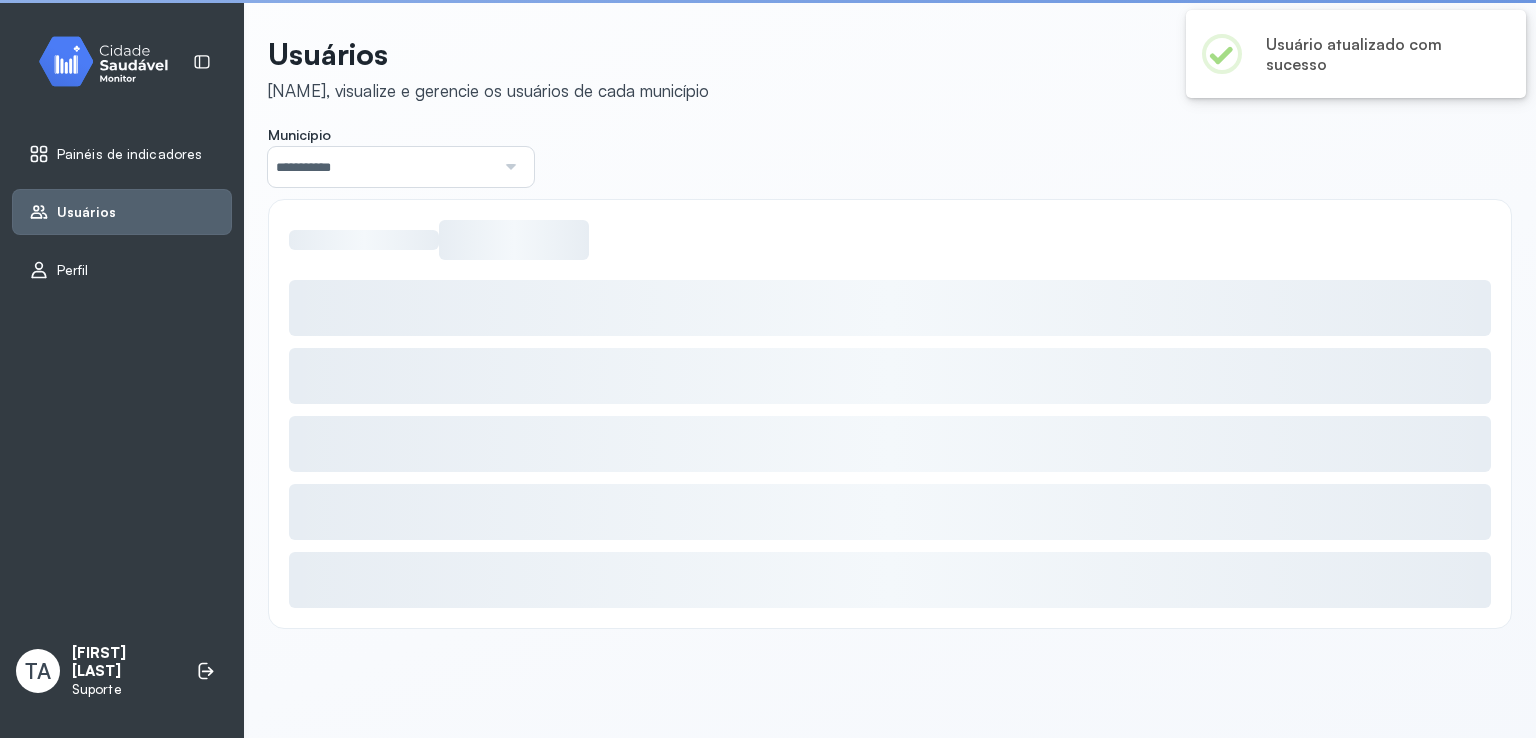 scroll, scrollTop: 0, scrollLeft: 0, axis: both 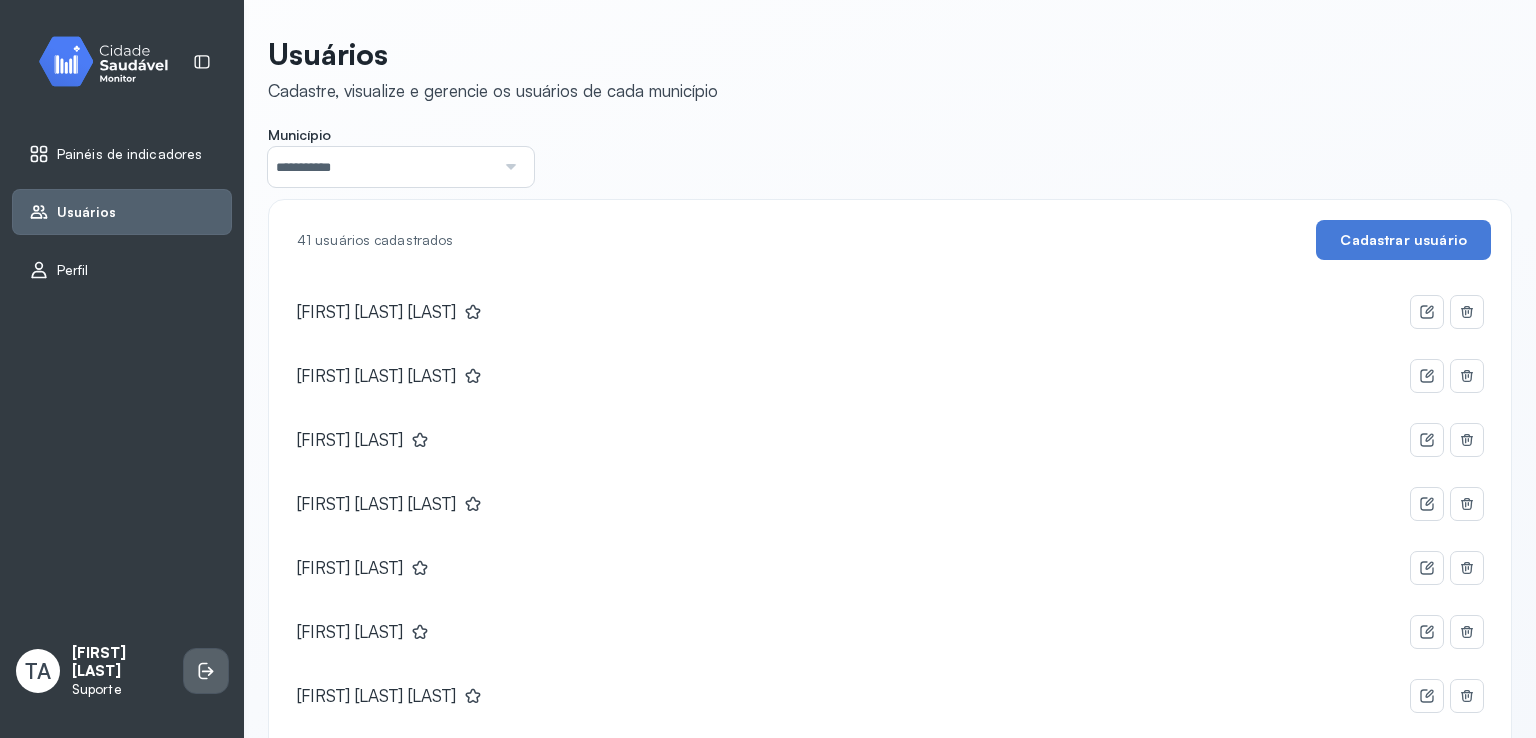 click at bounding box center (206, 671) 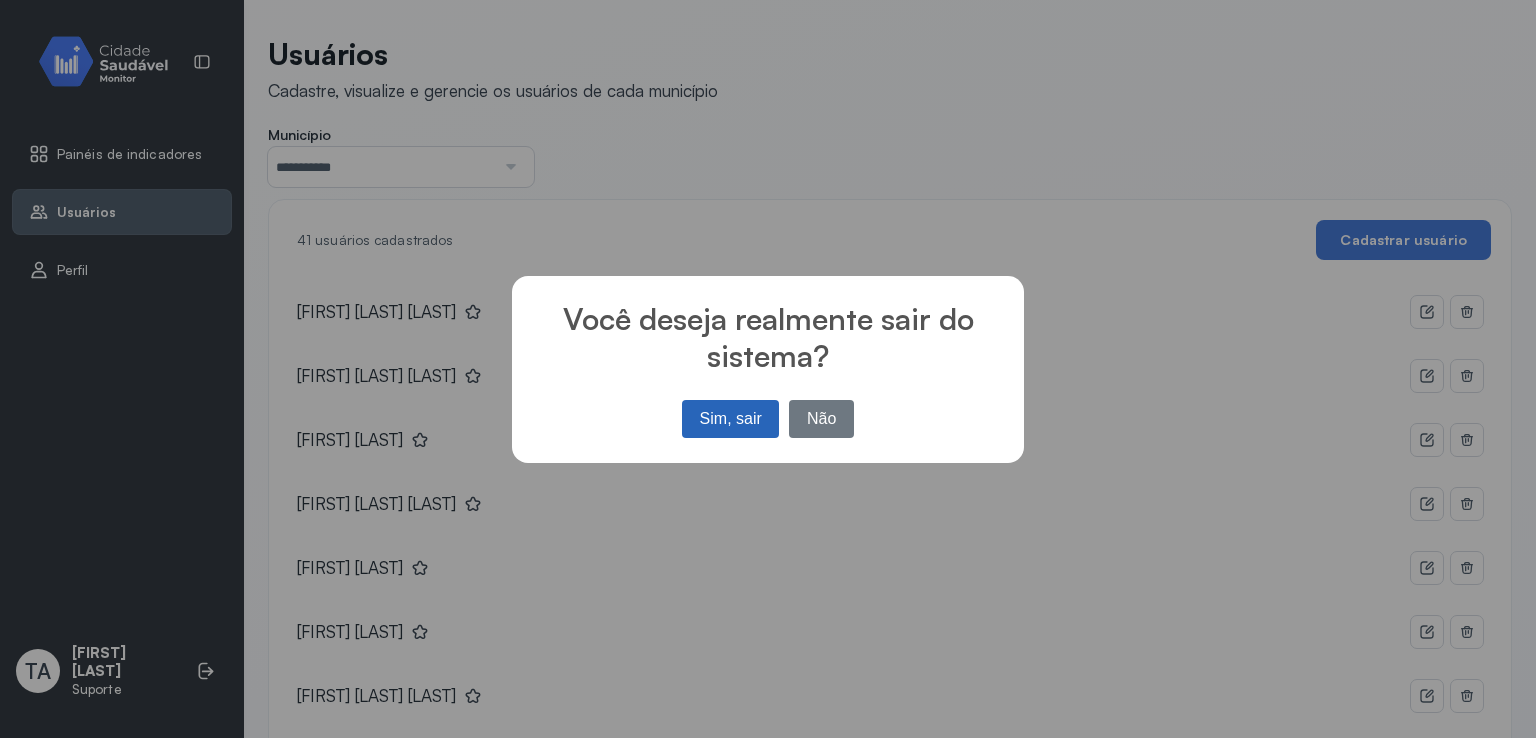 click on "Sim, sair" at bounding box center [730, 419] 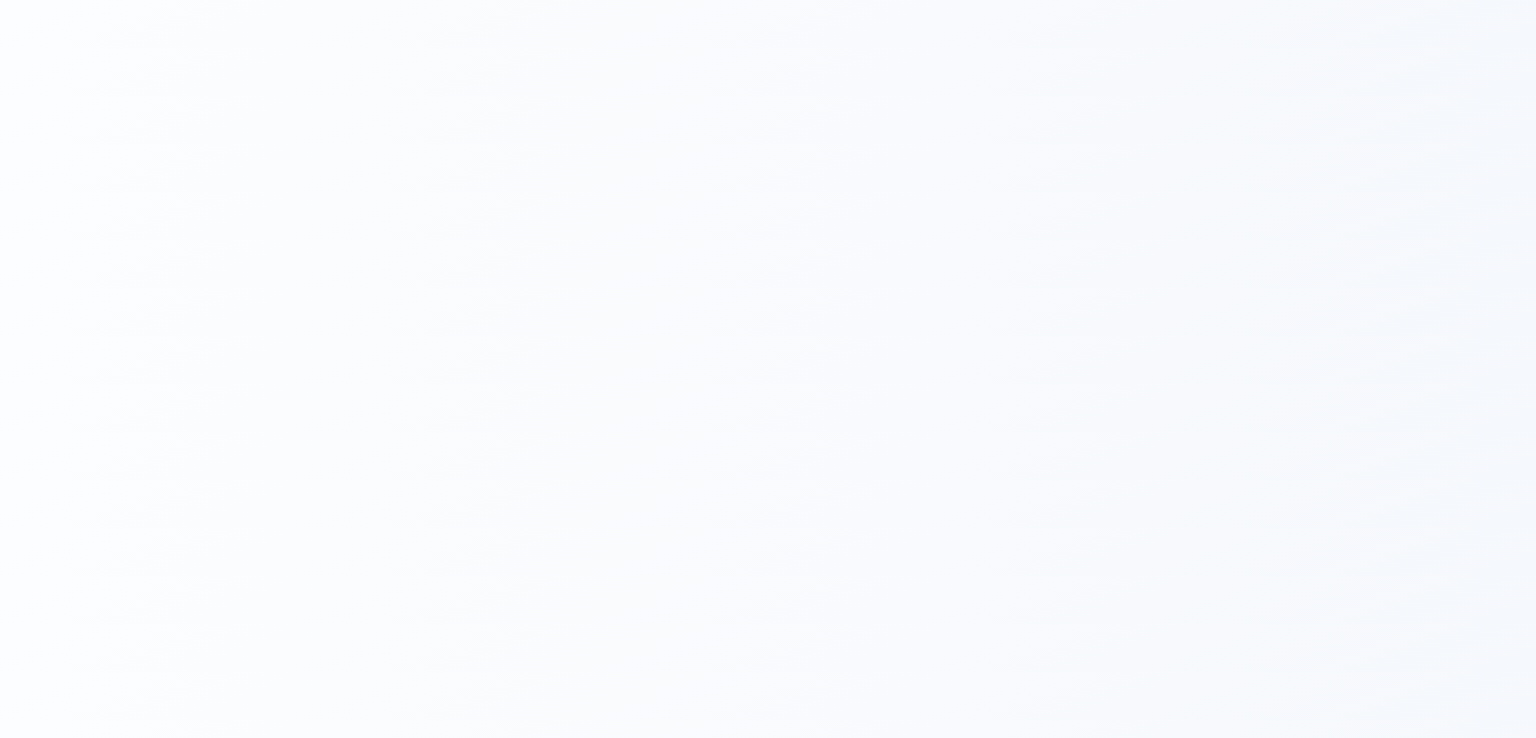 scroll, scrollTop: 0, scrollLeft: 0, axis: both 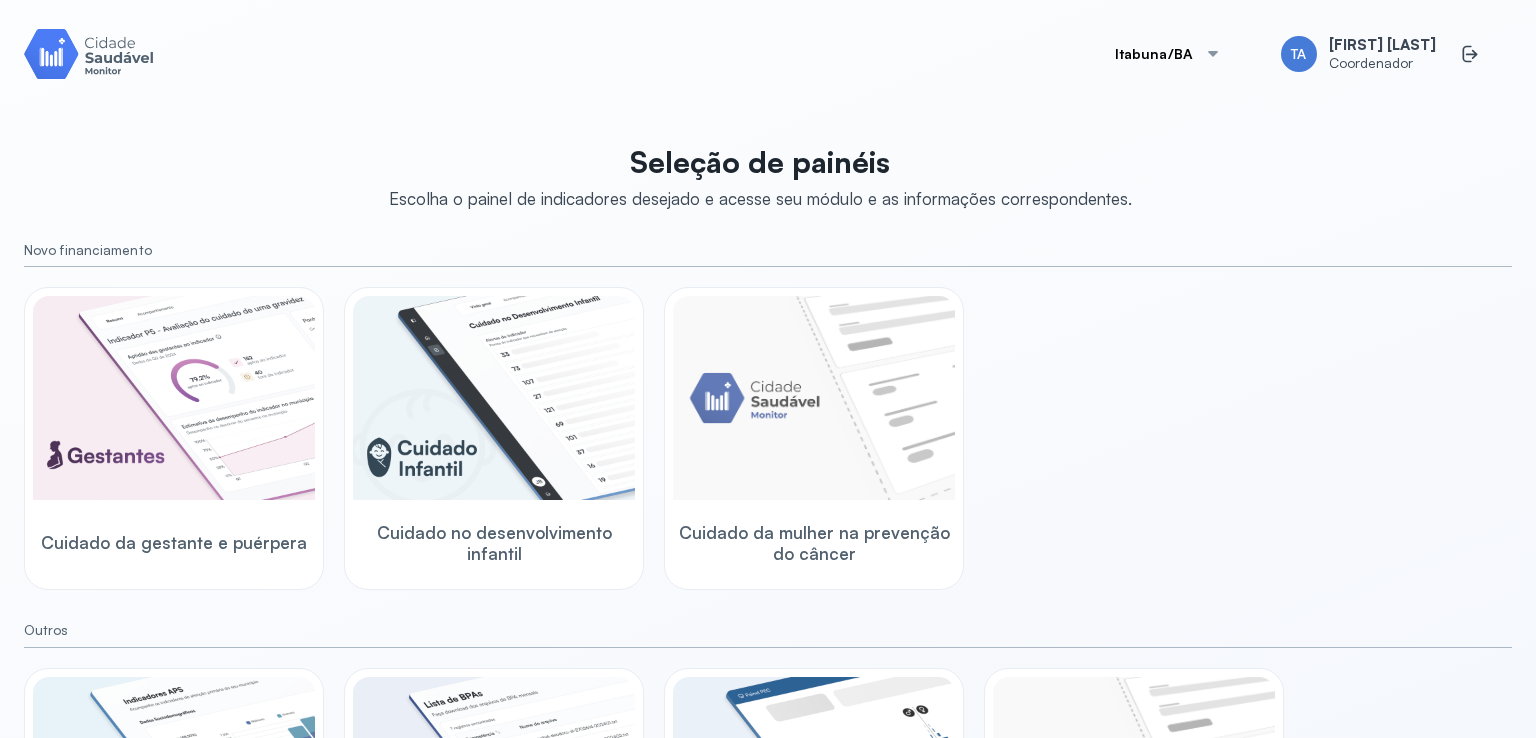click on "Itabuna/BA" at bounding box center (1168, 54) 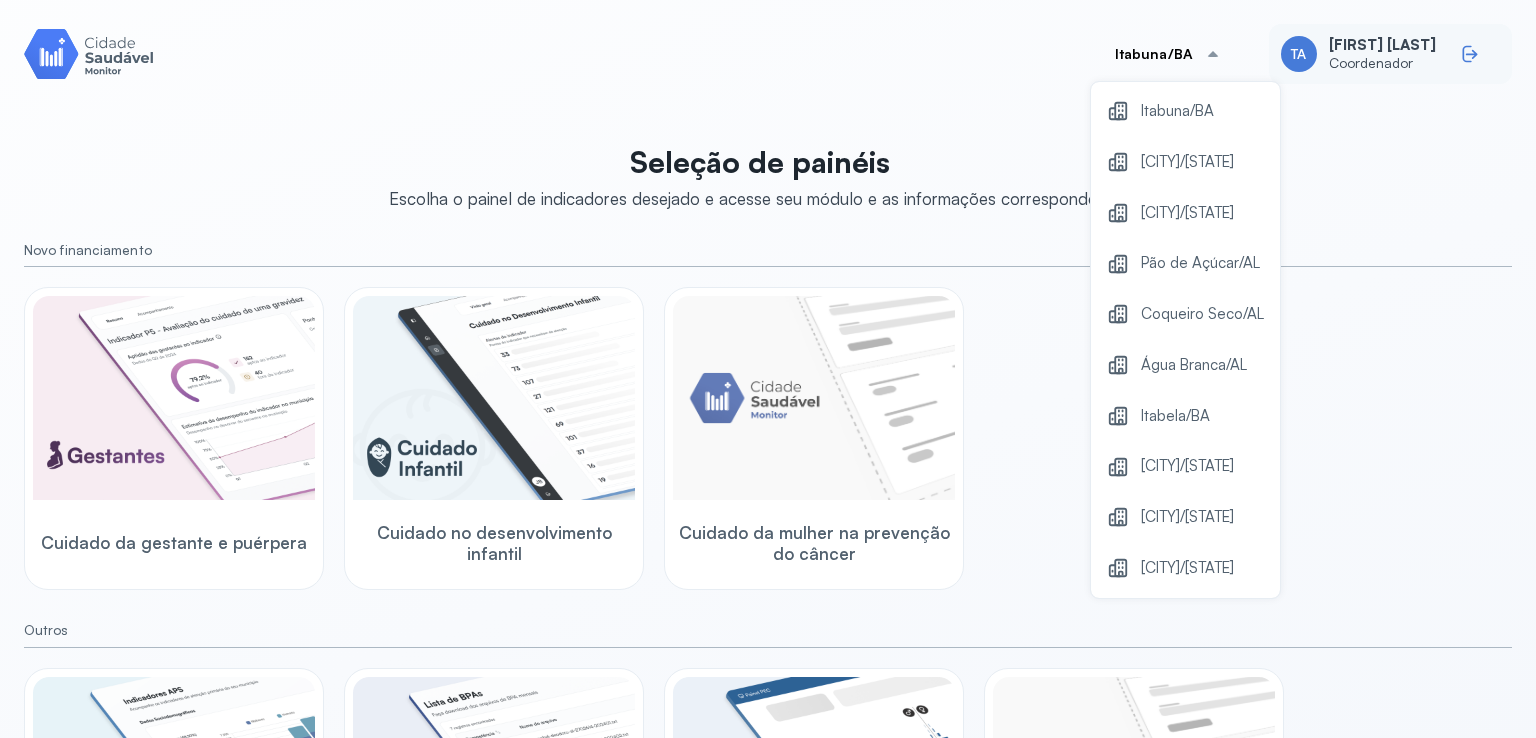 click at bounding box center [1476, 54] 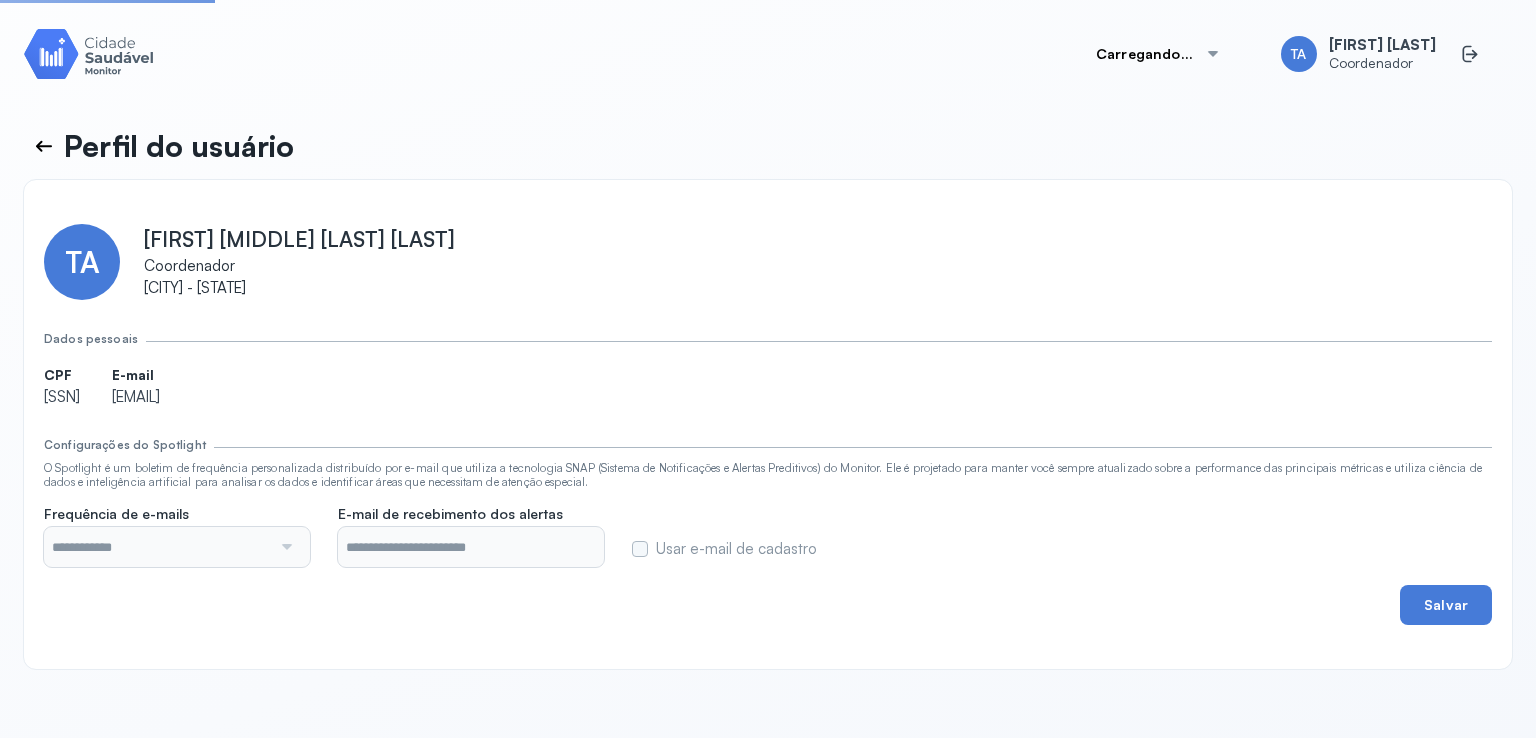 type on "**********" 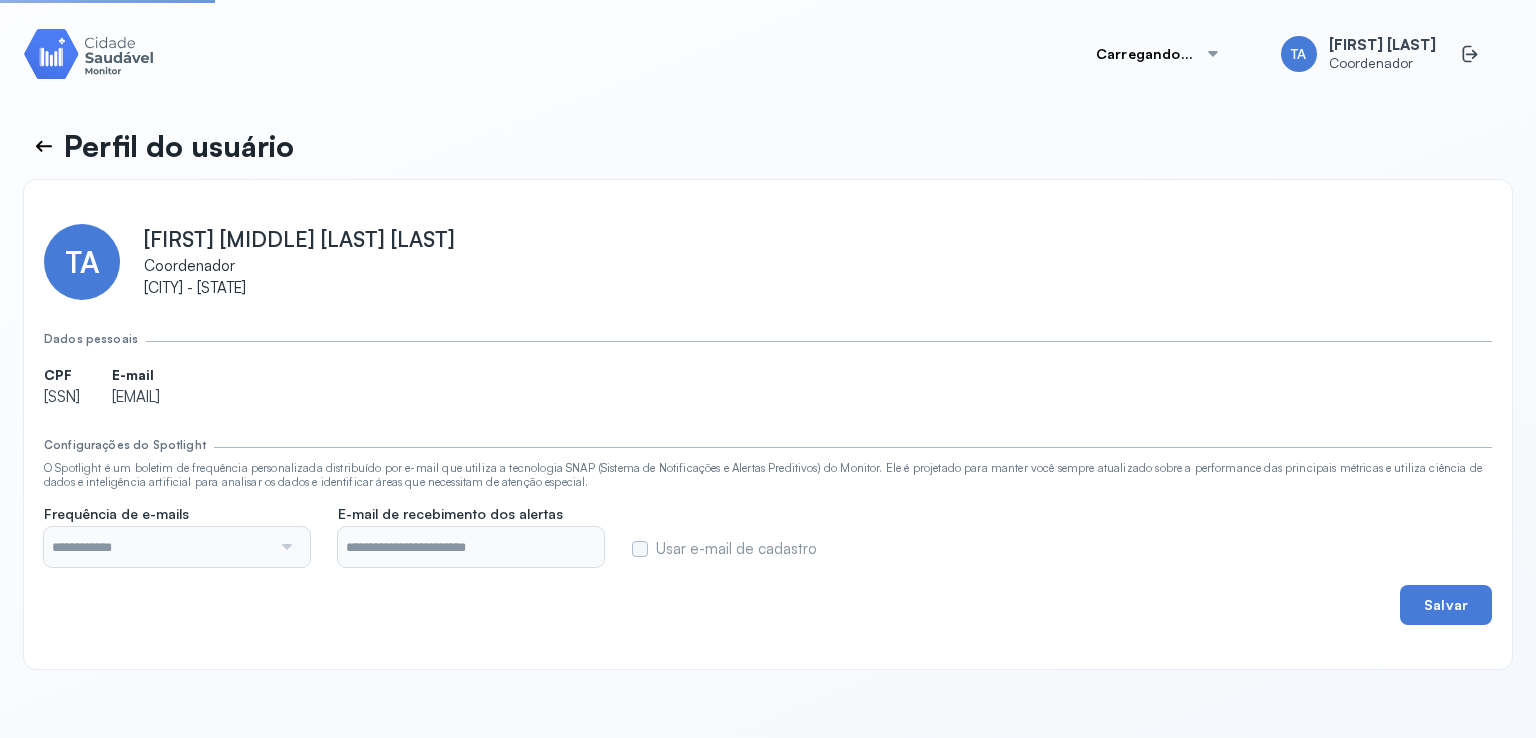type on "**********" 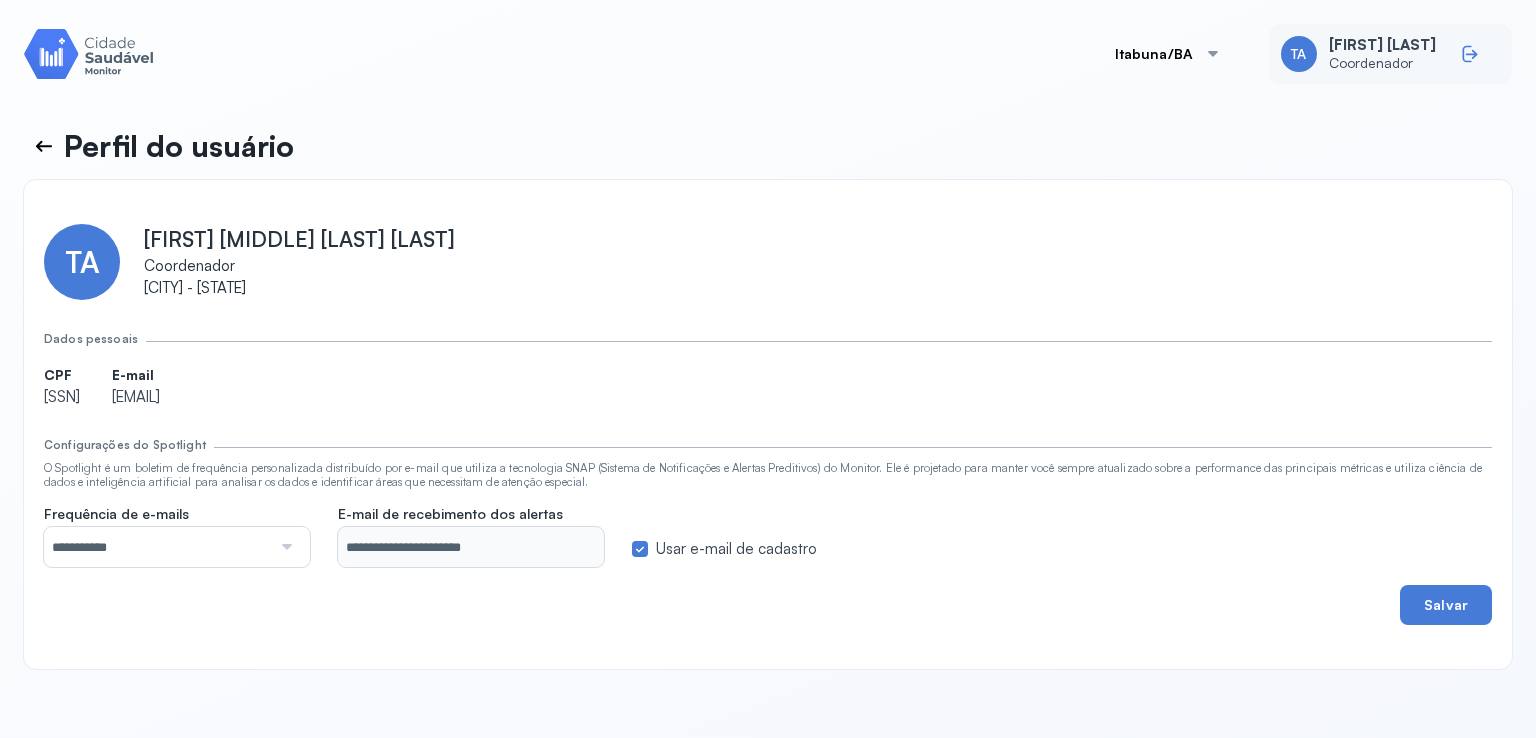 click 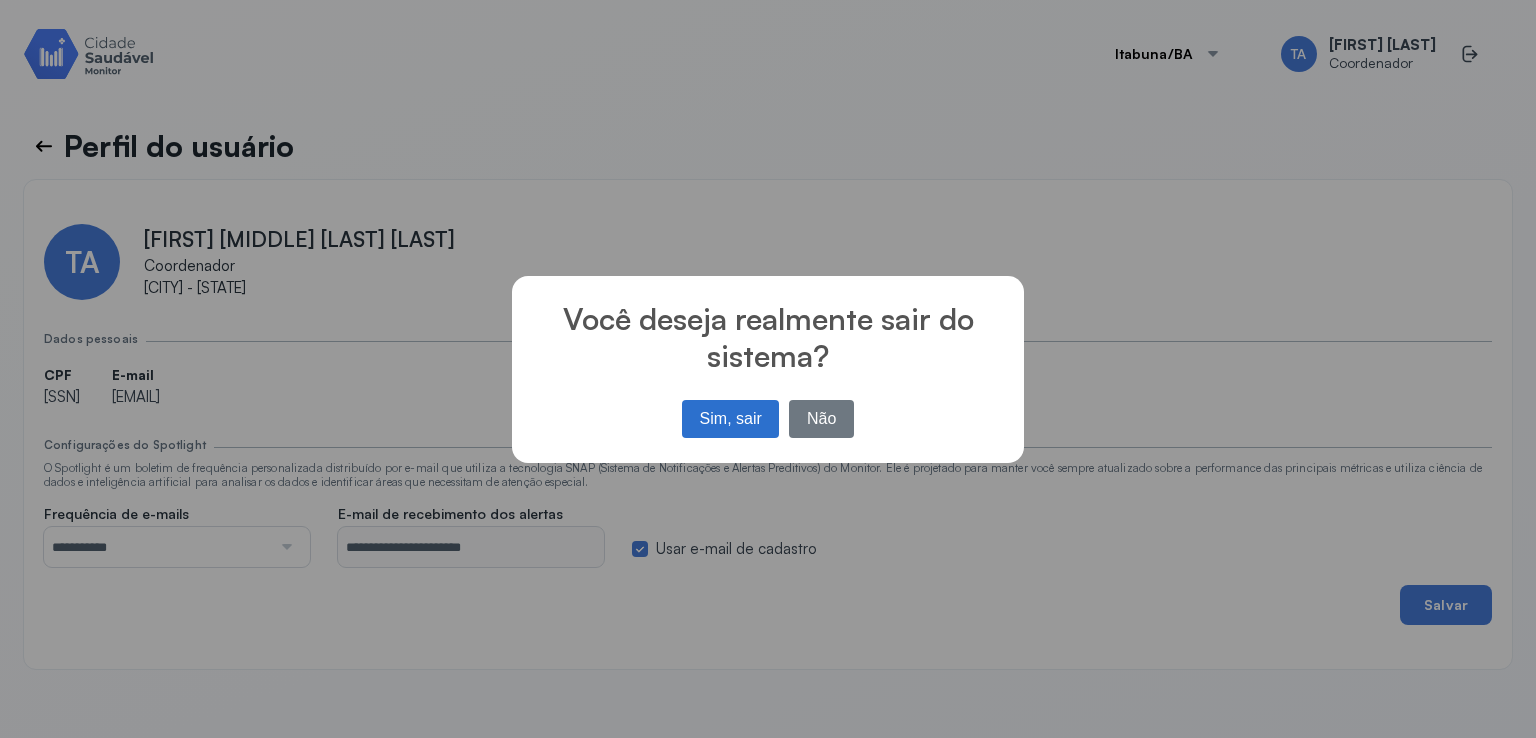 click on "Sim, sair No Não" at bounding box center [768, 419] 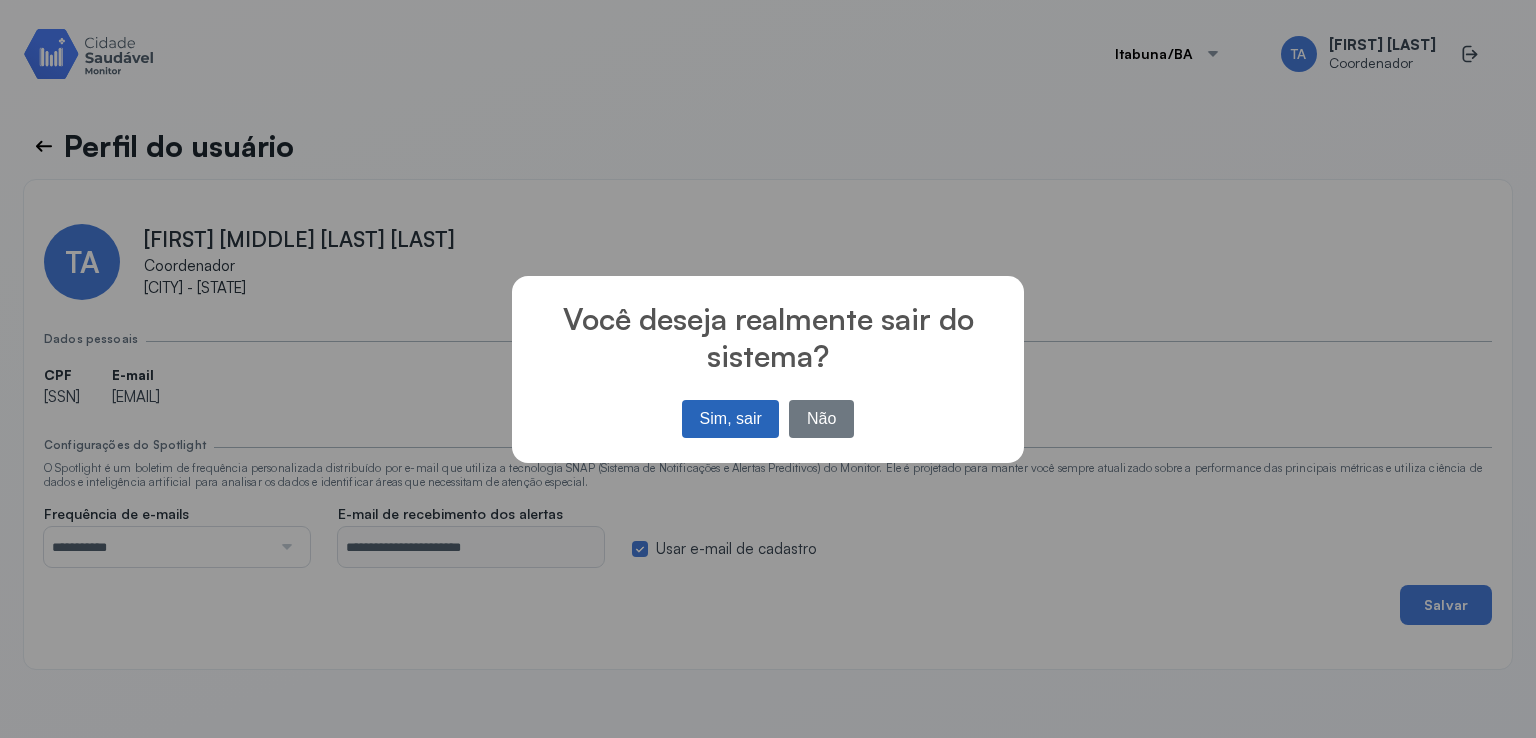 click on "Sim, sair" at bounding box center [730, 419] 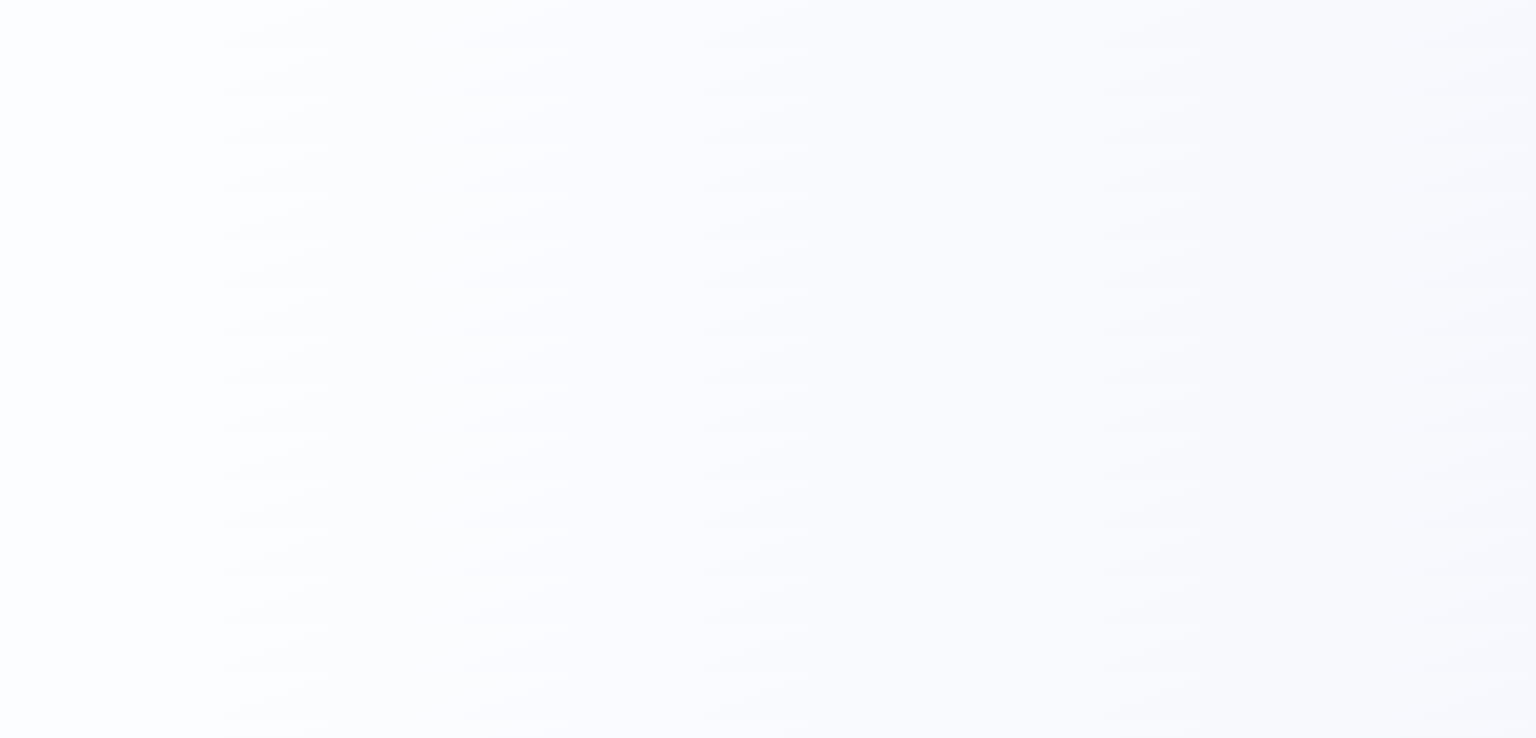 scroll, scrollTop: 0, scrollLeft: 0, axis: both 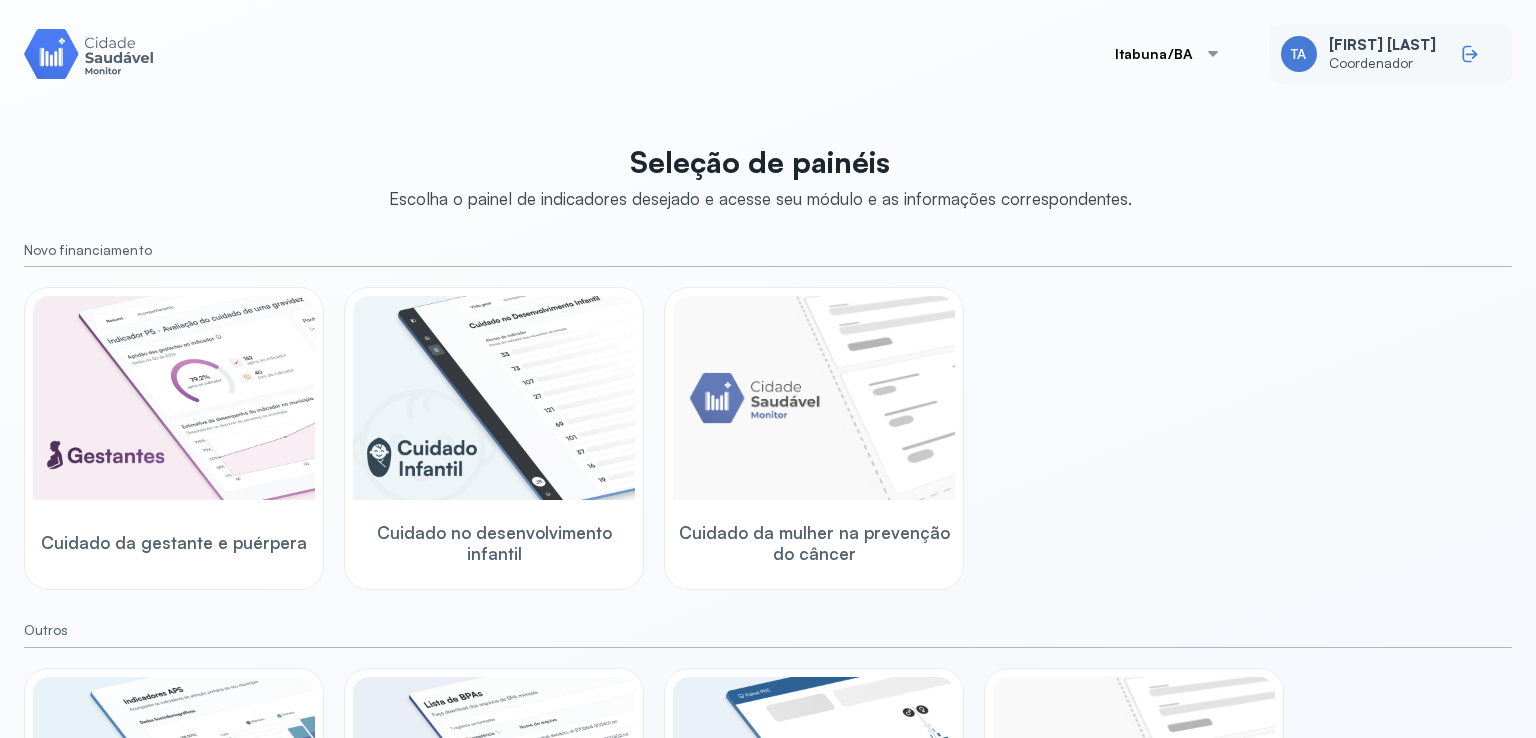 click 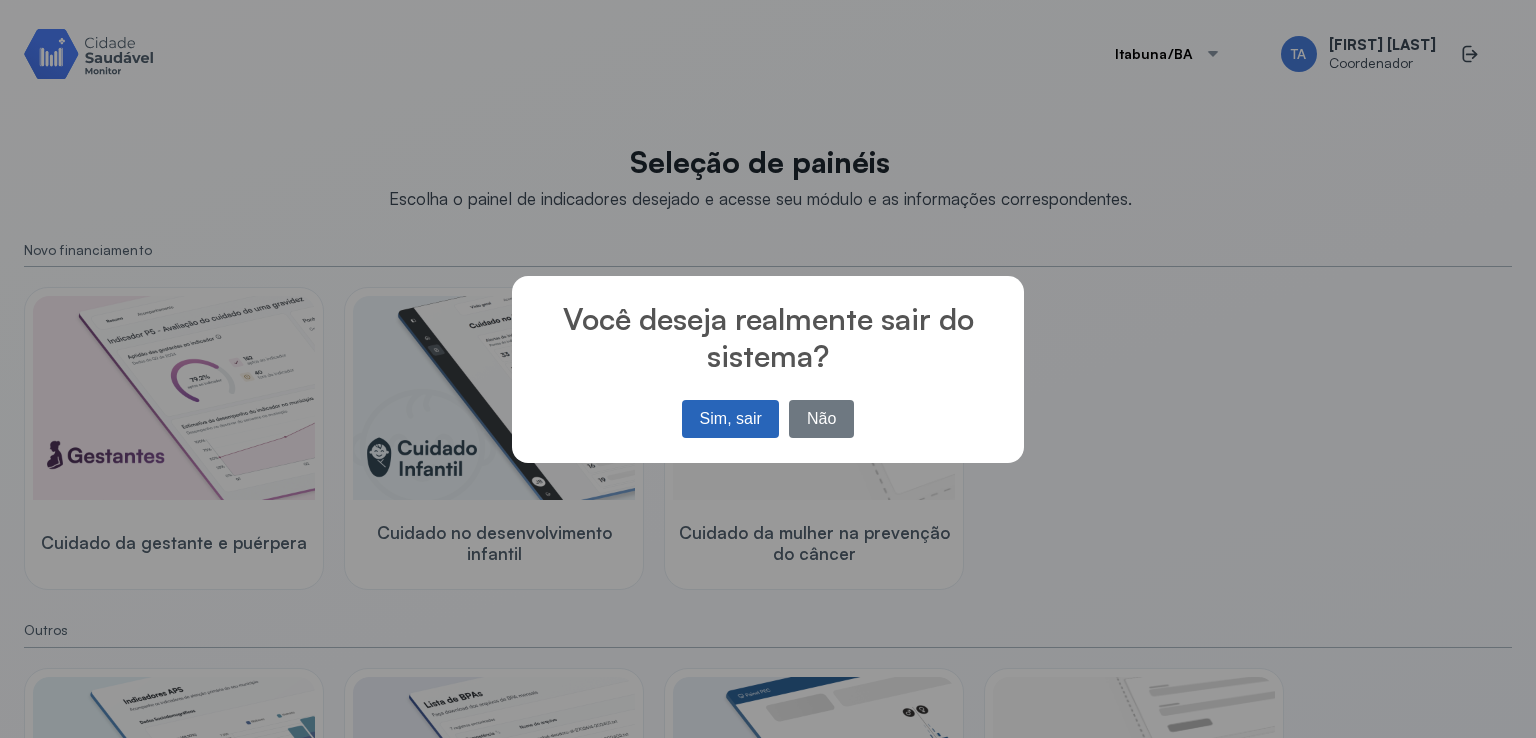 click on "Sim, sair" at bounding box center [730, 419] 